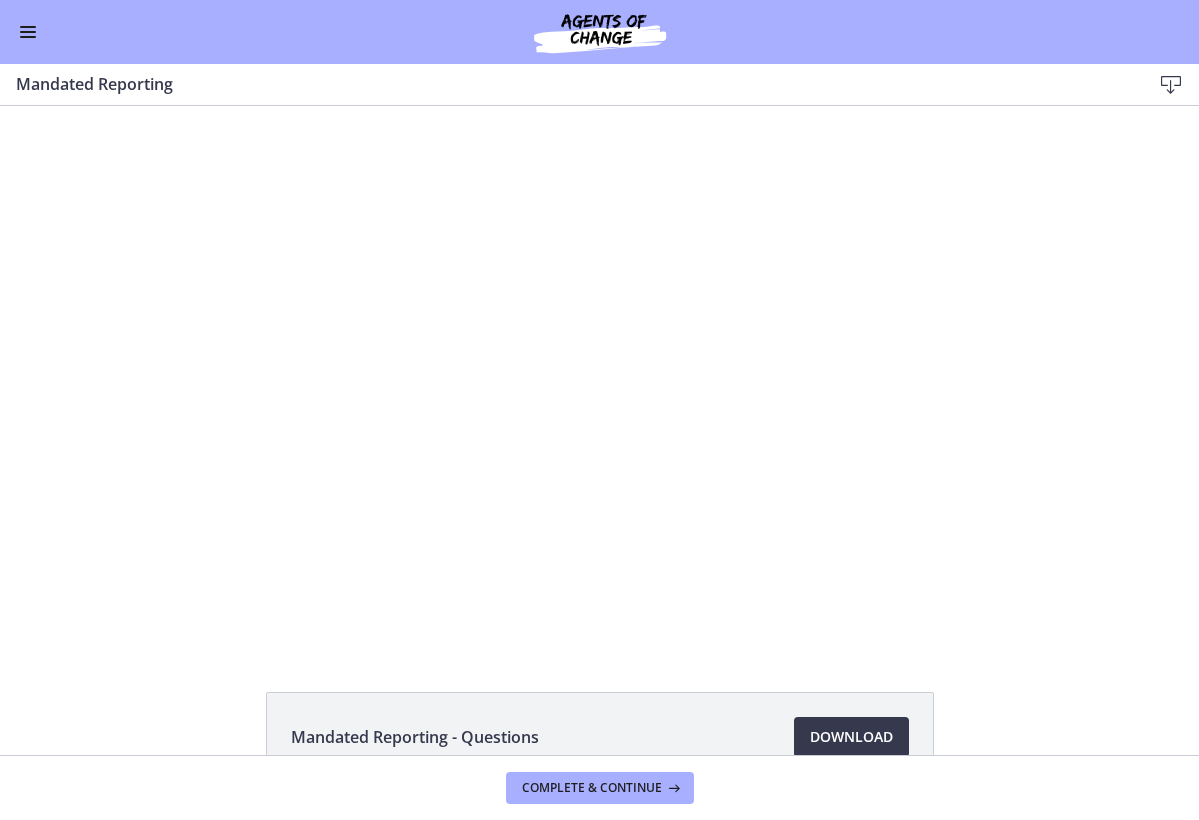 scroll, scrollTop: 0, scrollLeft: 0, axis: both 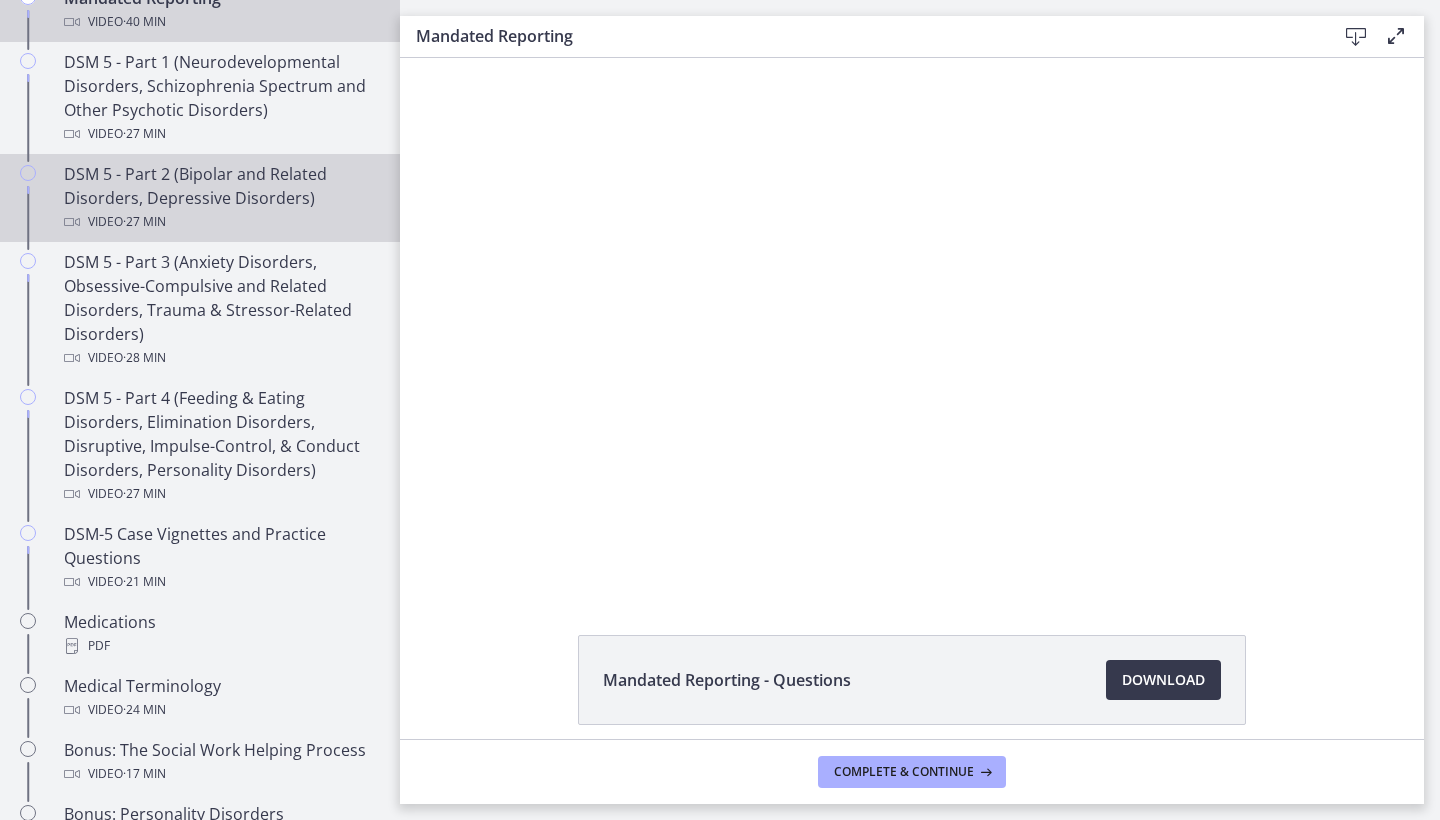 click on "DSM 5 - Part 2 (Bipolar and Related Disorders, Depressive Disorders)
Video
·  27 min" at bounding box center (220, 198) 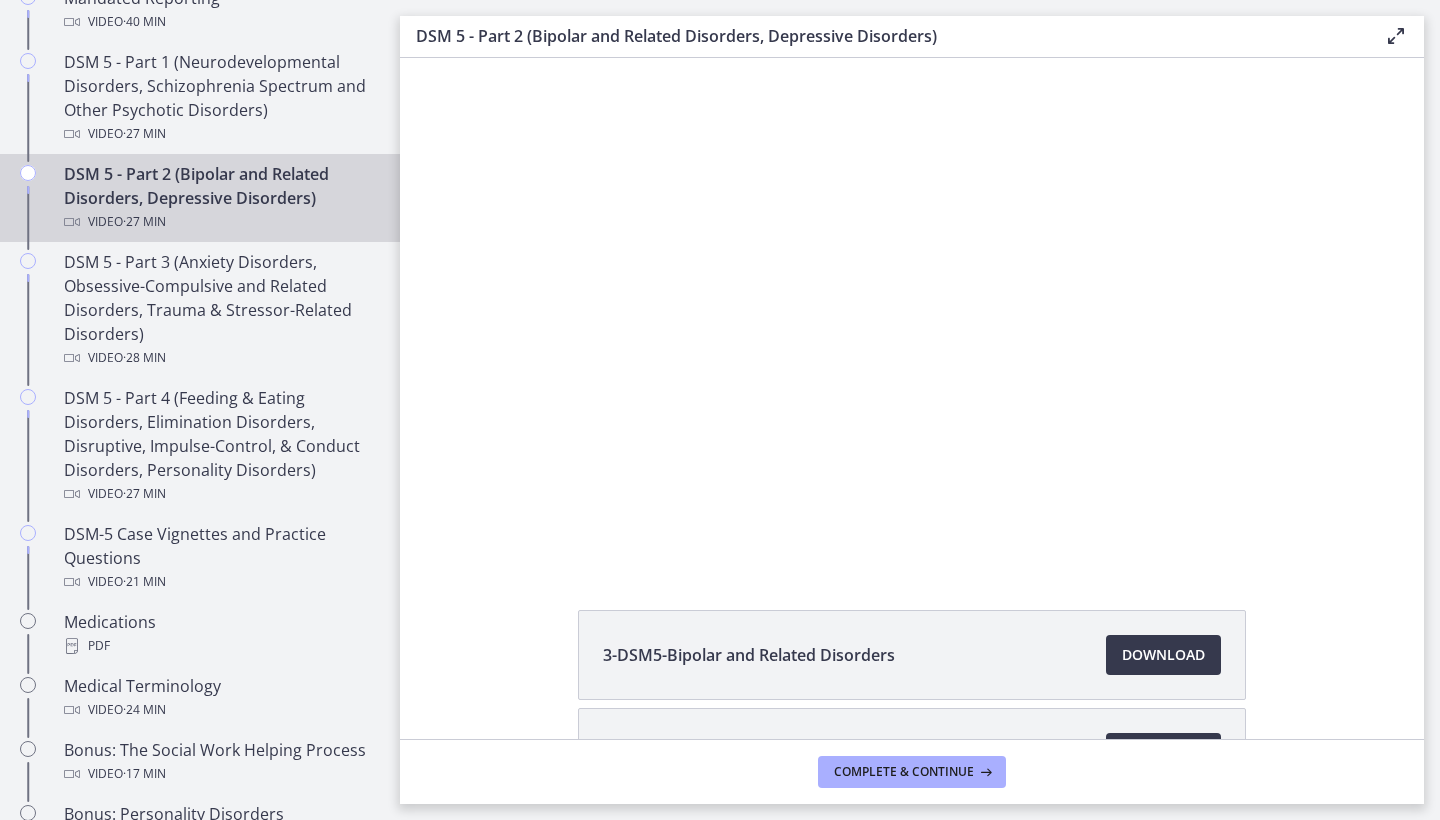 scroll, scrollTop: 0, scrollLeft: 0, axis: both 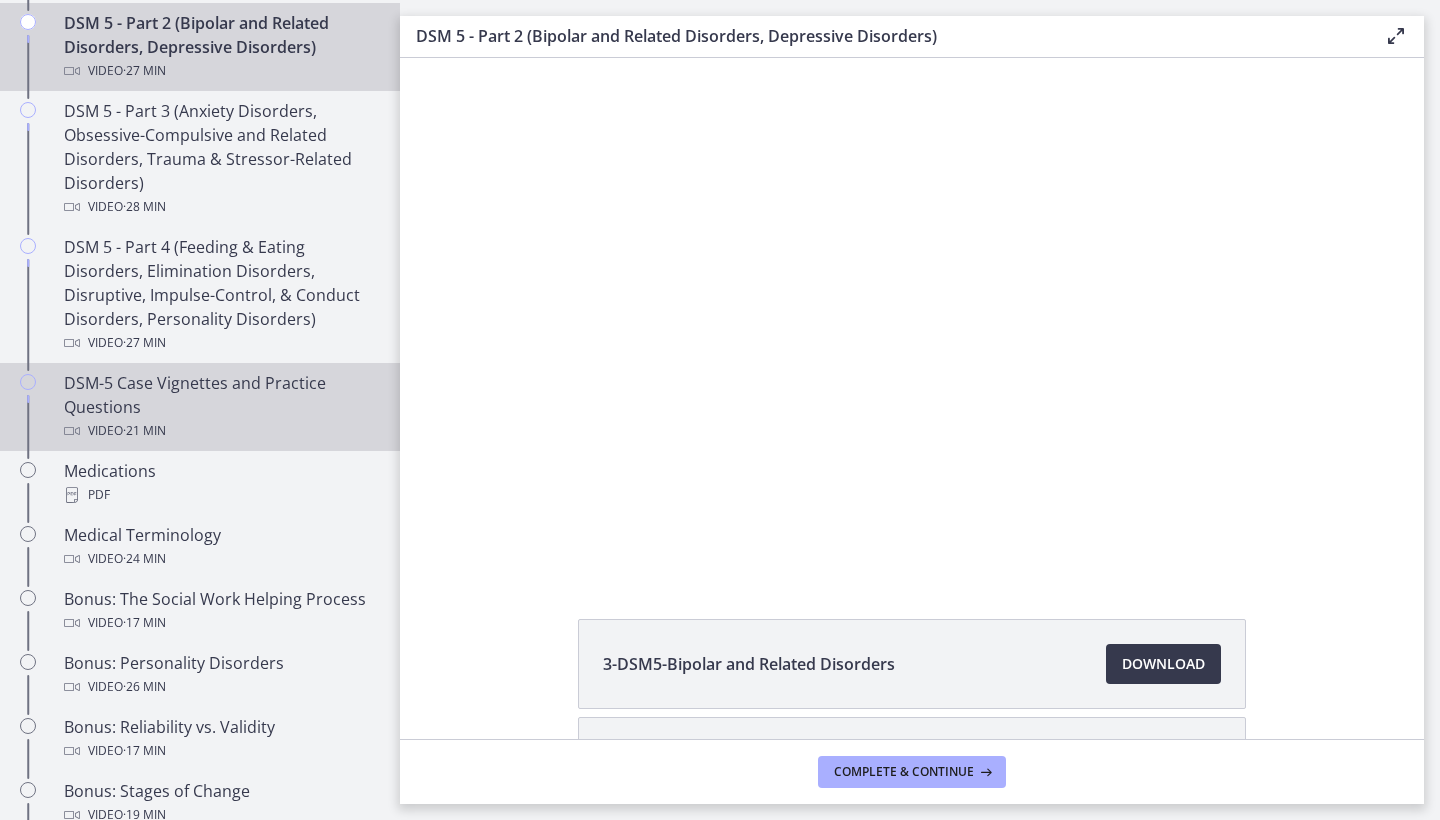 click on "DSM-5 Case Vignettes and Practice Questions
Video
·  21 min" at bounding box center [220, 407] 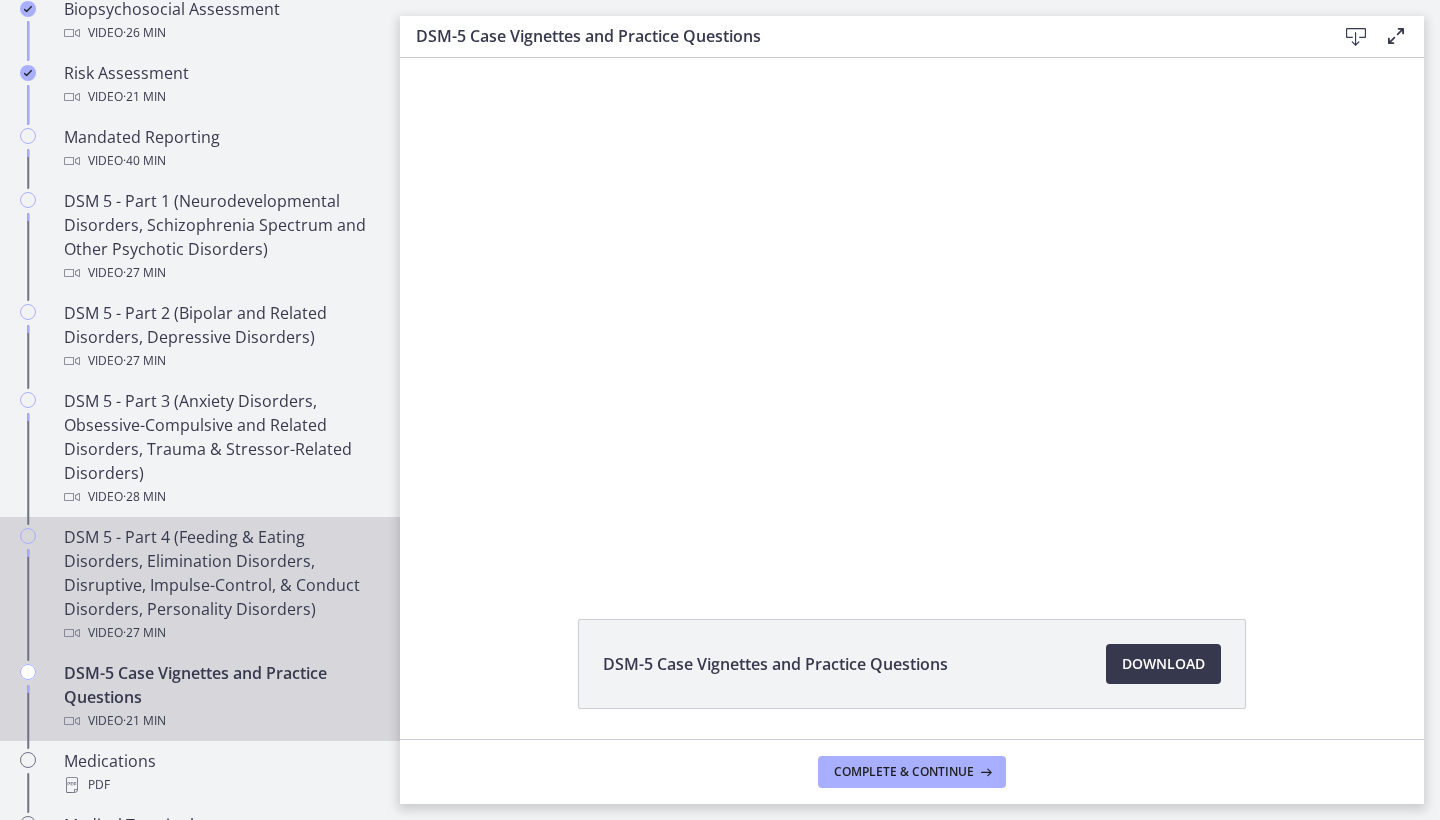 scroll, scrollTop: 790, scrollLeft: 0, axis: vertical 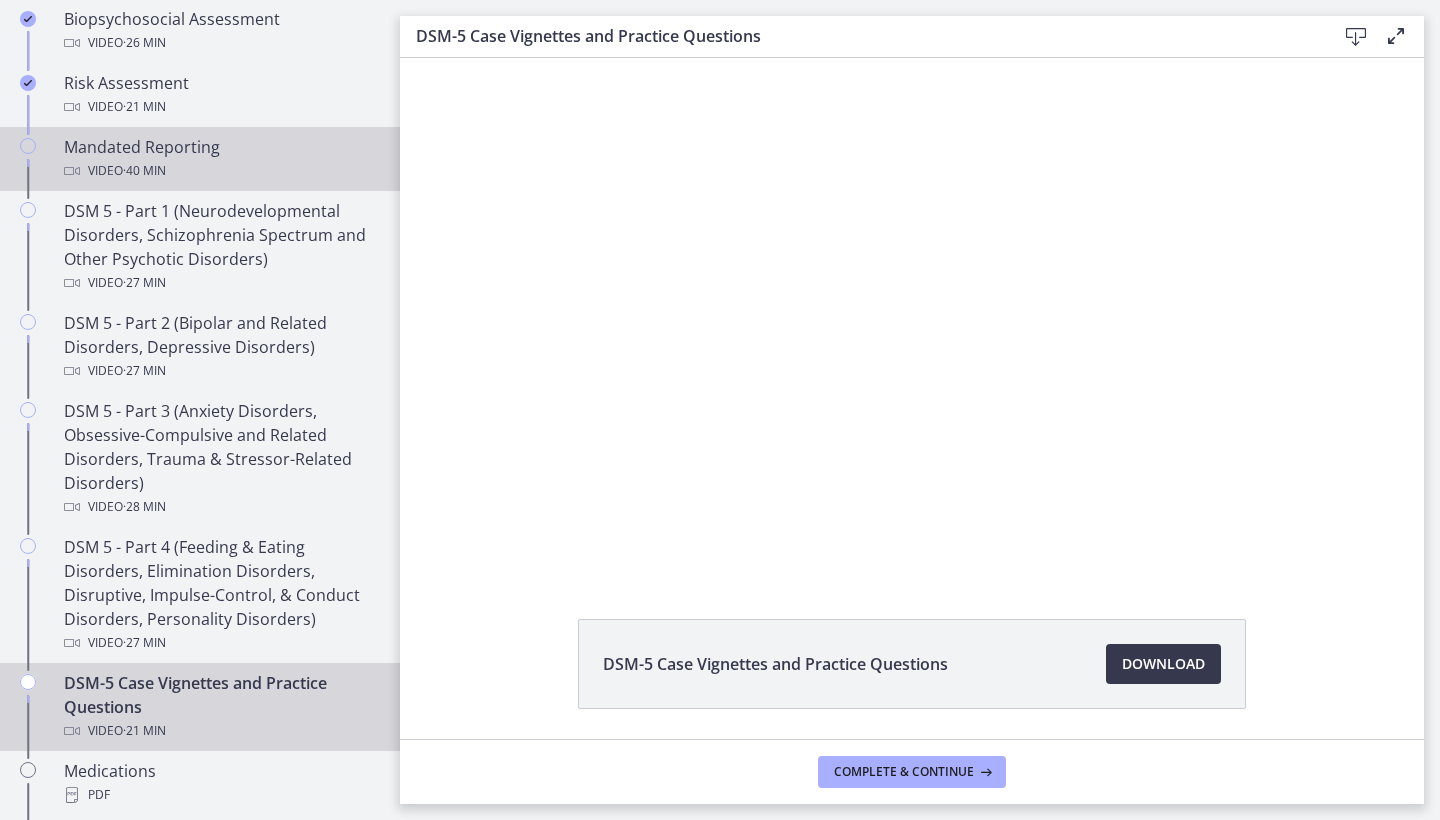 click on "Mandated Reporting
Video
·  40 min" at bounding box center (220, 159) 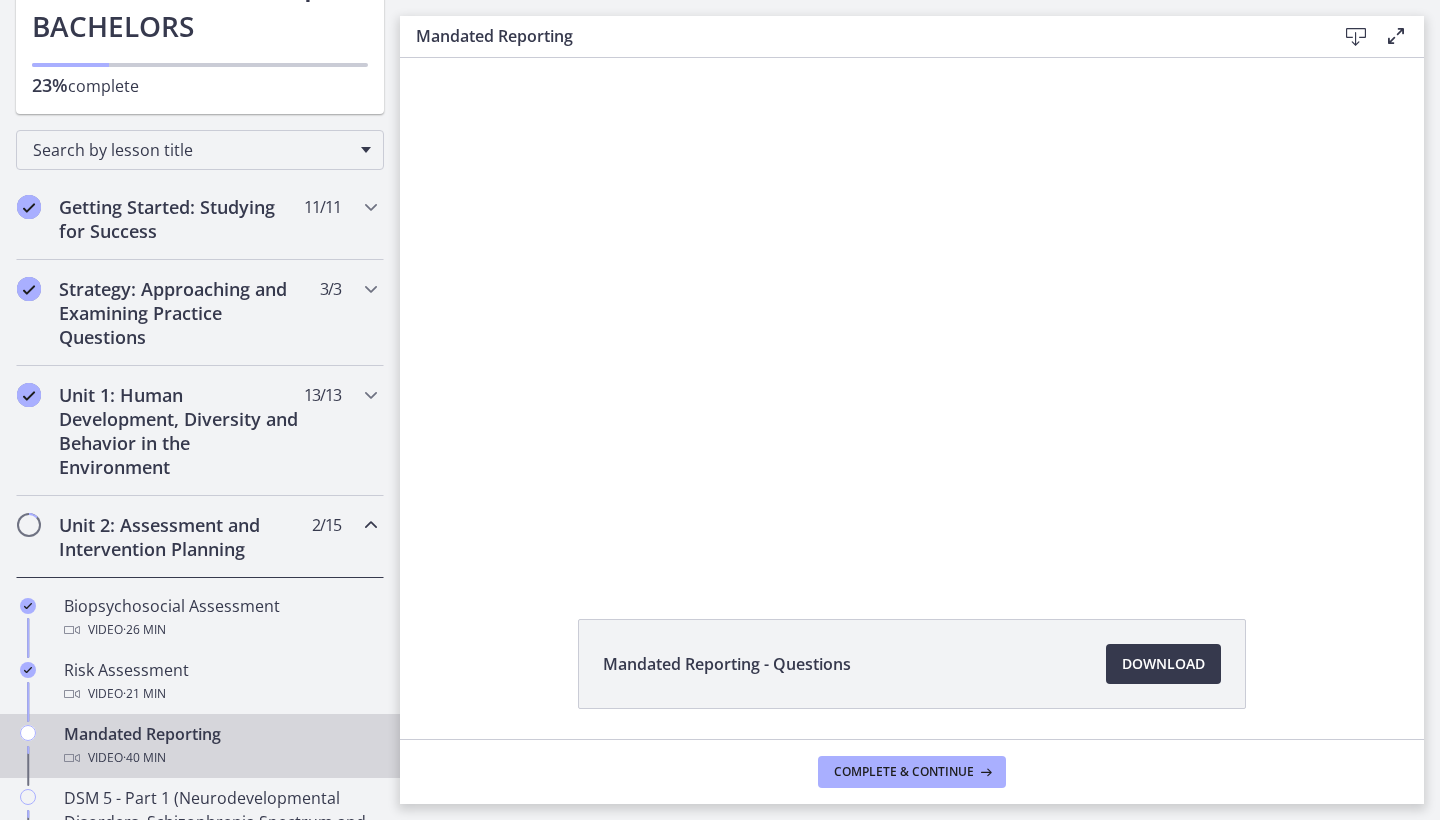 scroll, scrollTop: 0, scrollLeft: 0, axis: both 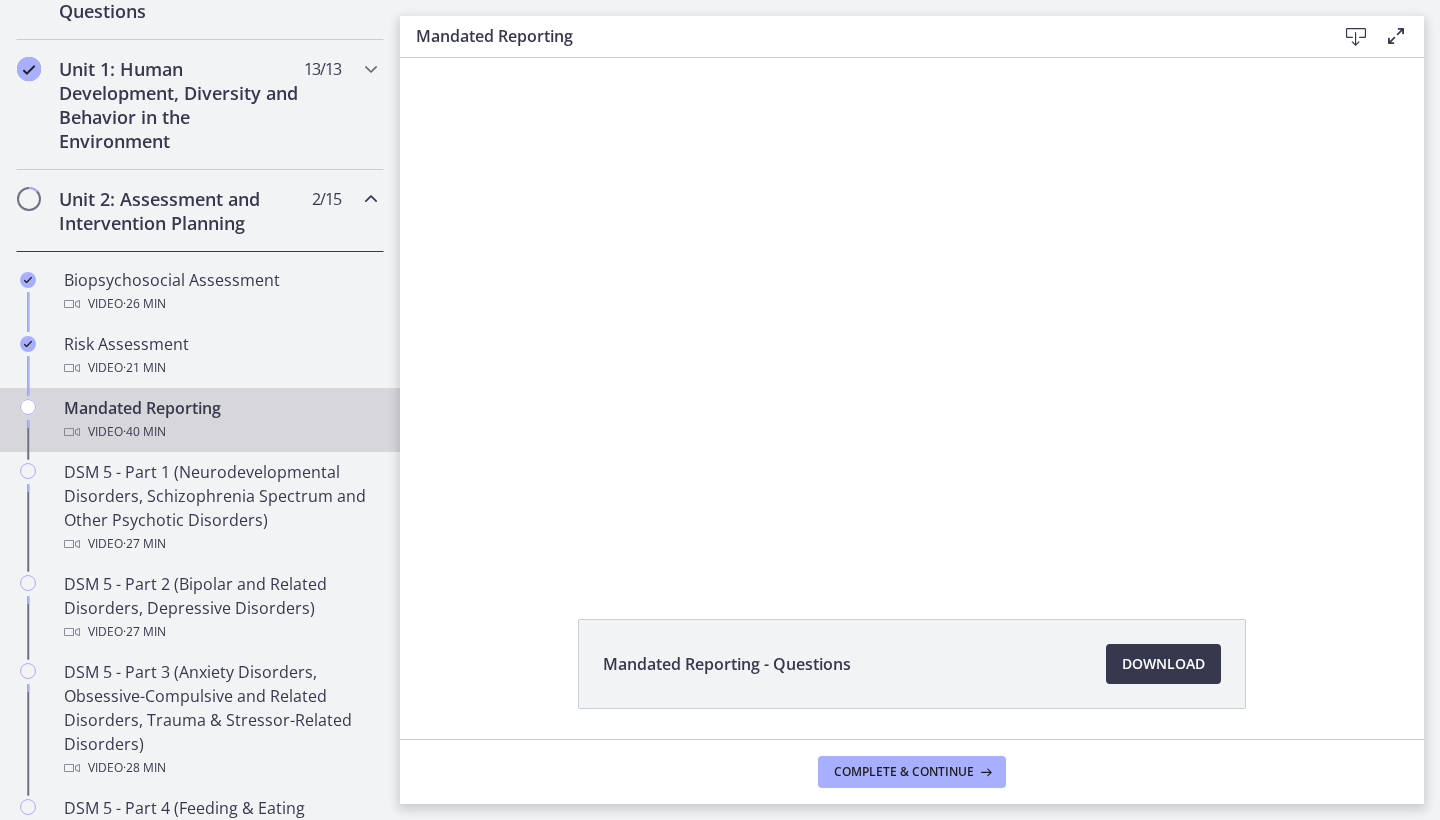 click at bounding box center [28, 407] 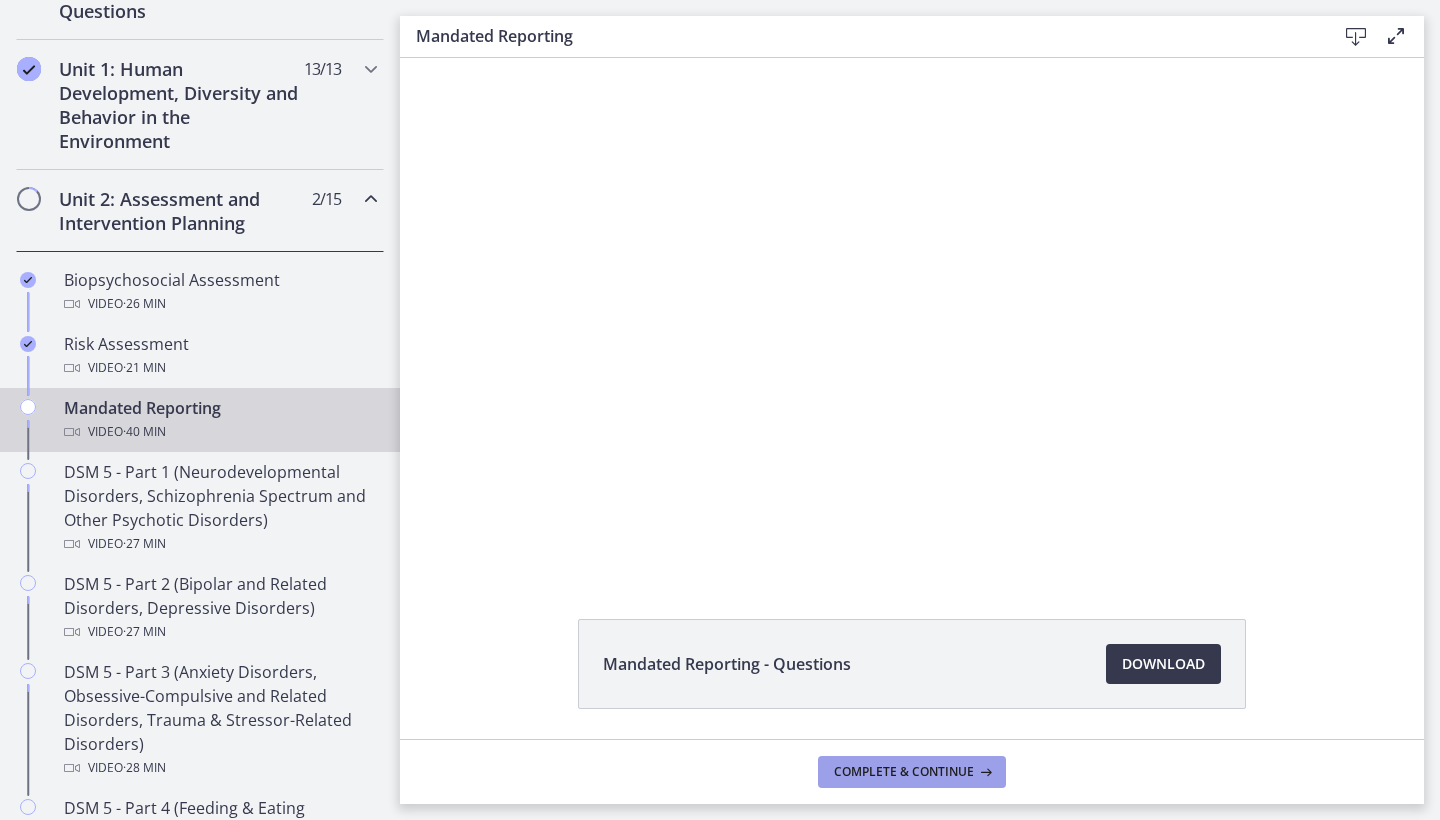 click on "Complete & continue" at bounding box center [912, 772] 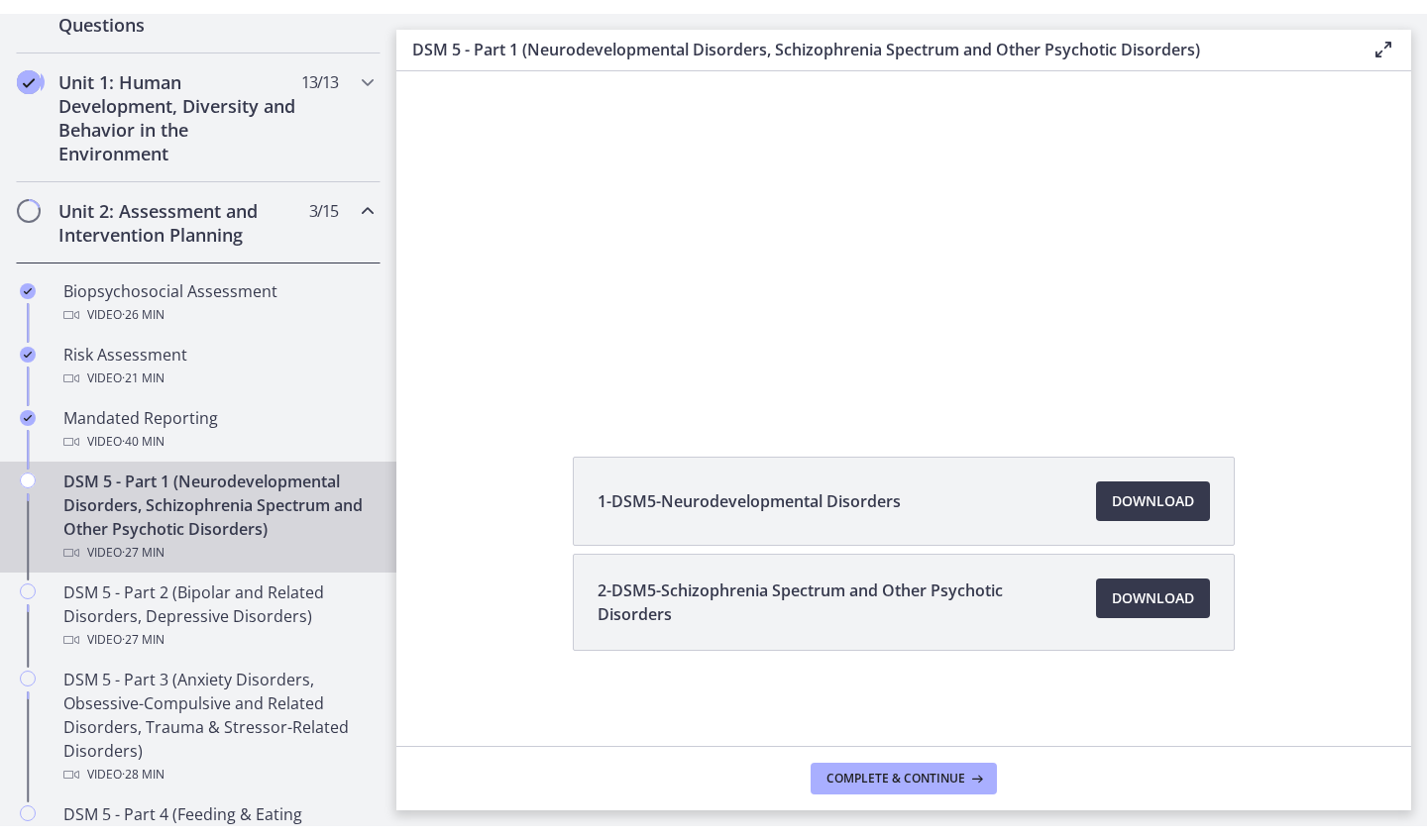 scroll, scrollTop: 170, scrollLeft: 0, axis: vertical 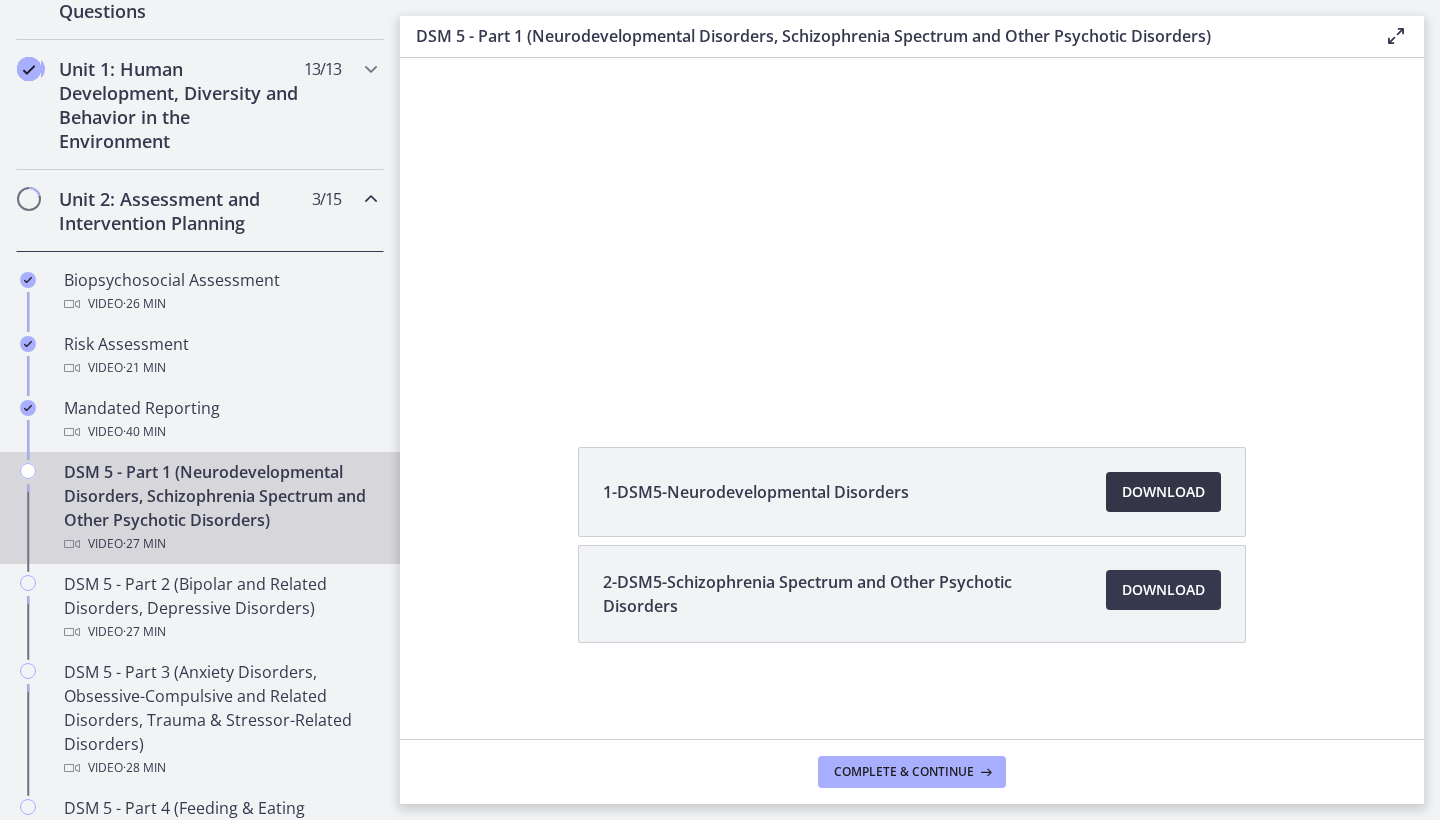 click on "Download
Opens in a new window" at bounding box center (1163, 492) 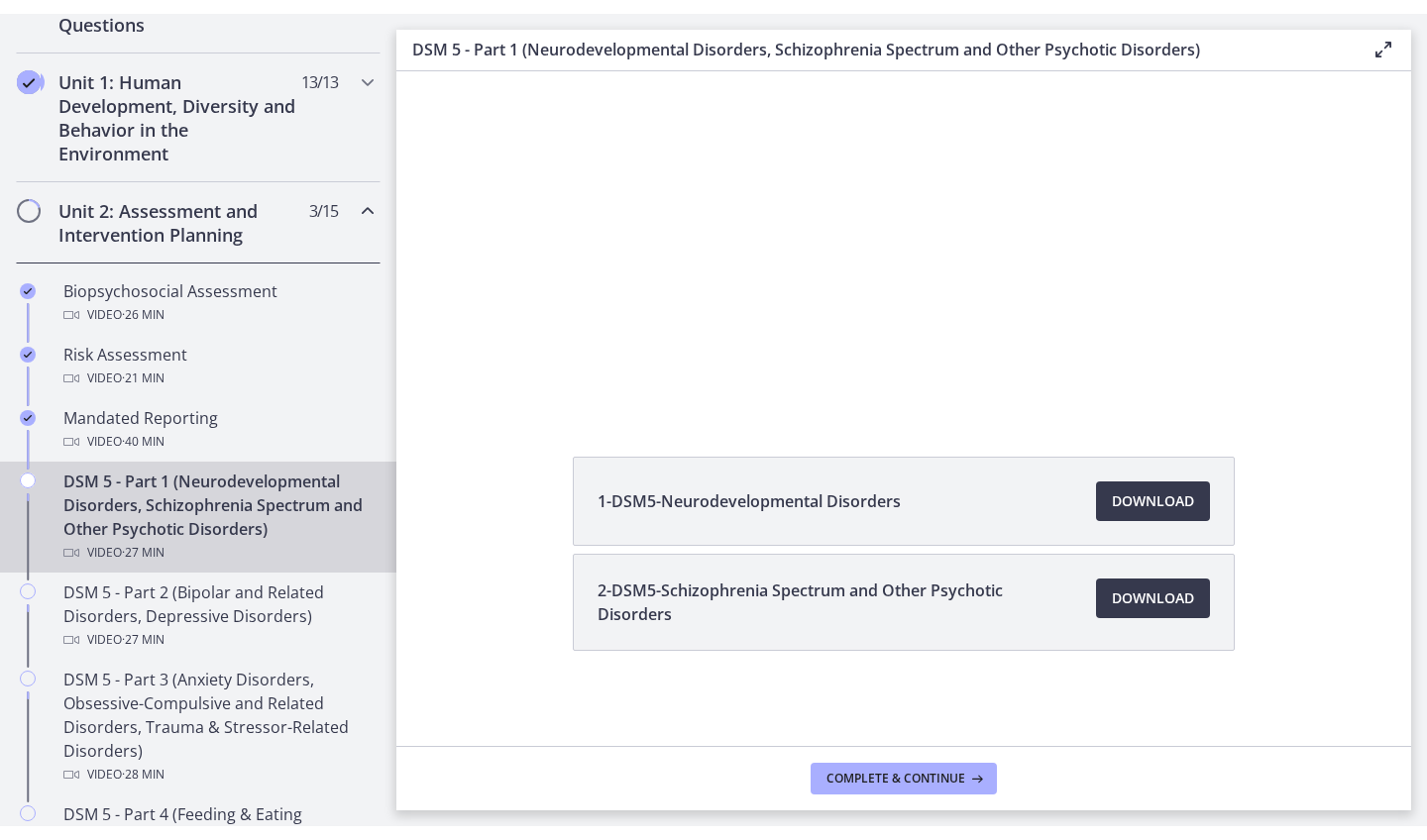 scroll, scrollTop: 143, scrollLeft: 0, axis: vertical 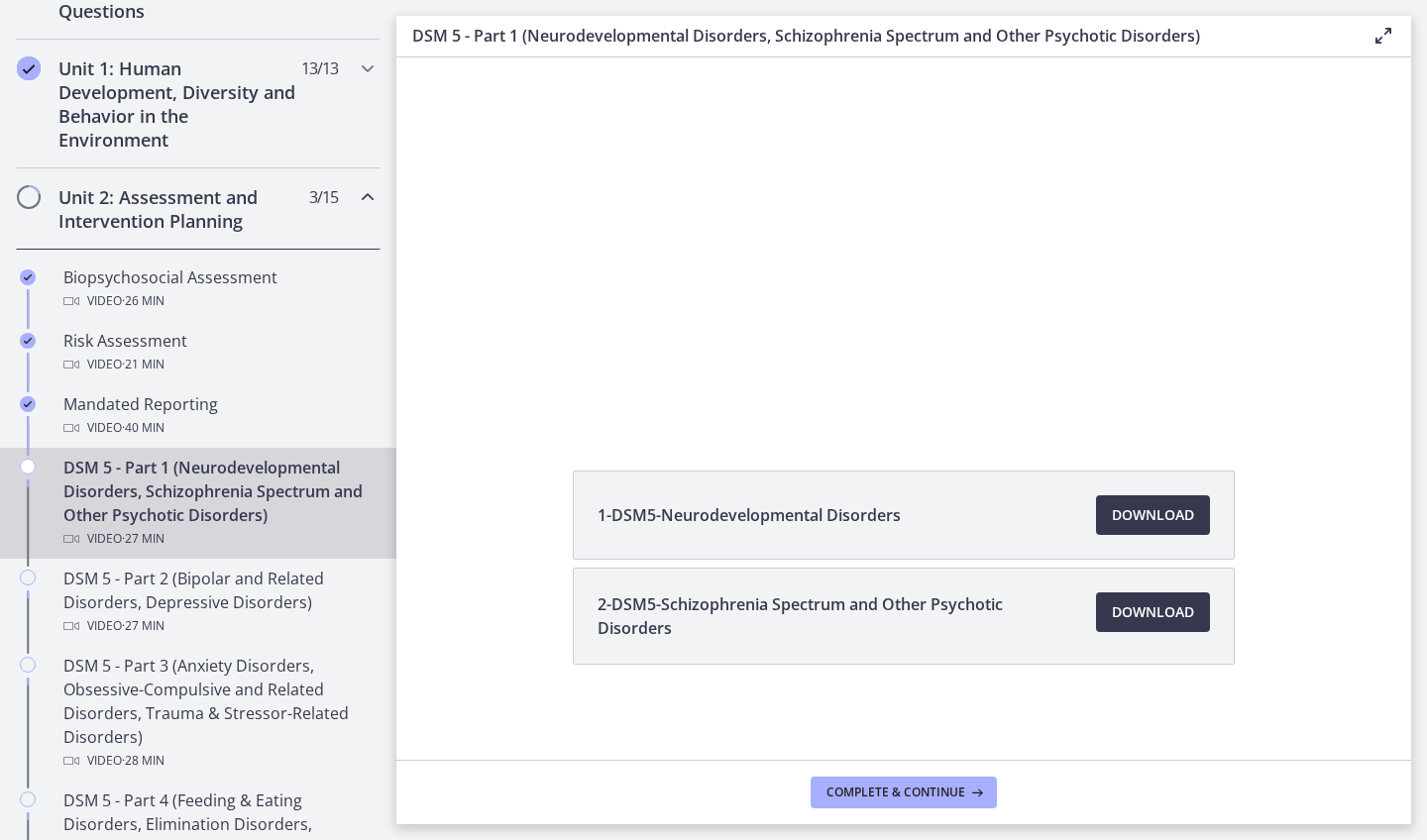 click on "2-DSM5-Schizophrenia Spectrum and Other Psychotic Disorders
Download
Opens in a new window" at bounding box center [904, 616] 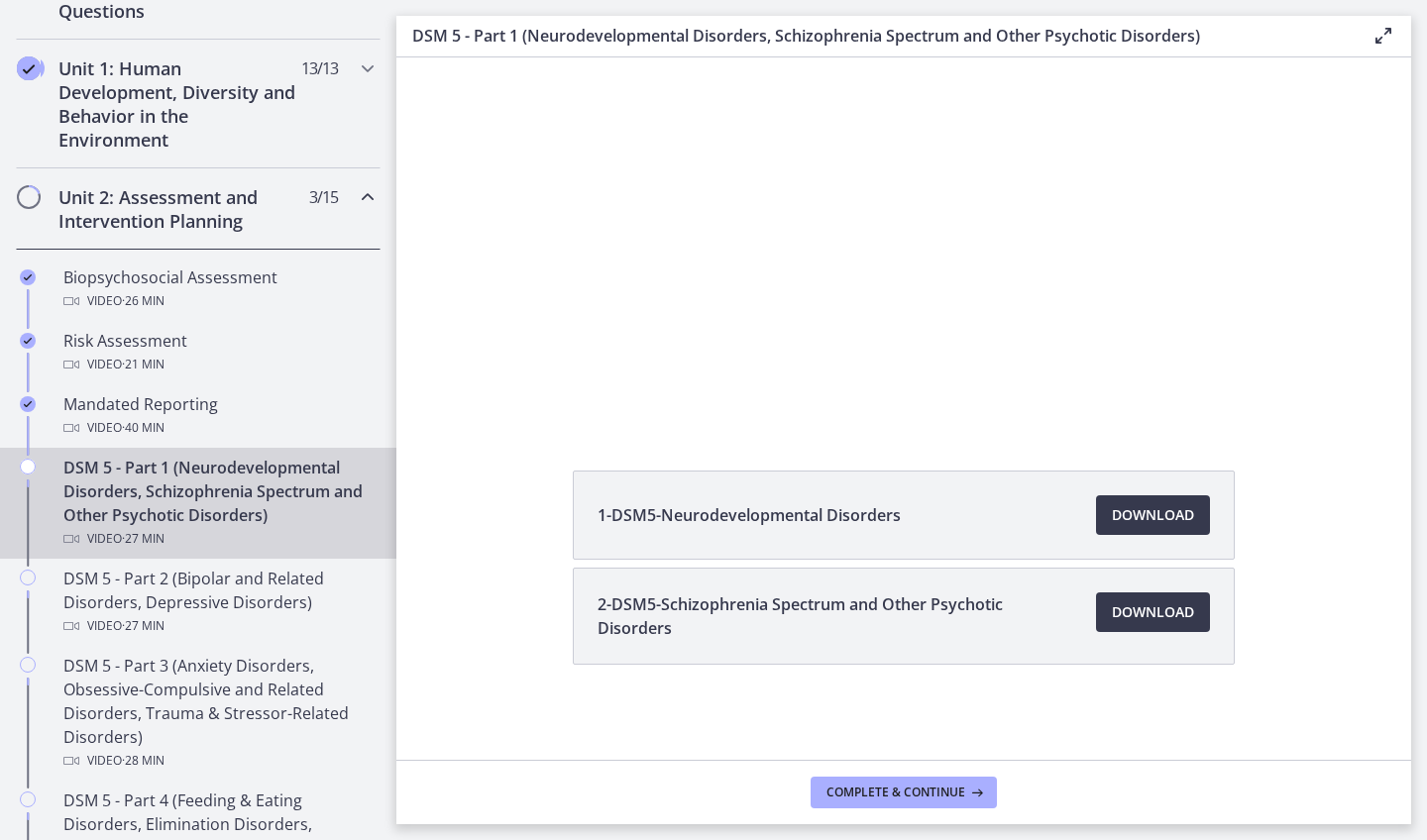 click on "2-DSM5-Schizophrenia Spectrum and Other Psychotic Disorders
Download
Opens in a new window" at bounding box center [904, 616] 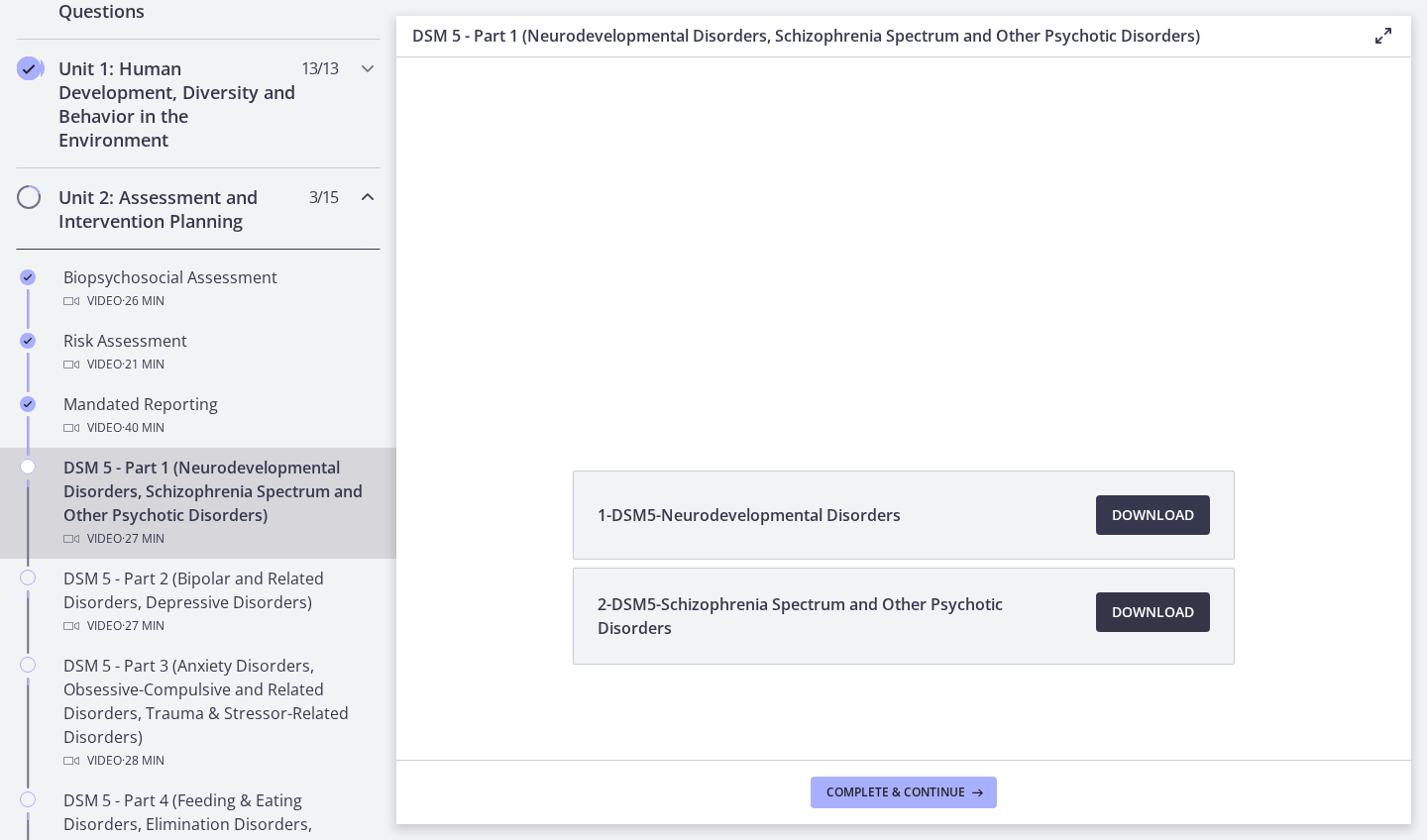 click on "Download
Opens in a new window" at bounding box center [1153, 612] 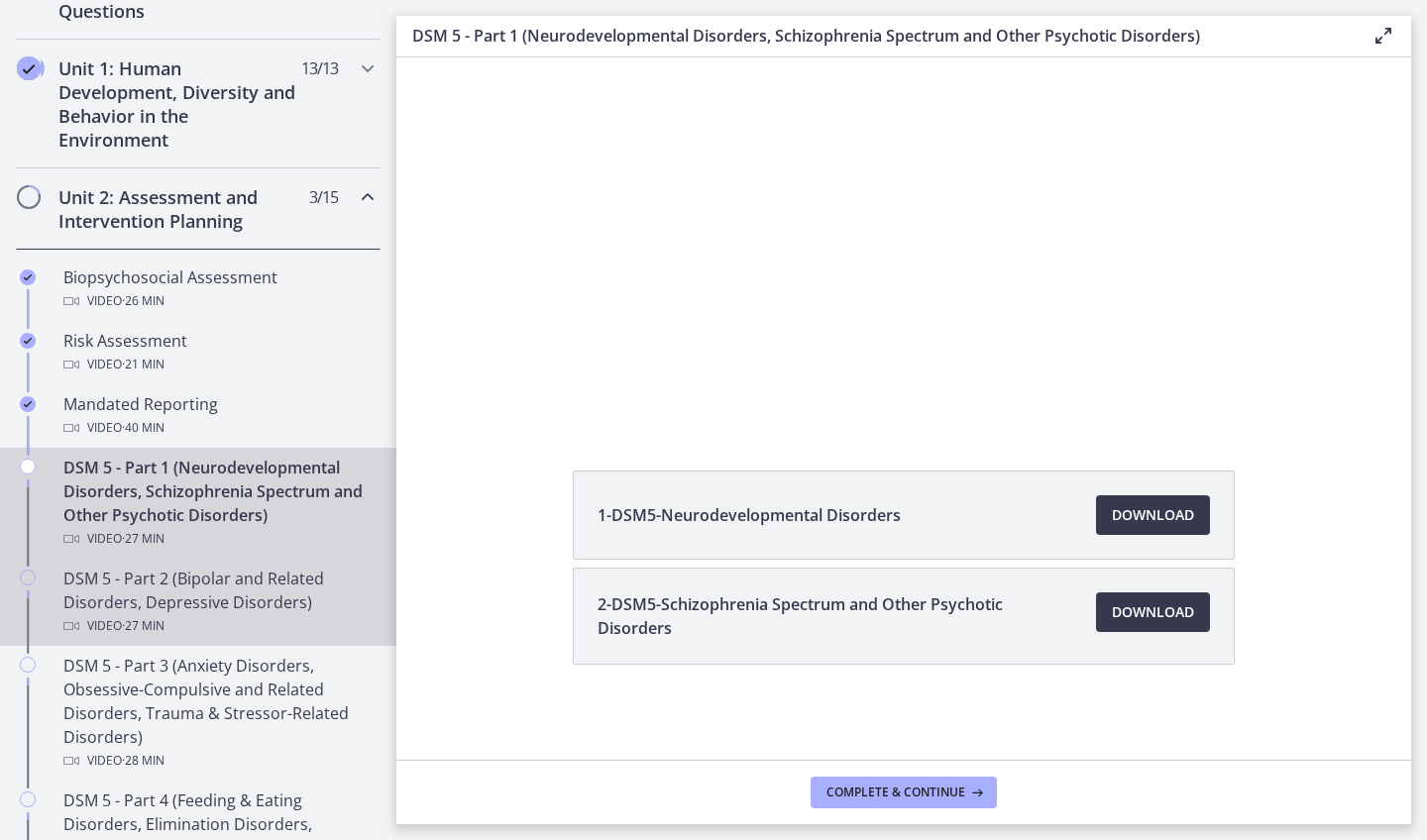 click on "DSM 5 - Part 2 (Bipolar and Related Disorders, Depressive Disorders)
Video
·  27 min" at bounding box center (218, 602) 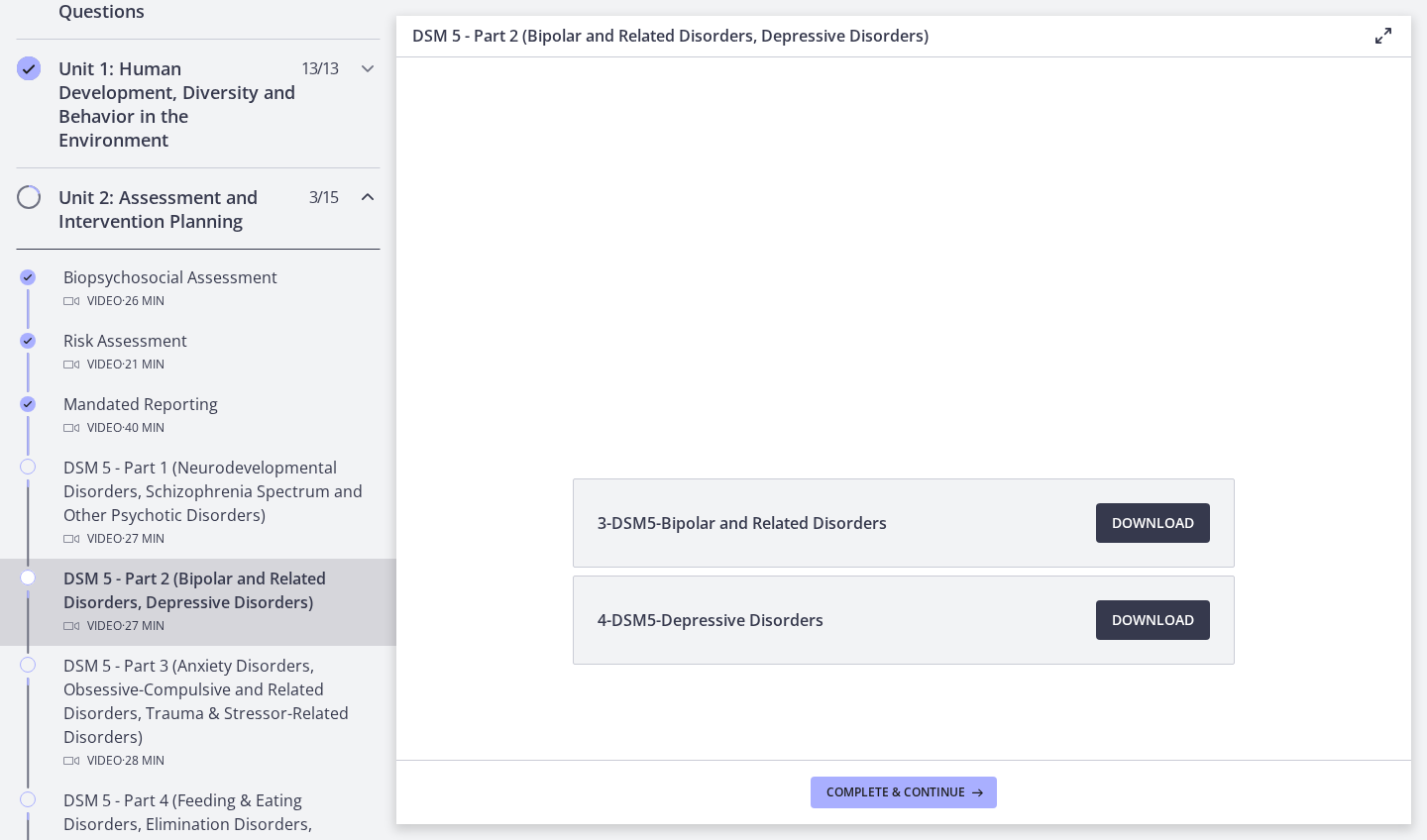 scroll, scrollTop: 135, scrollLeft: 0, axis: vertical 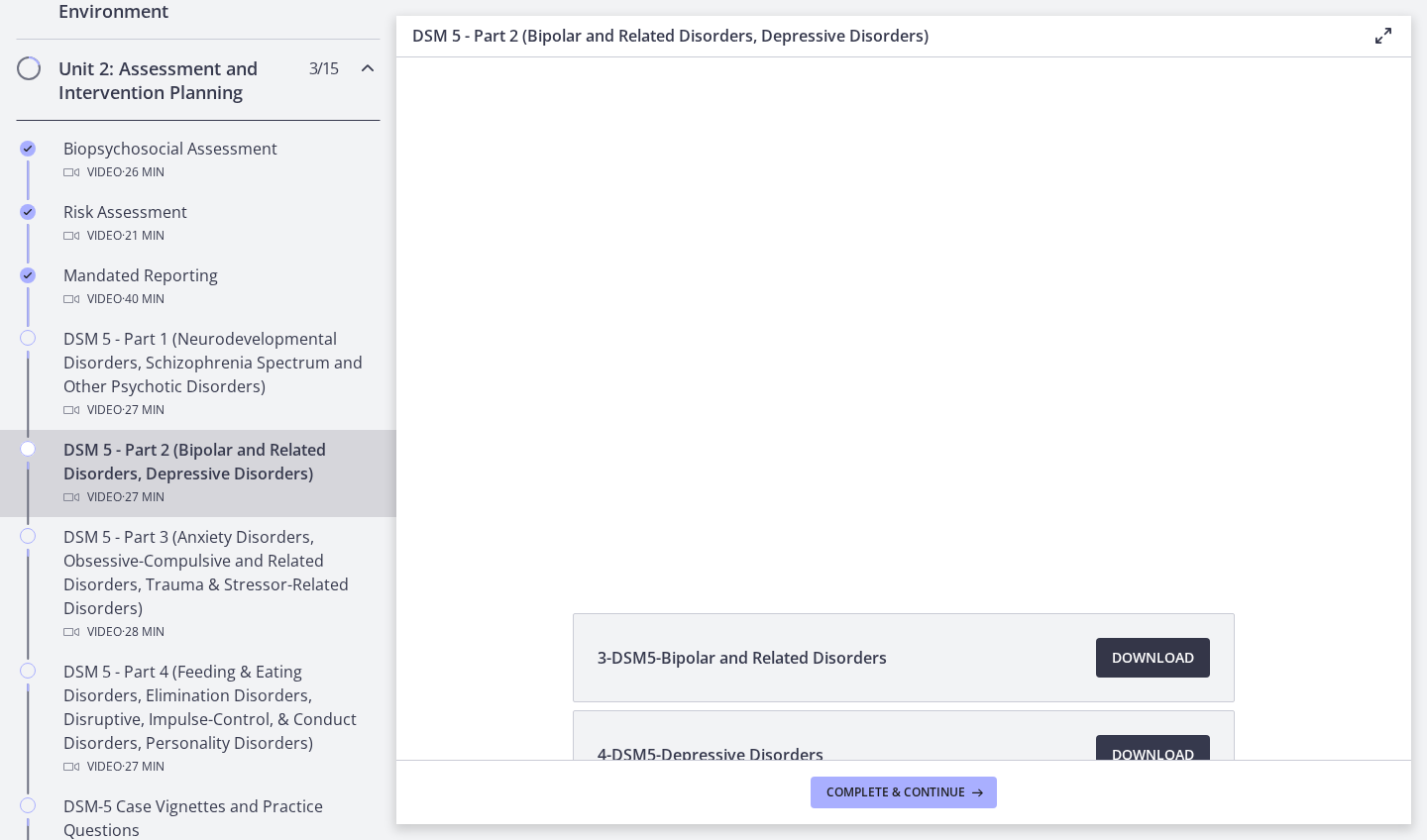 click on "Download
Opens in a new window" at bounding box center (1153, 658) 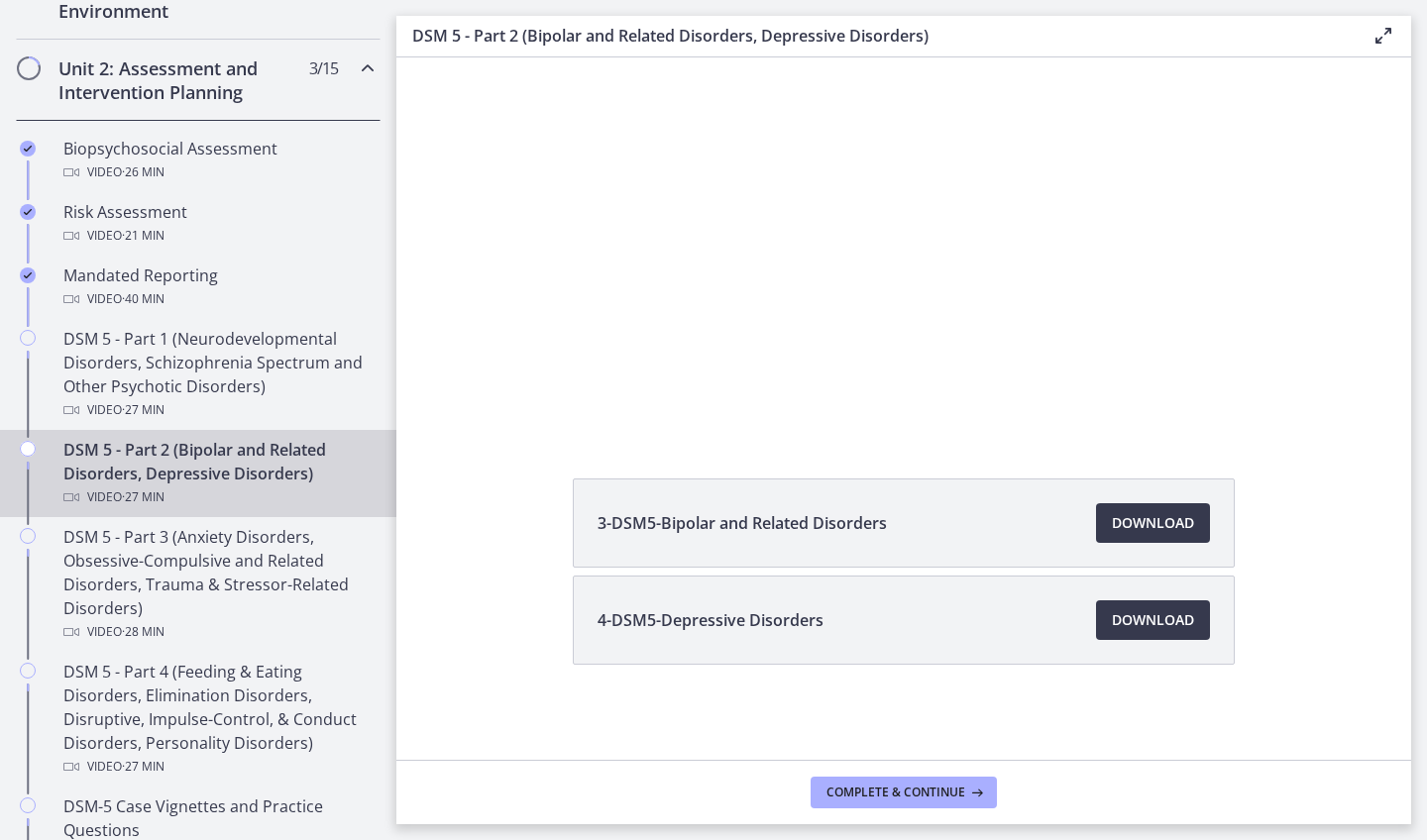 scroll, scrollTop: 135, scrollLeft: 0, axis: vertical 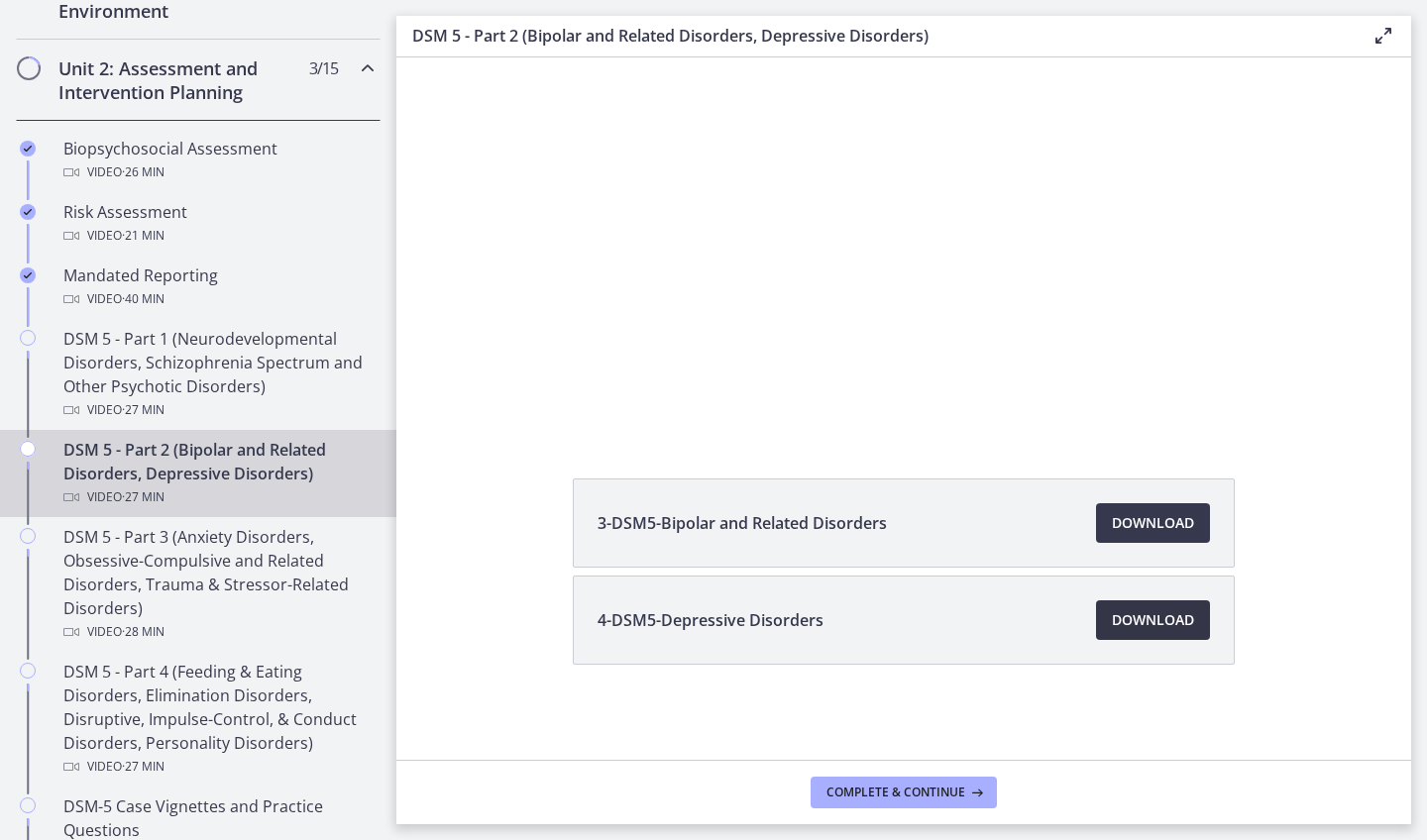 click on "Download
Opens in a new window" at bounding box center (1153, 620) 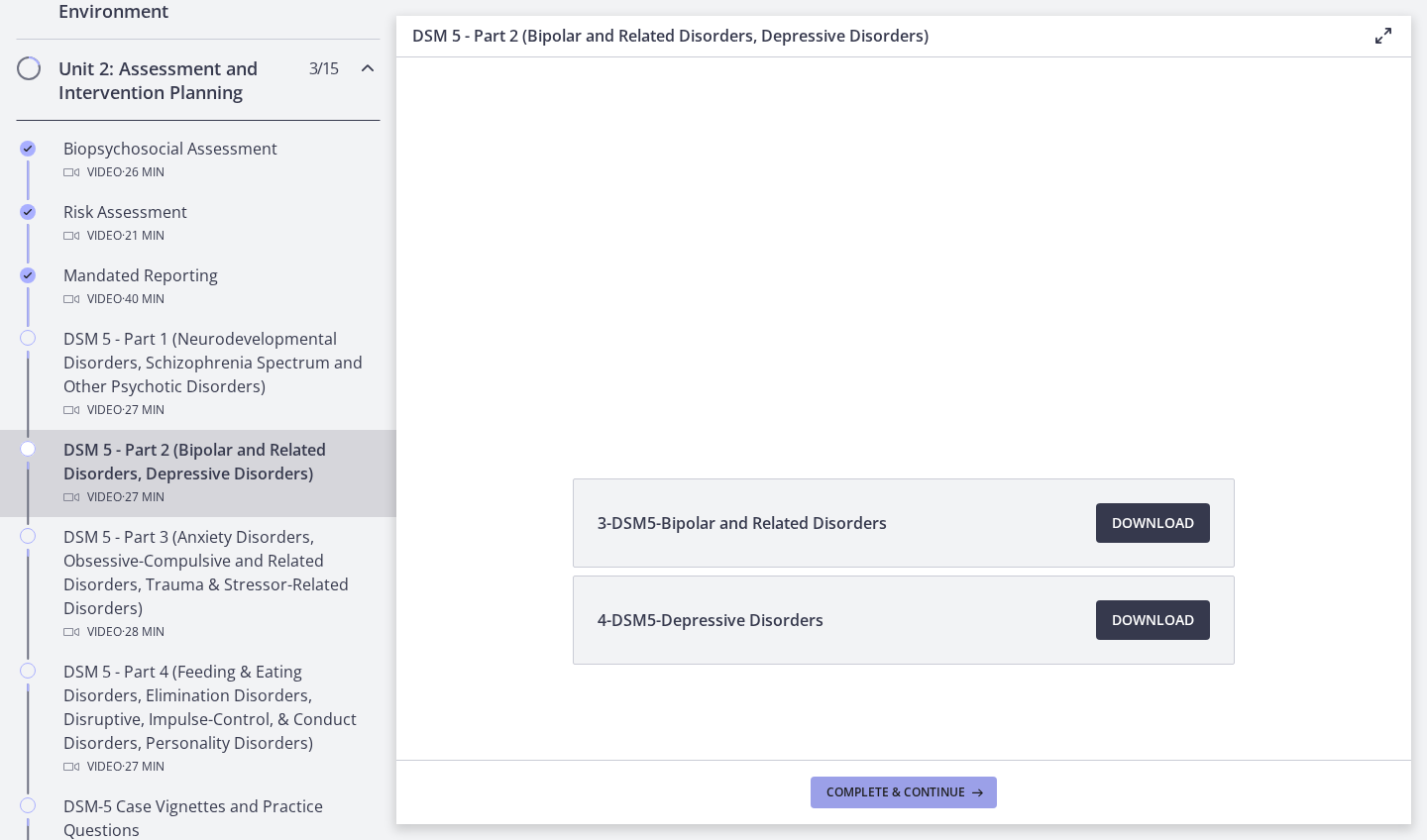 click on "Complete & continue" at bounding box center (904, 792) 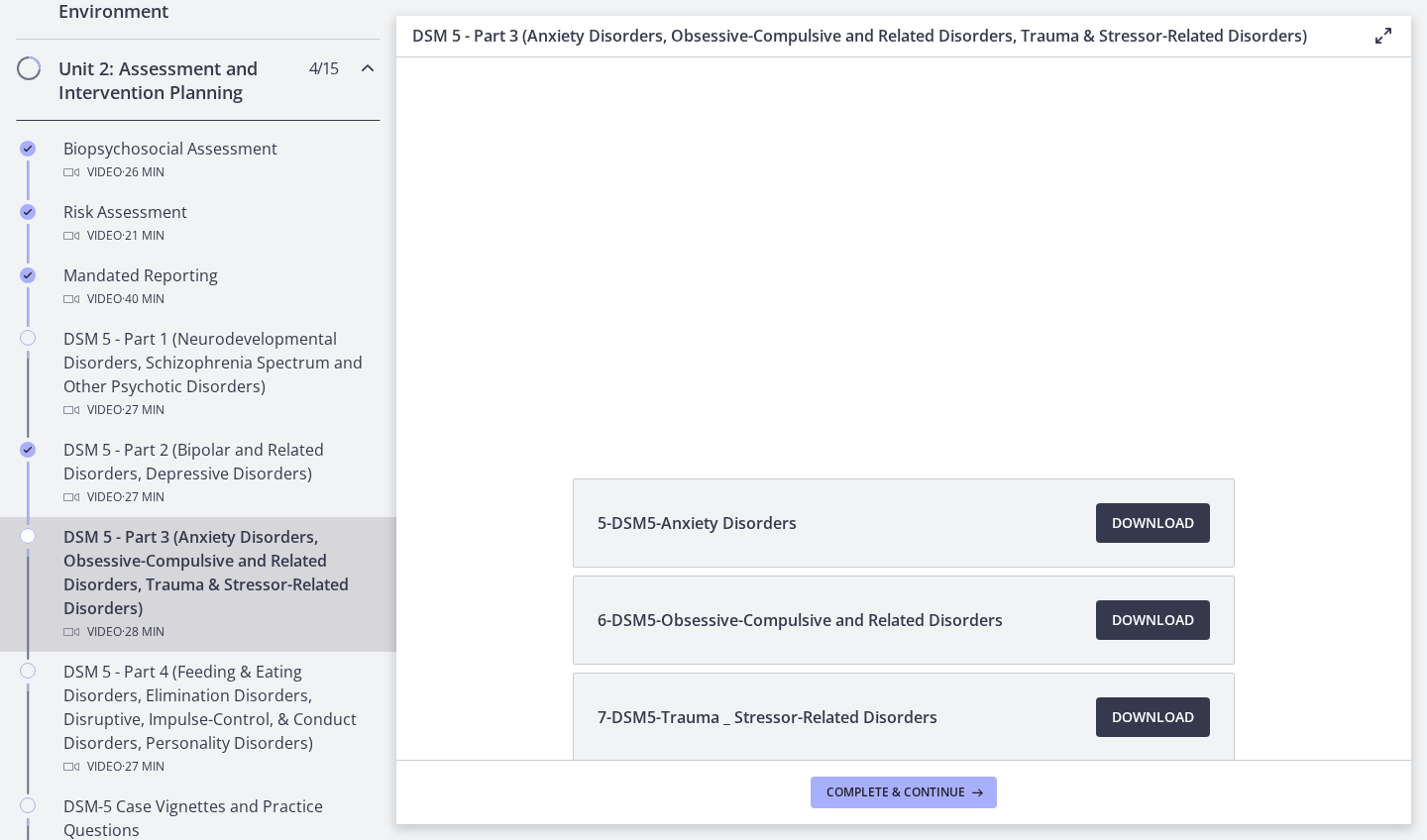 scroll, scrollTop: 0, scrollLeft: 0, axis: both 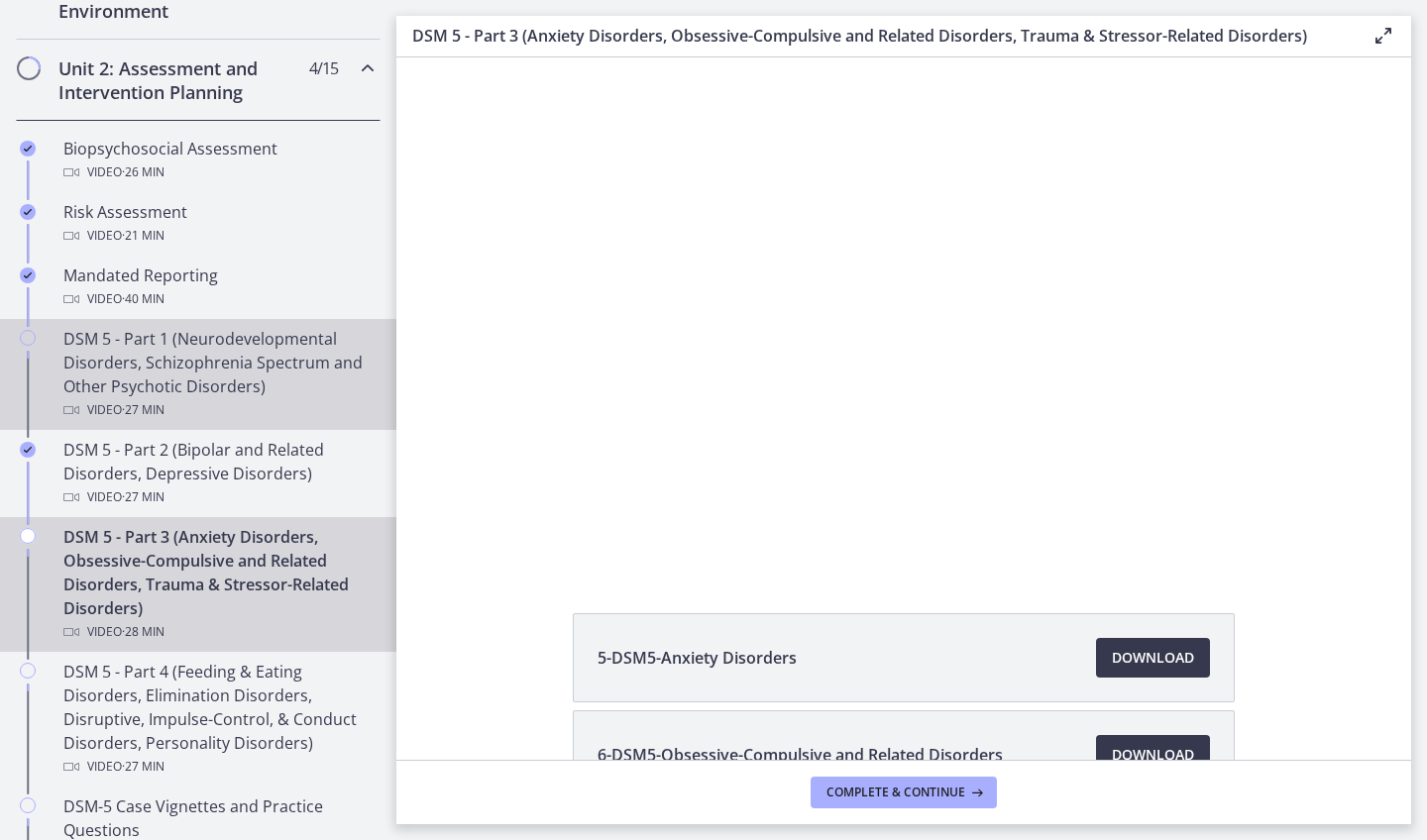 click on "DSM 5 - Part 1 (Neurodevelopmental Disorders, Schizophrenia Spectrum and Other Psychotic Disorders)
Video
·  27 min" at bounding box center (218, 374) 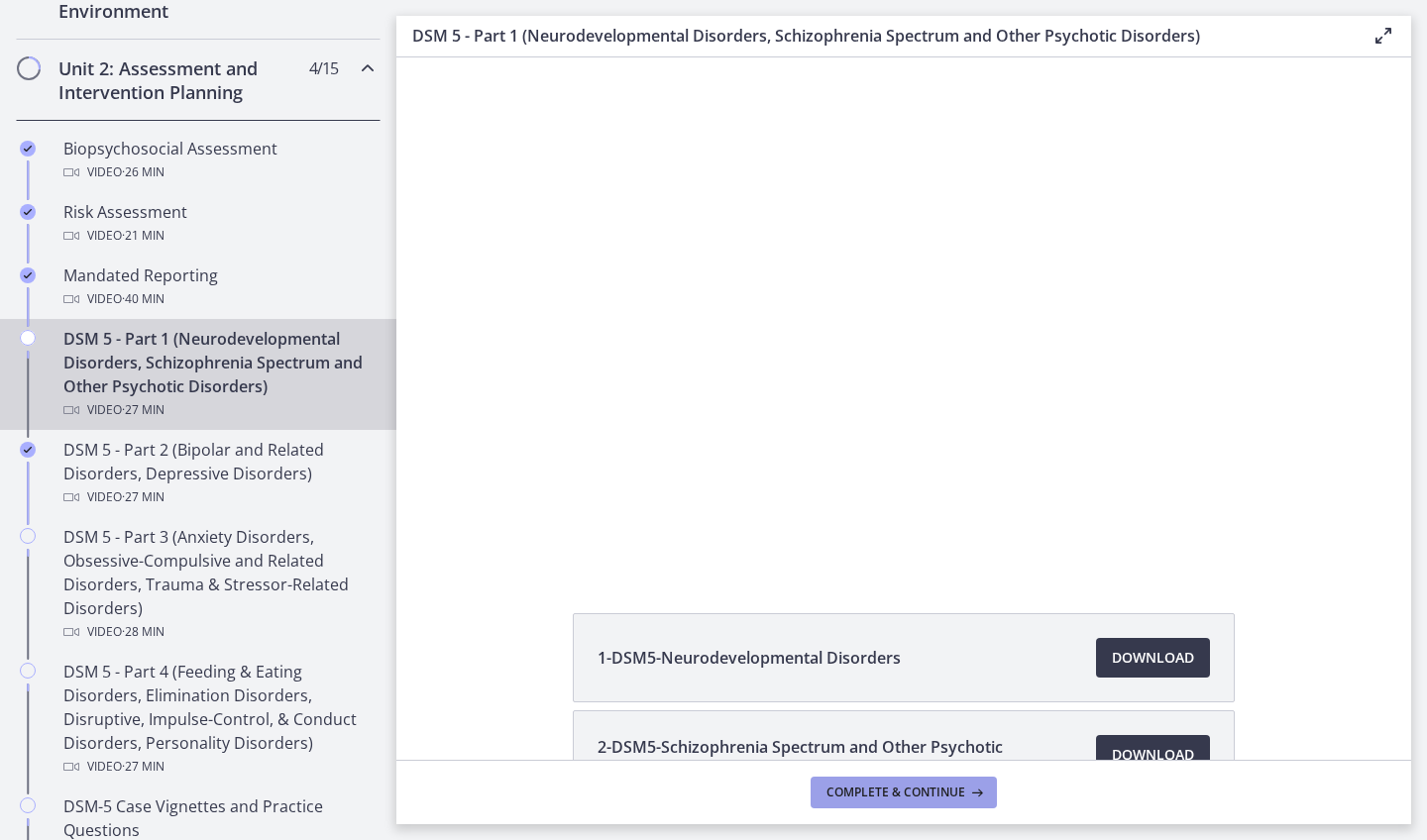 click on "Complete & continue" at bounding box center (896, 792) 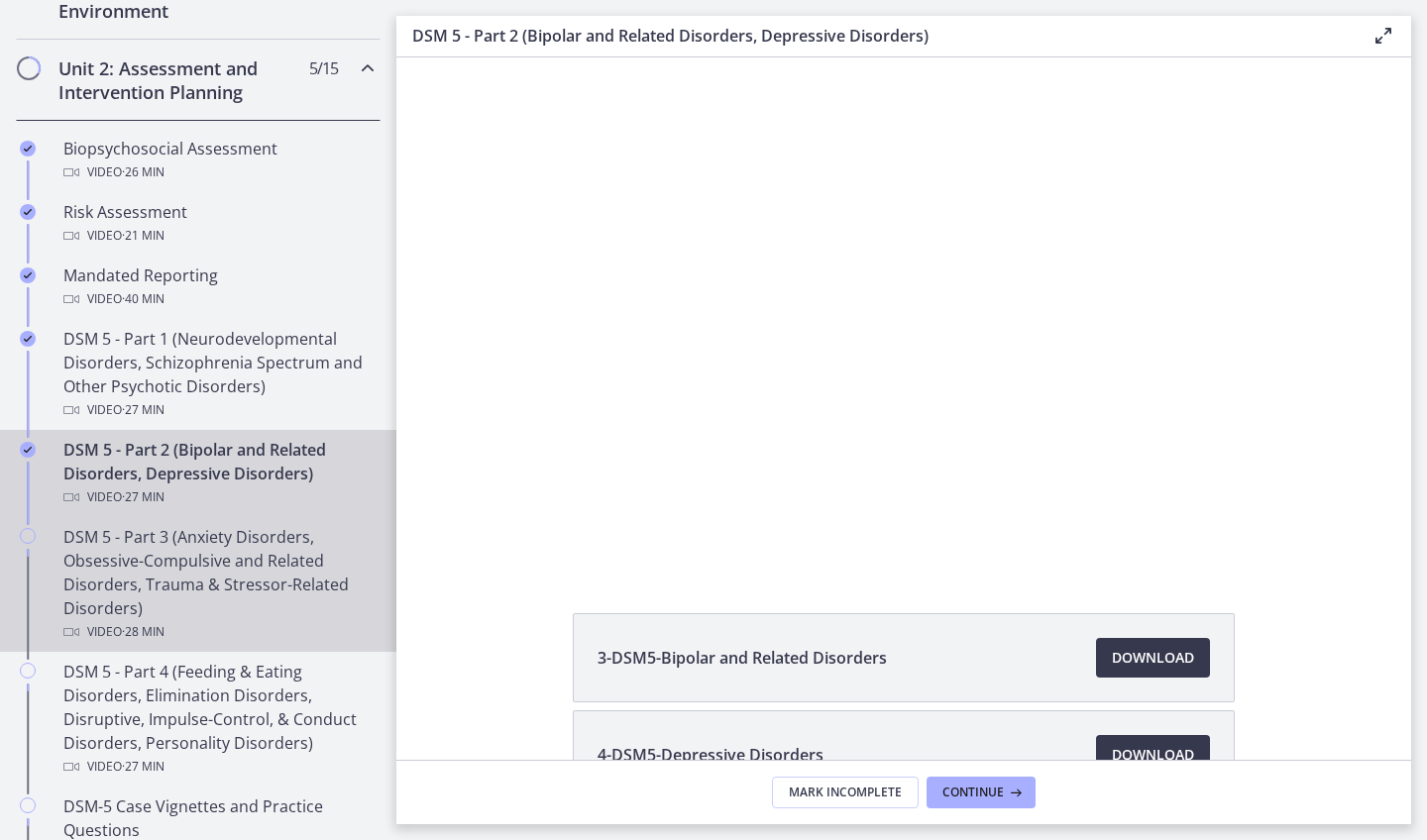 click on "DSM 5 - Part 3 (Anxiety Disorders, Obsessive-Compulsive and Related Disorders, Trauma & Stressor-Related Disorders)
Video
·  28 min" at bounding box center [218, 584] 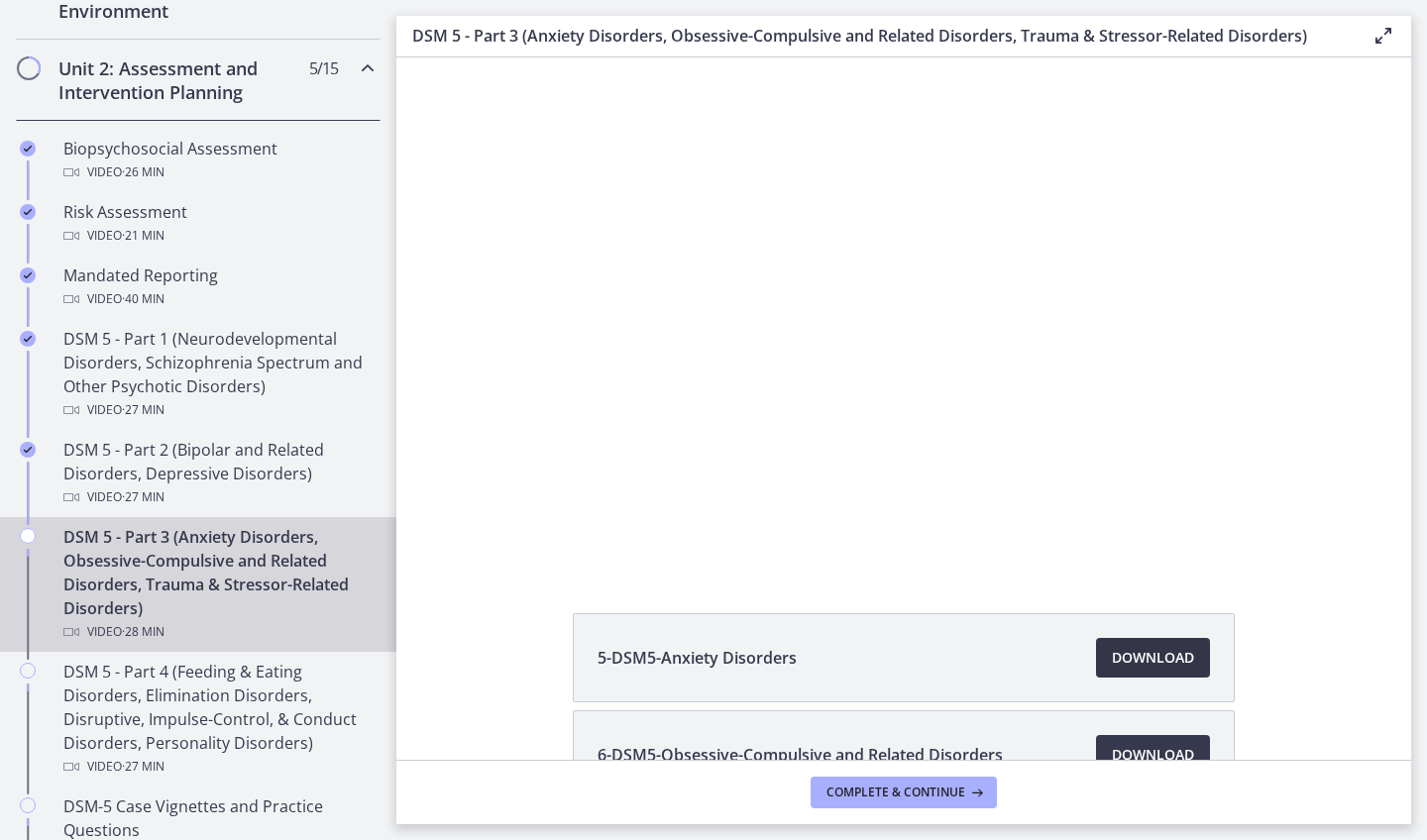 click on "Download
Opens in a new window" at bounding box center (1153, 658) 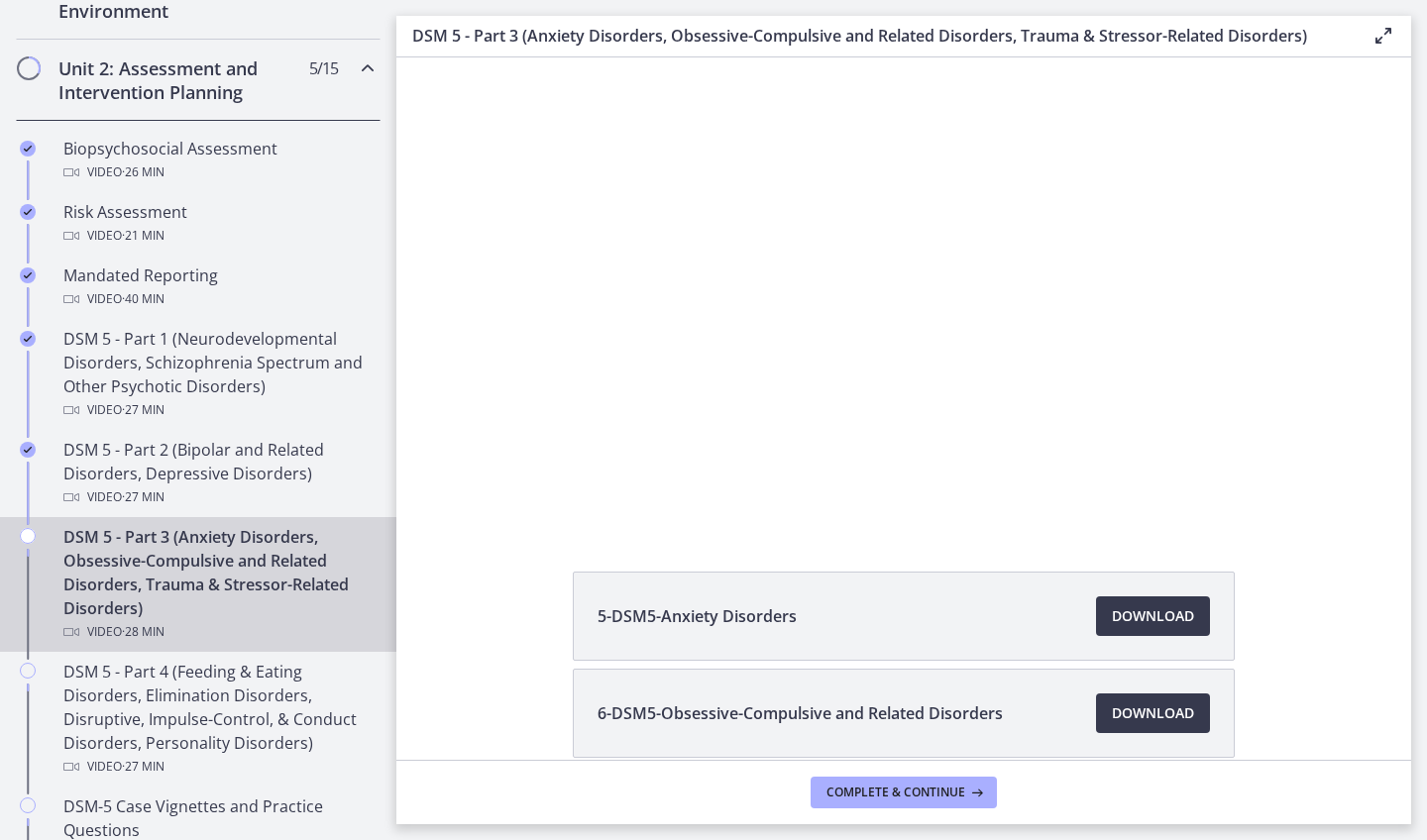 scroll, scrollTop: 48, scrollLeft: 0, axis: vertical 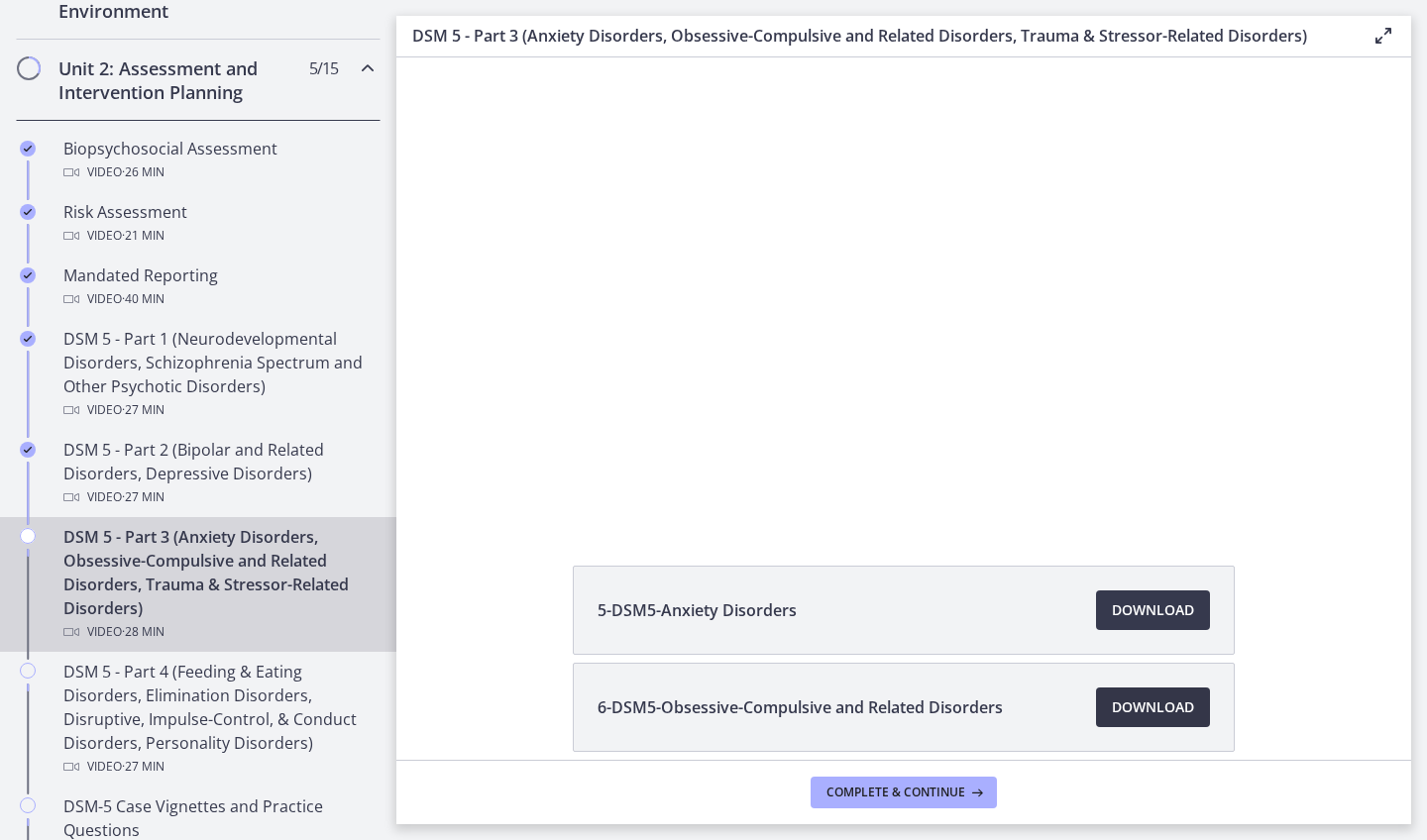 click on "Download
Opens in a new window" at bounding box center (1153, 707) 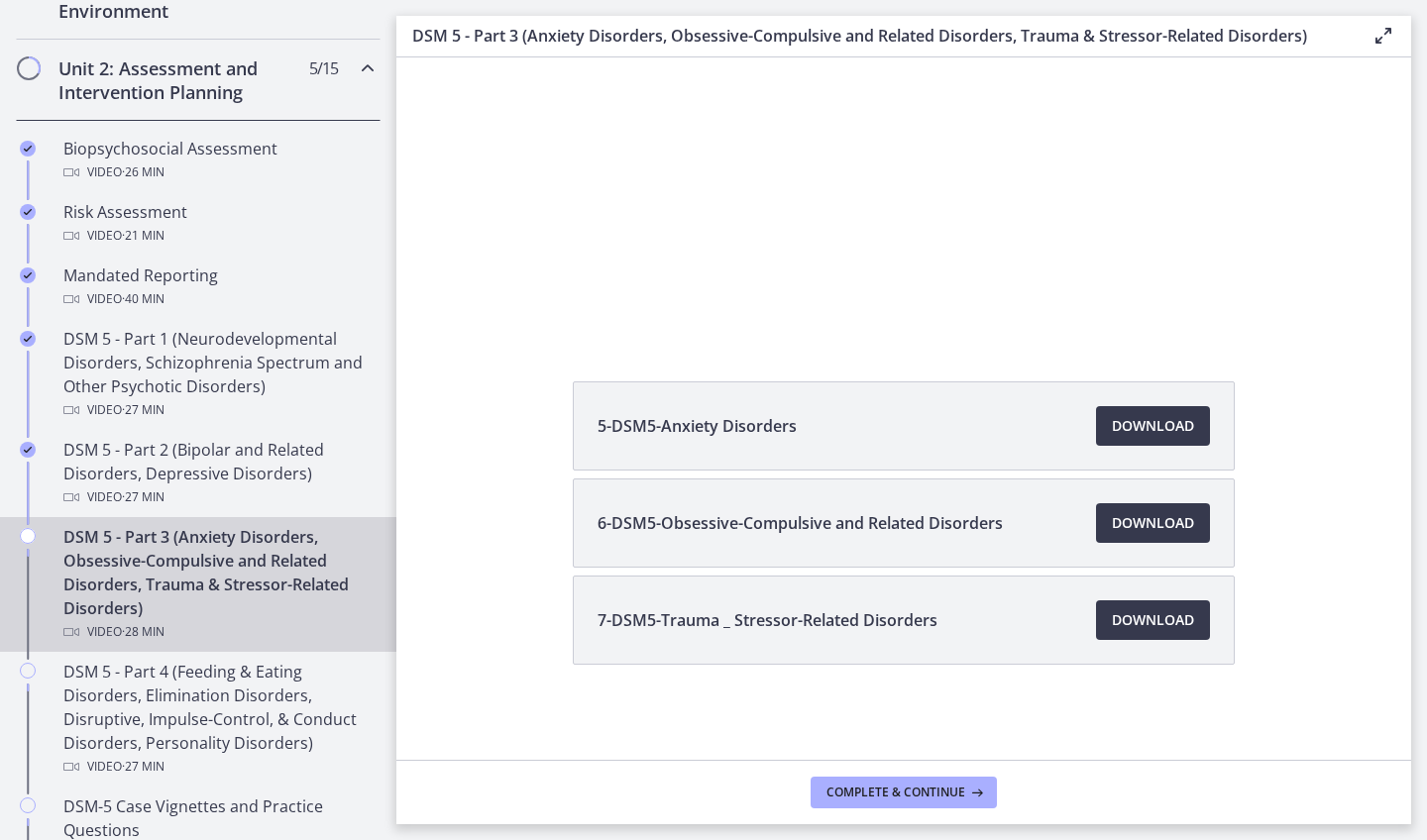 scroll, scrollTop: 232, scrollLeft: 0, axis: vertical 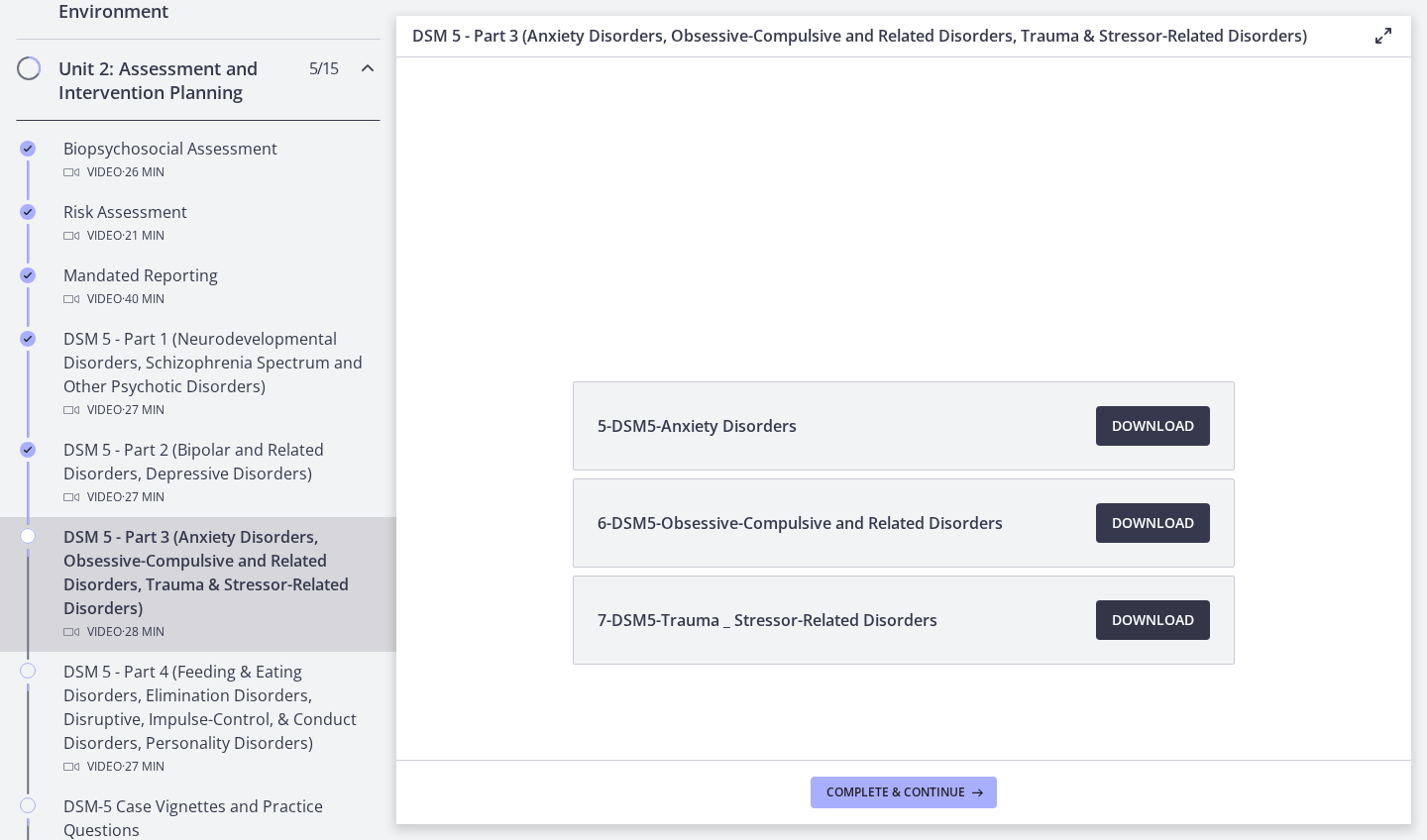click on "Download
Opens in a new window" at bounding box center (1153, 620) 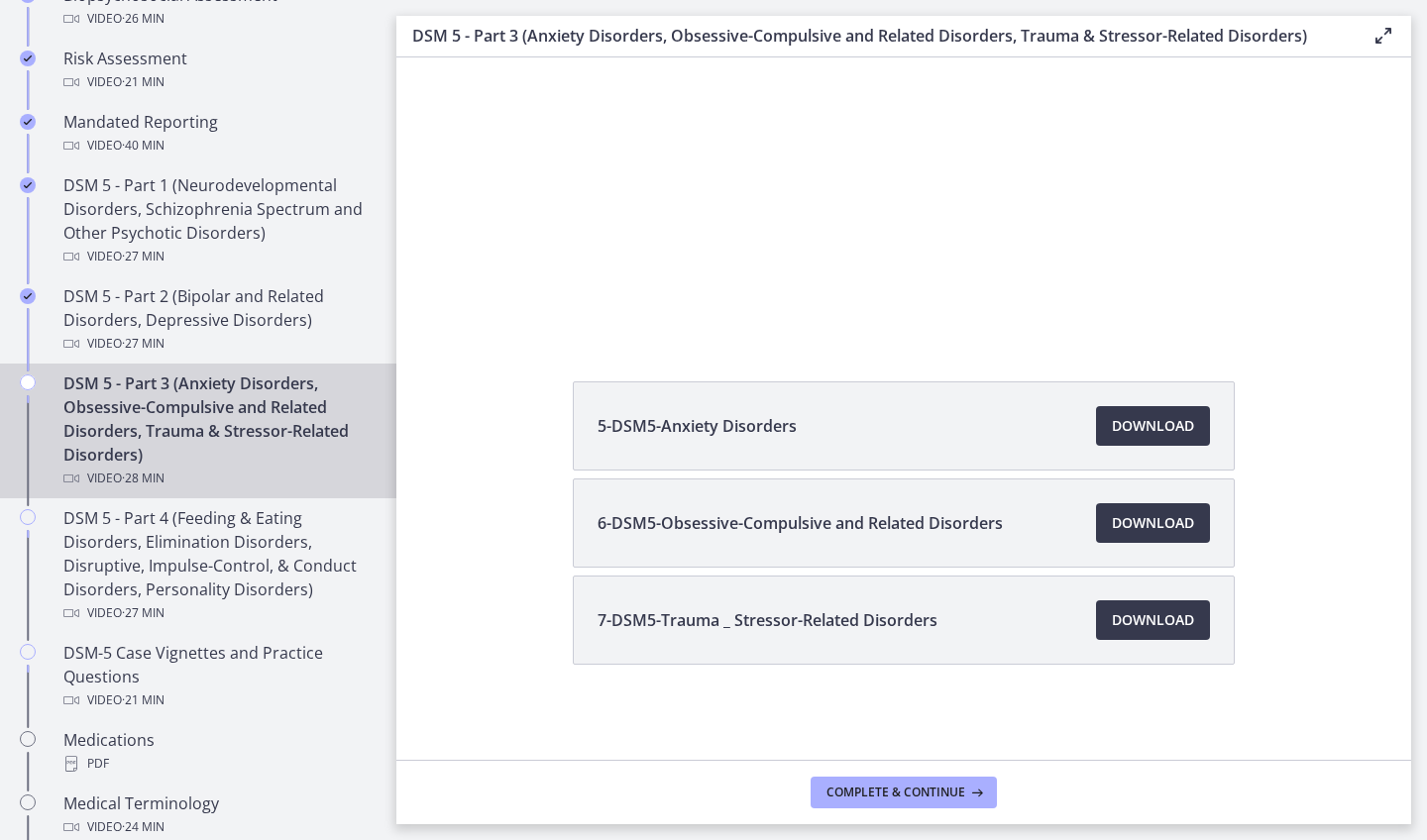 scroll, scrollTop: 807, scrollLeft: 0, axis: vertical 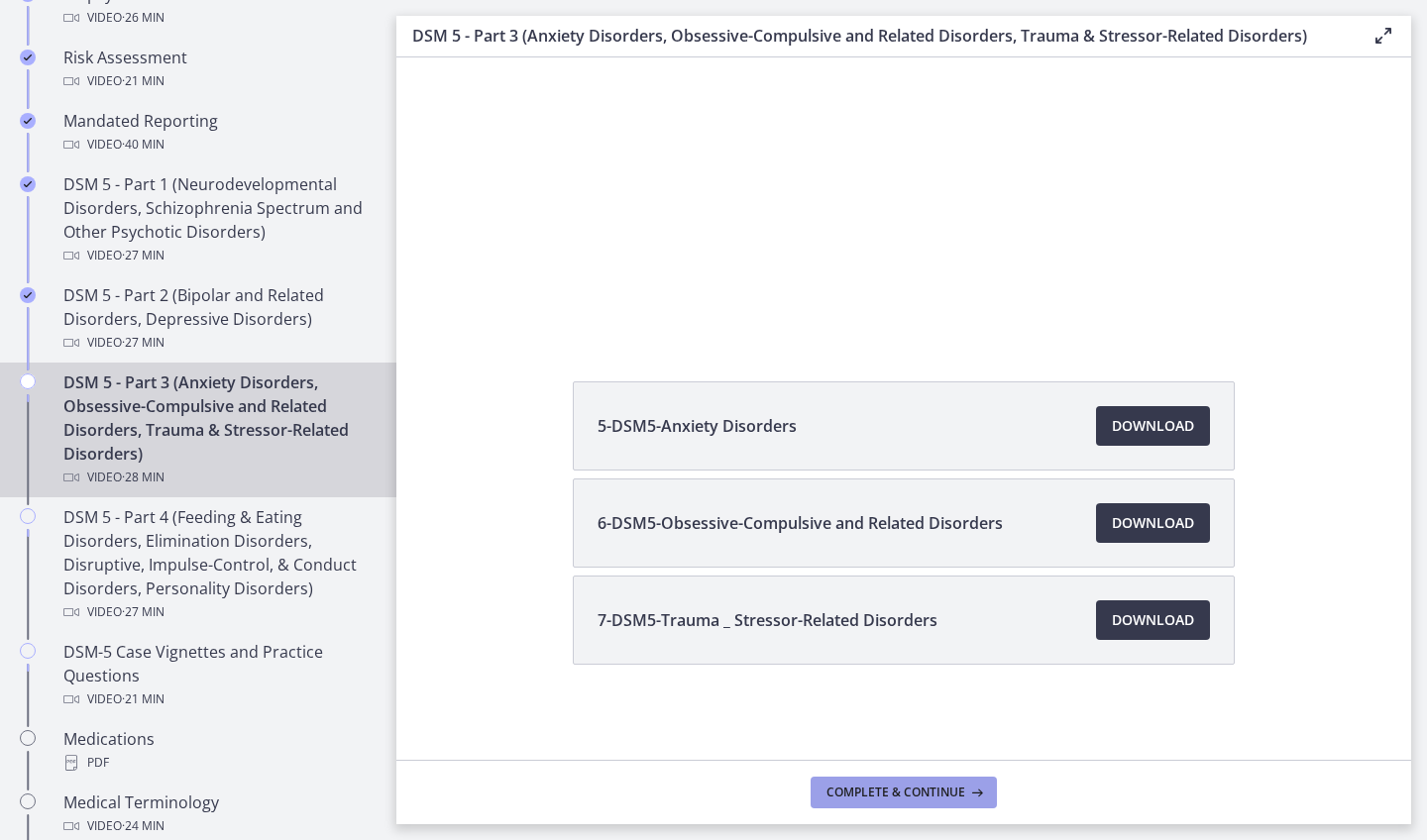 click on "Complete & continue" at bounding box center [896, 792] 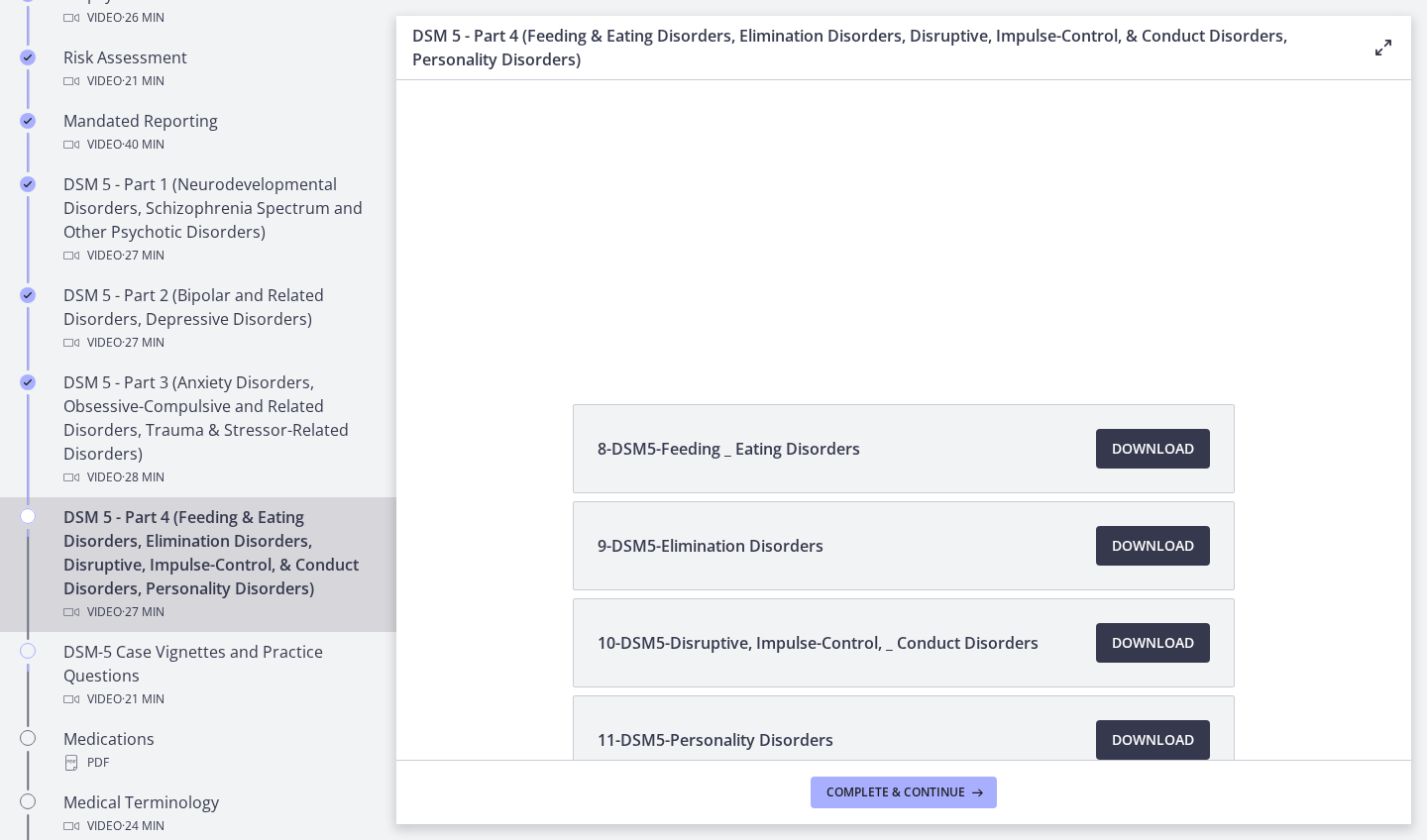 scroll, scrollTop: 0, scrollLeft: 0, axis: both 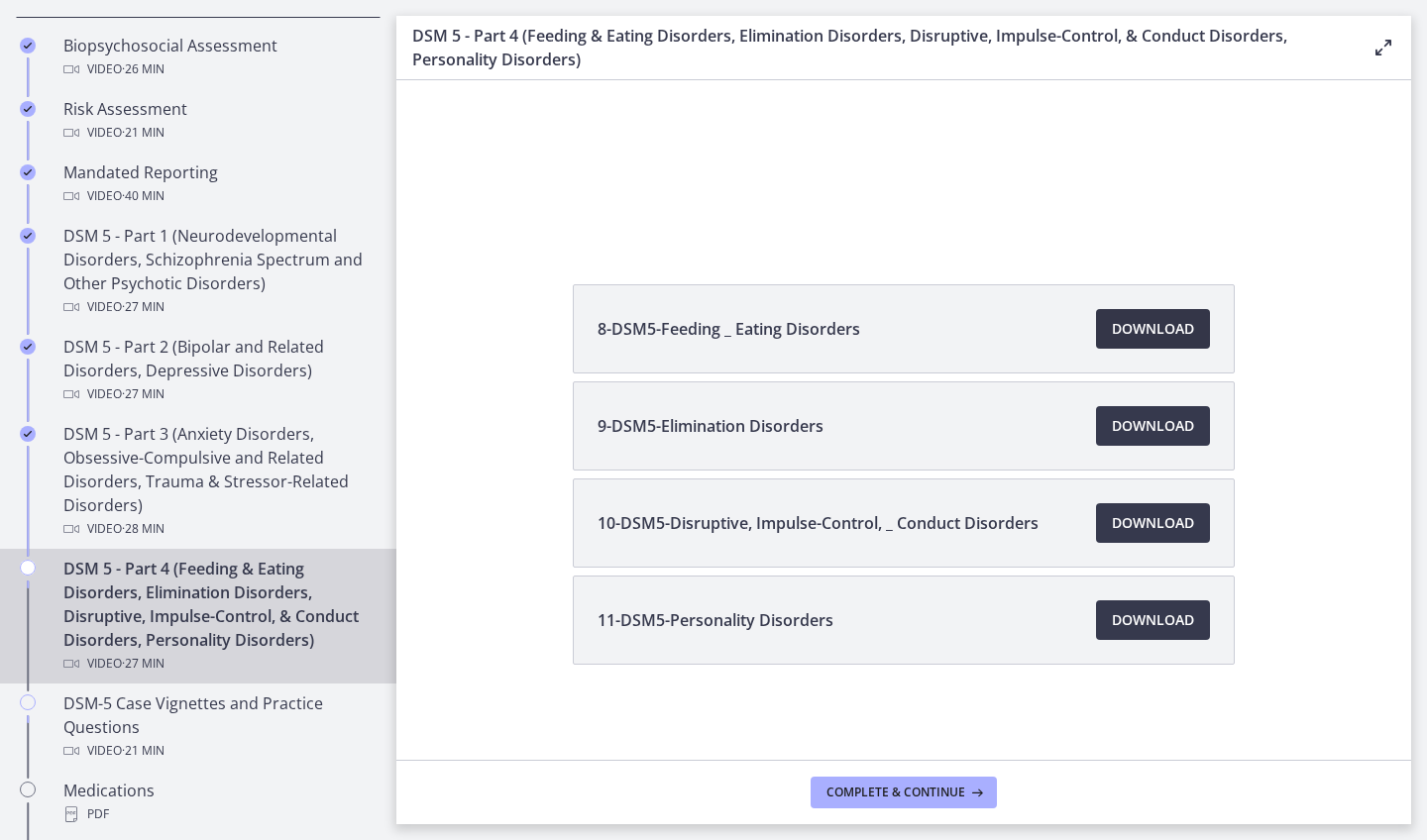 click on "Download
Opens in a new window" at bounding box center (1153, 329) 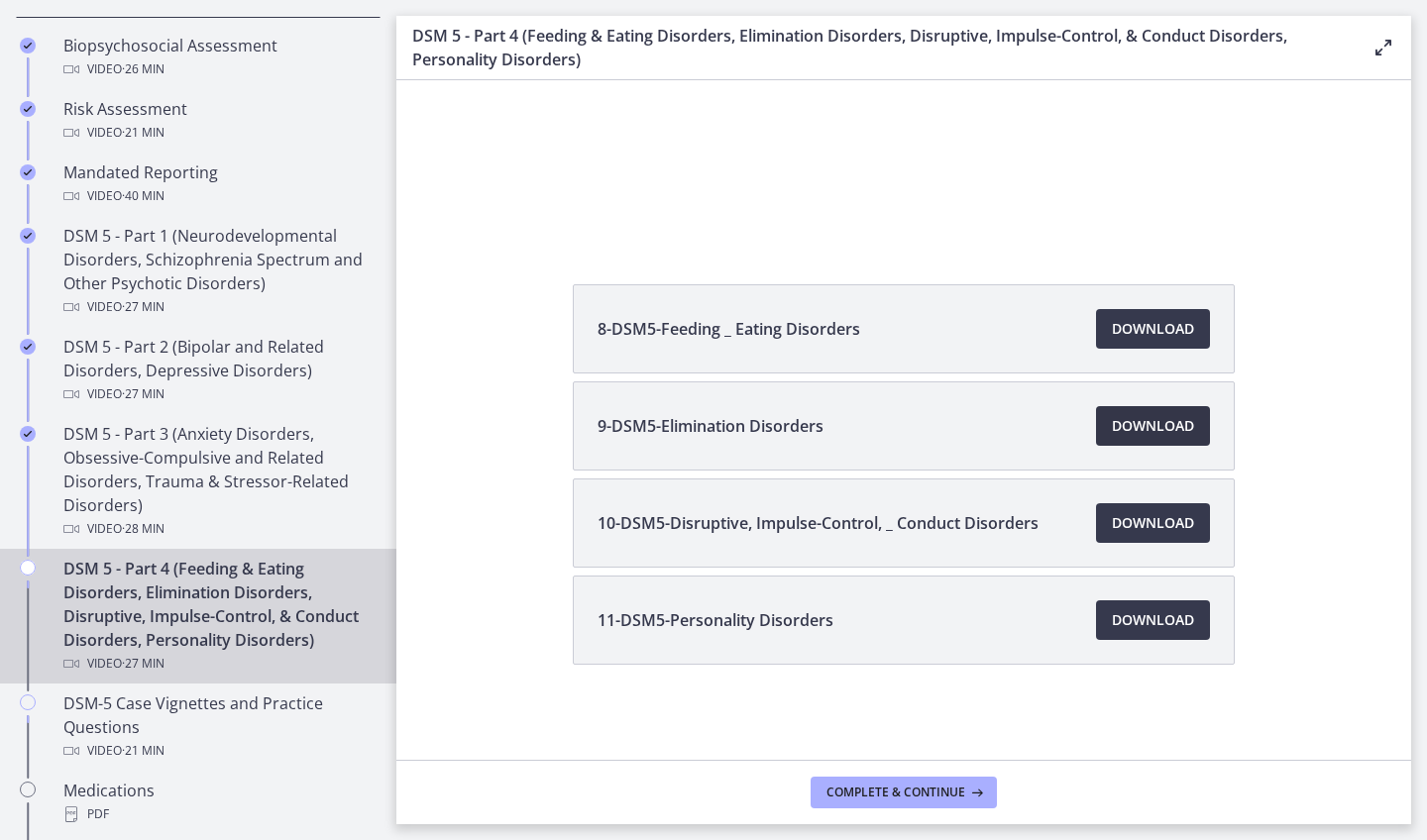 click on "Download
Opens in a new window" at bounding box center (1153, 426) 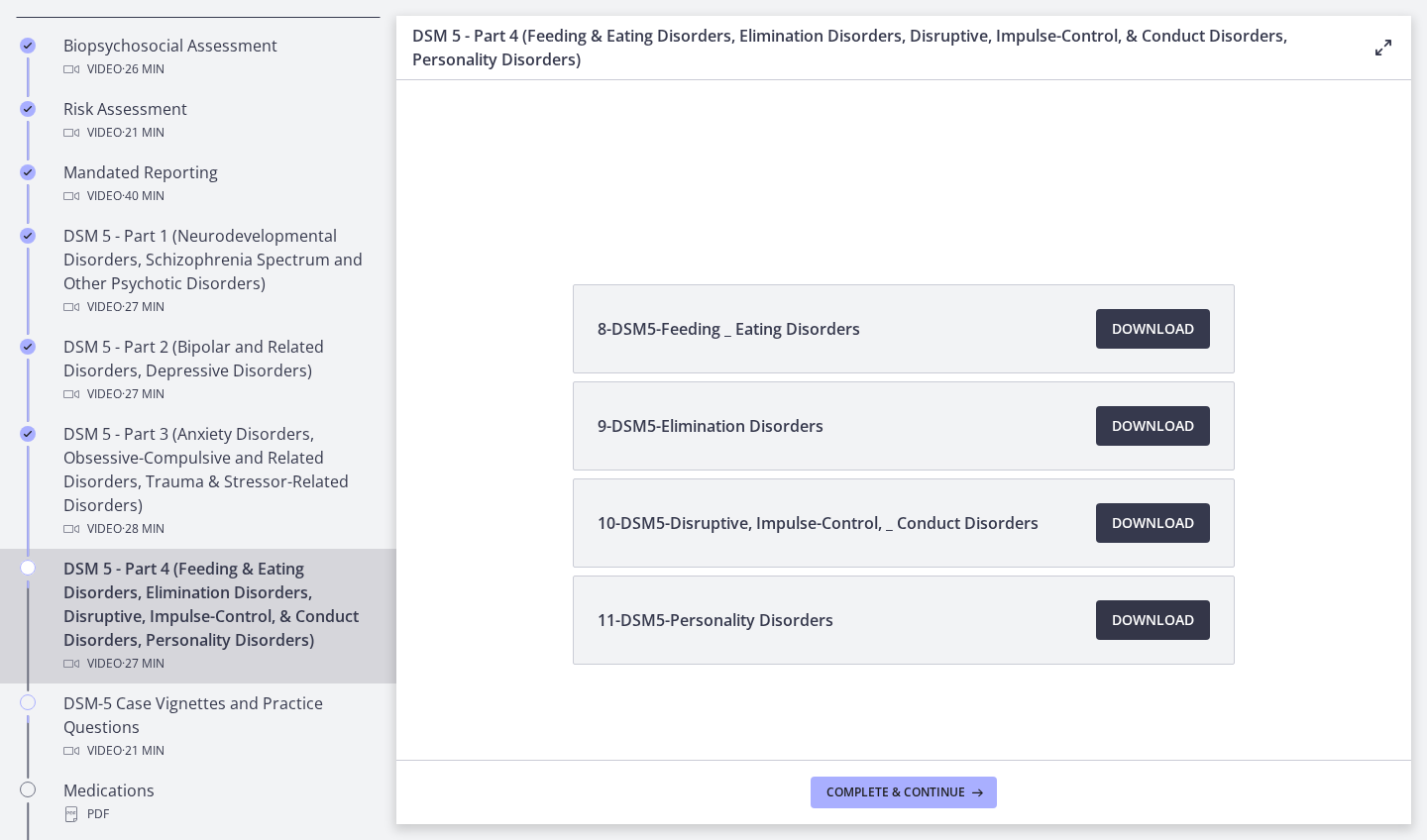click on "Download
Opens in a new window" at bounding box center (1153, 620) 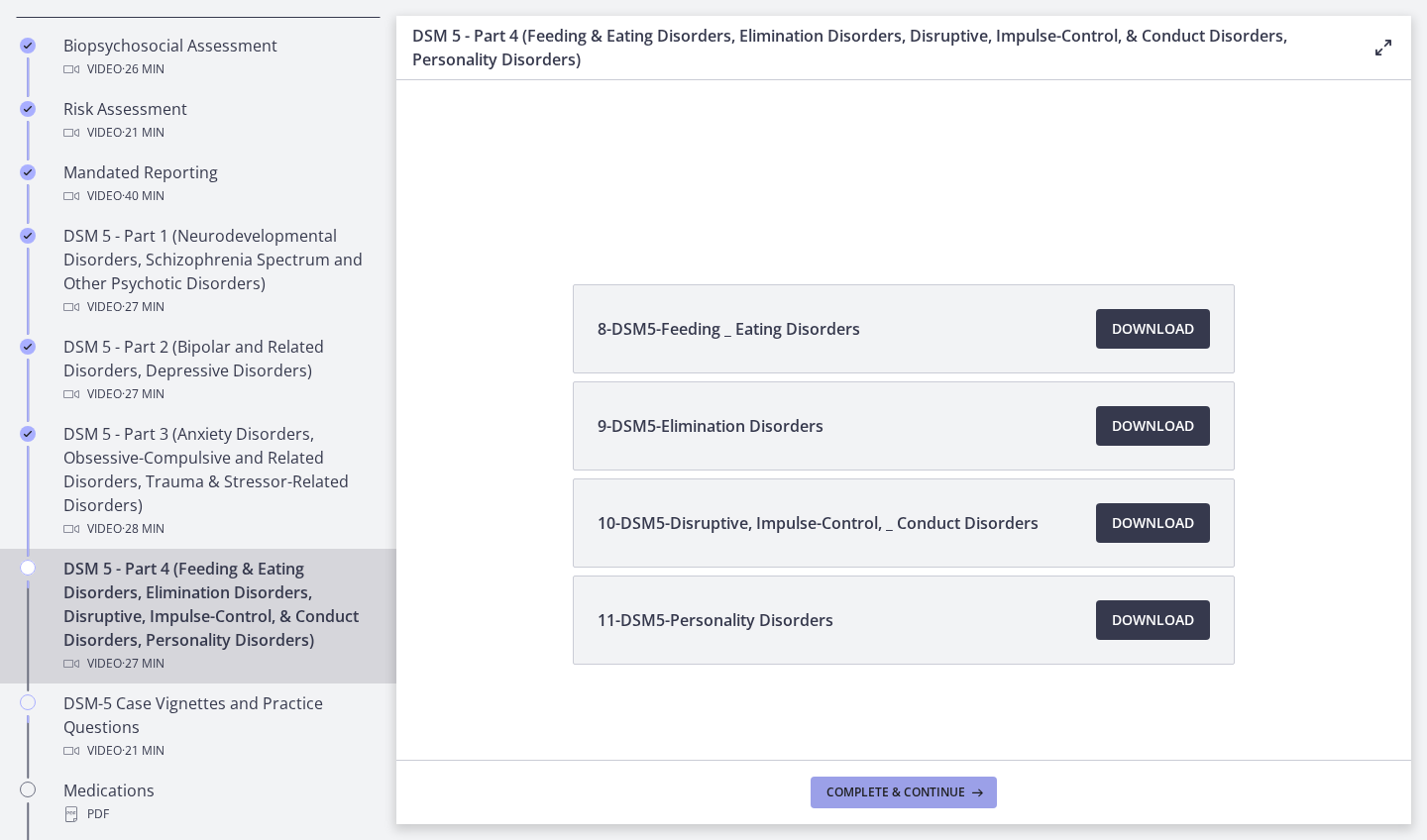 click on "Complete & continue" at bounding box center (896, 792) 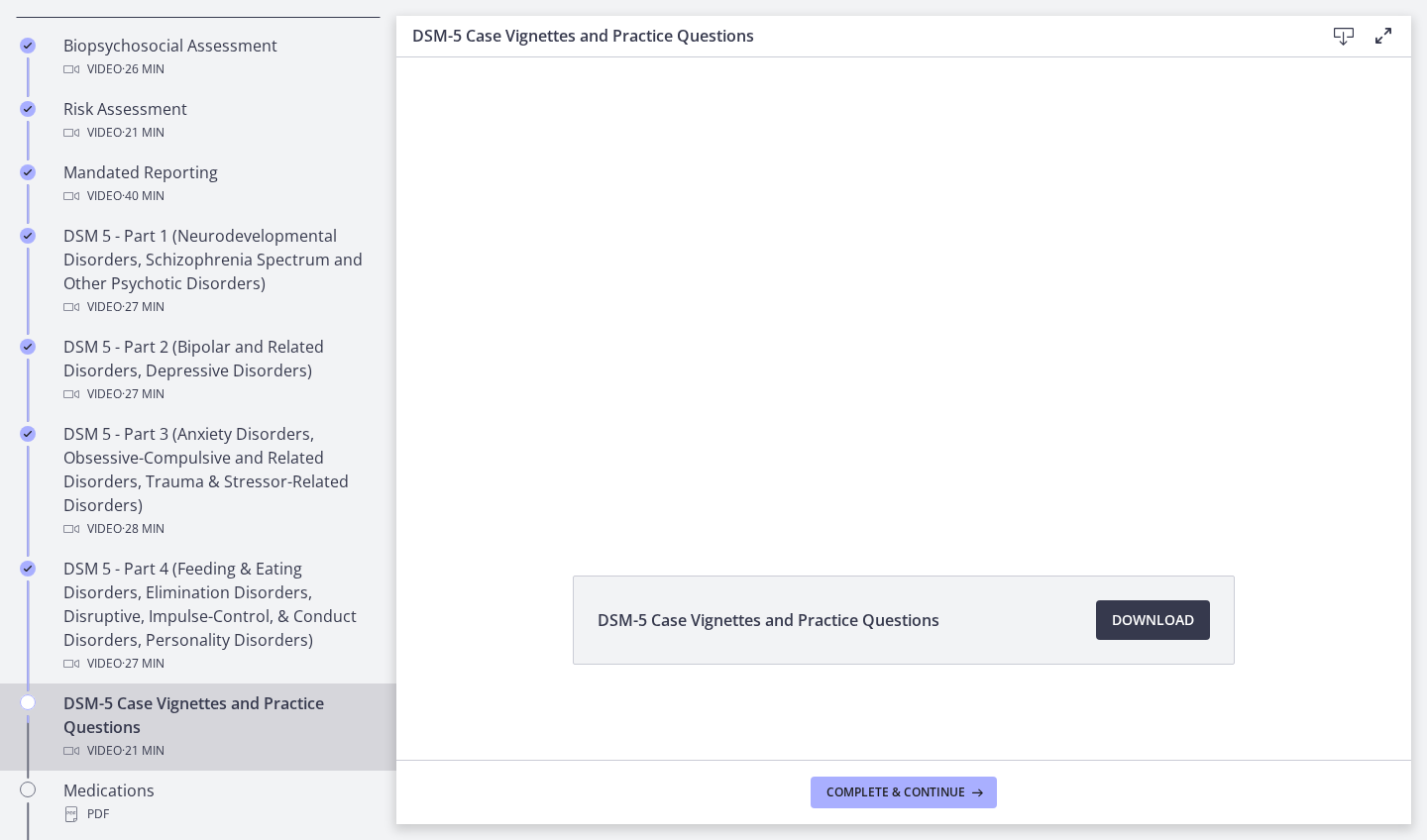 scroll, scrollTop: 0, scrollLeft: 0, axis: both 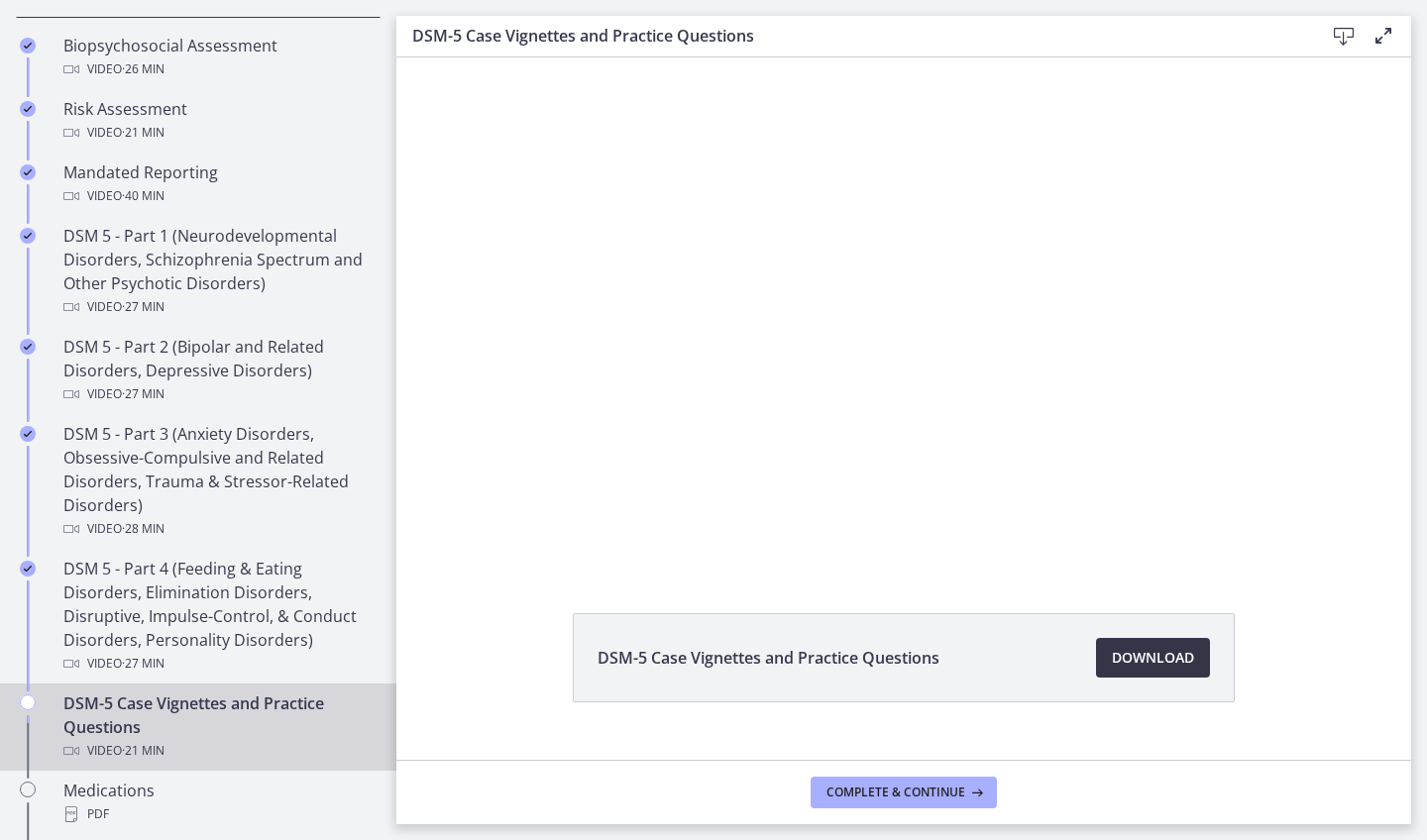 click on "Download
Opens in a new window" at bounding box center [1153, 658] 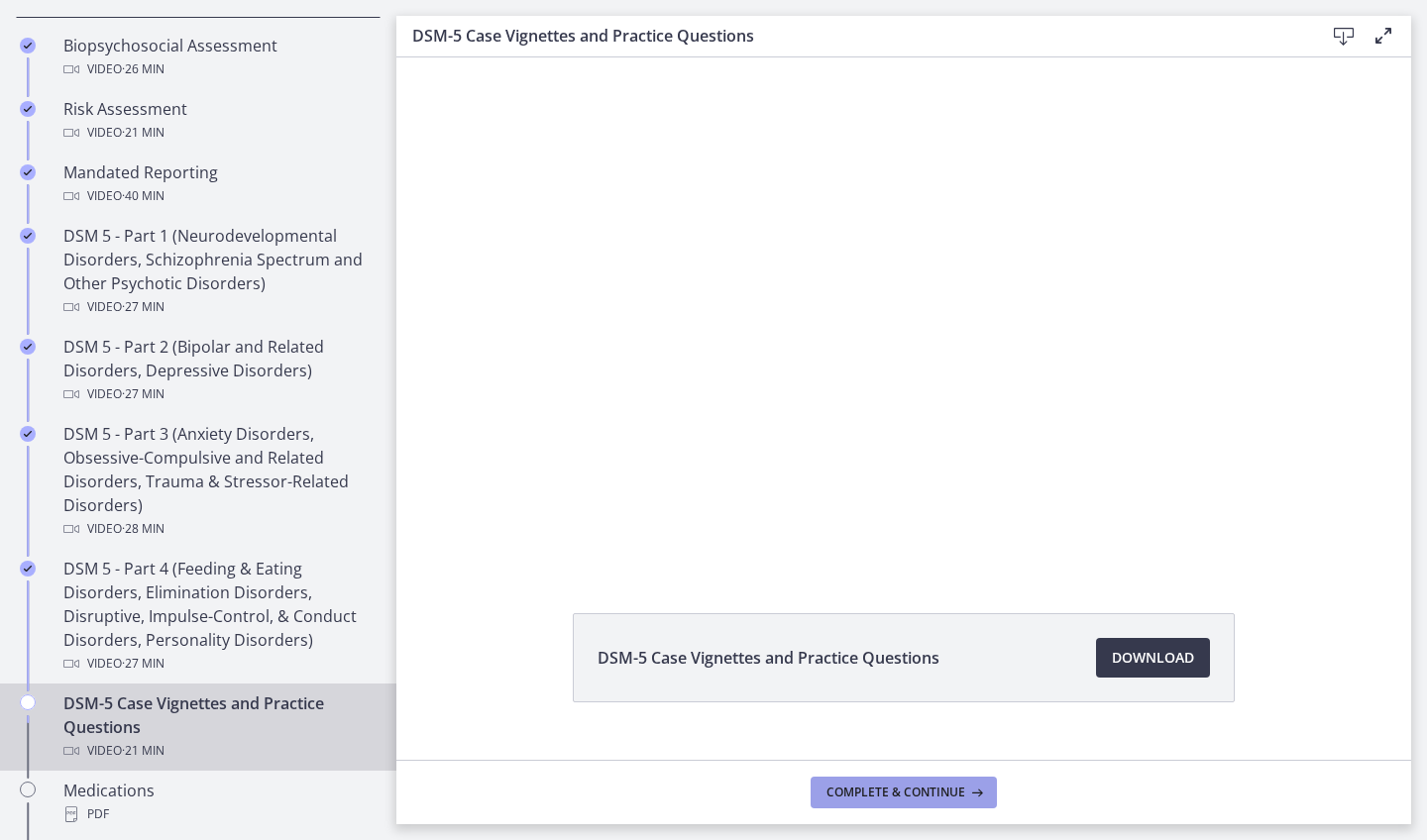 click on "Complete & continue" at bounding box center (904, 792) 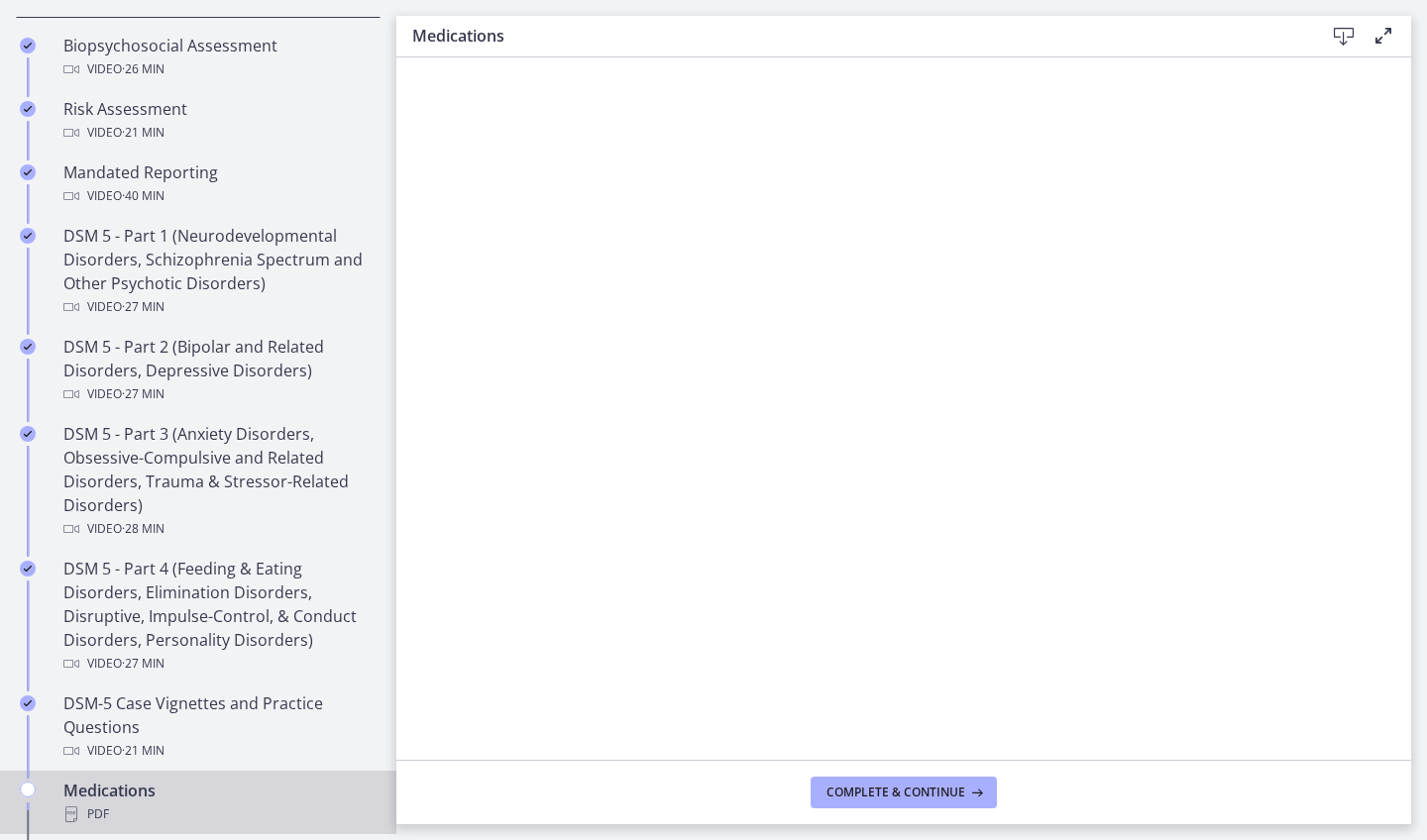 scroll, scrollTop: 0, scrollLeft: 0, axis: both 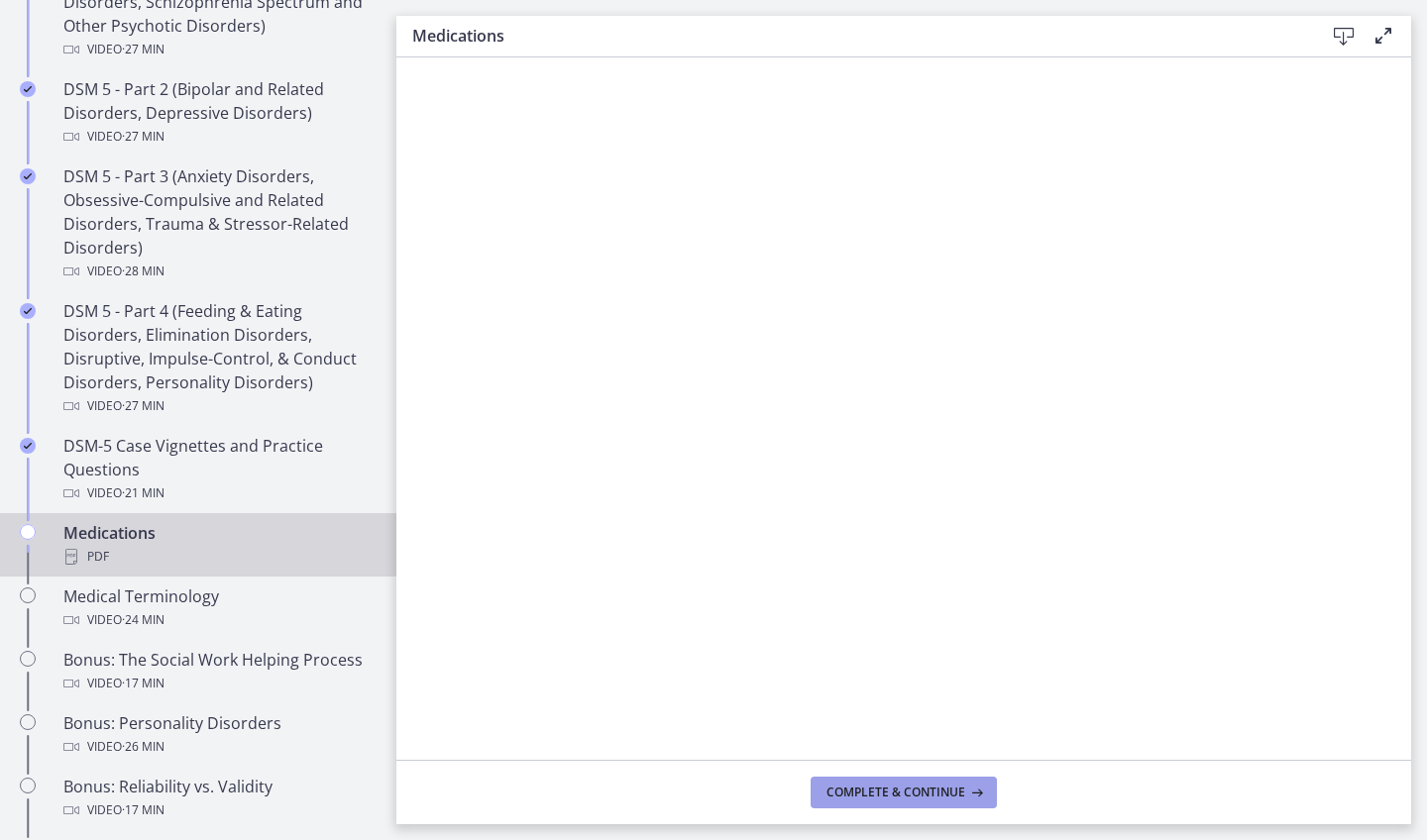 click on "Complete & continue" at bounding box center [904, 792] 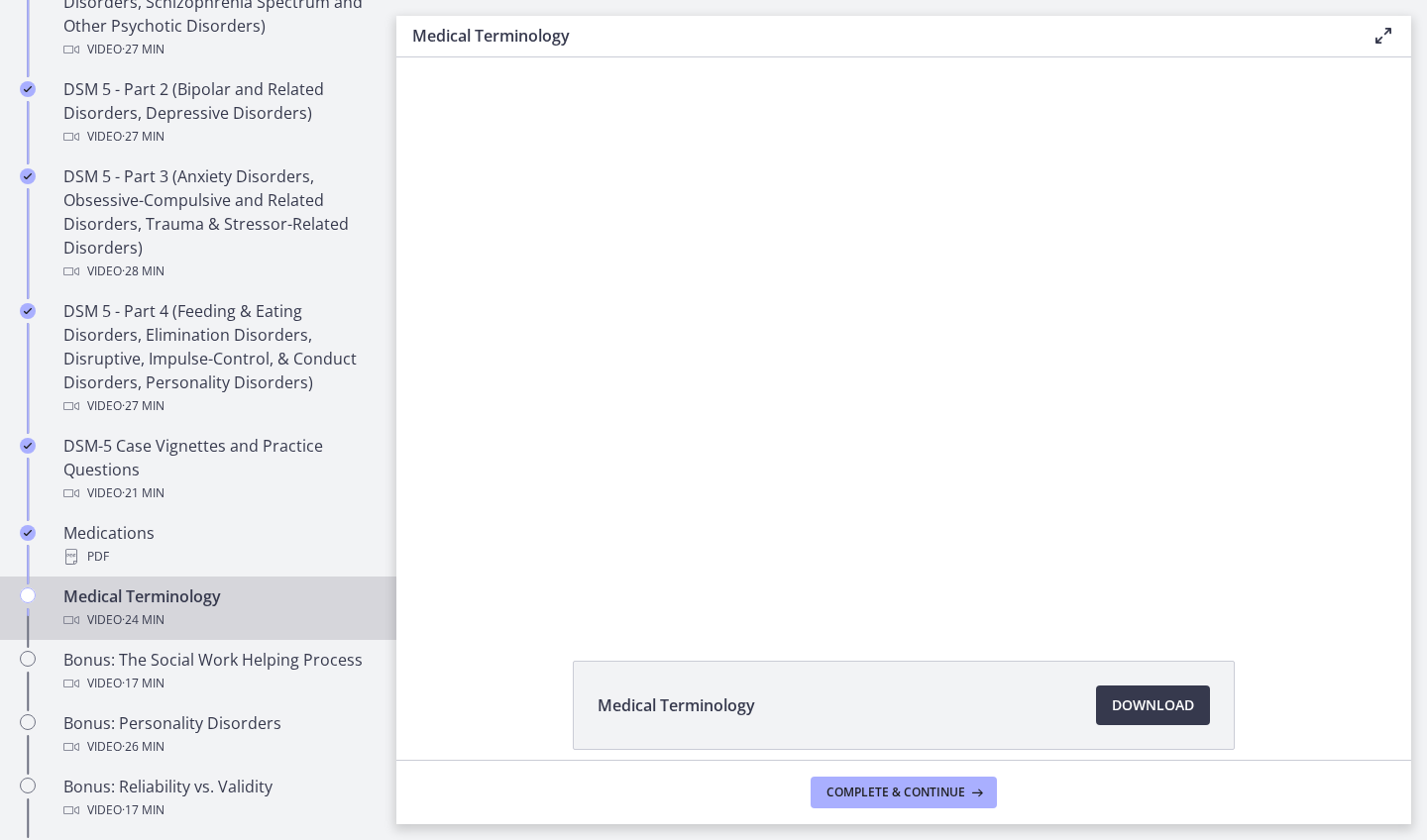 scroll, scrollTop: 1189, scrollLeft: 0, axis: vertical 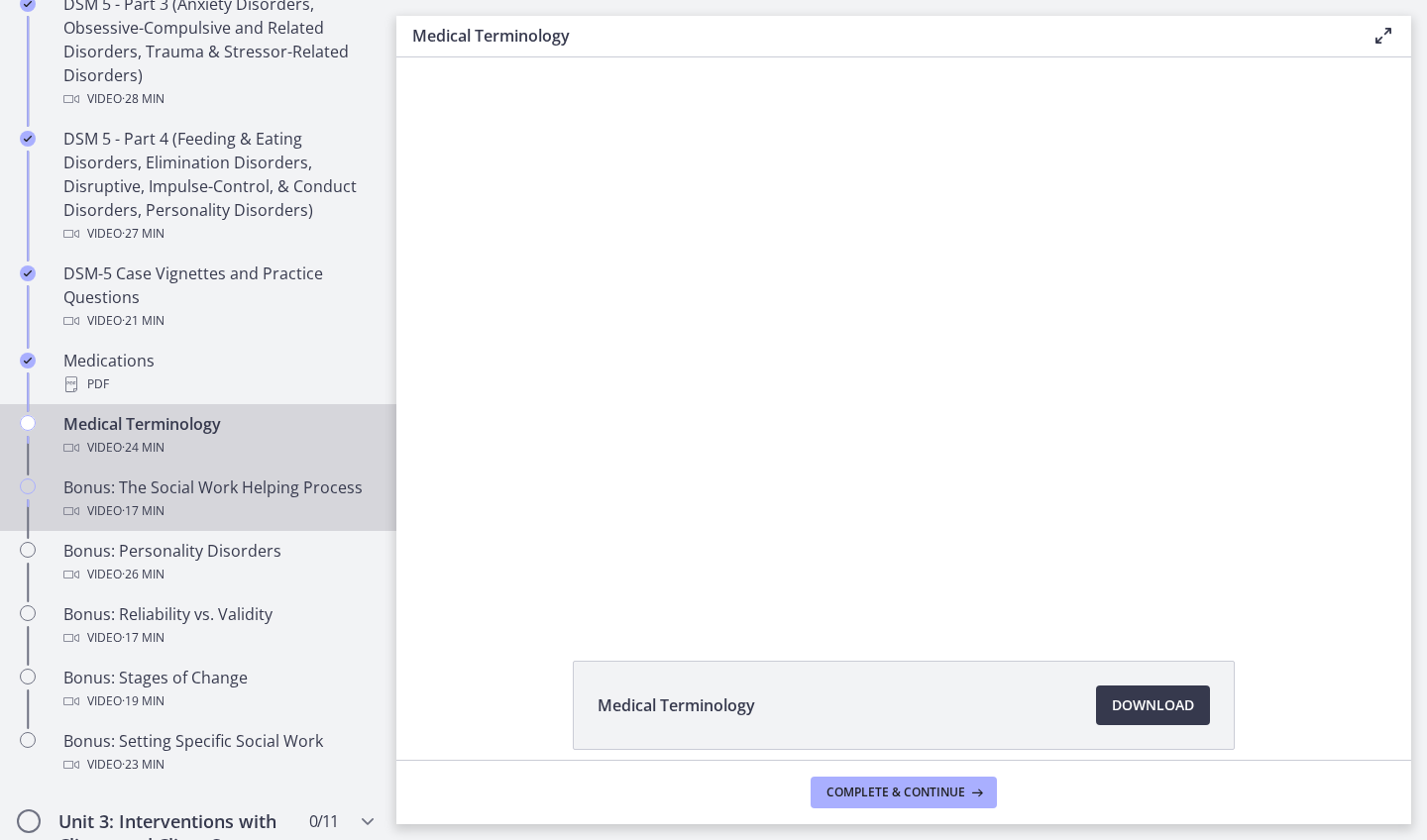 click on "Bonus: The Social Work Helping Process
Video
·  17 min" at bounding box center (218, 499) 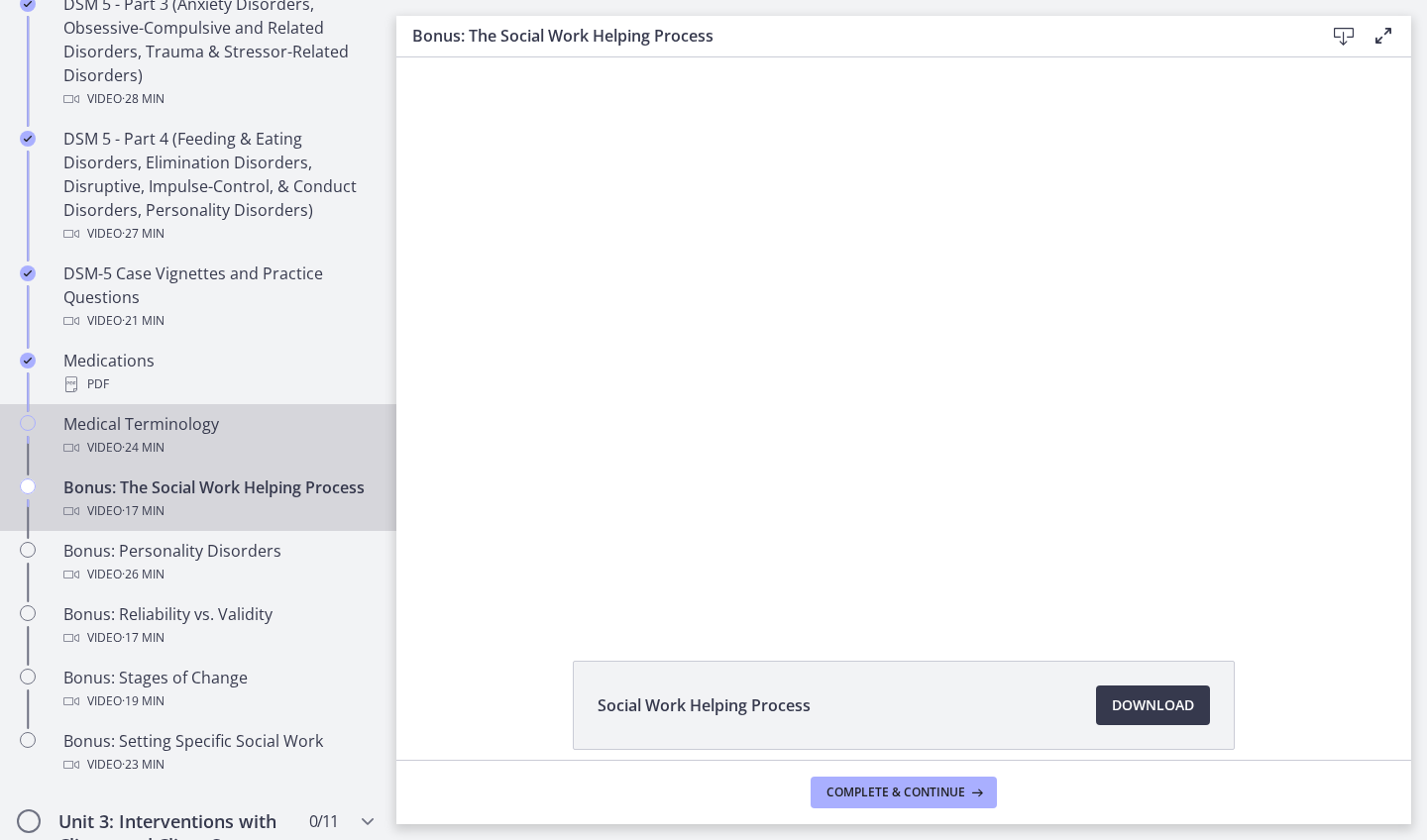 click on "Medical Terminology
Video
·  24 min" at bounding box center [218, 436] 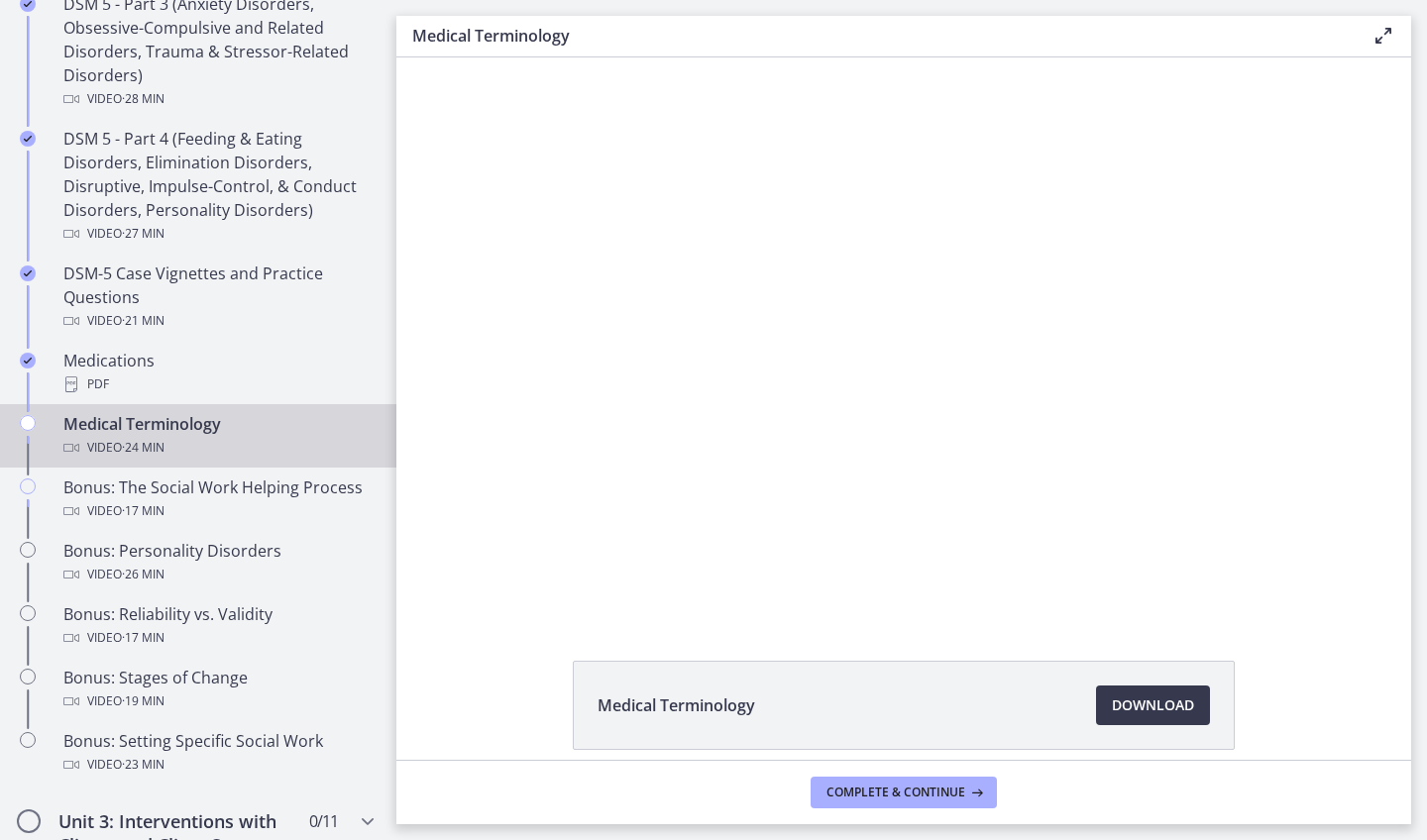 scroll, scrollTop: 0, scrollLeft: 0, axis: both 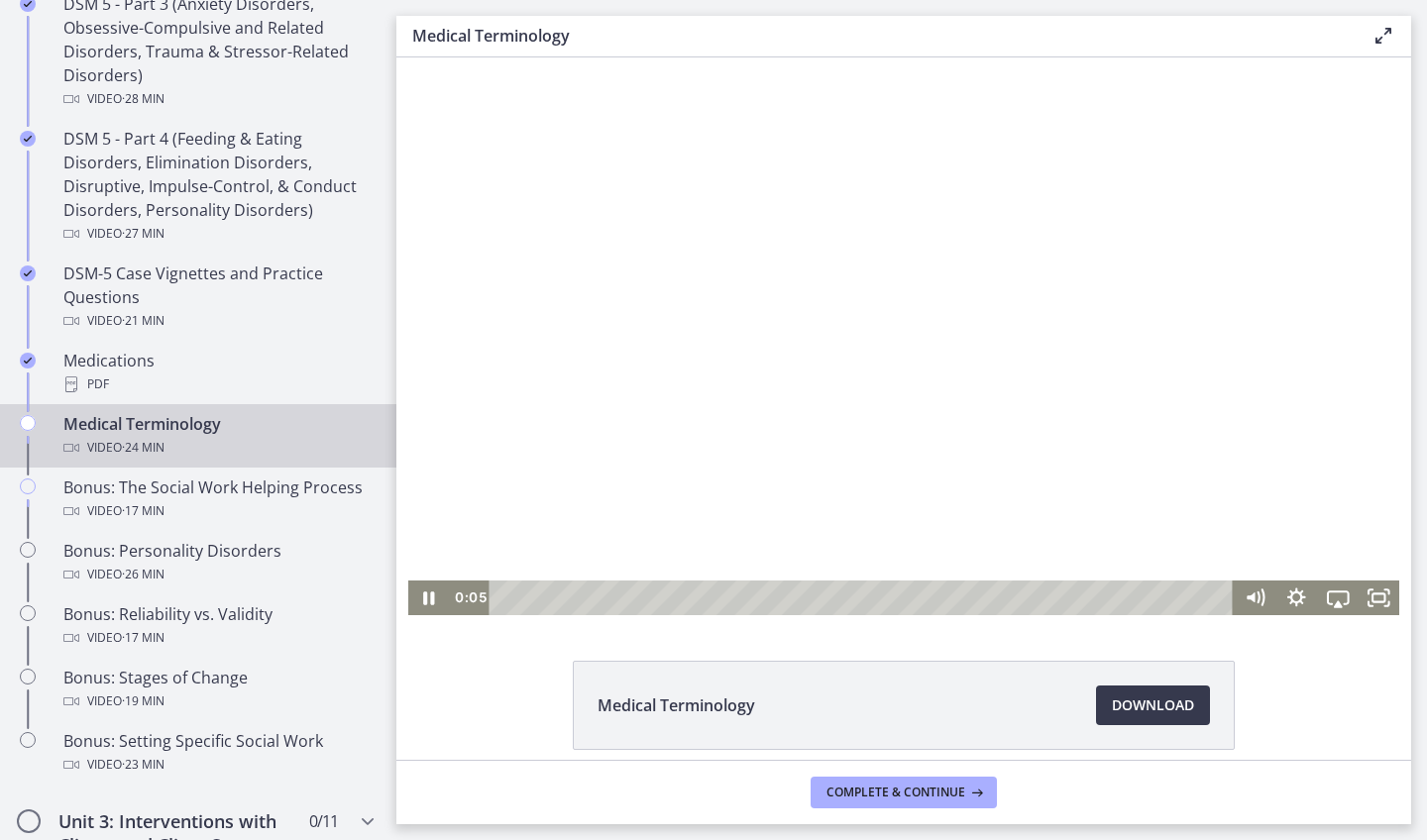 click at bounding box center [904, 336] 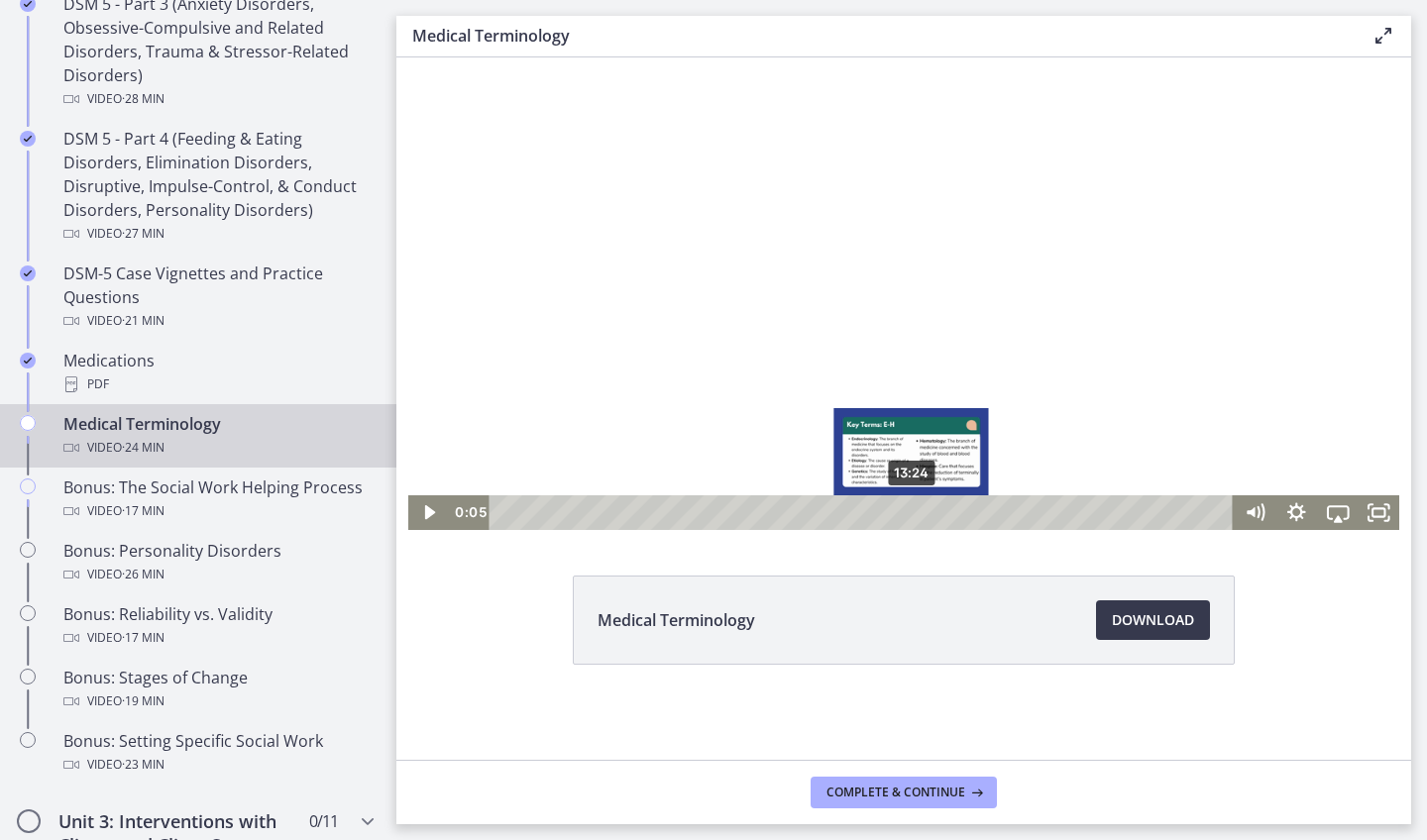scroll, scrollTop: 85, scrollLeft: 0, axis: vertical 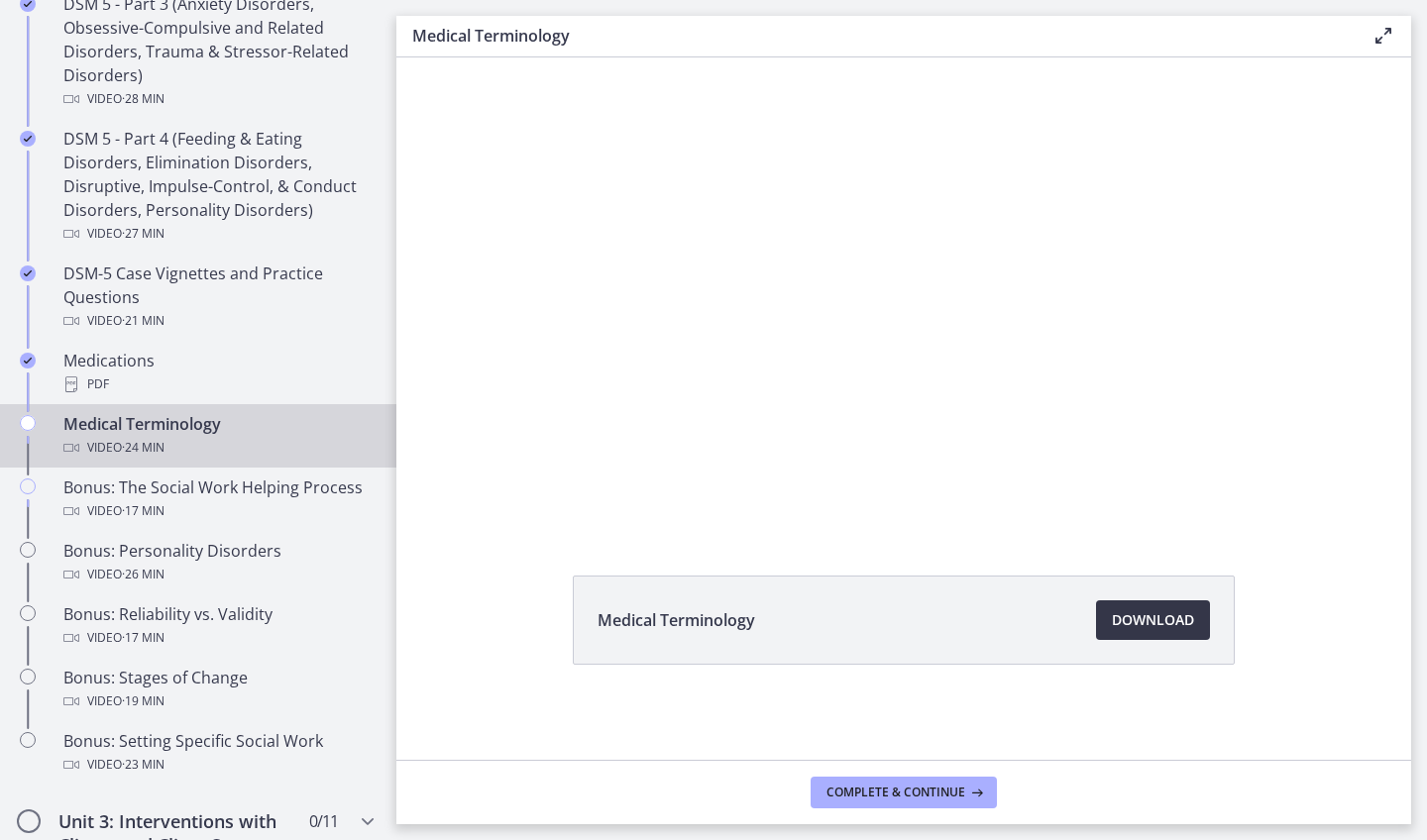 click on "Download
Opens in a new window" at bounding box center [1153, 620] 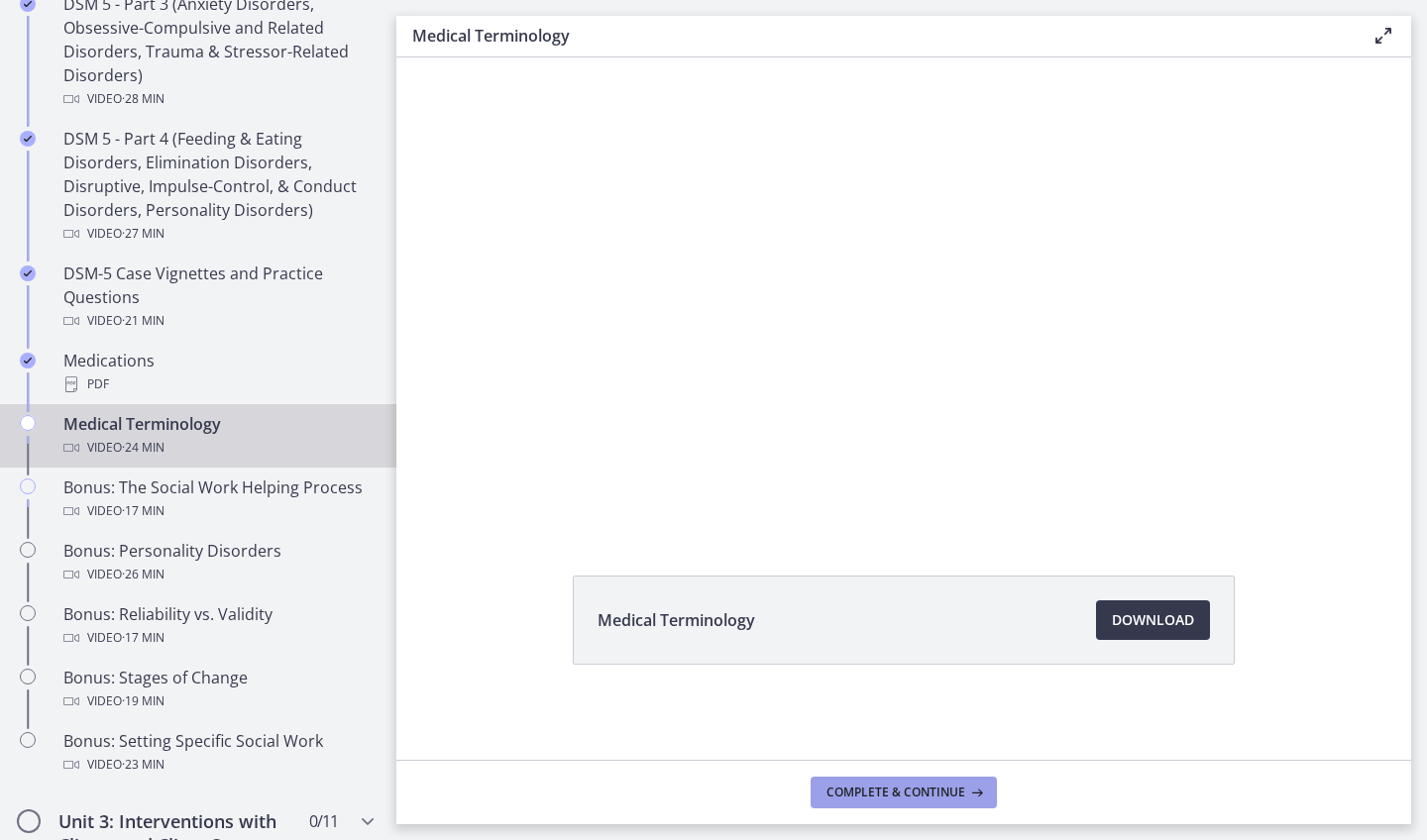 click on "Complete & continue" at bounding box center [904, 792] 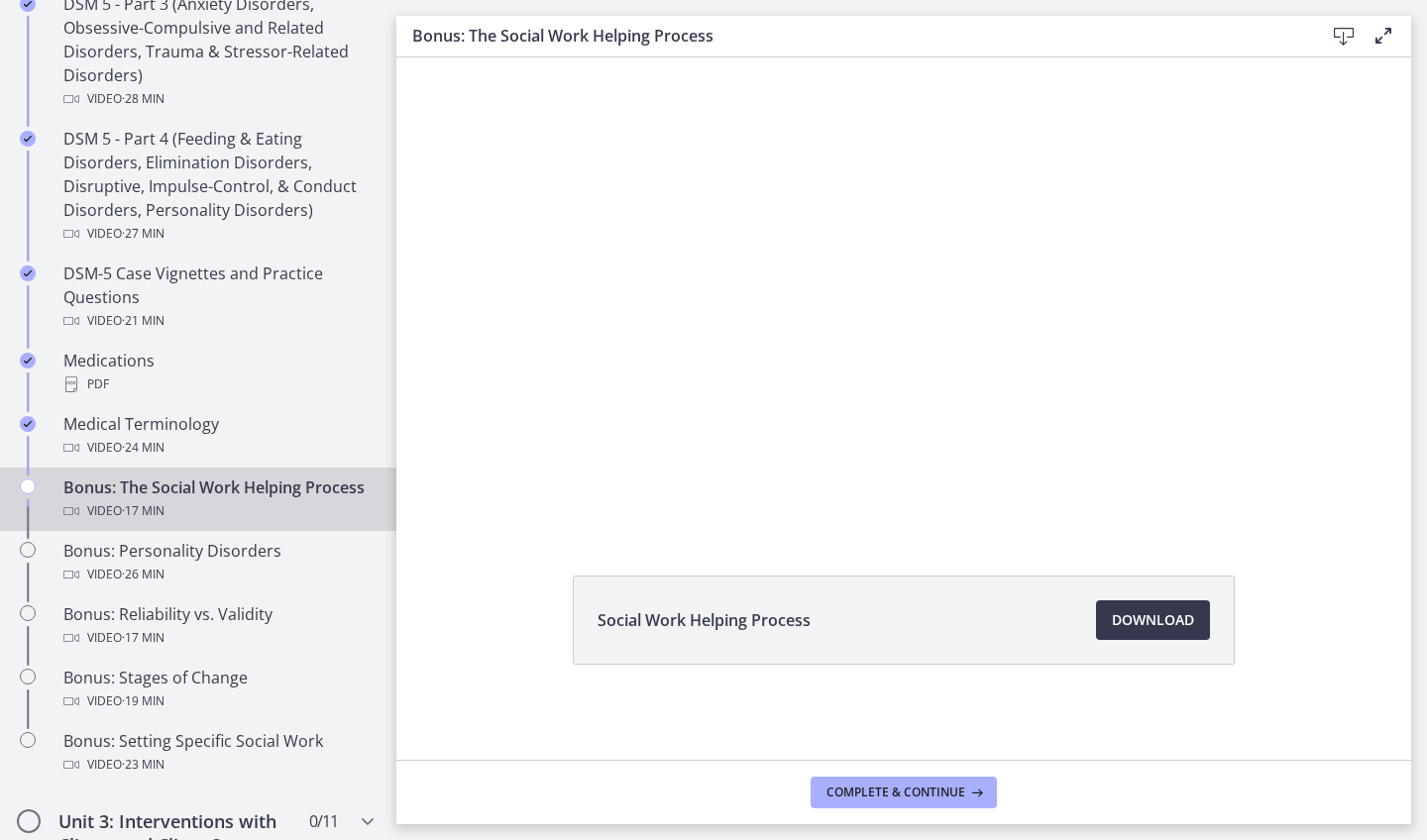 scroll, scrollTop: 0, scrollLeft: 0, axis: both 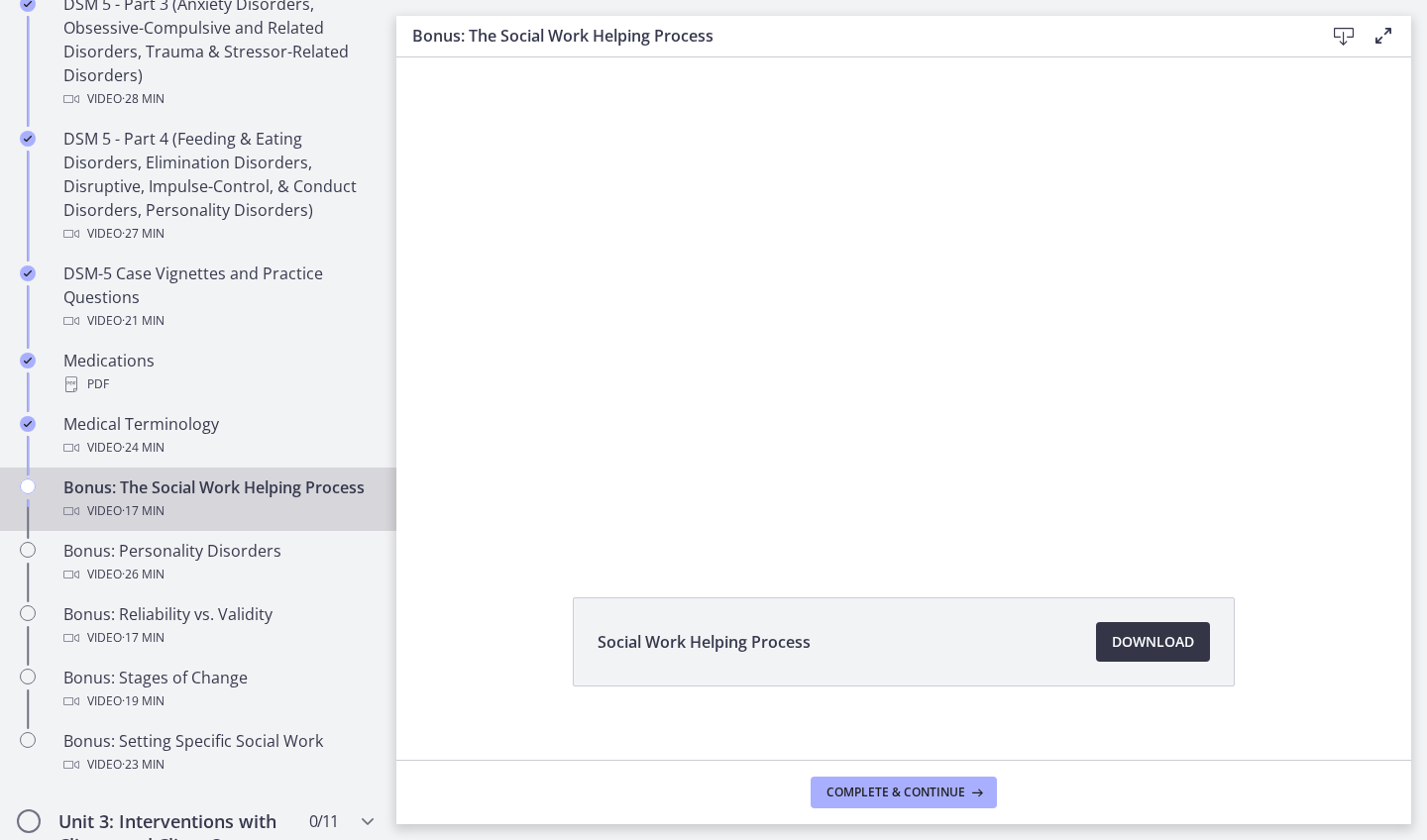 click on "Download
Opens in a new window" at bounding box center (1153, 642) 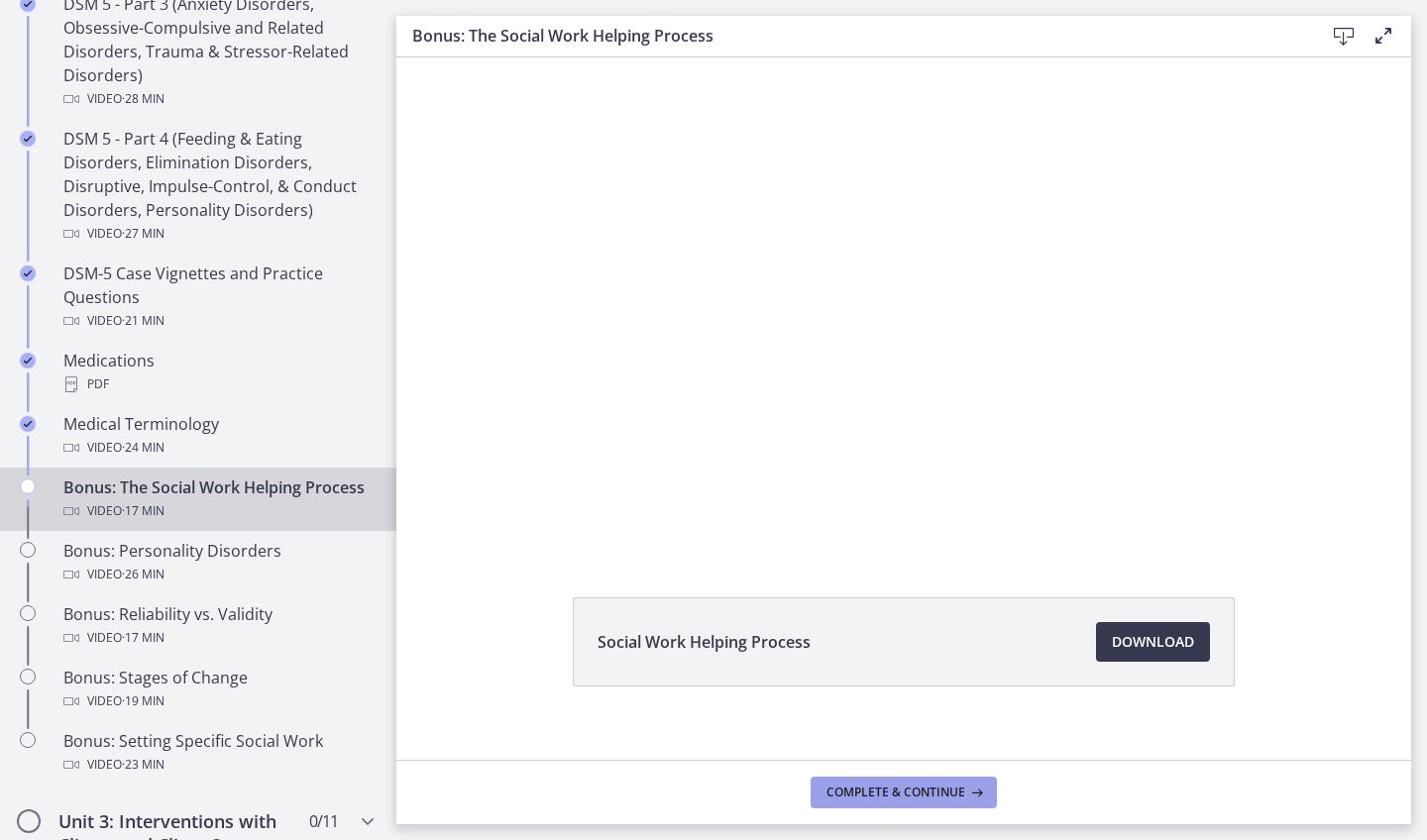 click on "Complete & continue" at bounding box center [896, 792] 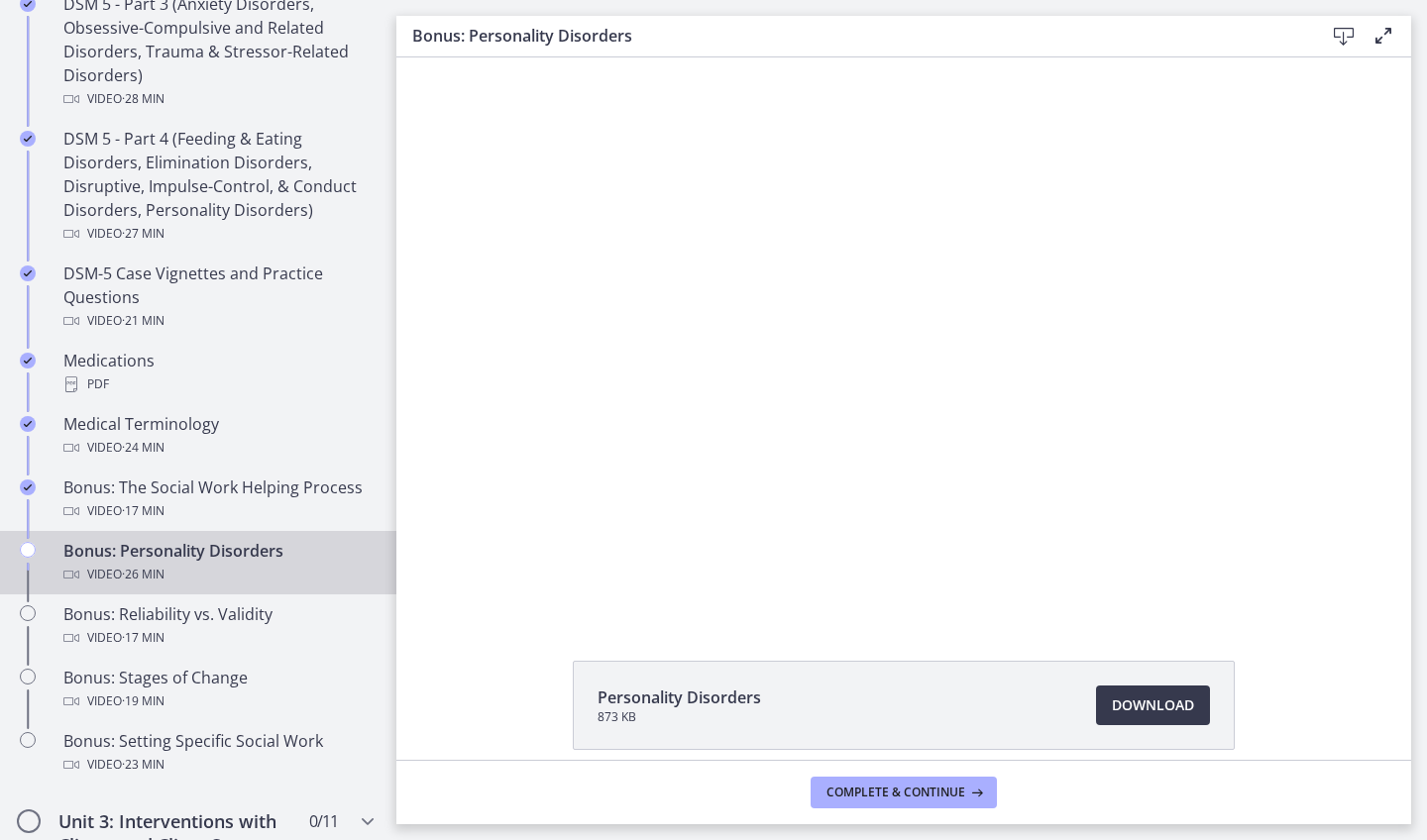 scroll, scrollTop: 0, scrollLeft: 0, axis: both 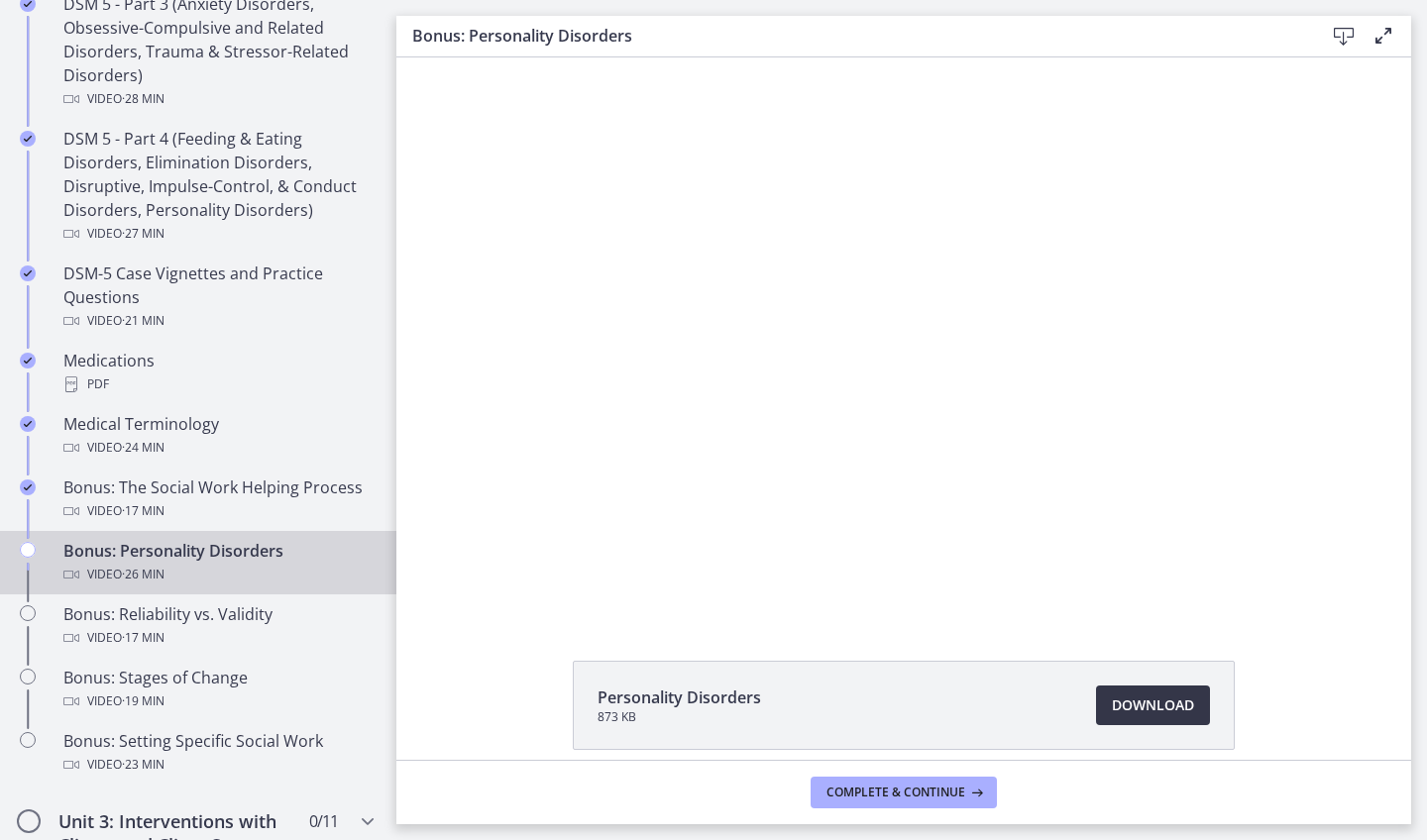 click on "Download
Opens in a new window" at bounding box center [1153, 705] 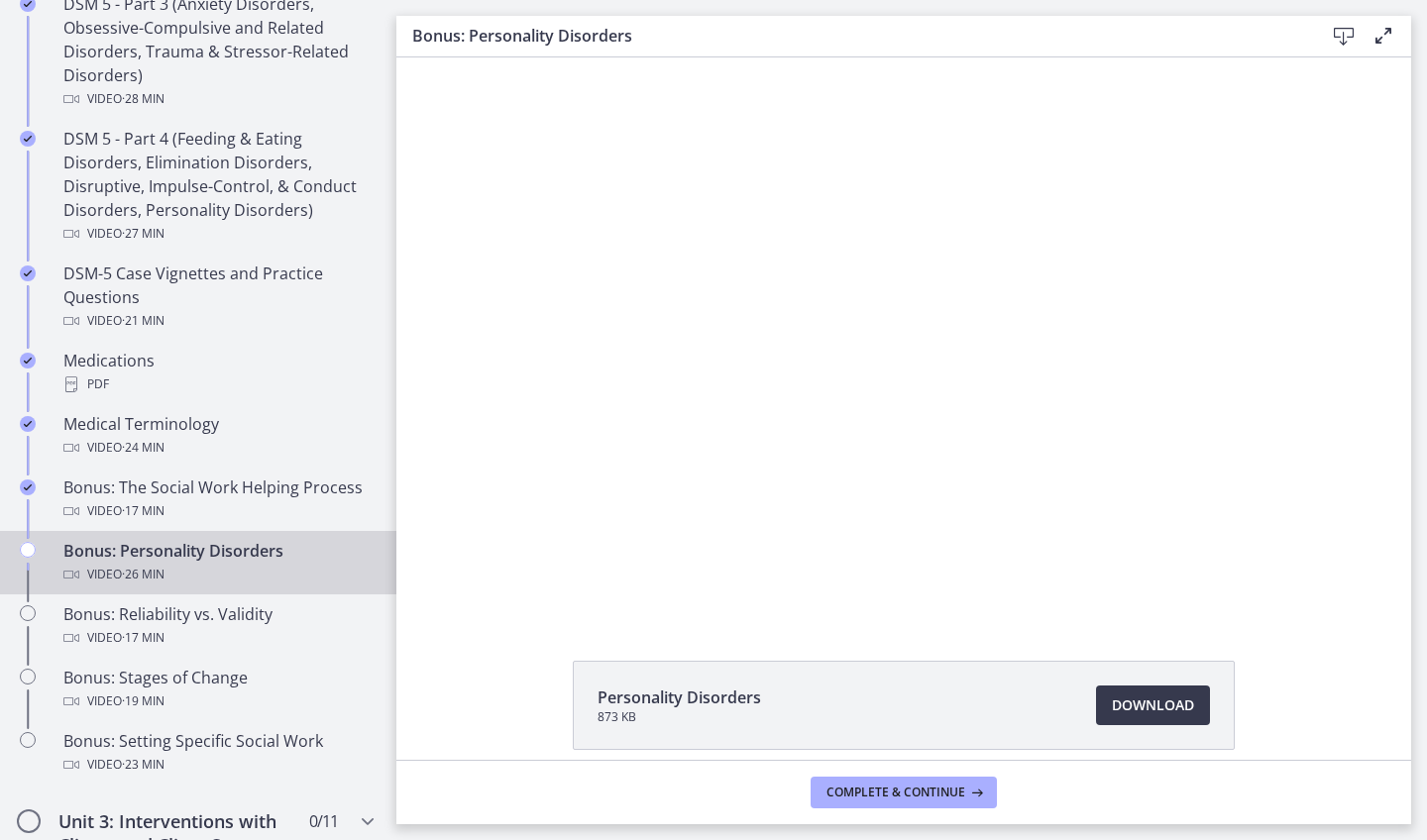 click on "Complete & continue" at bounding box center [904, 791] 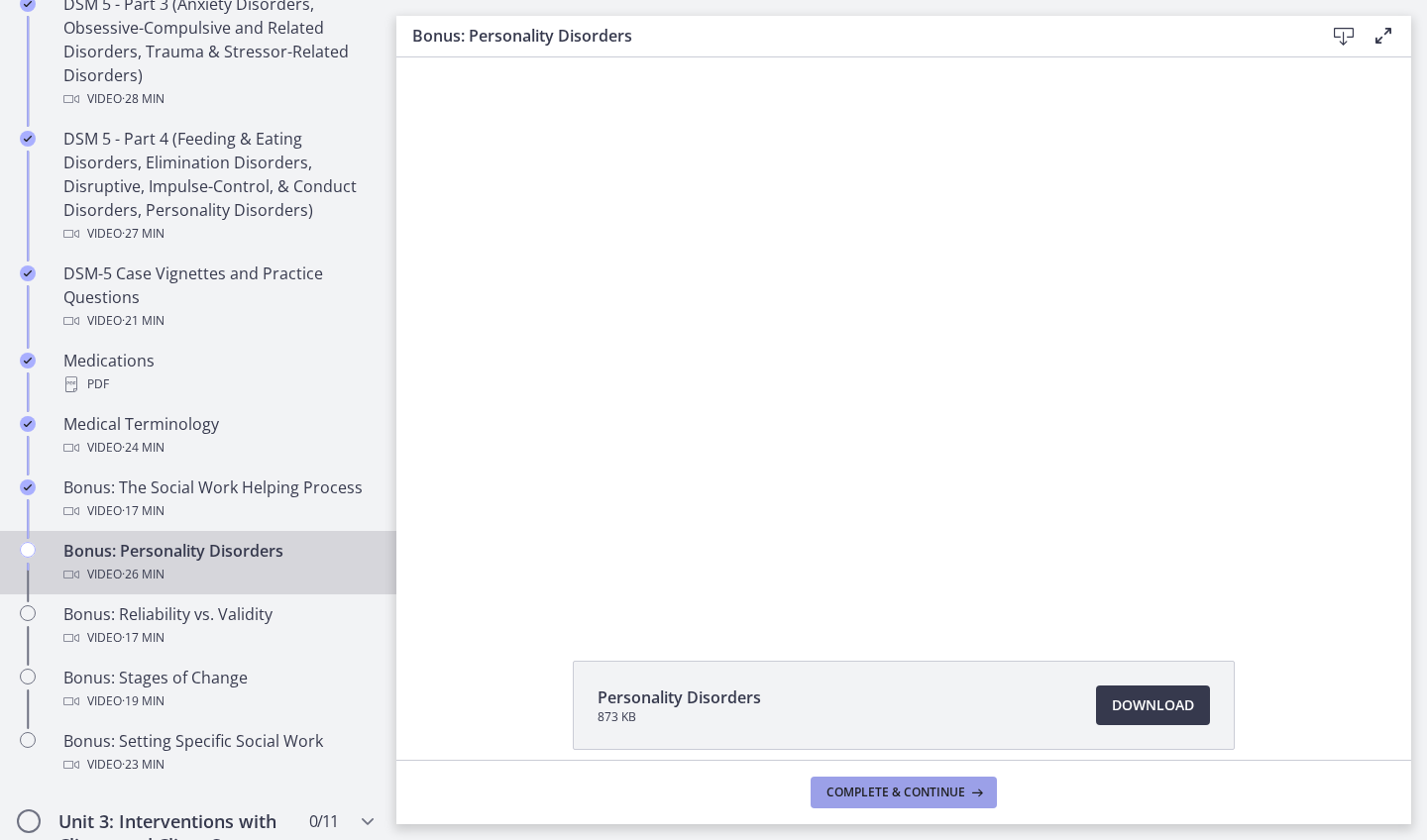 click on "Complete & continue" at bounding box center (896, 792) 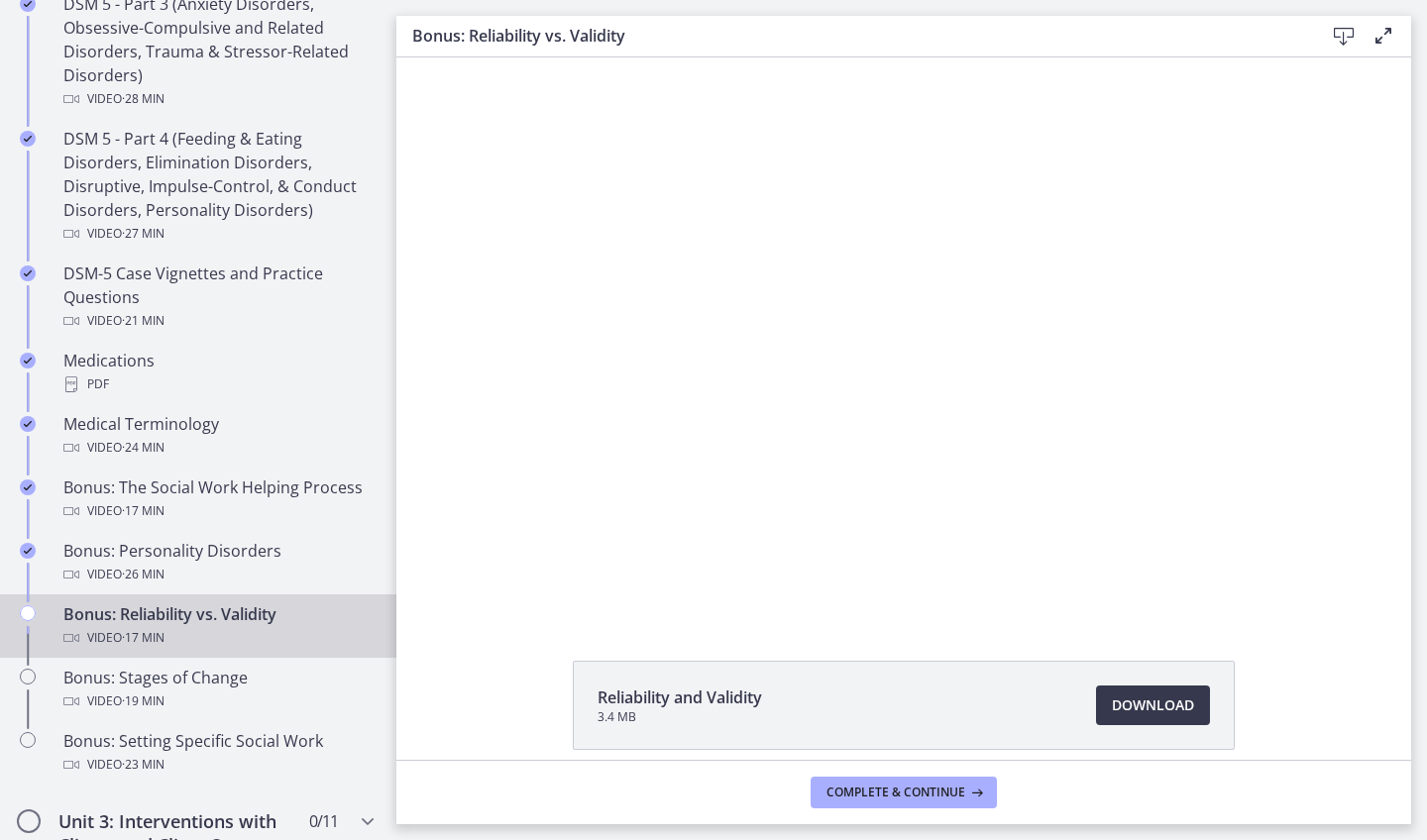 scroll, scrollTop: 0, scrollLeft: 0, axis: both 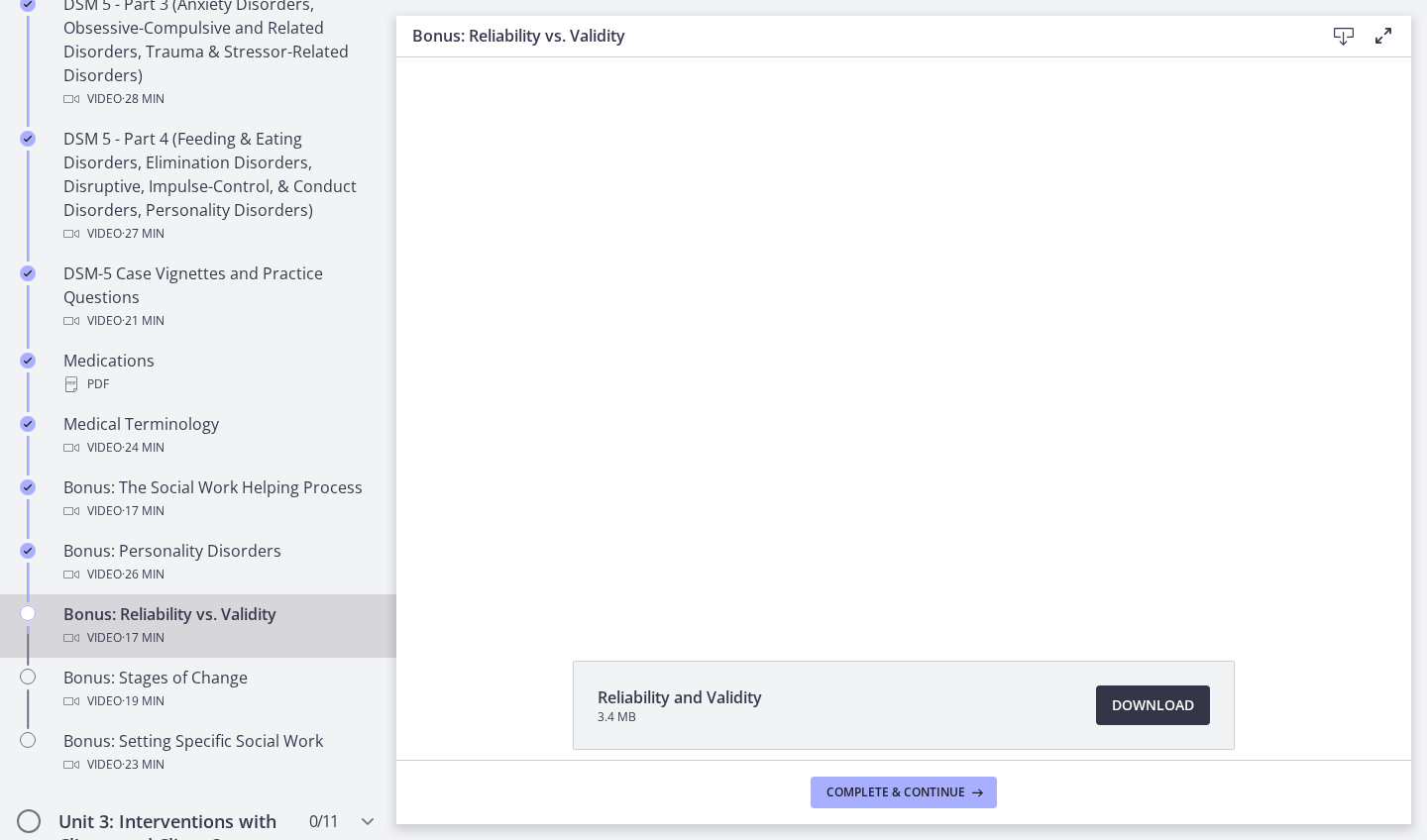 click on "Download
Opens in a new window" at bounding box center (1153, 705) 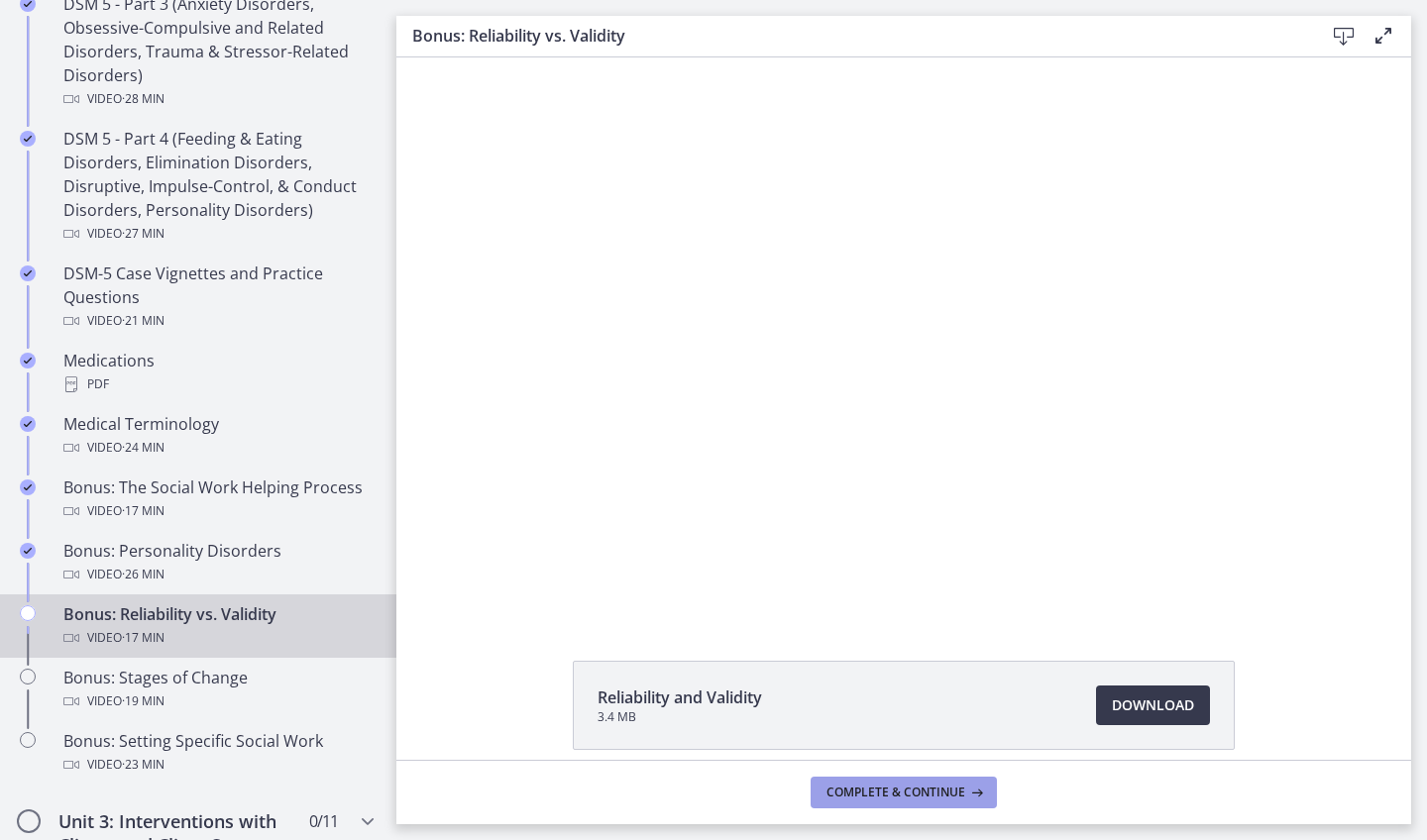 click on "Complete & continue" at bounding box center [896, 792] 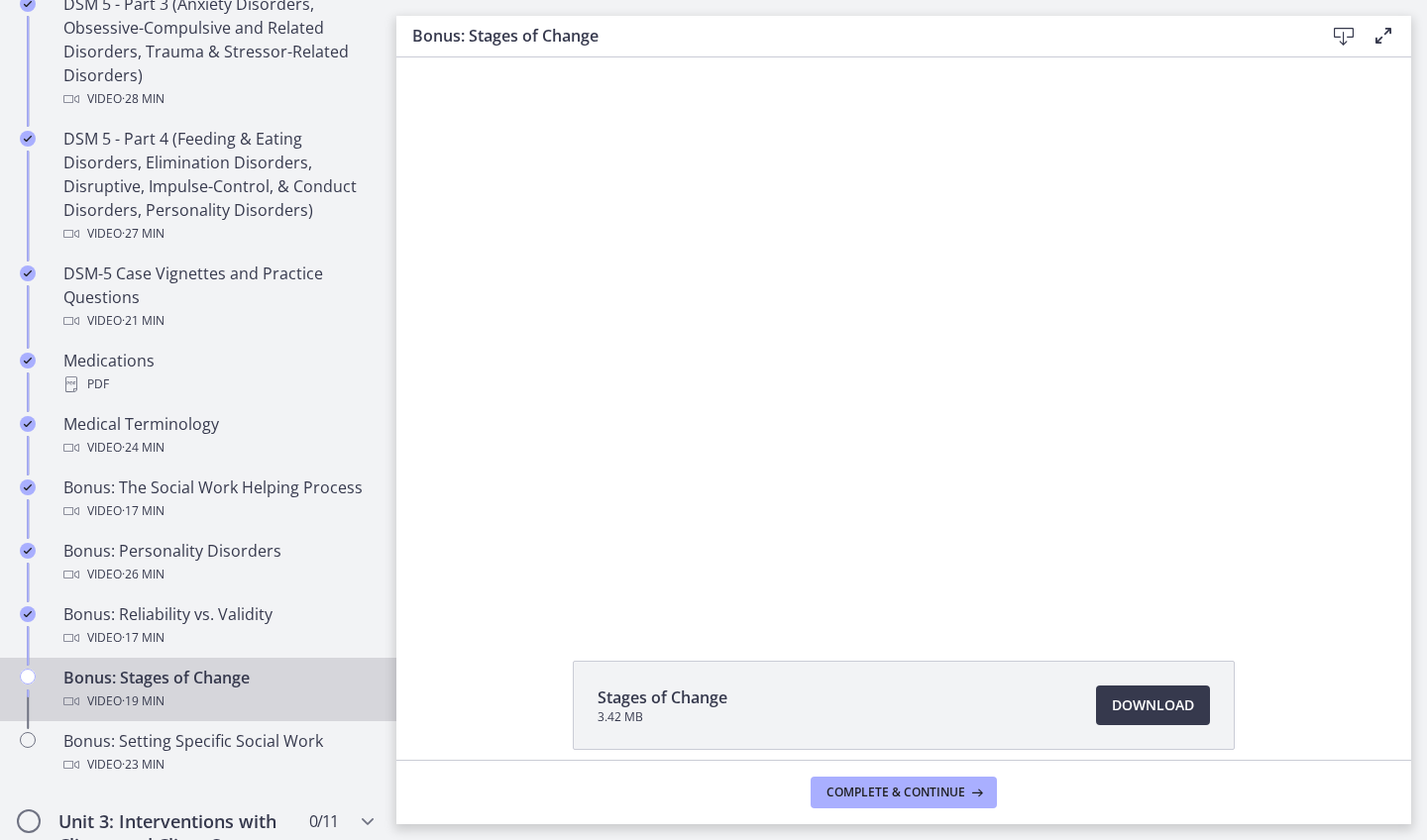 scroll, scrollTop: 0, scrollLeft: 0, axis: both 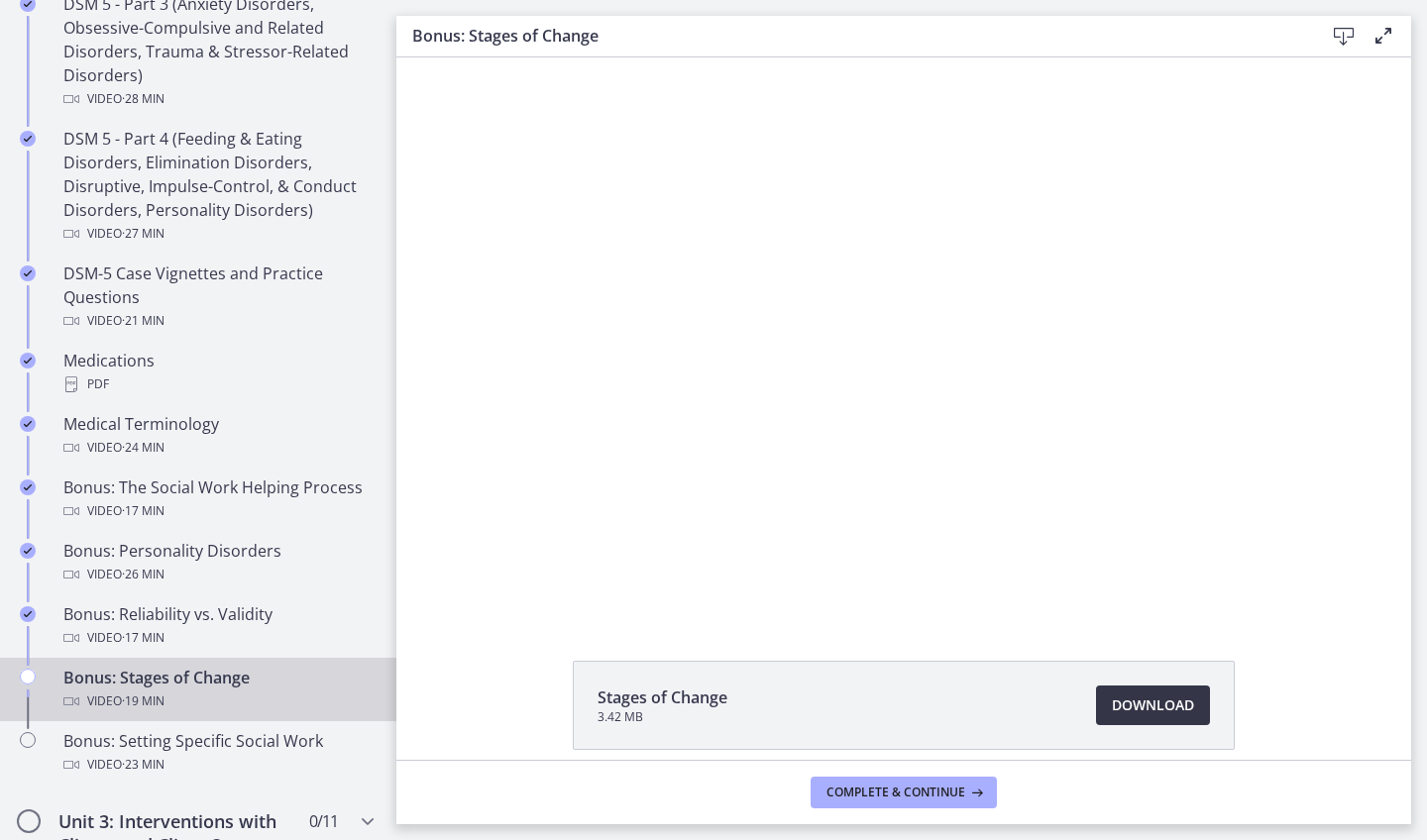 click on "Download
Opens in a new window" at bounding box center (1153, 705) 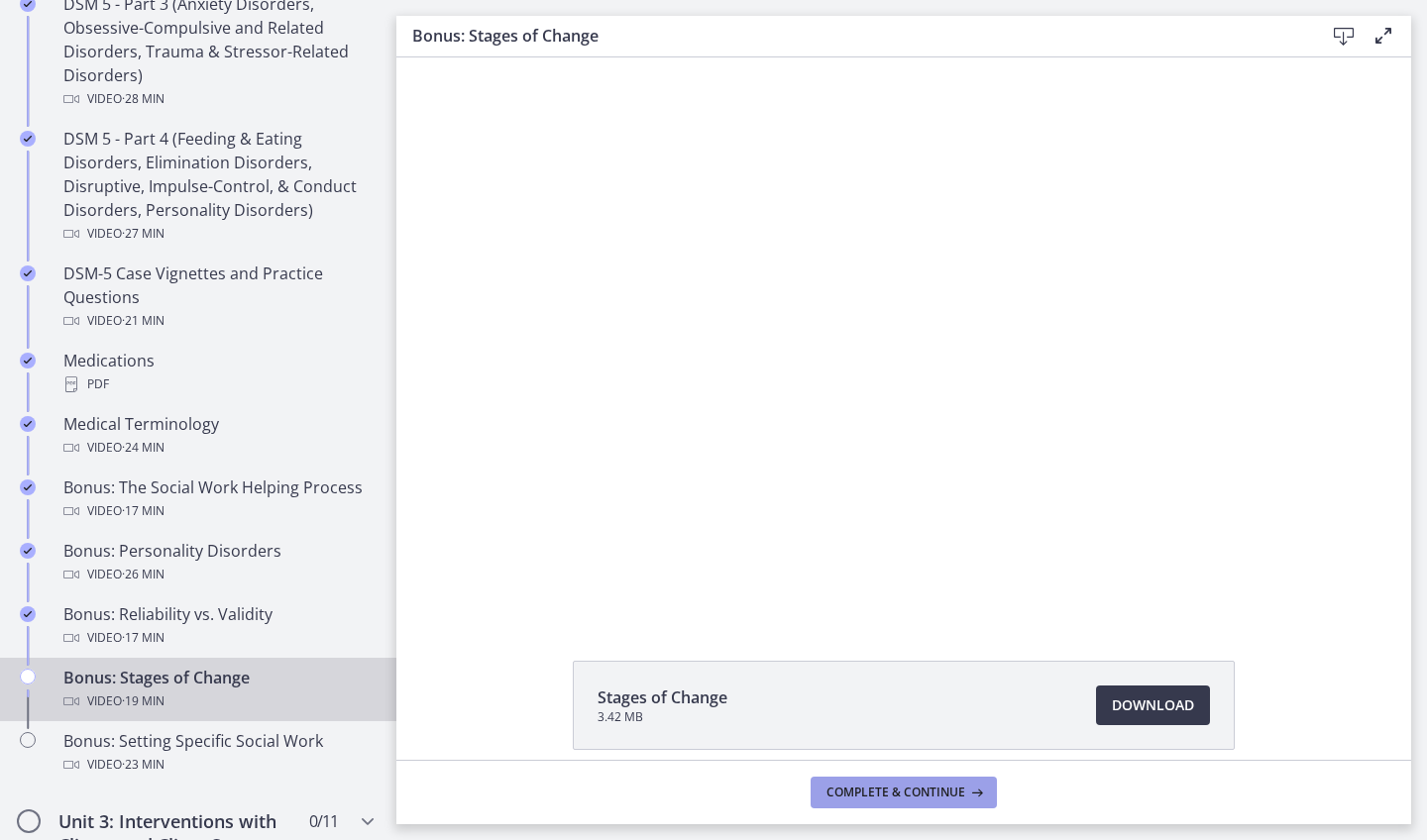 click on "Complete & continue" at bounding box center [896, 792] 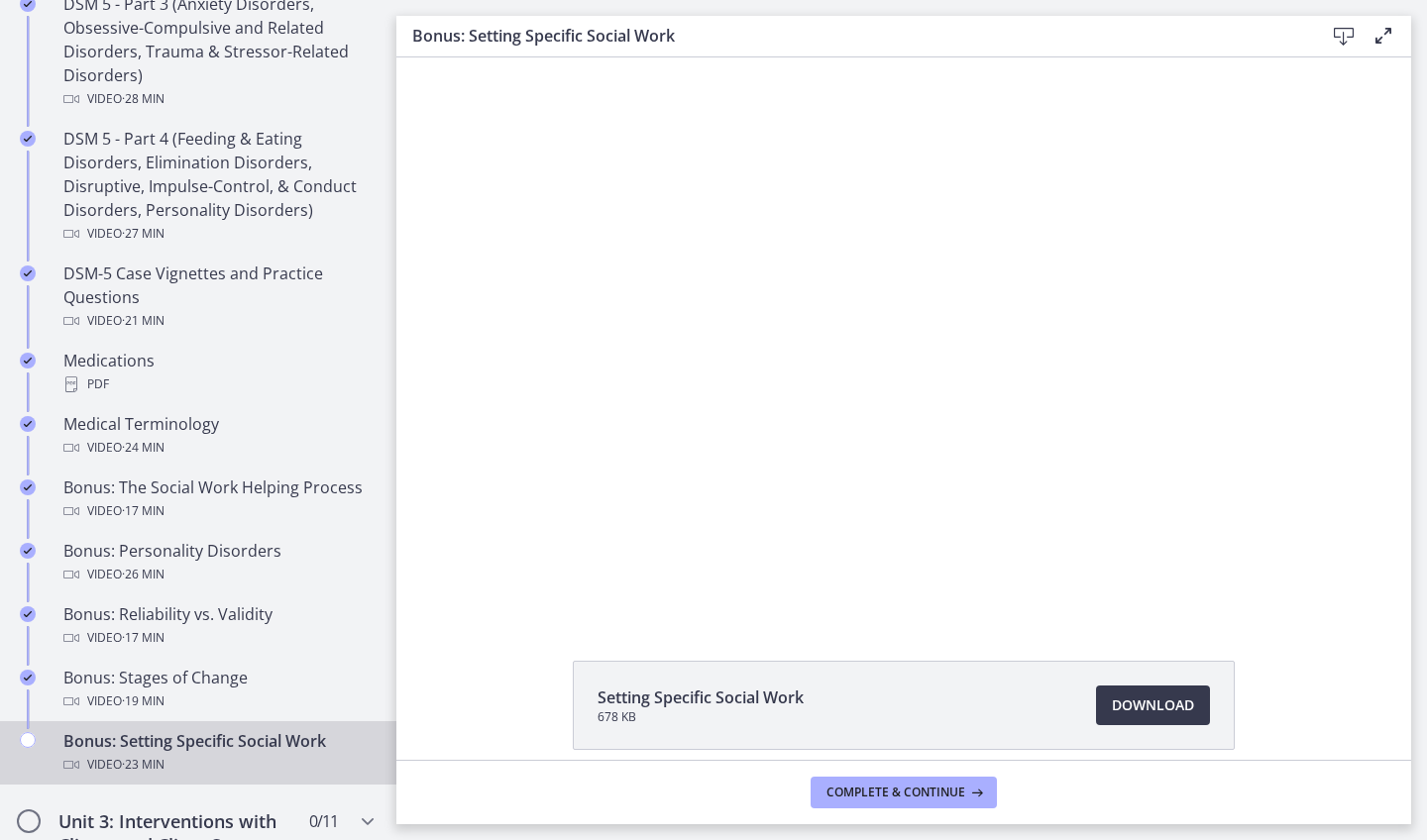 scroll, scrollTop: 0, scrollLeft: 0, axis: both 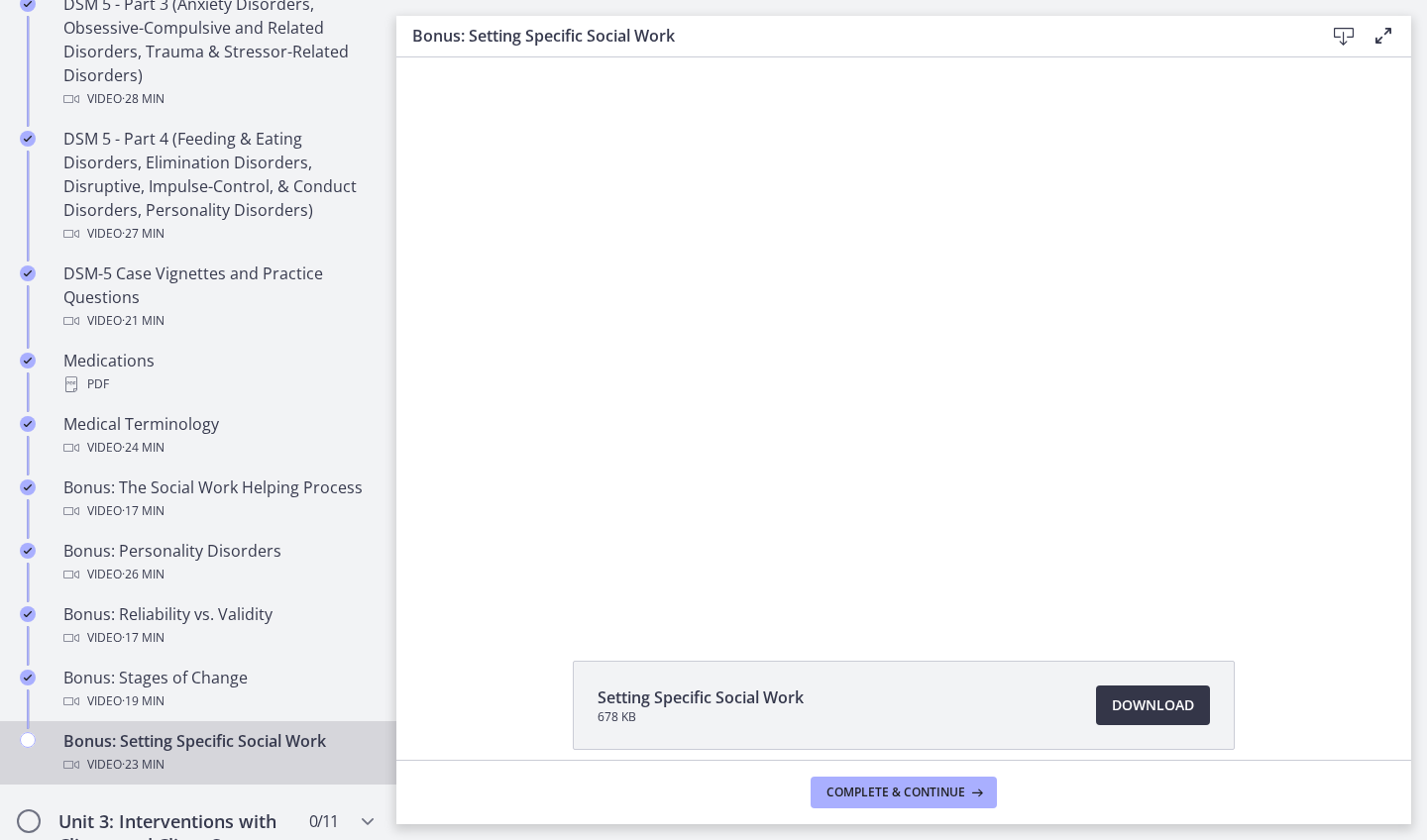 click on "Download
Opens in a new window" at bounding box center (1153, 705) 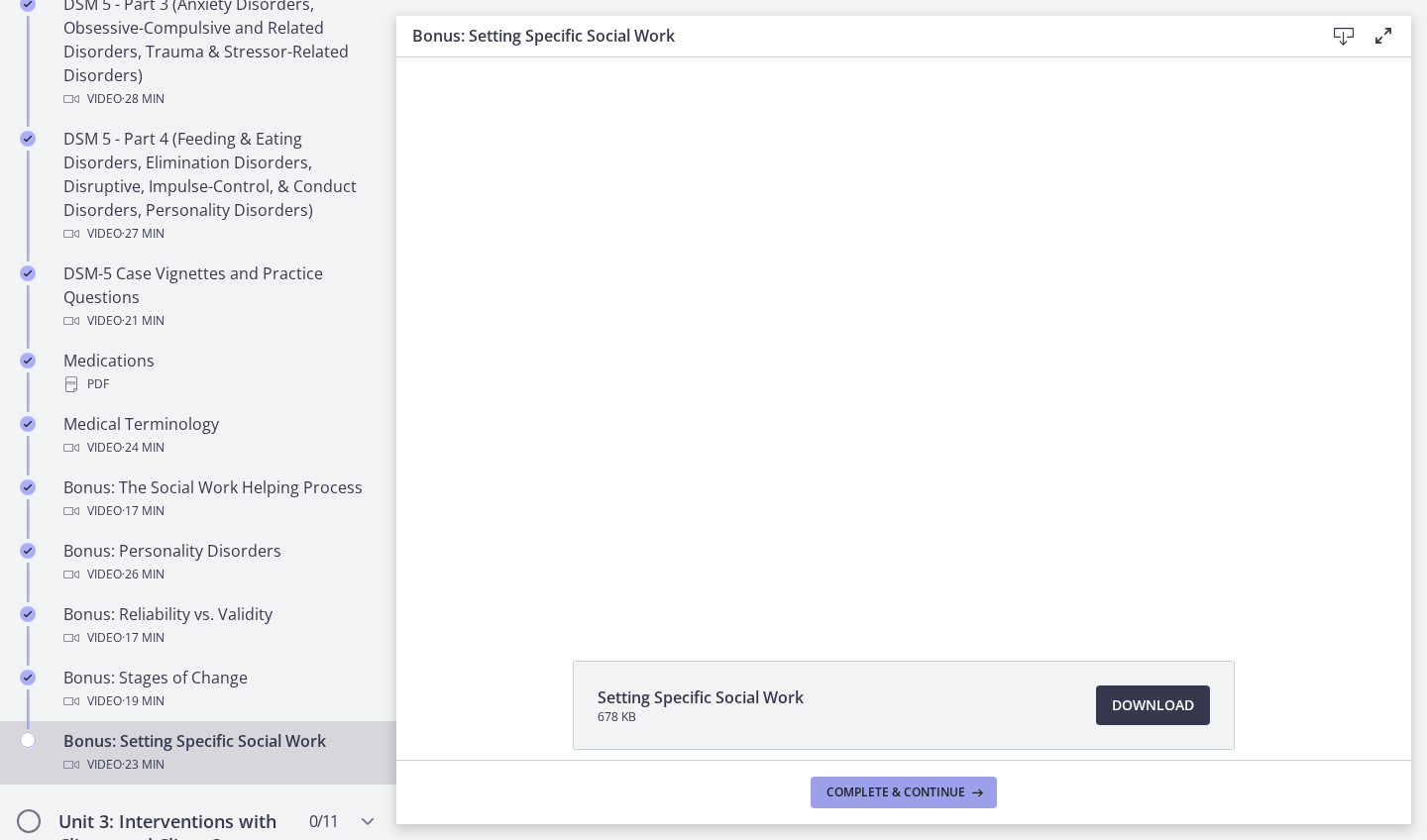 click on "Complete & continue" at bounding box center [896, 792] 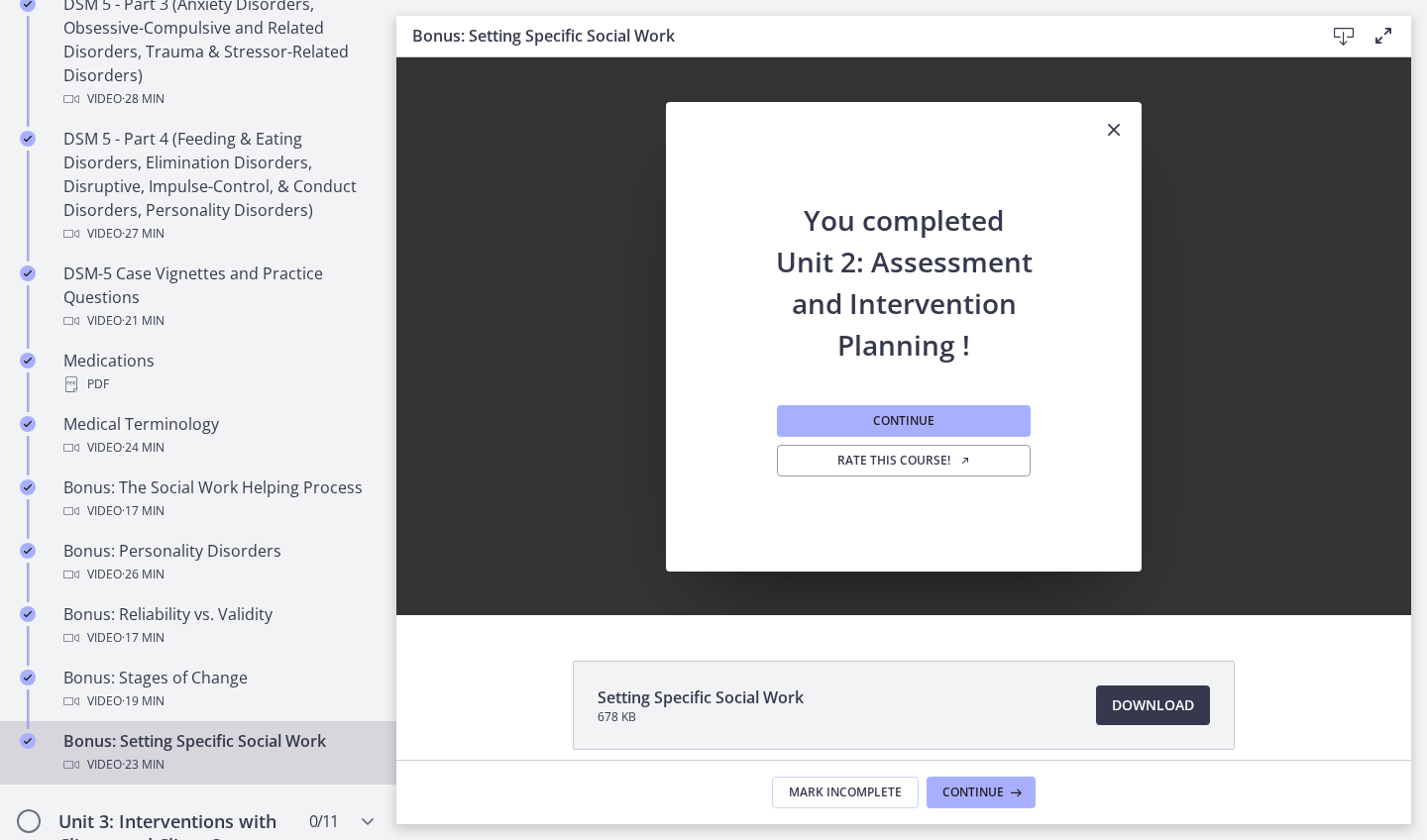 scroll, scrollTop: 1294, scrollLeft: 0, axis: vertical 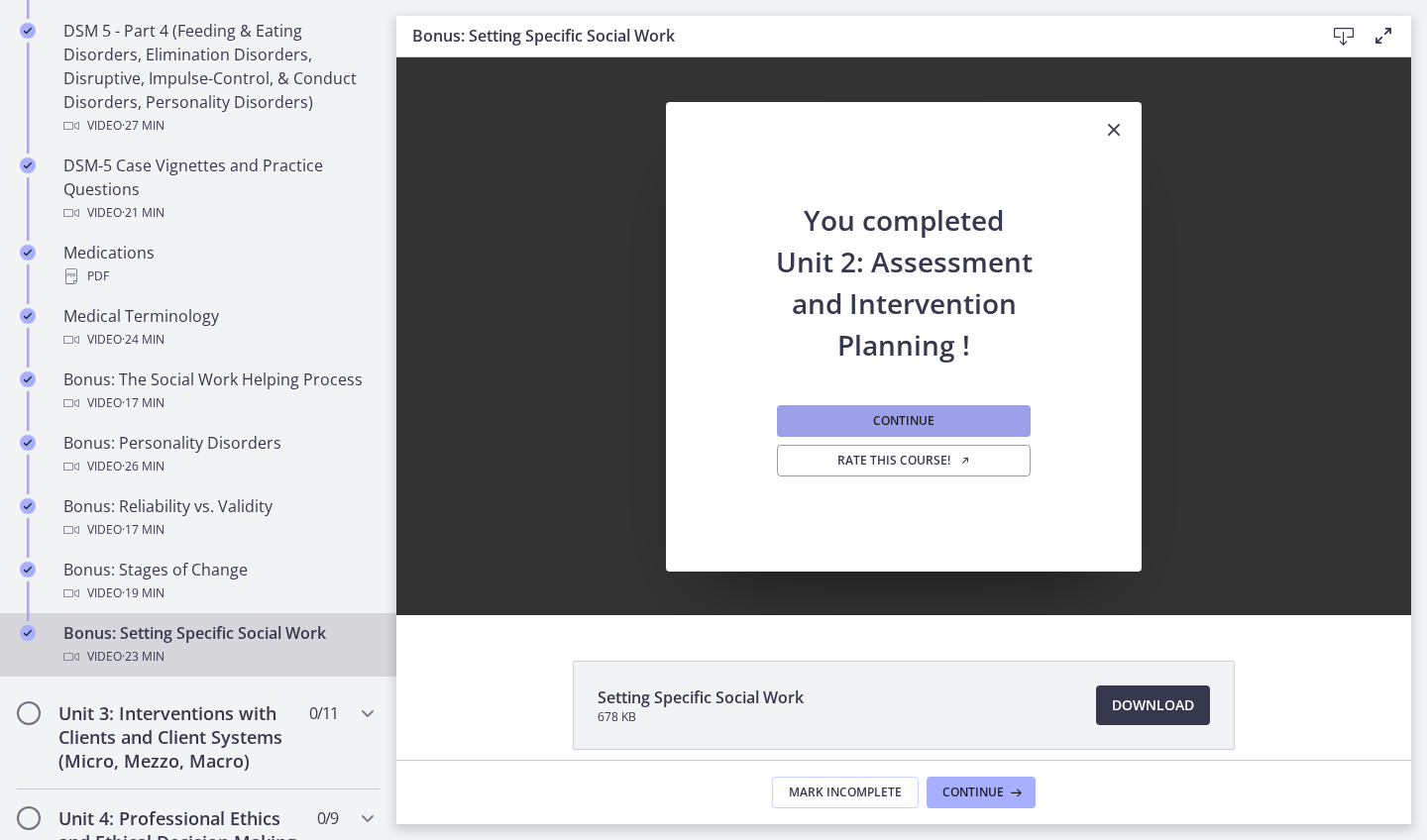 click on "Continue" at bounding box center [904, 421] 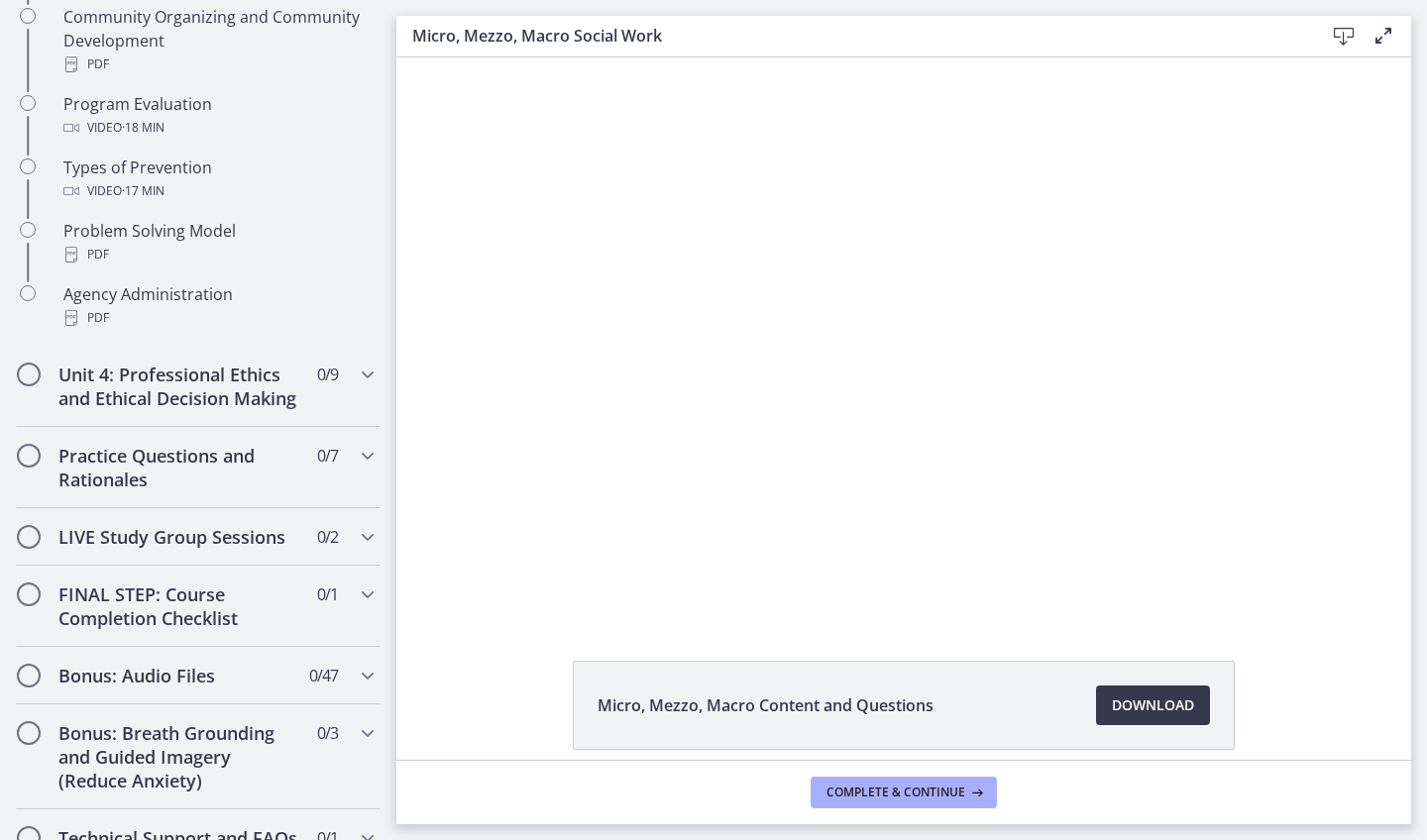 scroll, scrollTop: 0, scrollLeft: 0, axis: both 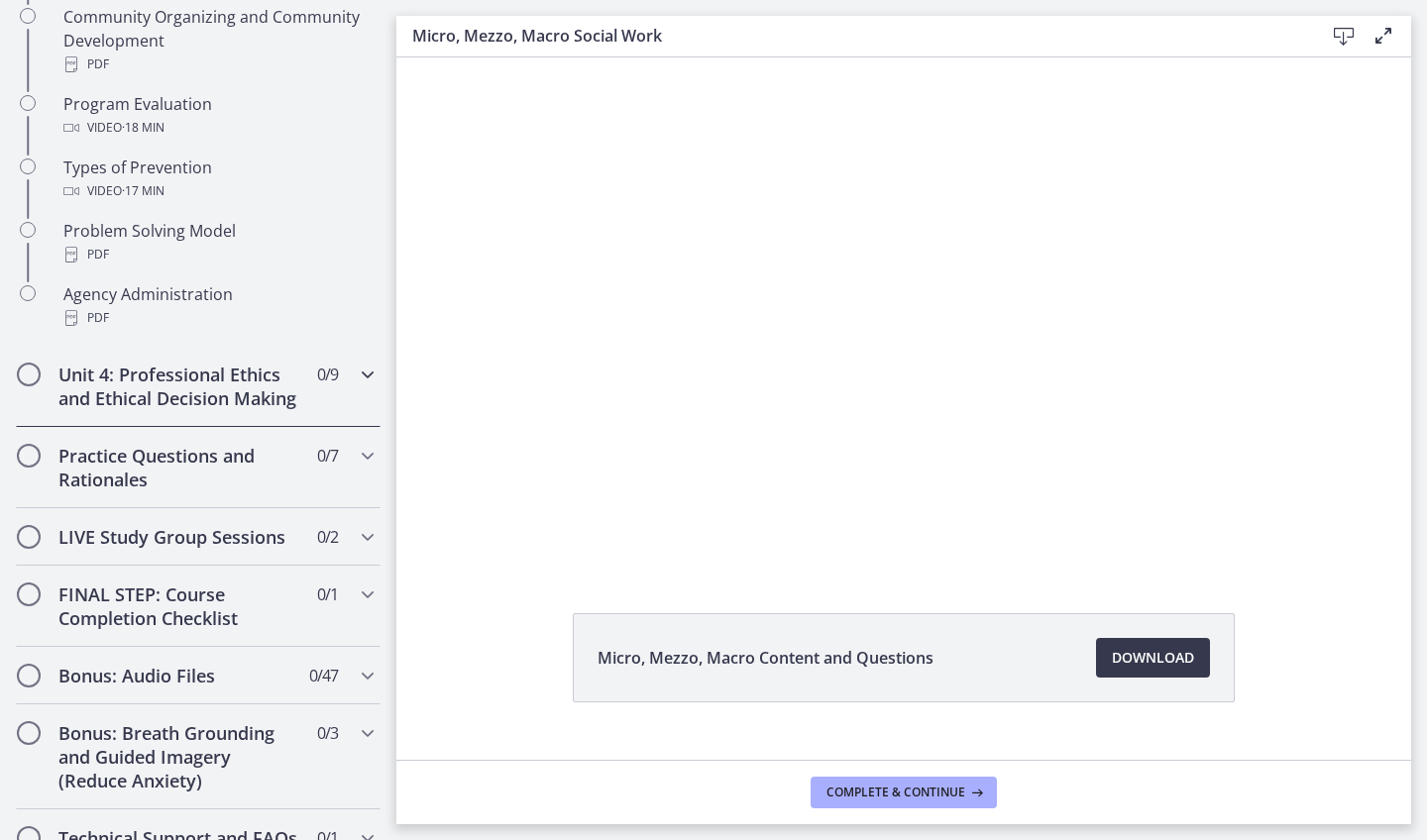click on "Unit 4: Professional Ethics and Ethical Decision Making" at bounding box center (179, 386) 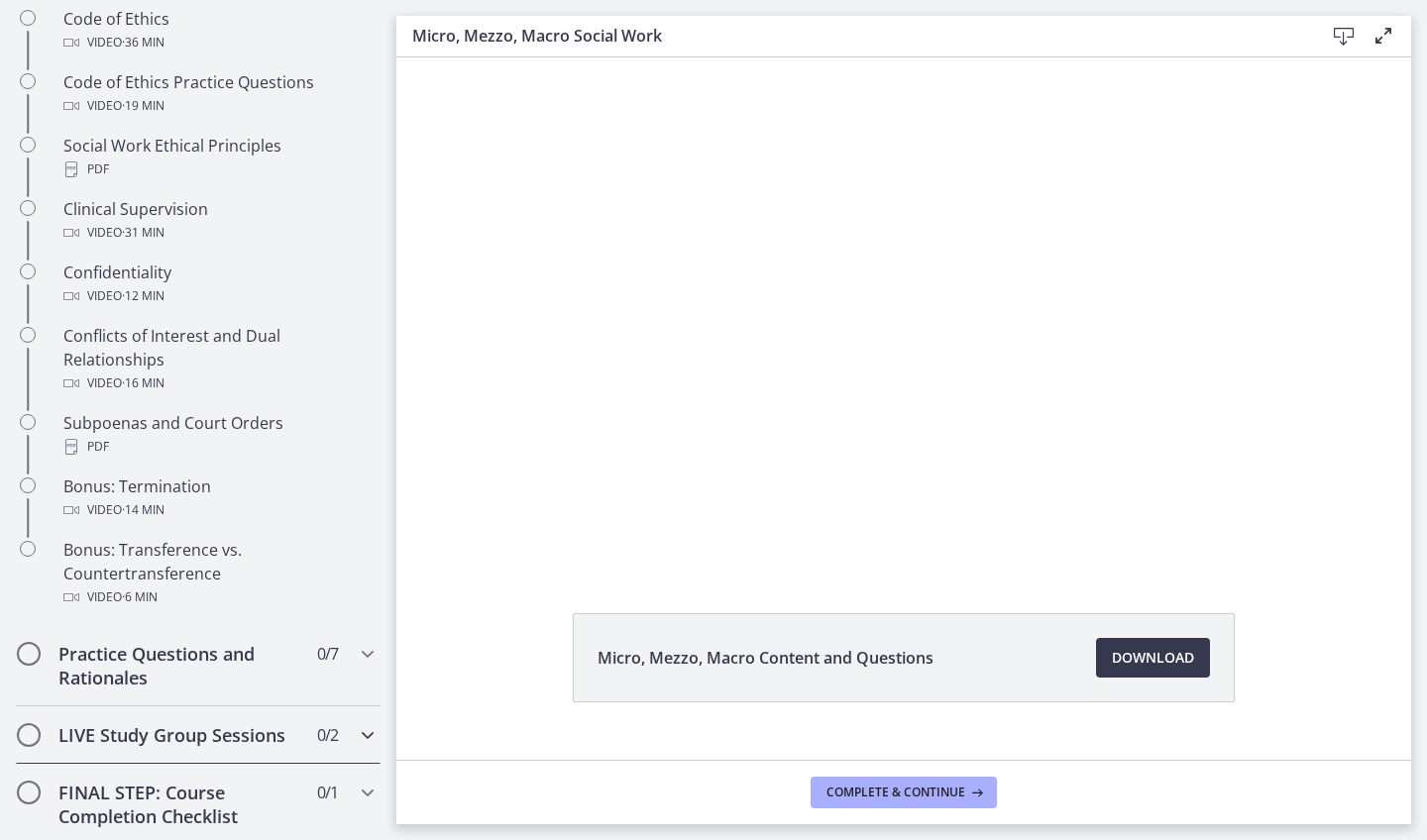 scroll, scrollTop: 1068, scrollLeft: 0, axis: vertical 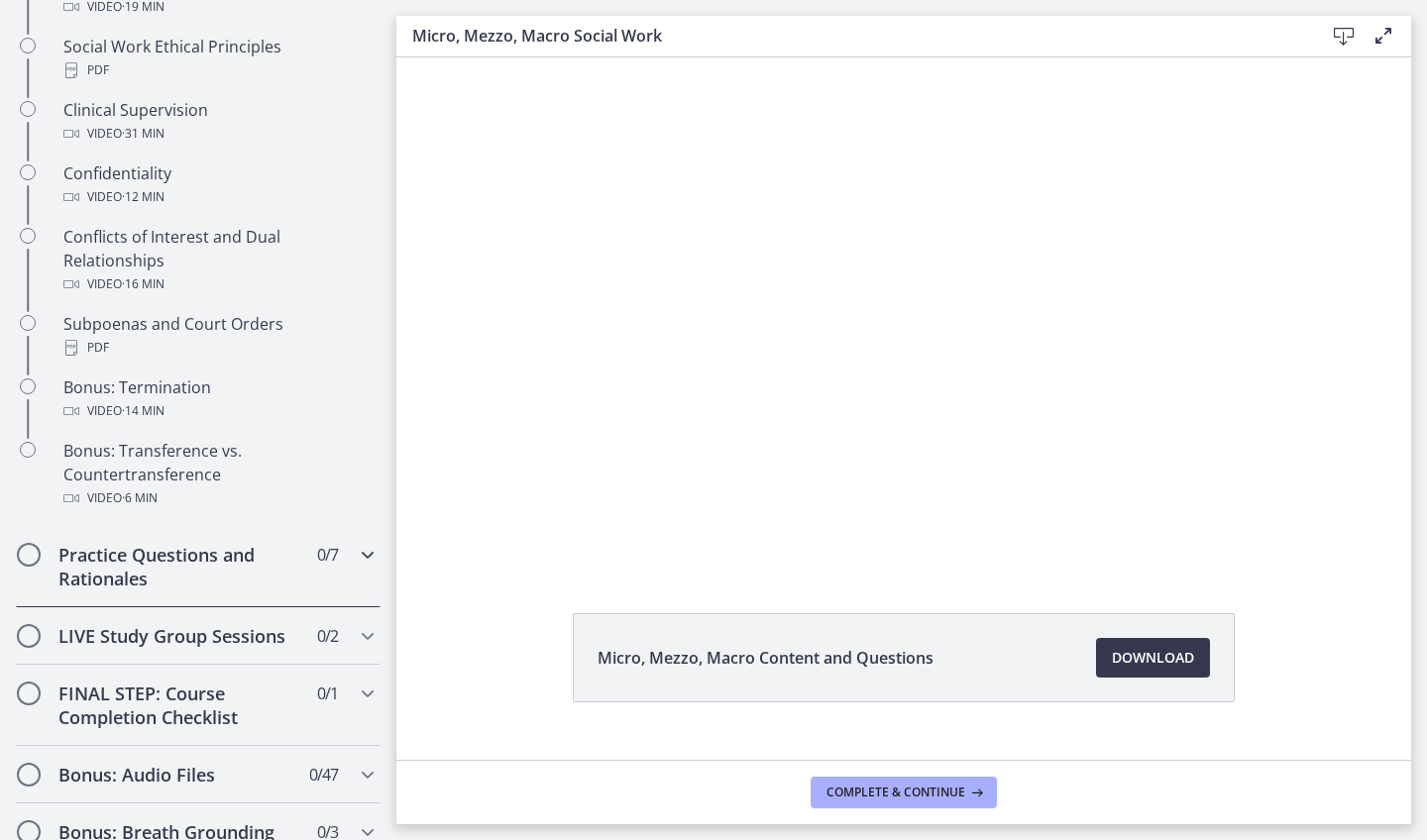 click on "Practice Questions and Rationales" at bounding box center (179, 567) 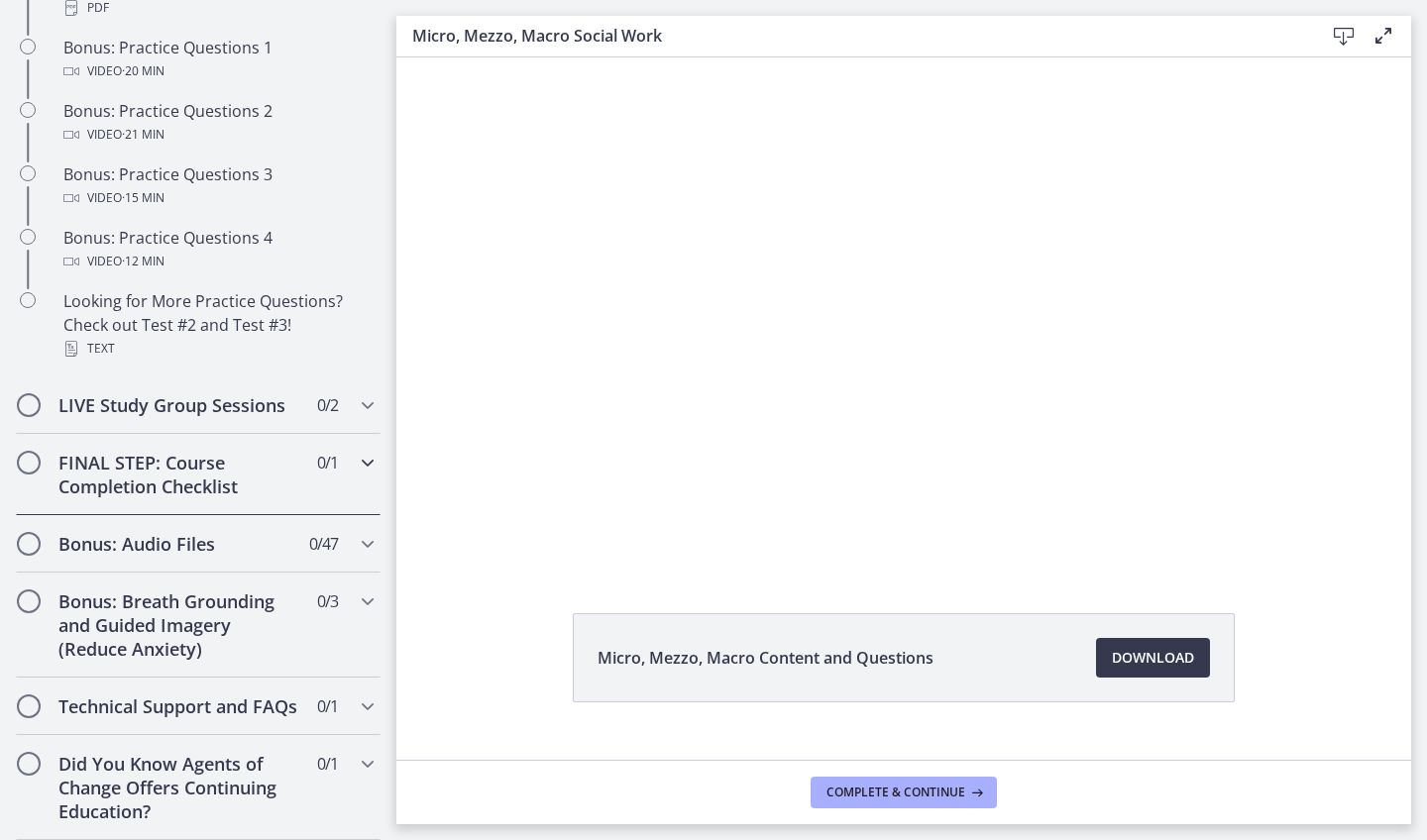 scroll, scrollTop: 1172, scrollLeft: 0, axis: vertical 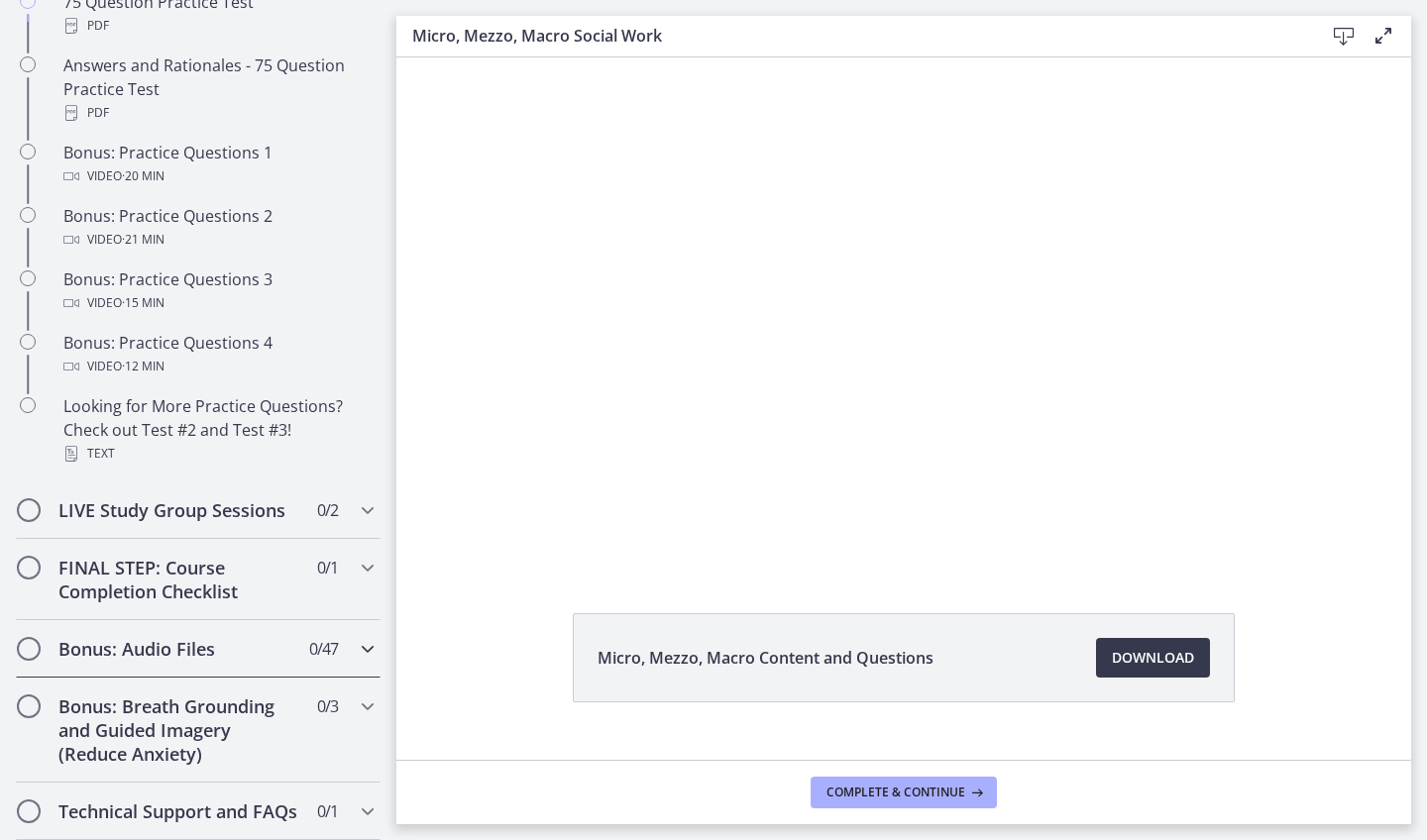 click on "Bonus: Audio Files" at bounding box center [179, 649] 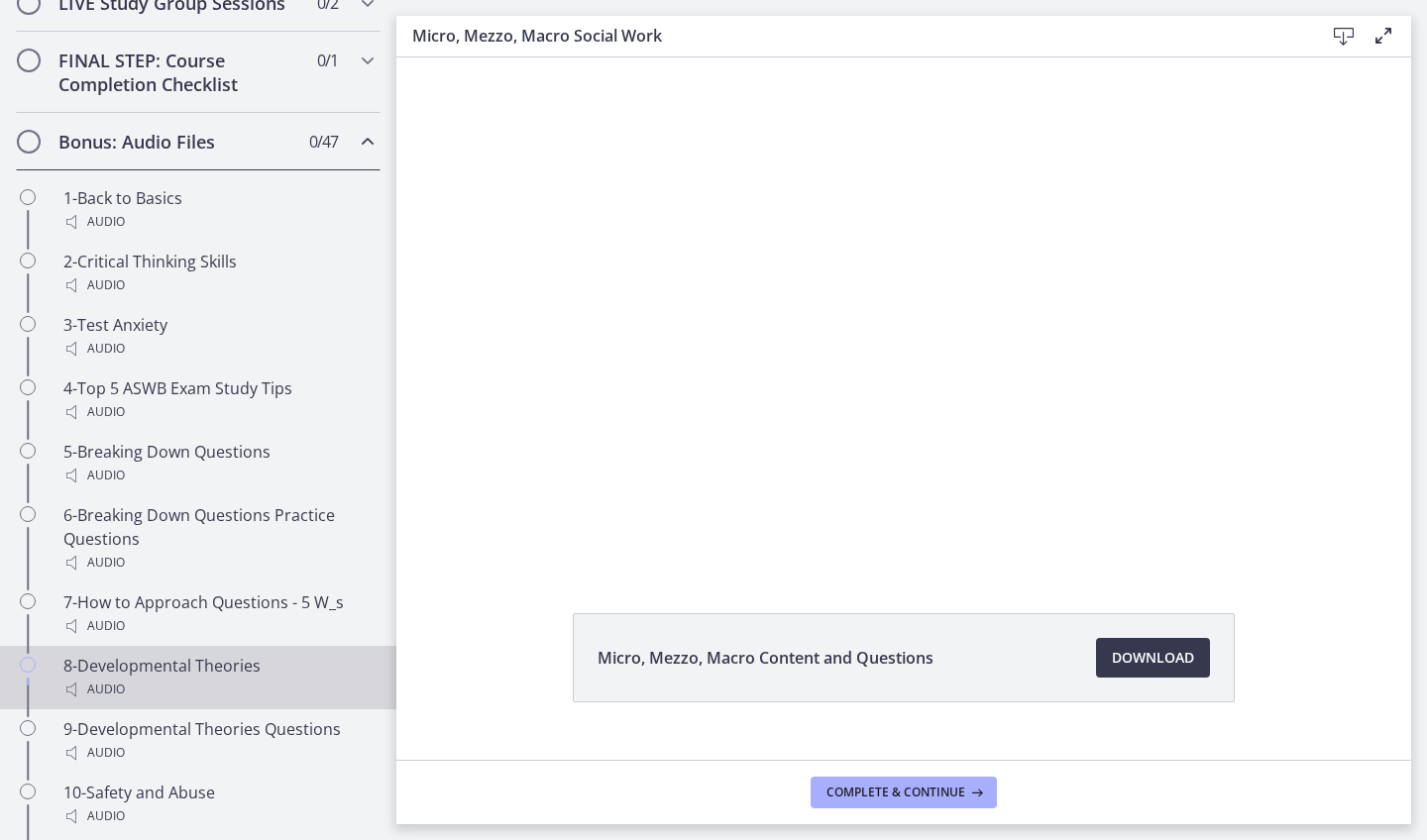 click on "8-Developmental Theories
Audio" at bounding box center [218, 678] 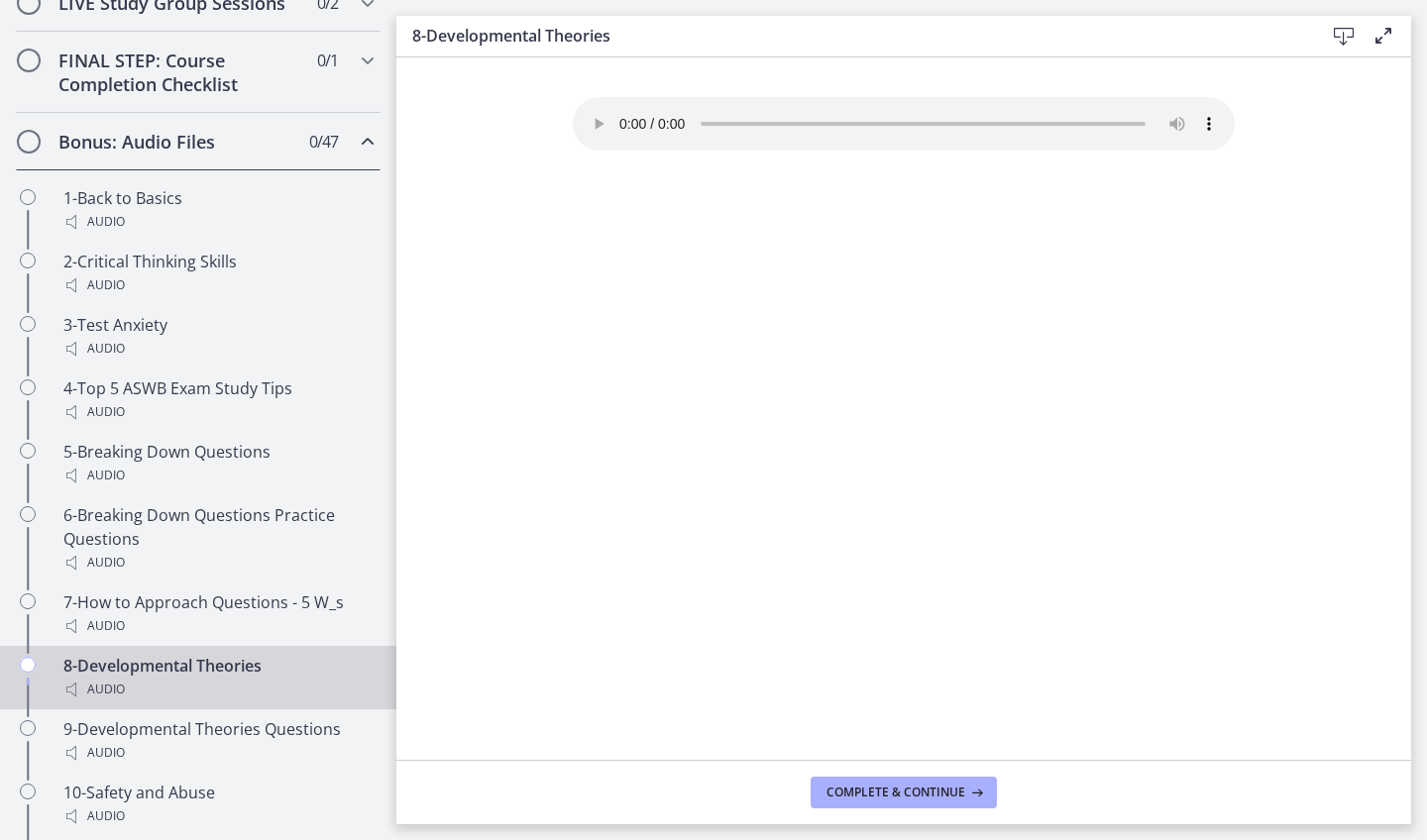 click on "Your browser doesn't support the audio element. Download it
here" at bounding box center (904, 124) 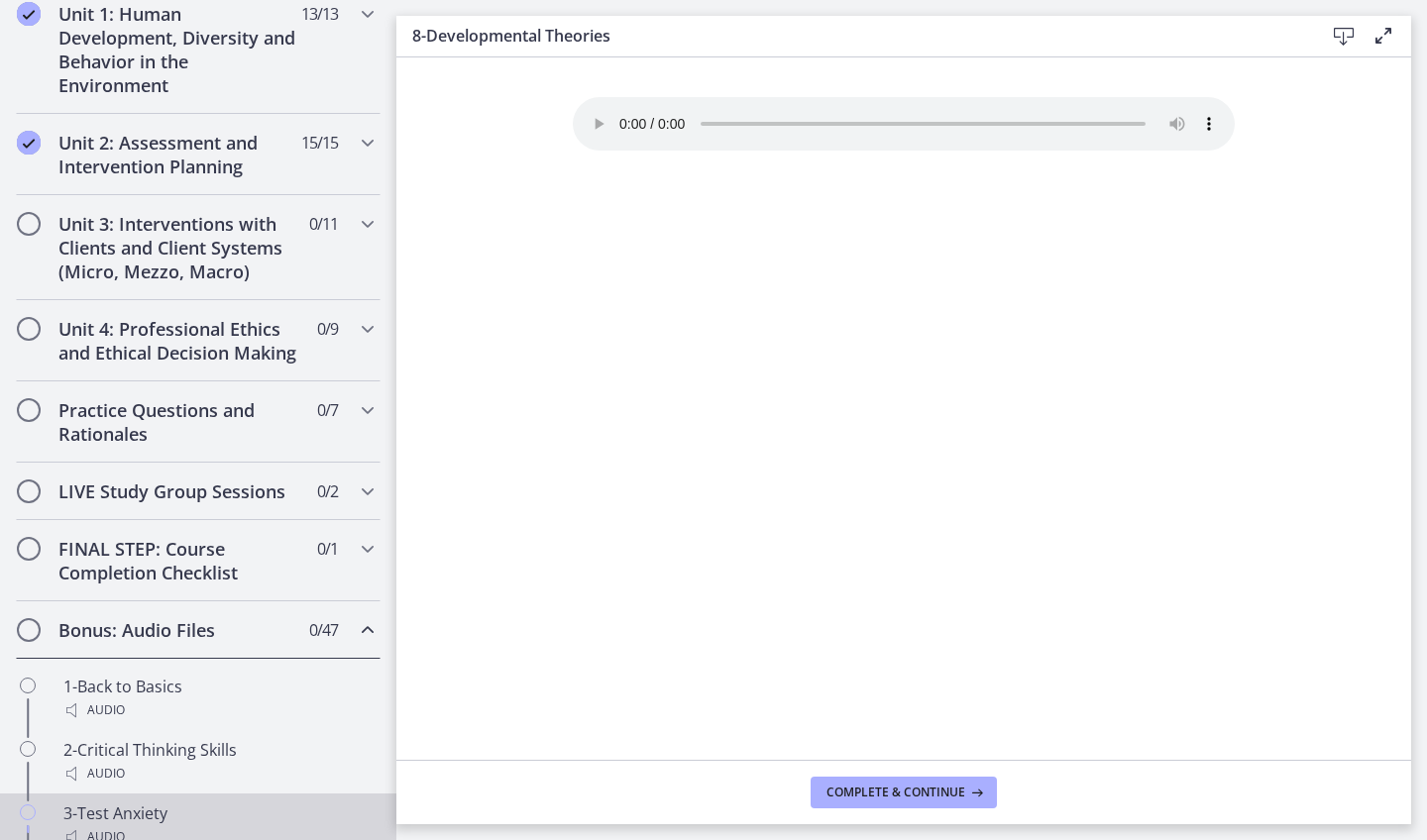 scroll, scrollTop: 563, scrollLeft: 0, axis: vertical 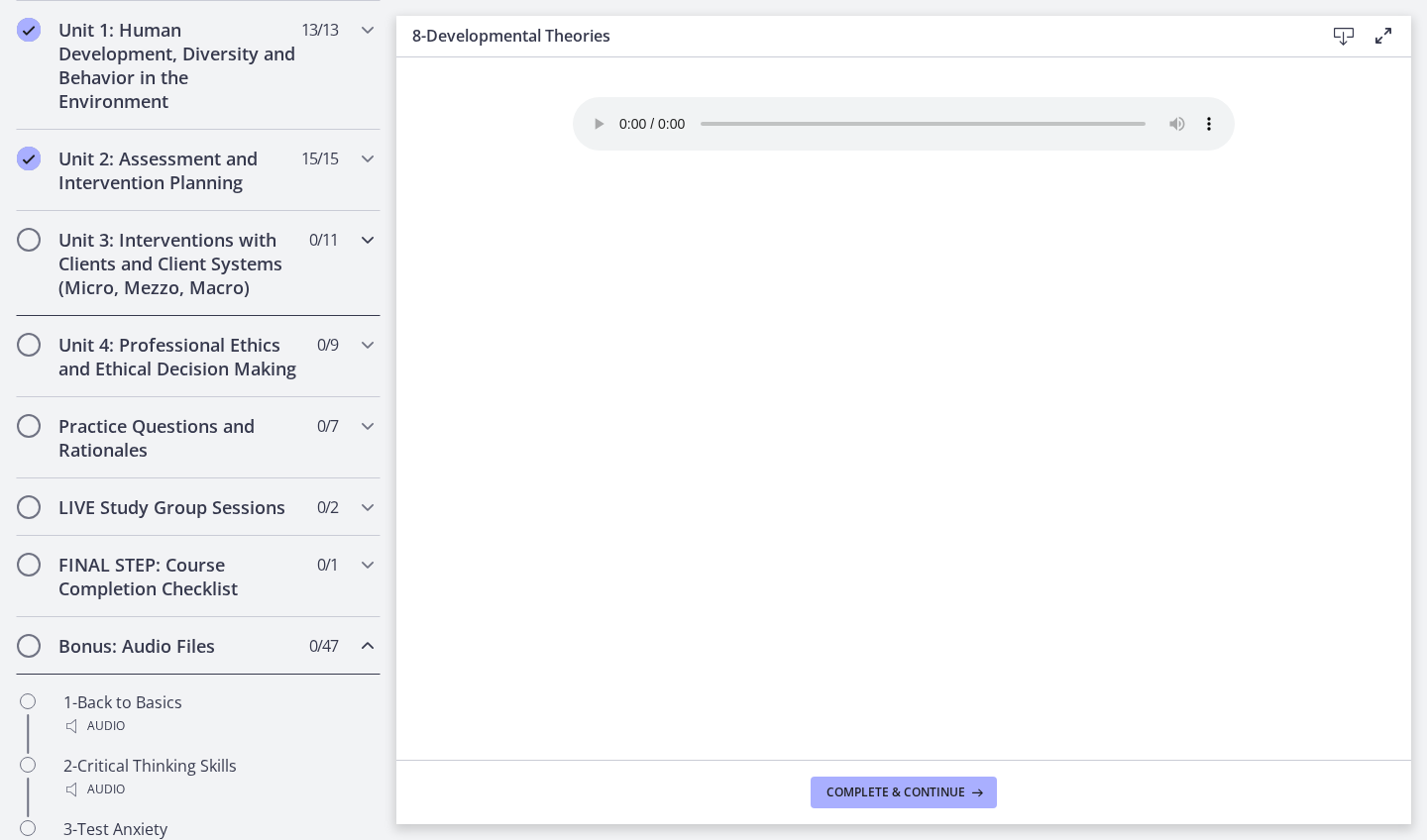 click on "Unit 3: Interventions with Clients and Client Systems (Micro, Mezzo, Macro)" at bounding box center [179, 263] 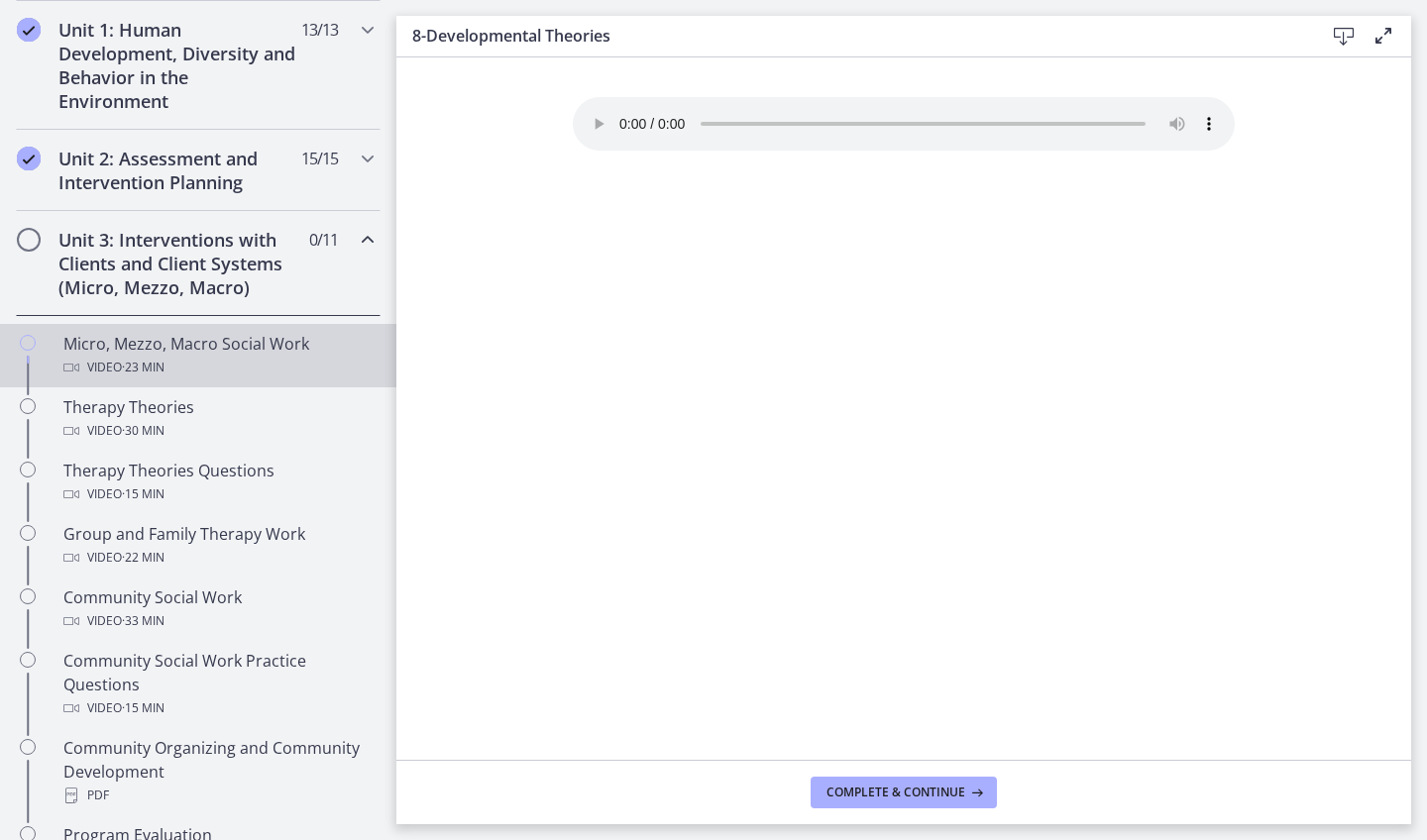 click on "Video
·  23 min" at bounding box center (218, 368) 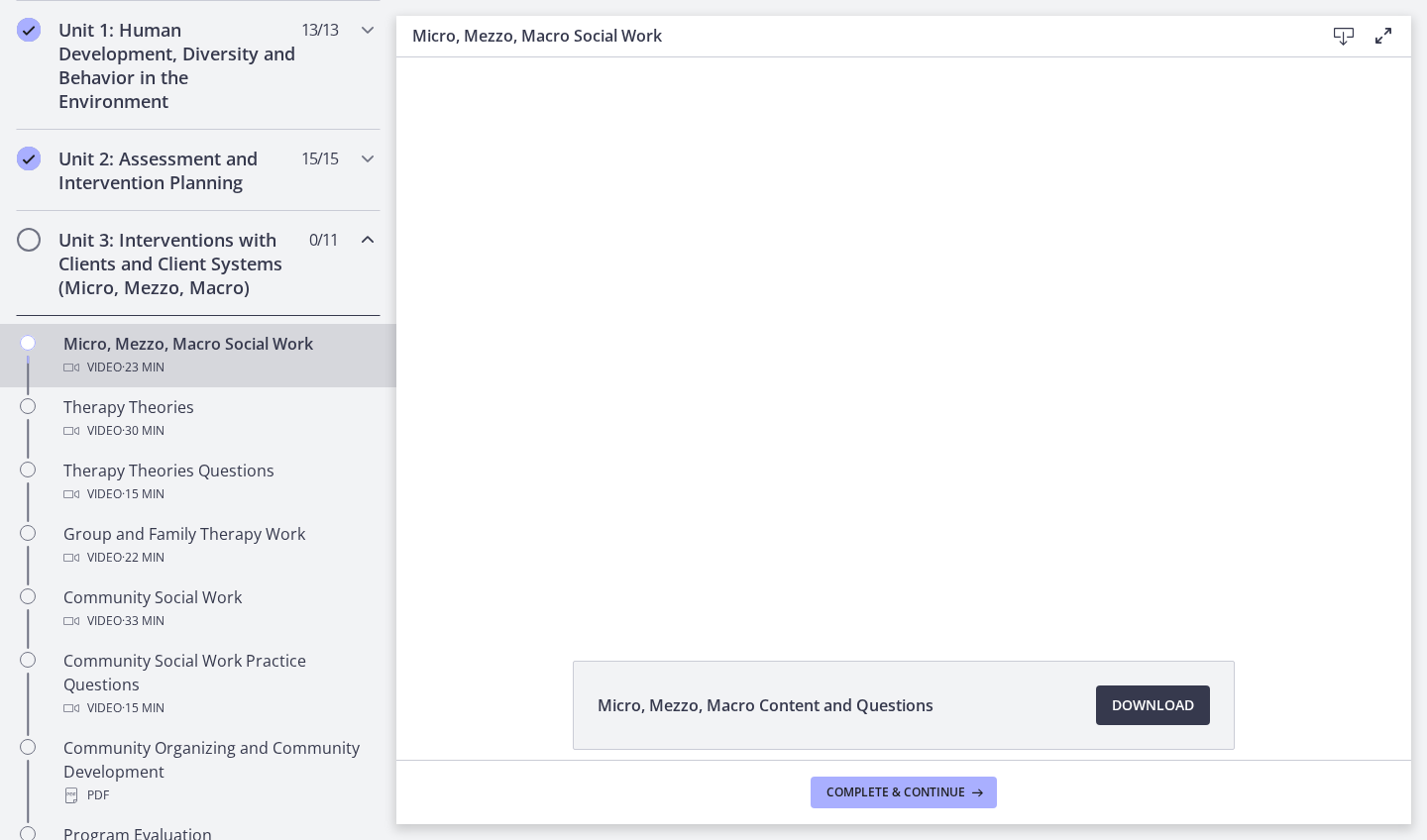 scroll, scrollTop: 0, scrollLeft: 0, axis: both 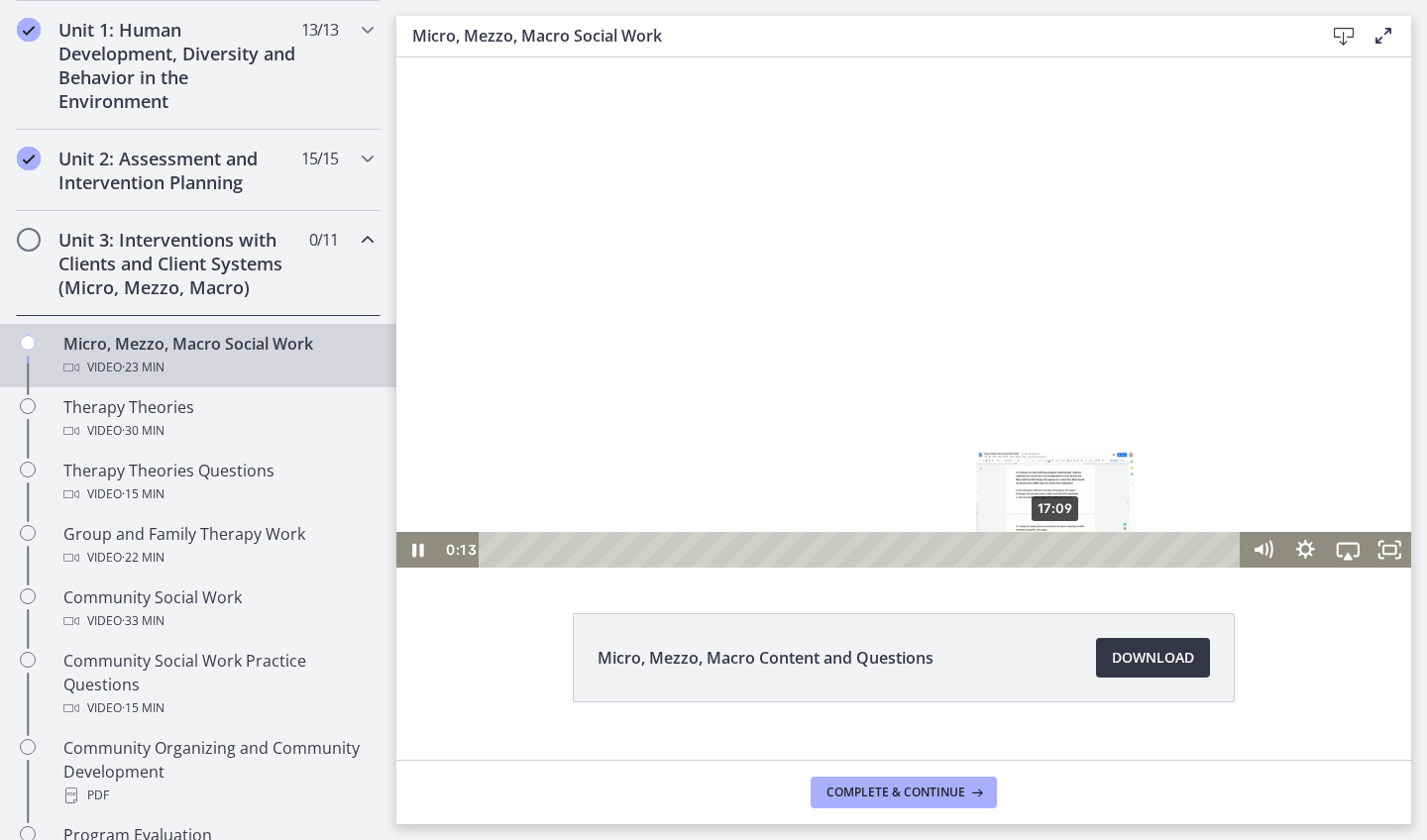 click on "Download
Opens in a new window" at bounding box center (1153, 658) 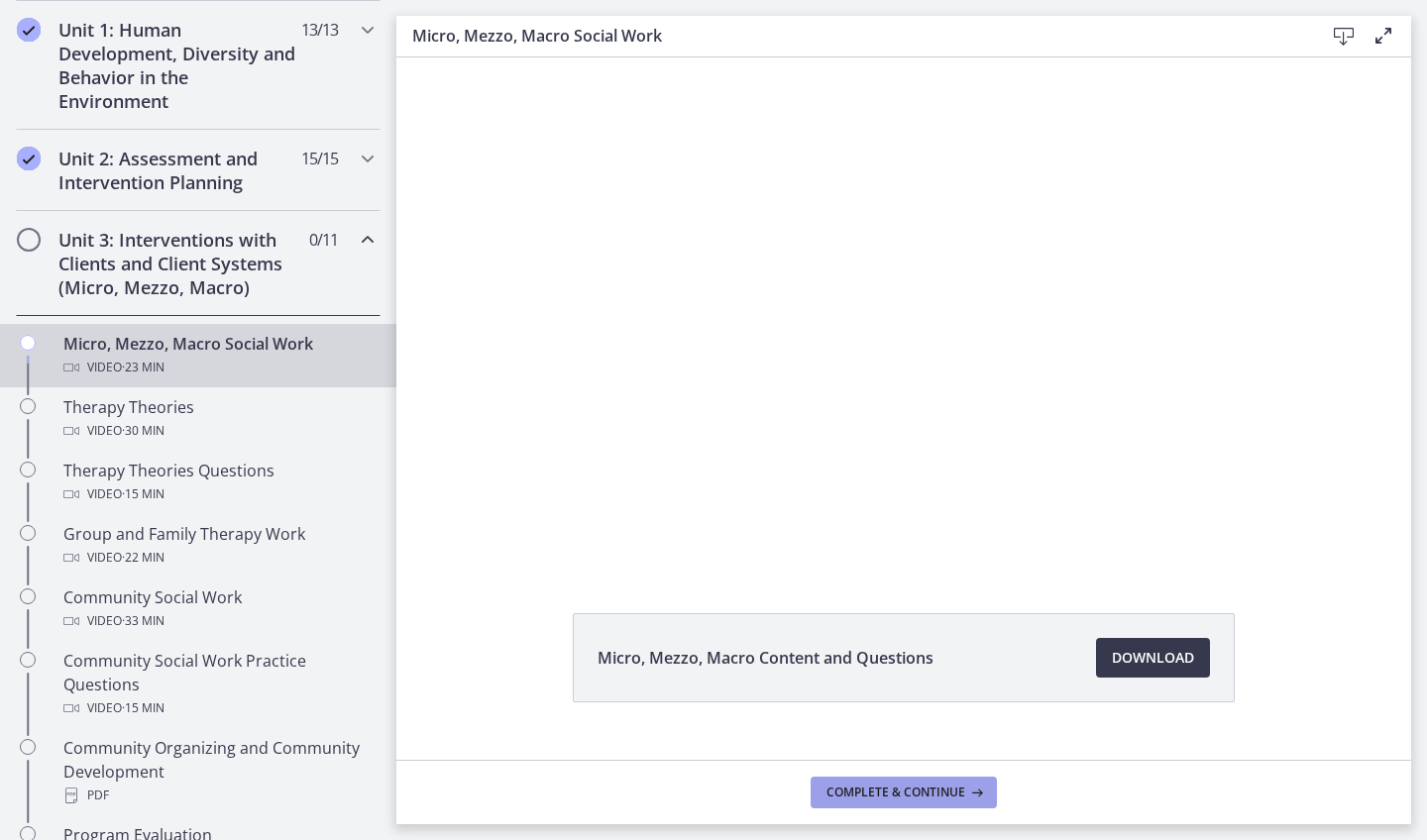 click on "Complete & continue" at bounding box center [896, 792] 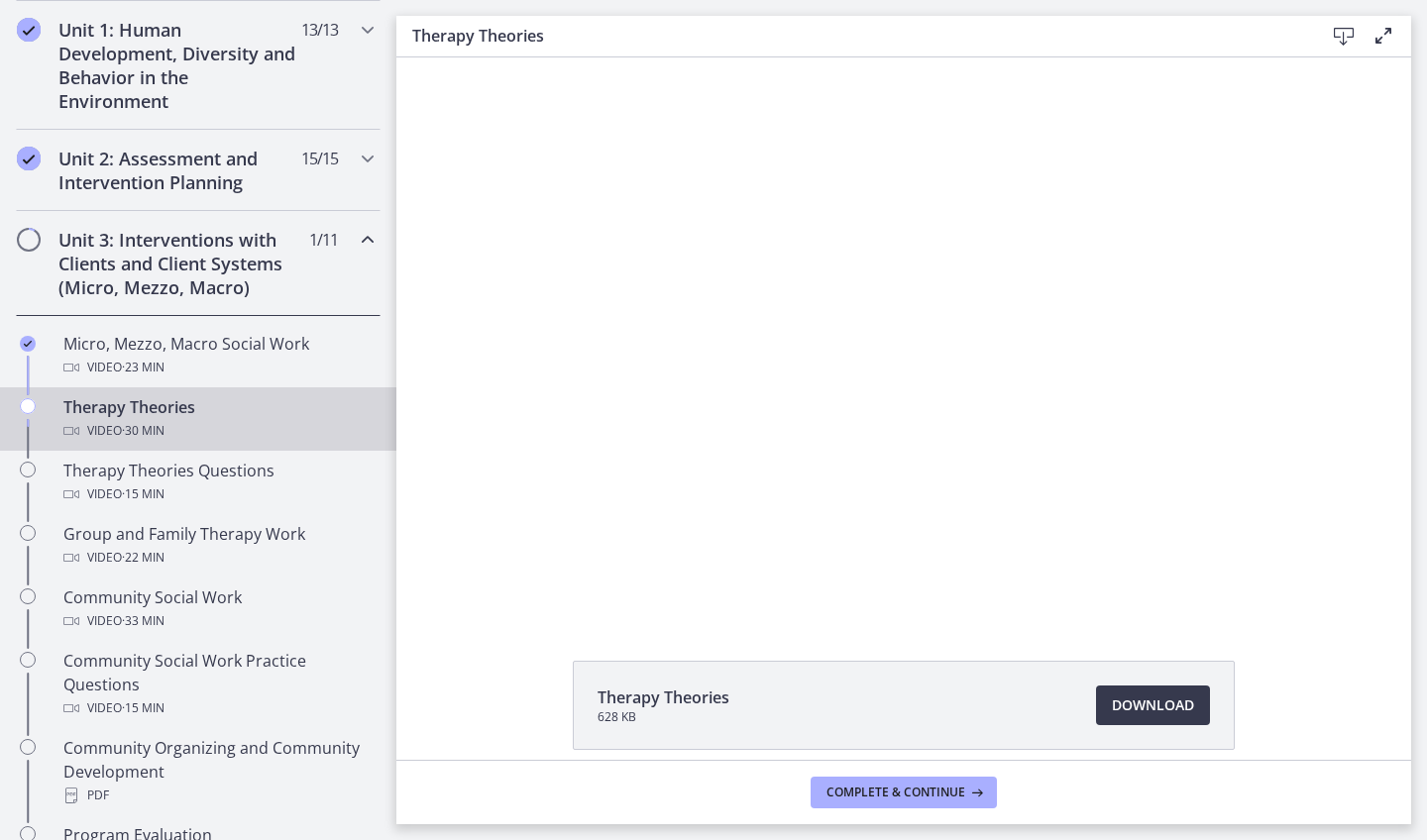 scroll, scrollTop: 0, scrollLeft: 0, axis: both 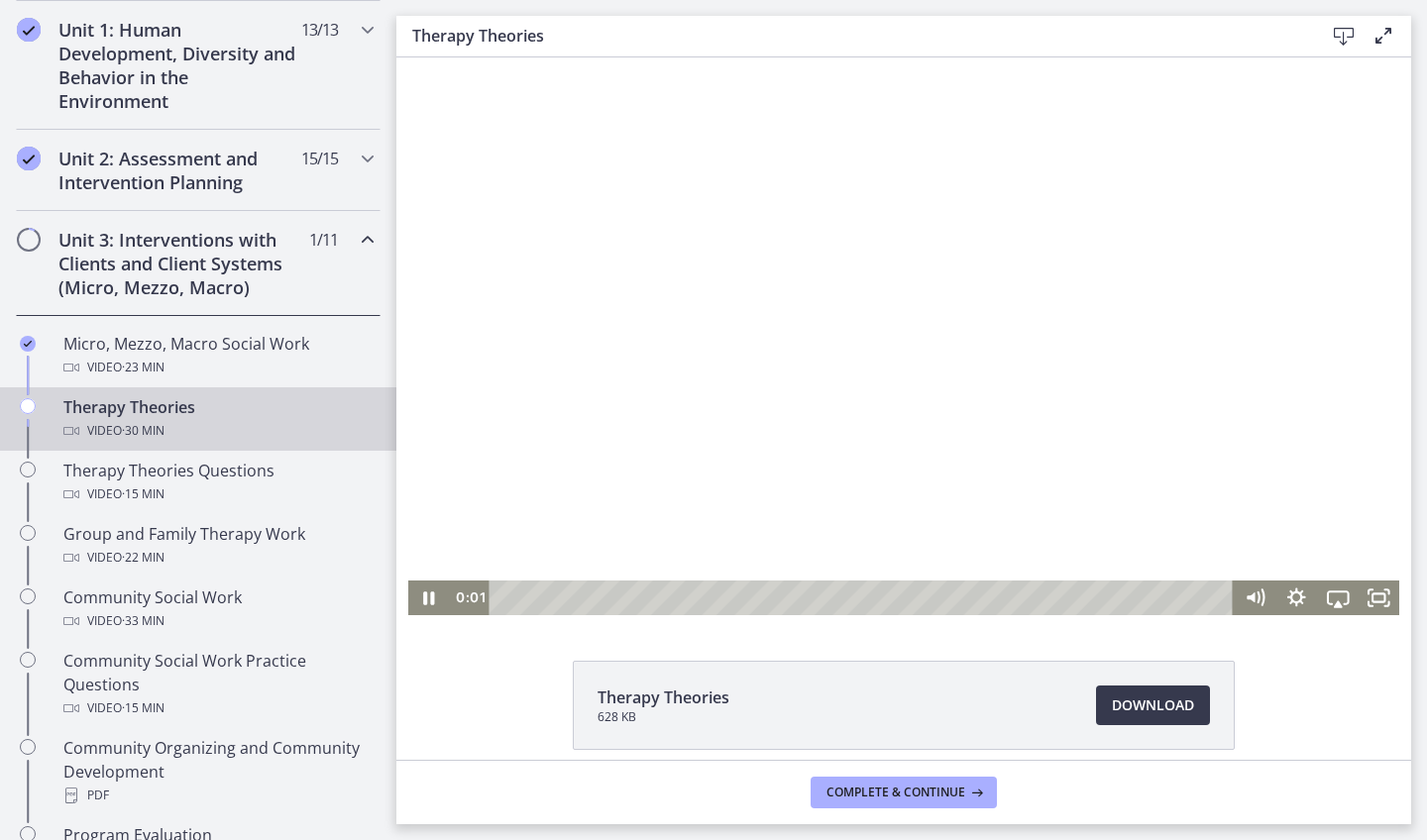 click at bounding box center (904, 336) 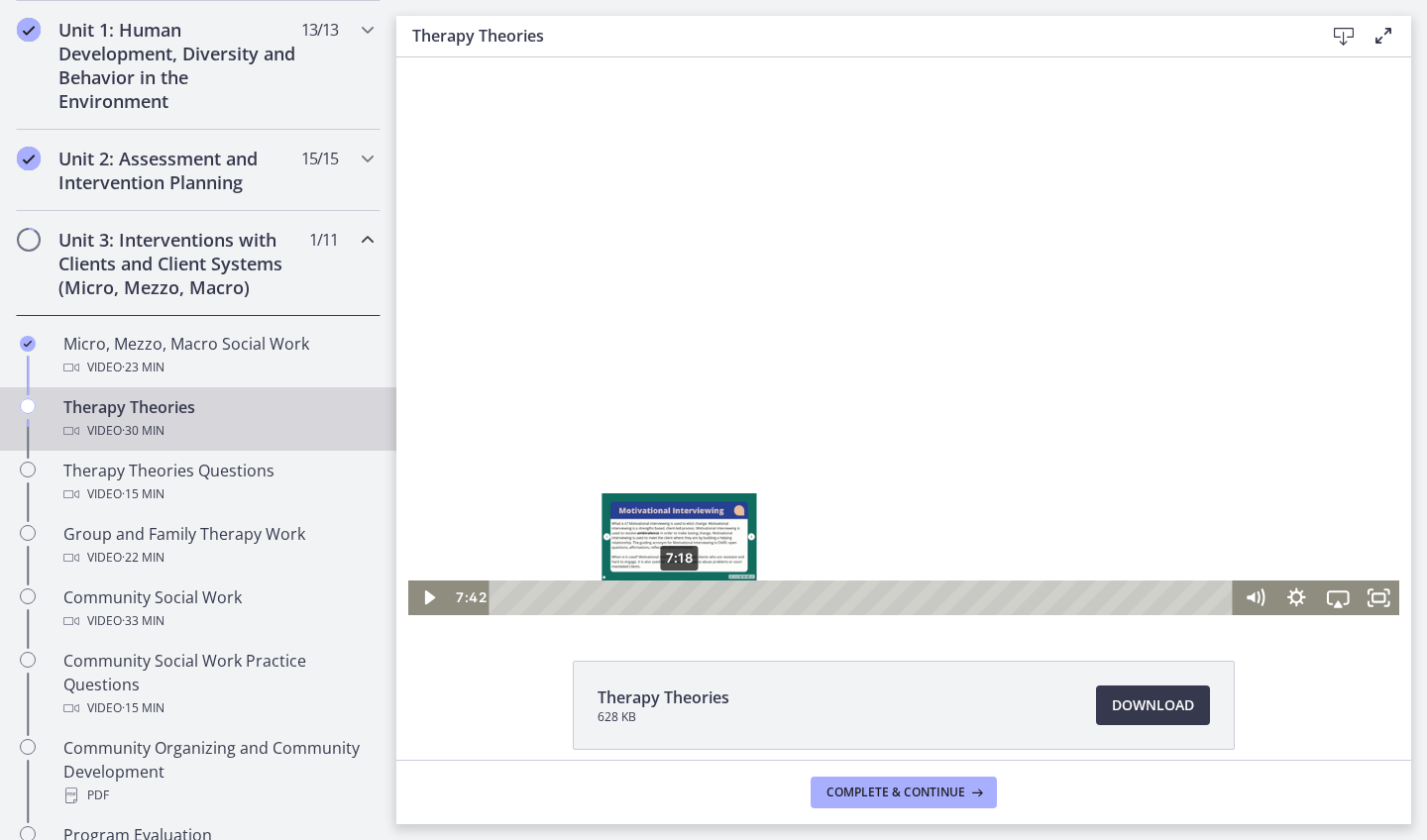 click on "7:18" at bounding box center [864, 597] 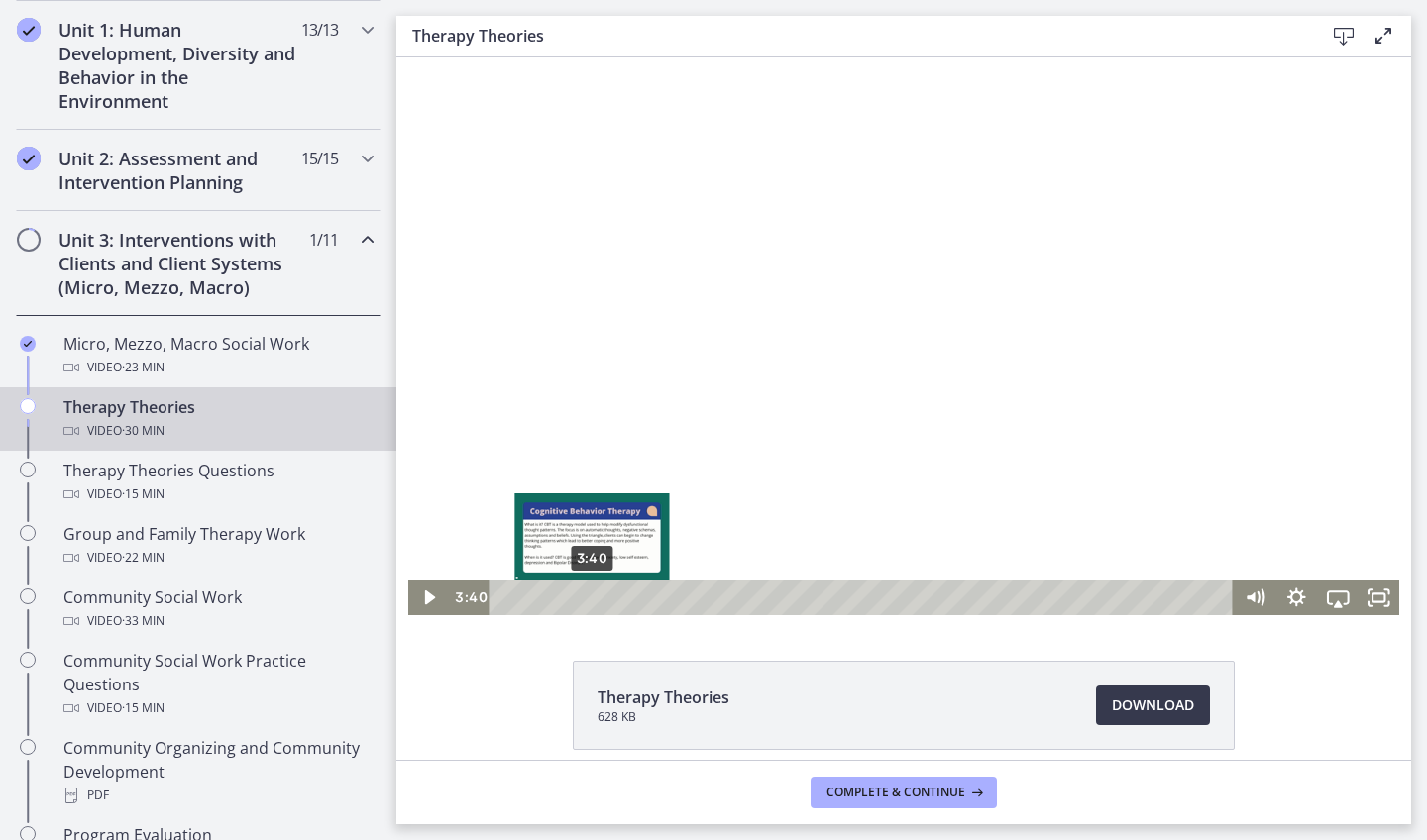 click on "3:40" at bounding box center [864, 597] 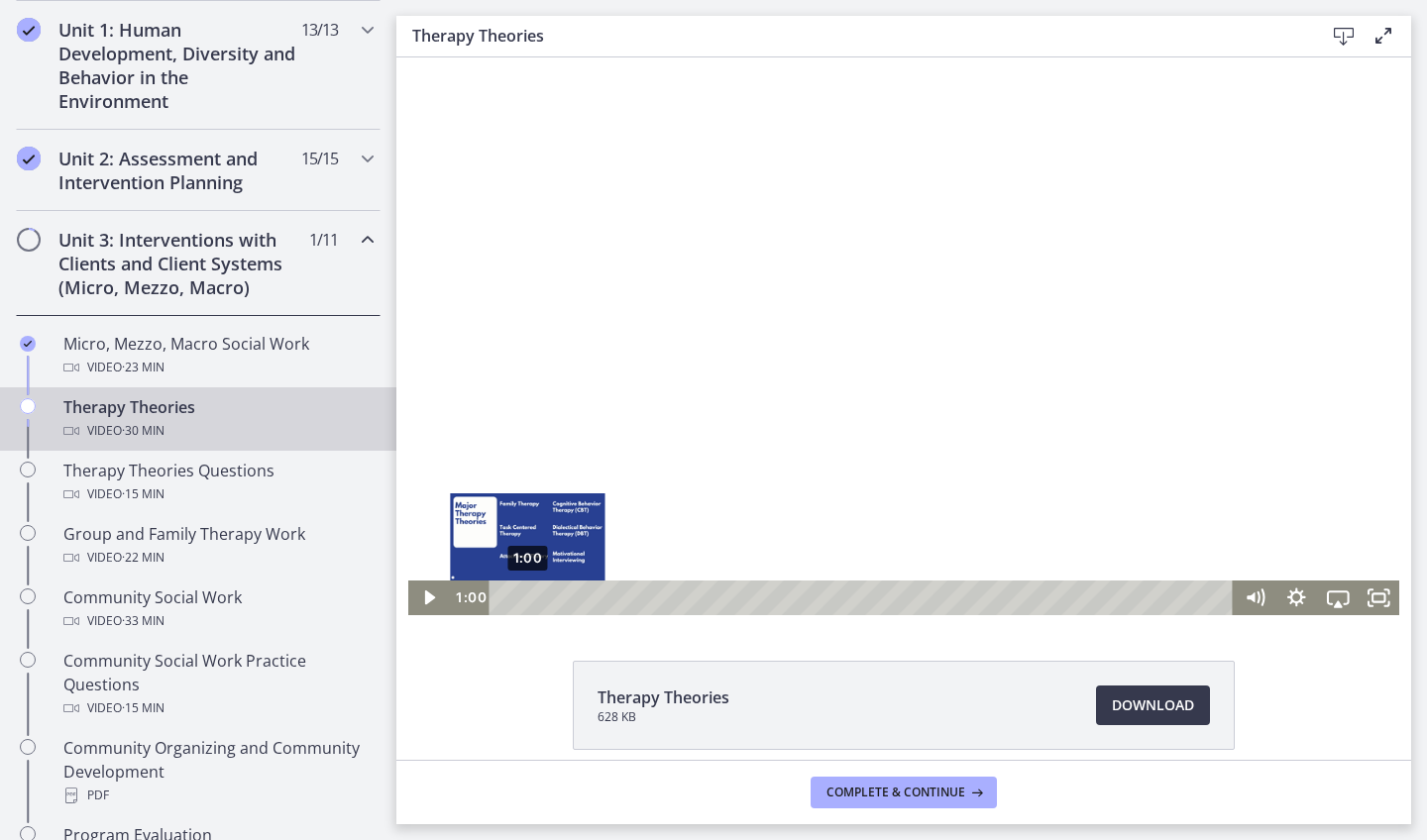 click on "1:00" at bounding box center [864, 597] 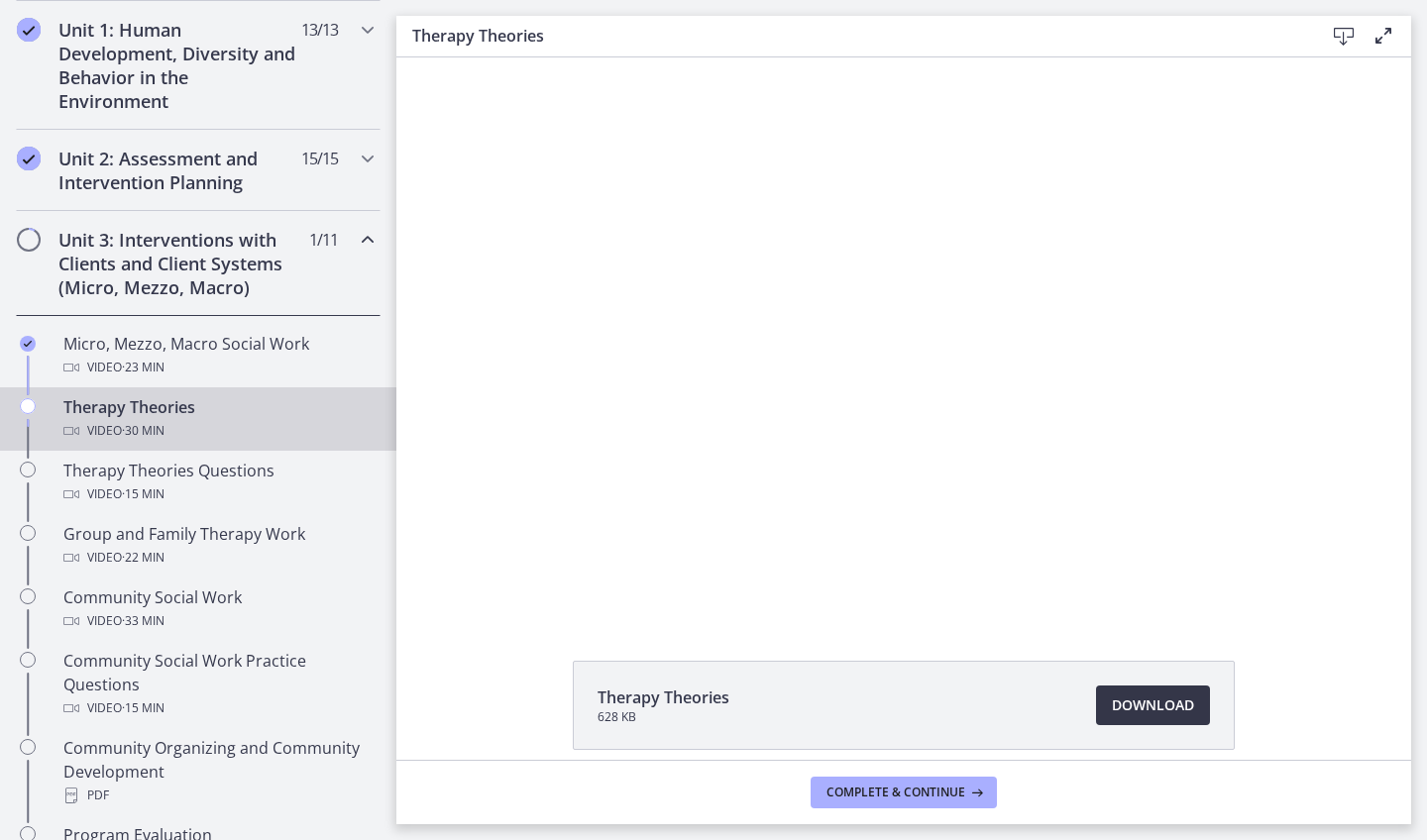 click on "Download
Opens in a new window" at bounding box center (1153, 705) 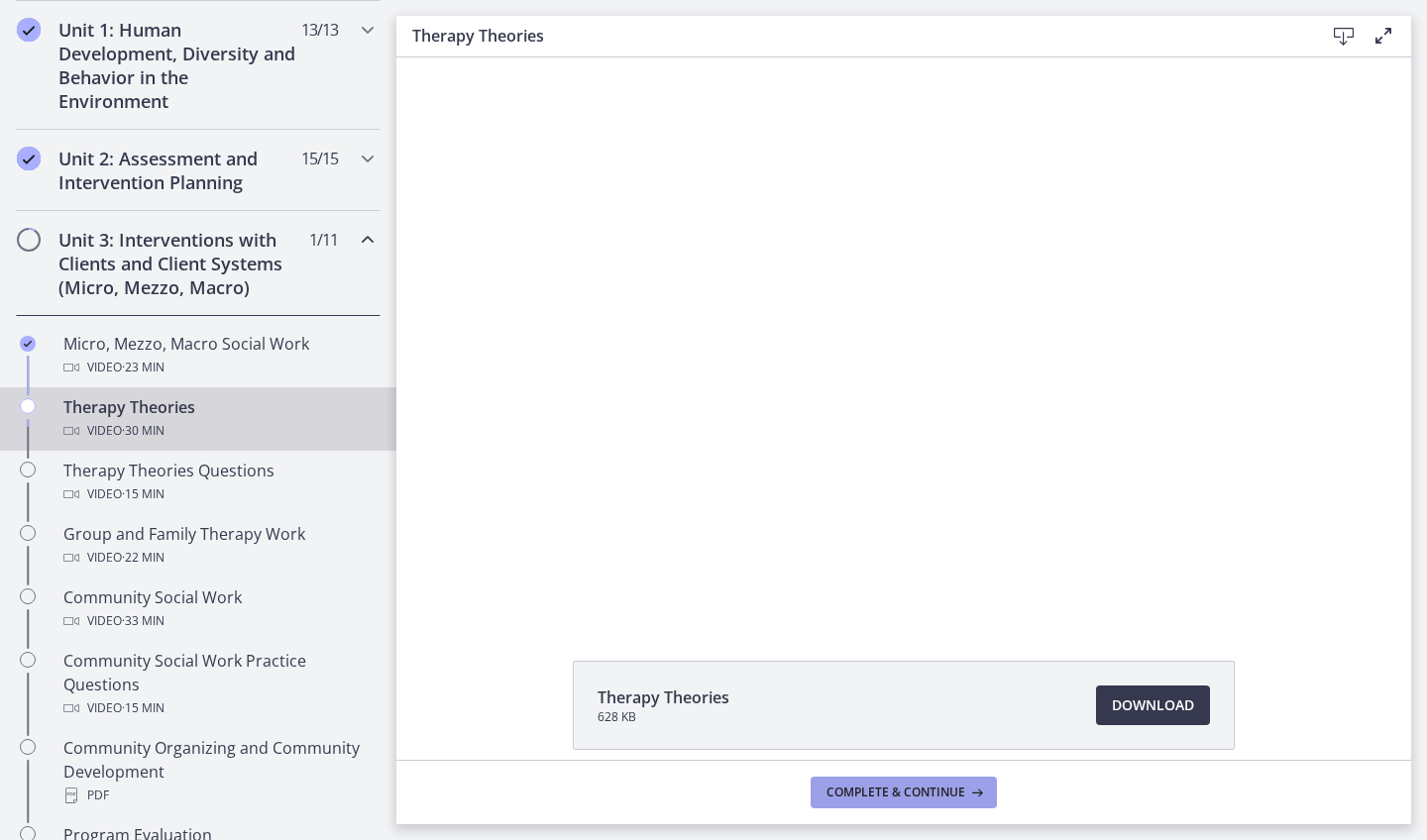 click on "Complete & continue" at bounding box center [904, 792] 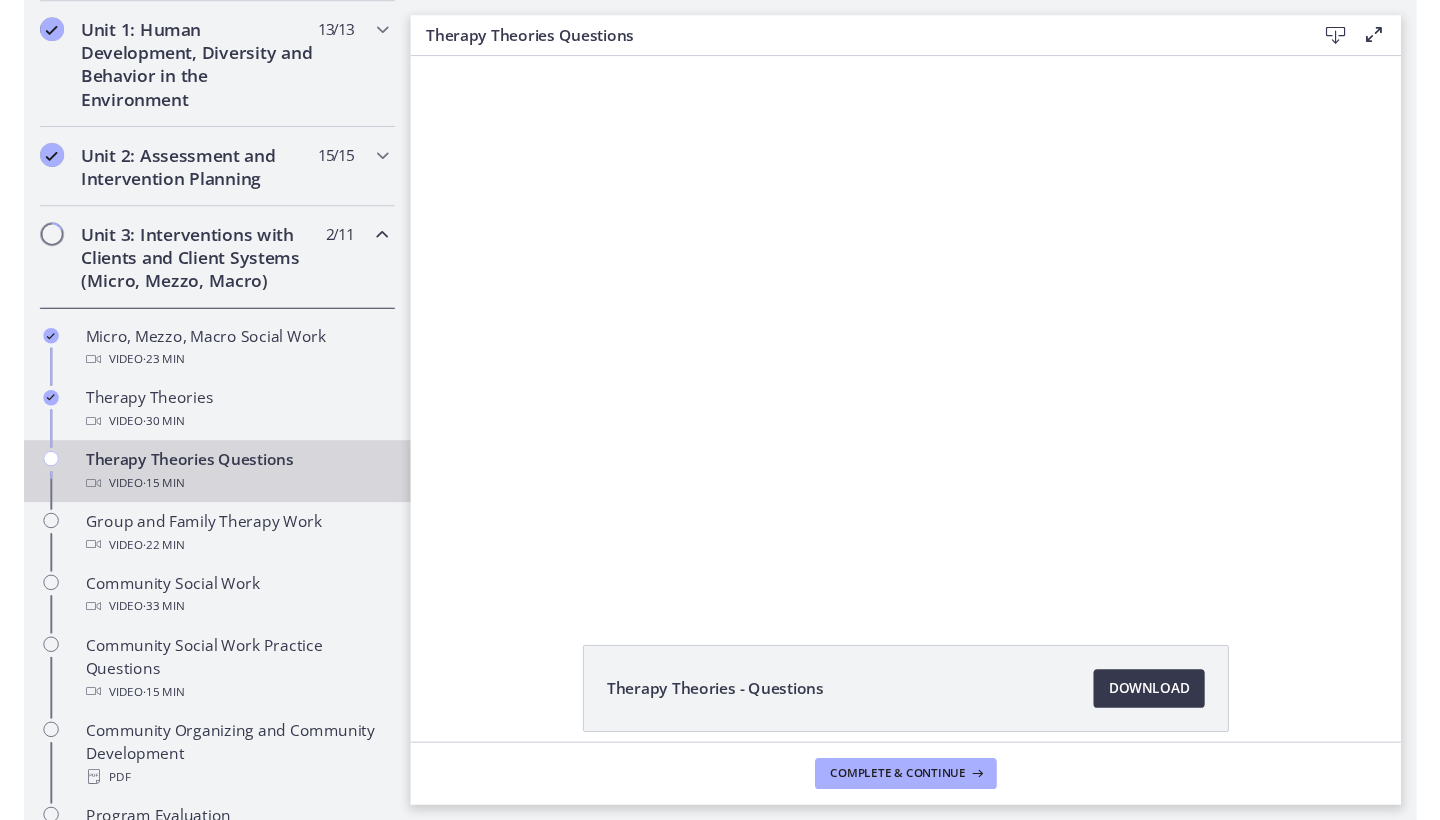 scroll, scrollTop: 0, scrollLeft: 0, axis: both 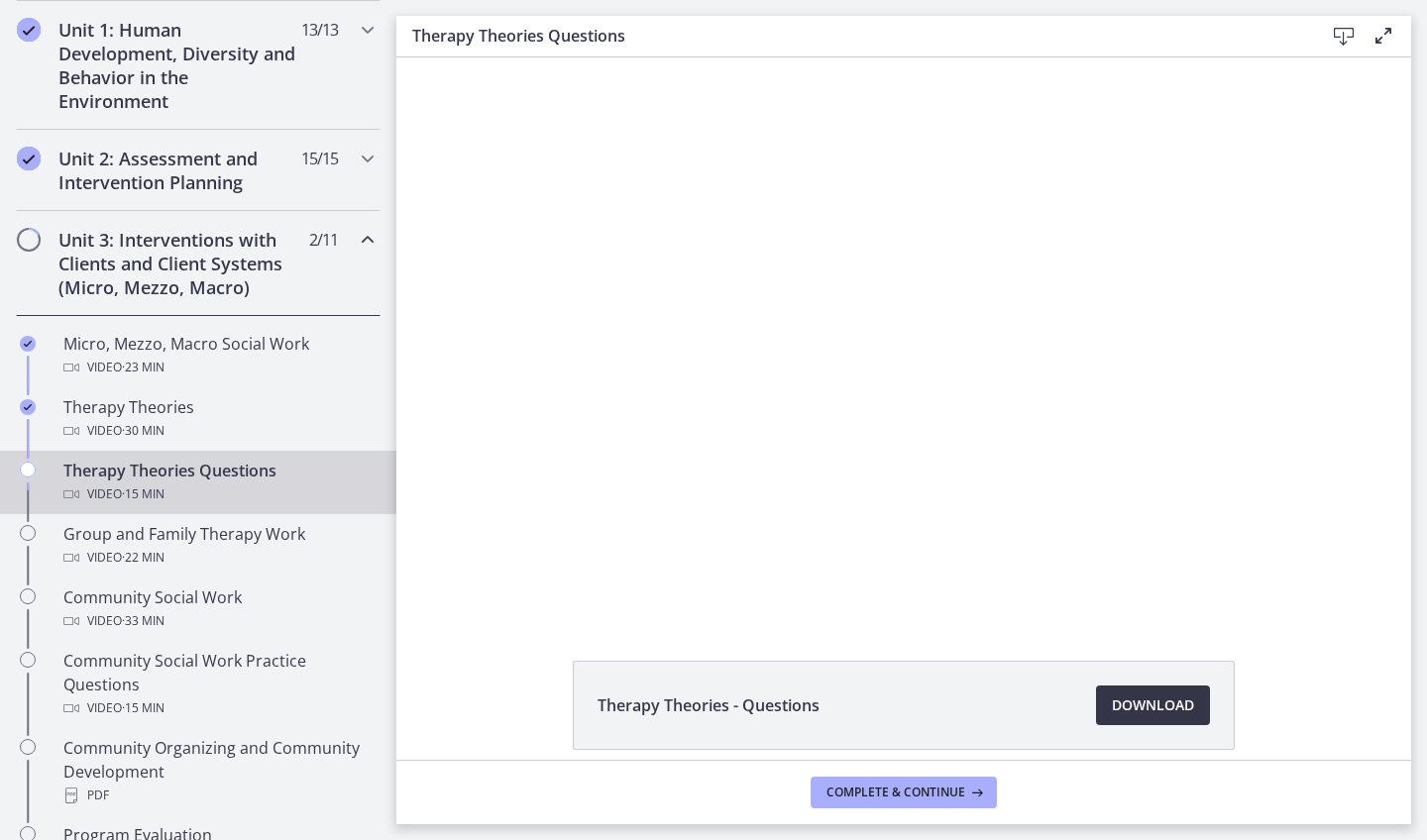 click on "Download
Opens in a new window" at bounding box center [1153, 705] 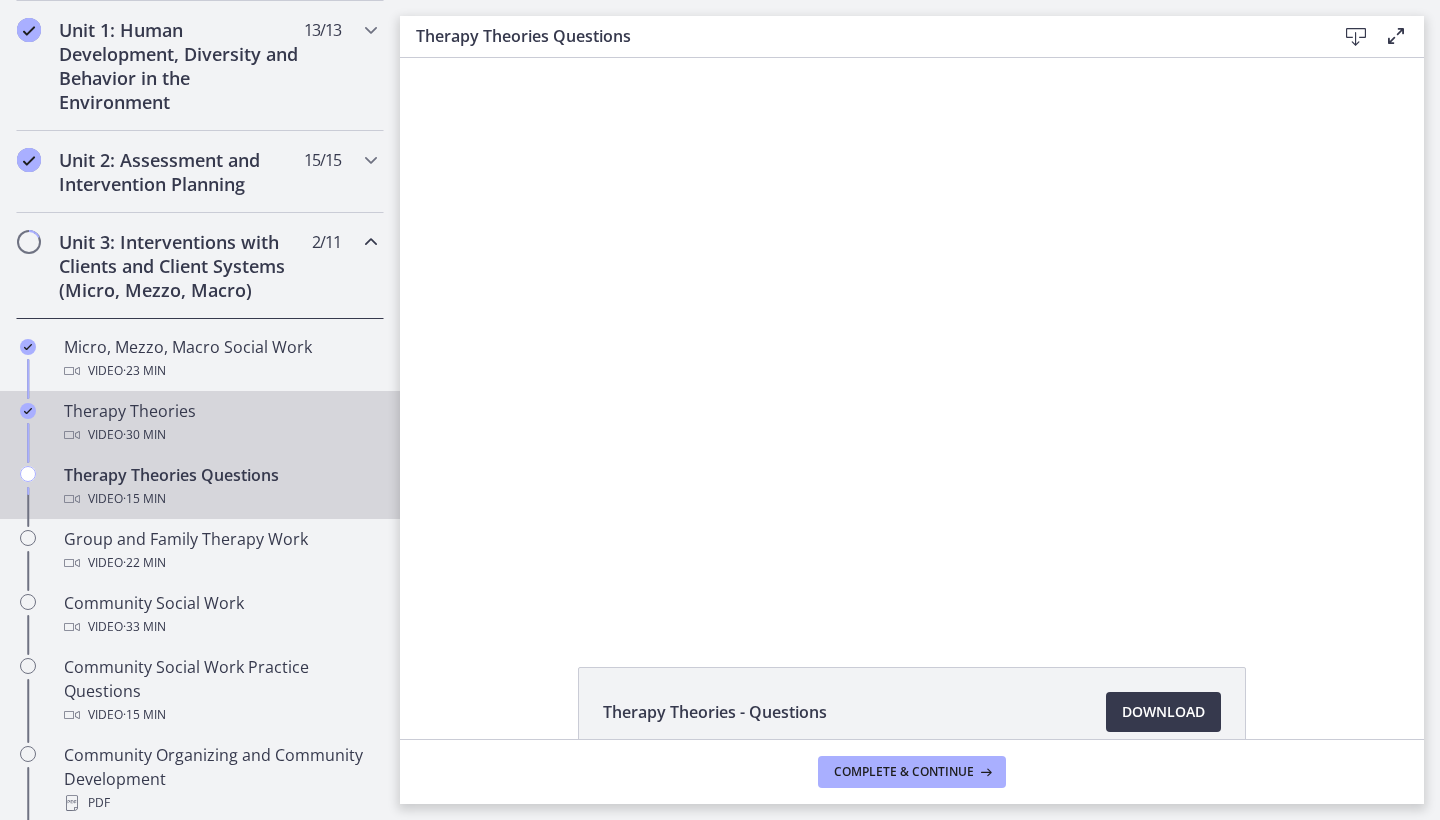 click on "Video
·  30 min" at bounding box center (220, 435) 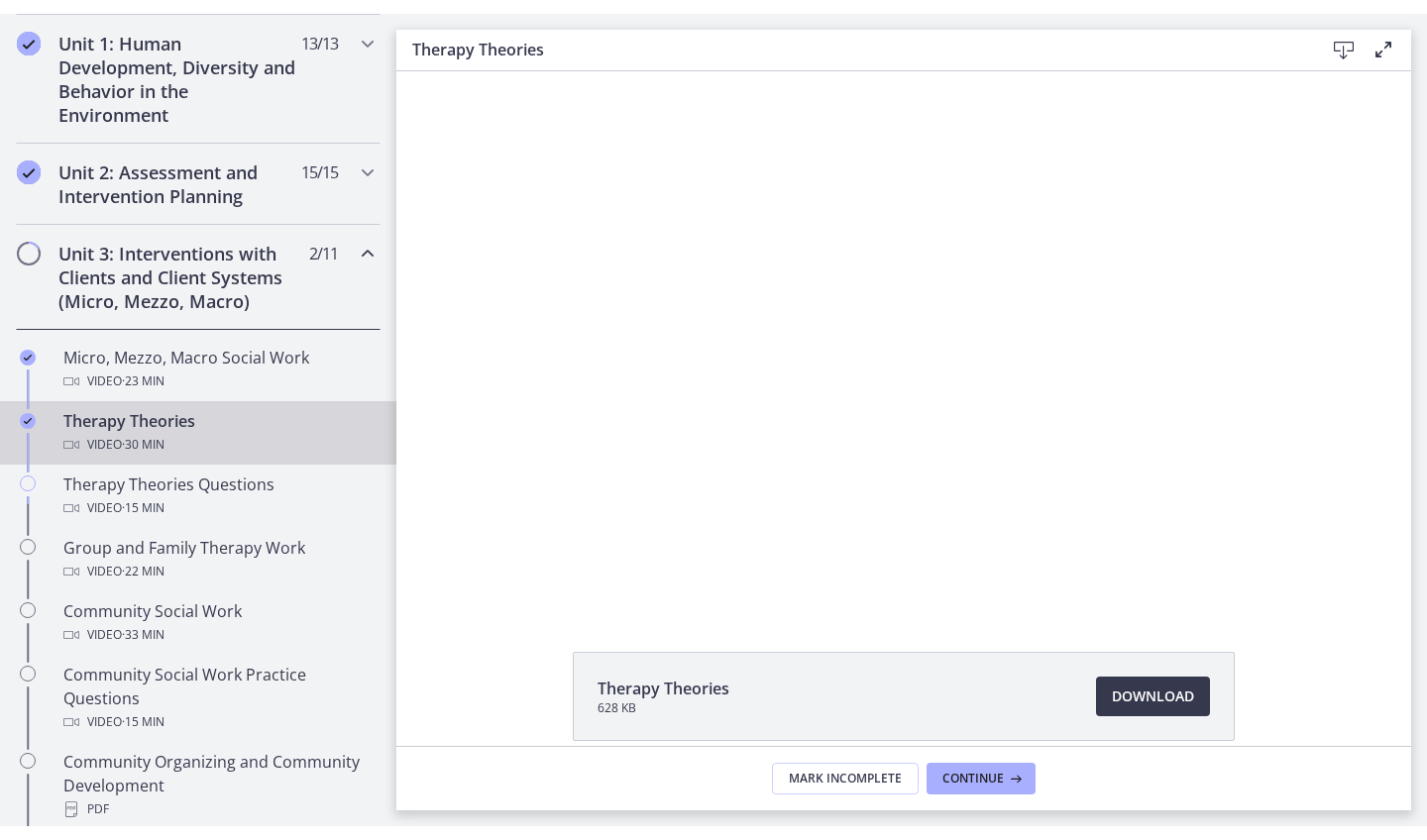 scroll, scrollTop: 0, scrollLeft: 0, axis: both 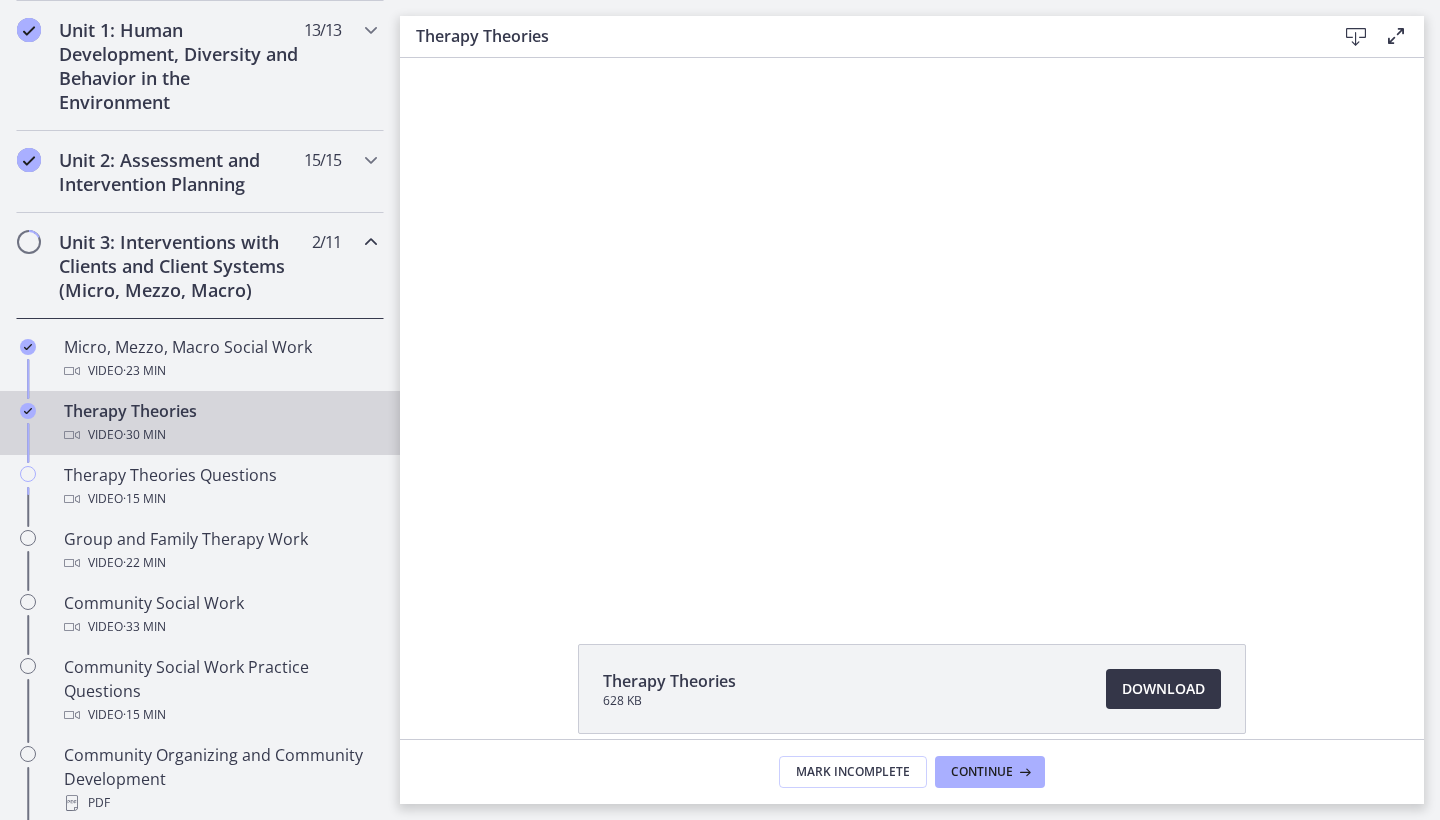 click on "Download
Opens in a new window" at bounding box center (1163, 689) 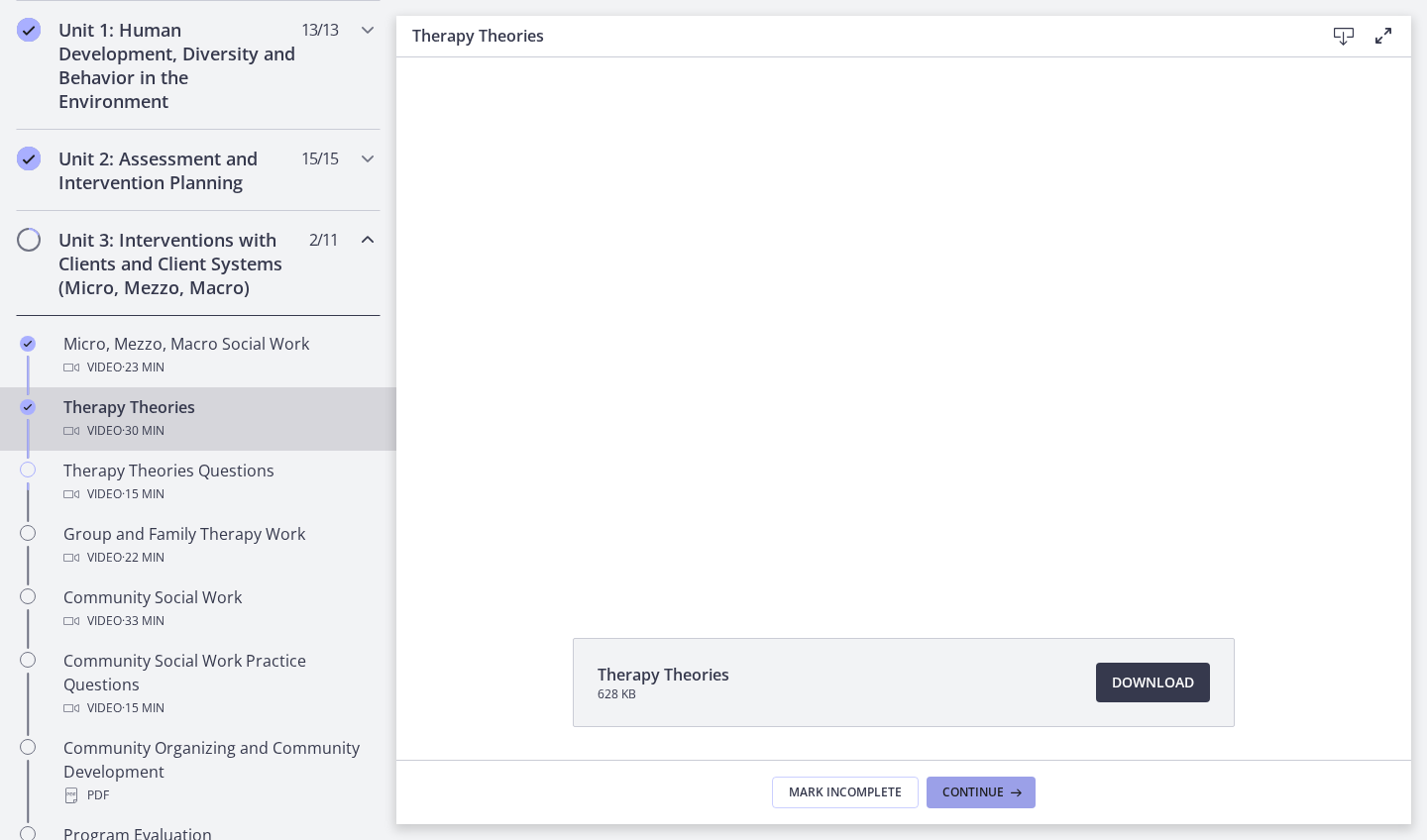 click on "Continue" at bounding box center (973, 792) 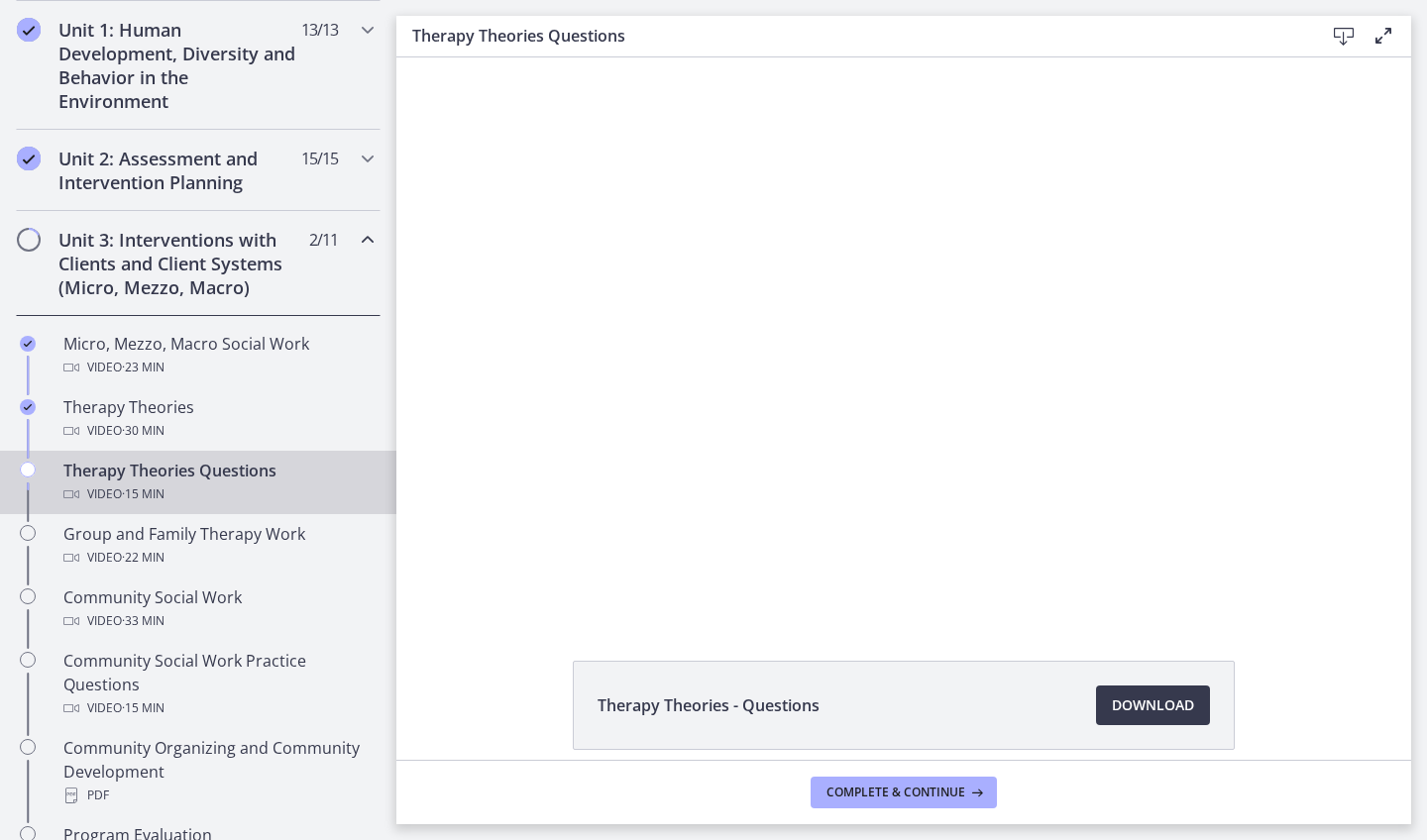 scroll, scrollTop: 0, scrollLeft: 0, axis: both 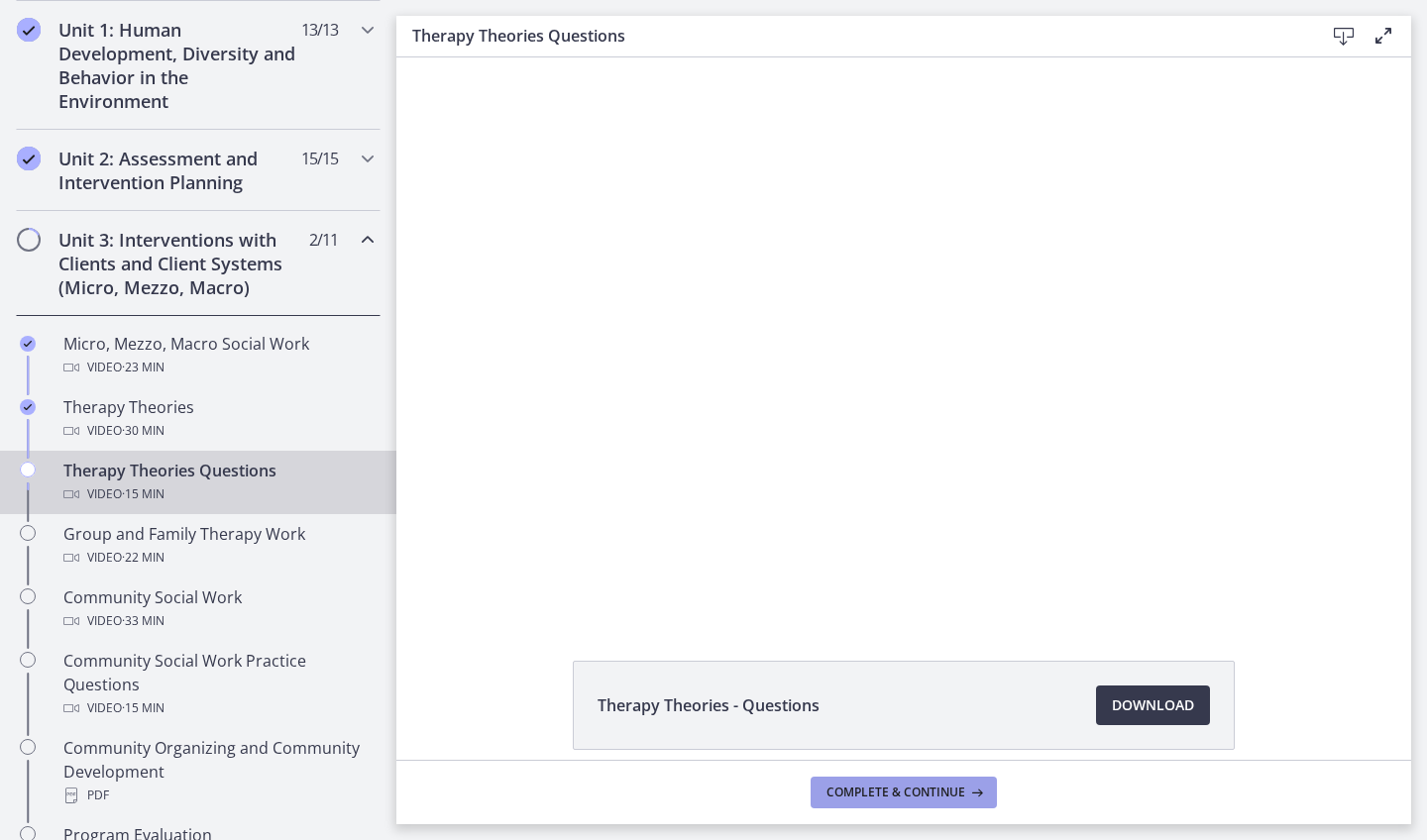 click on "Complete & continue" at bounding box center (896, 792) 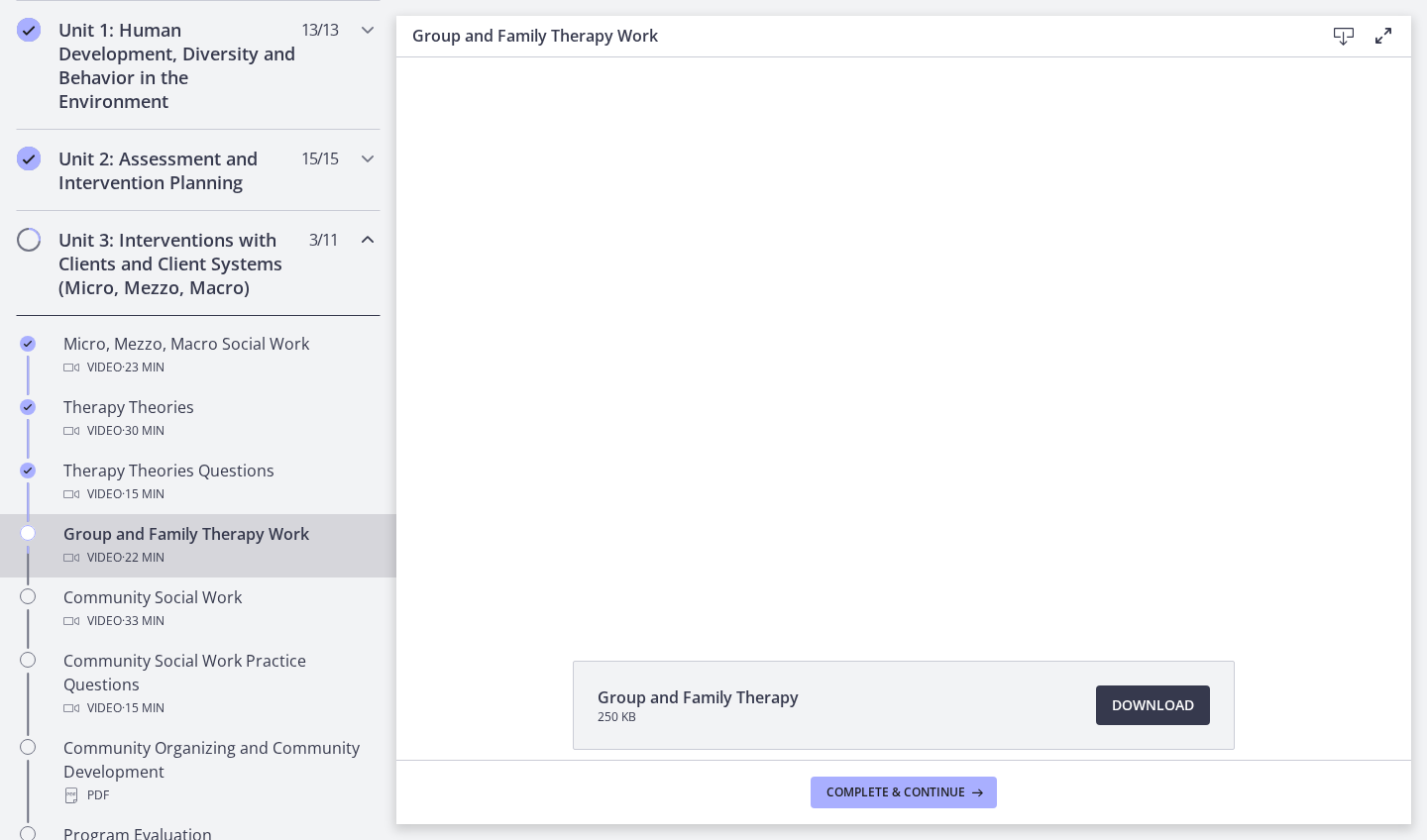scroll, scrollTop: 0, scrollLeft: 0, axis: both 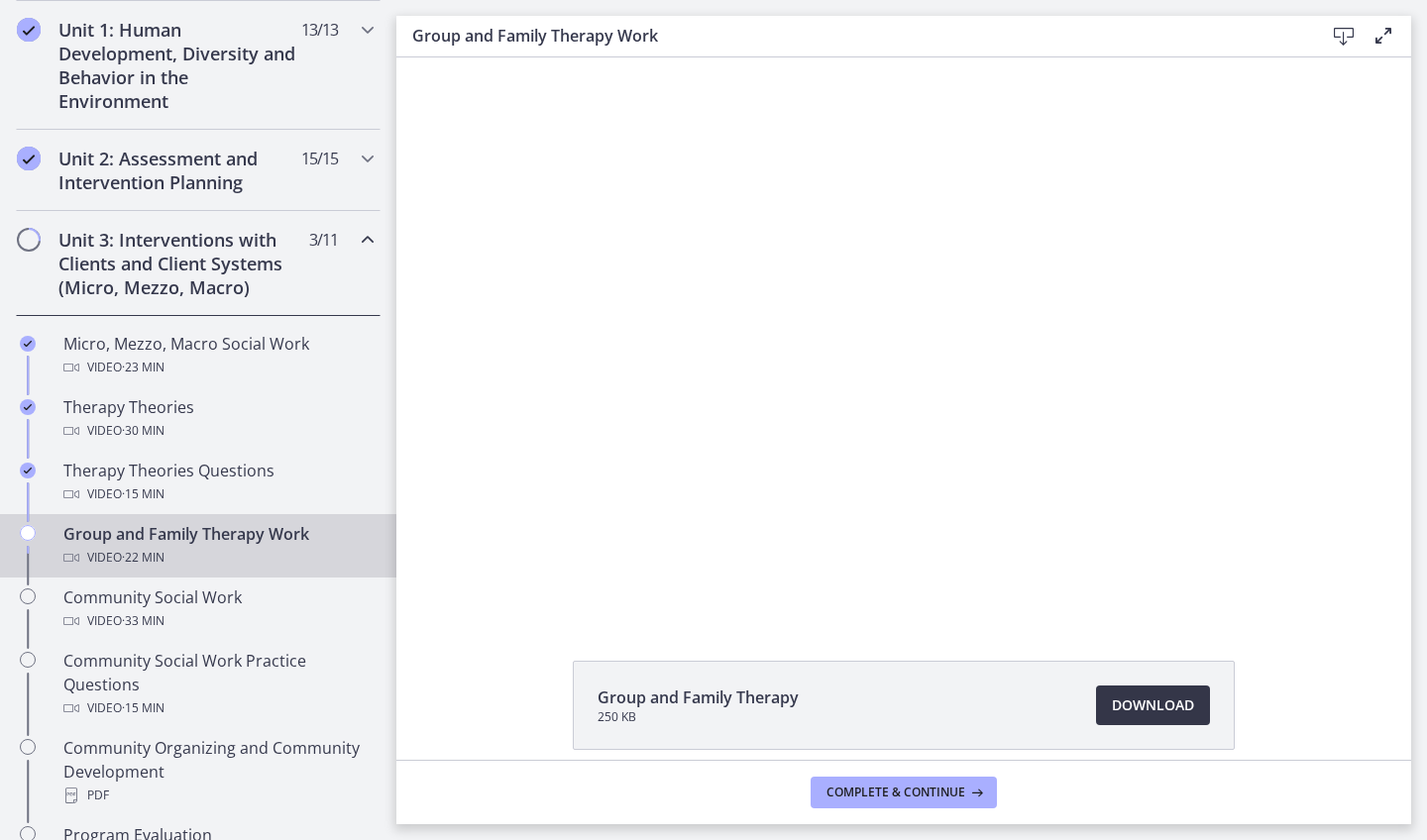 click on "Download
Opens in a new window" at bounding box center (1153, 705) 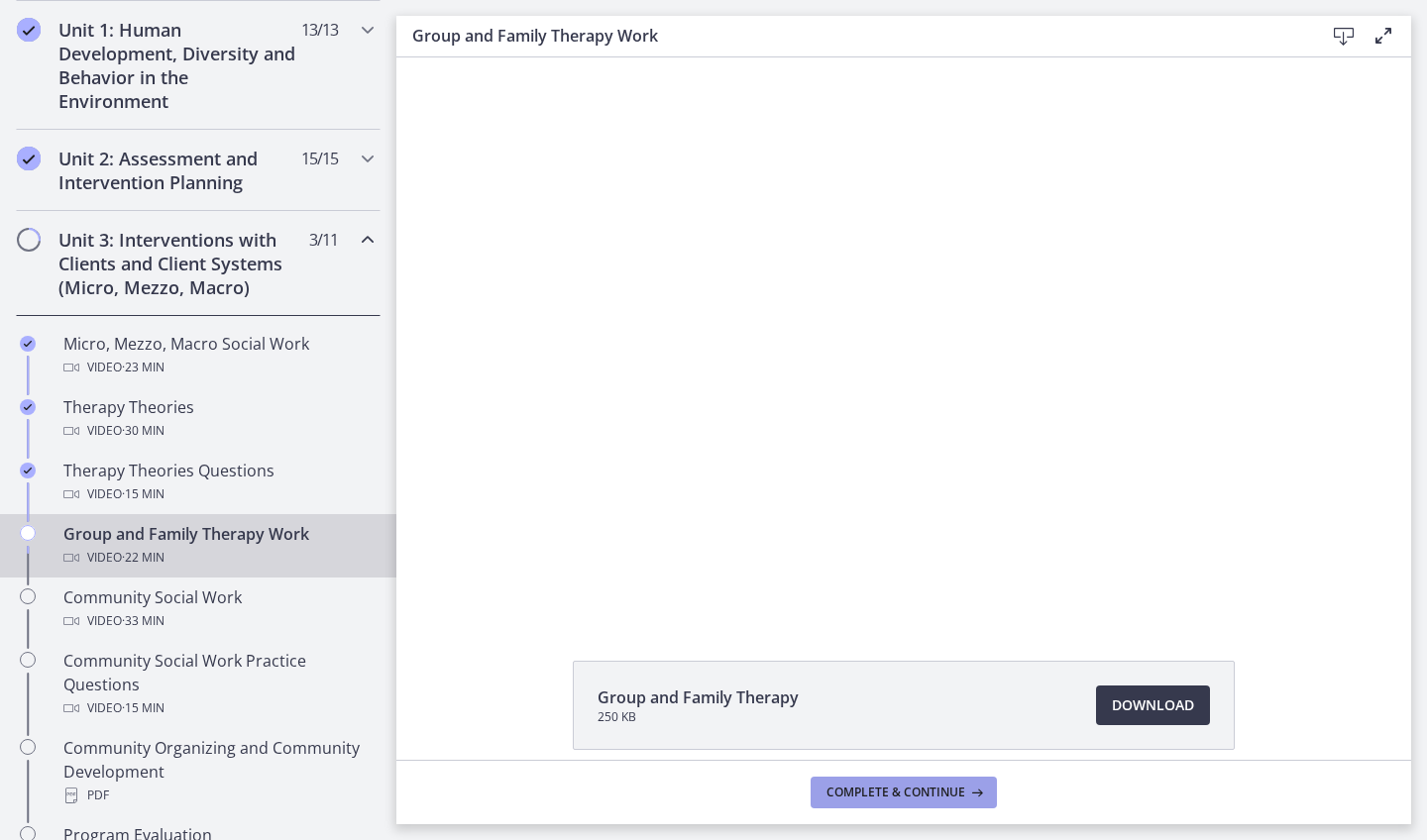 click on "Complete & continue" at bounding box center (896, 792) 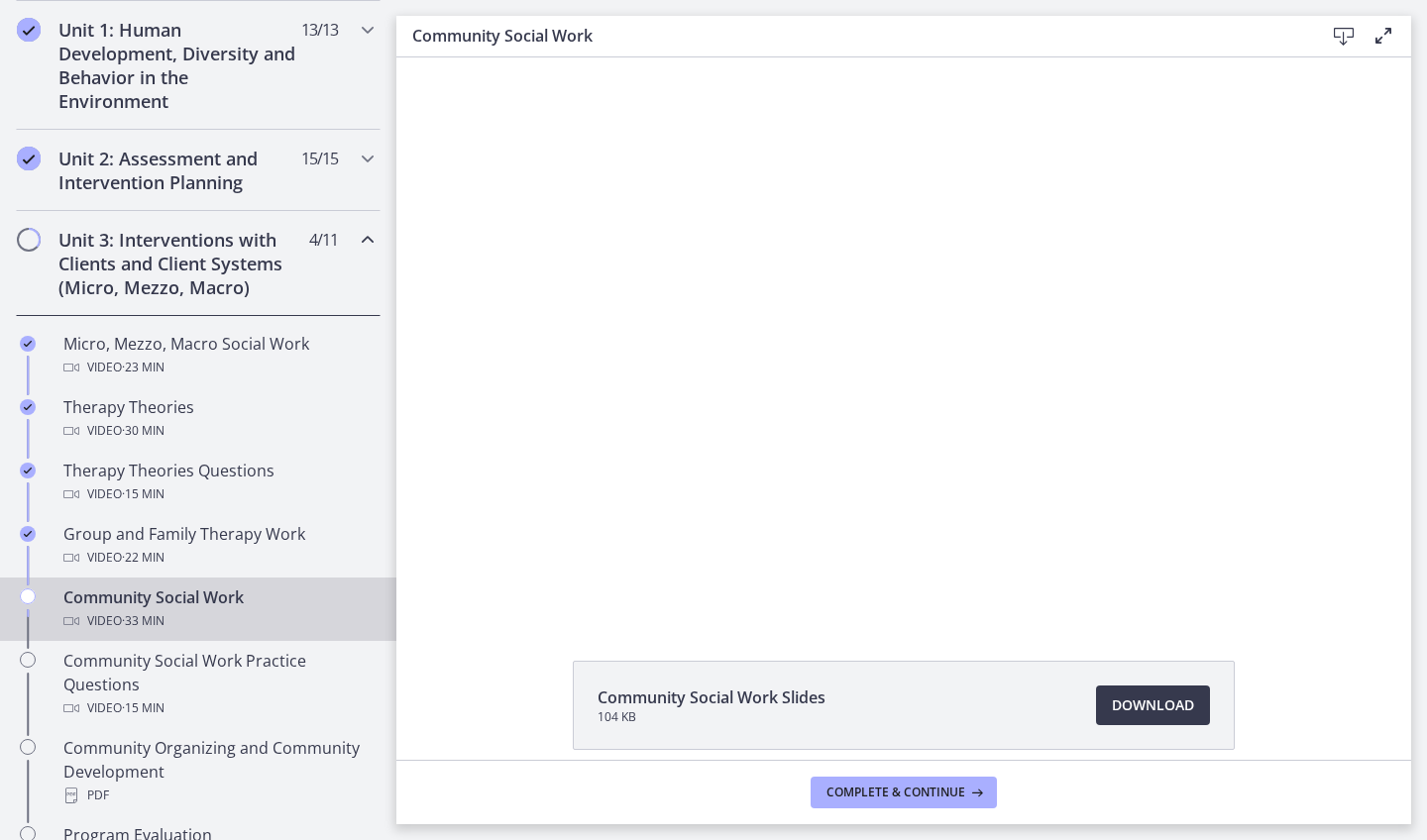 scroll, scrollTop: 0, scrollLeft: 0, axis: both 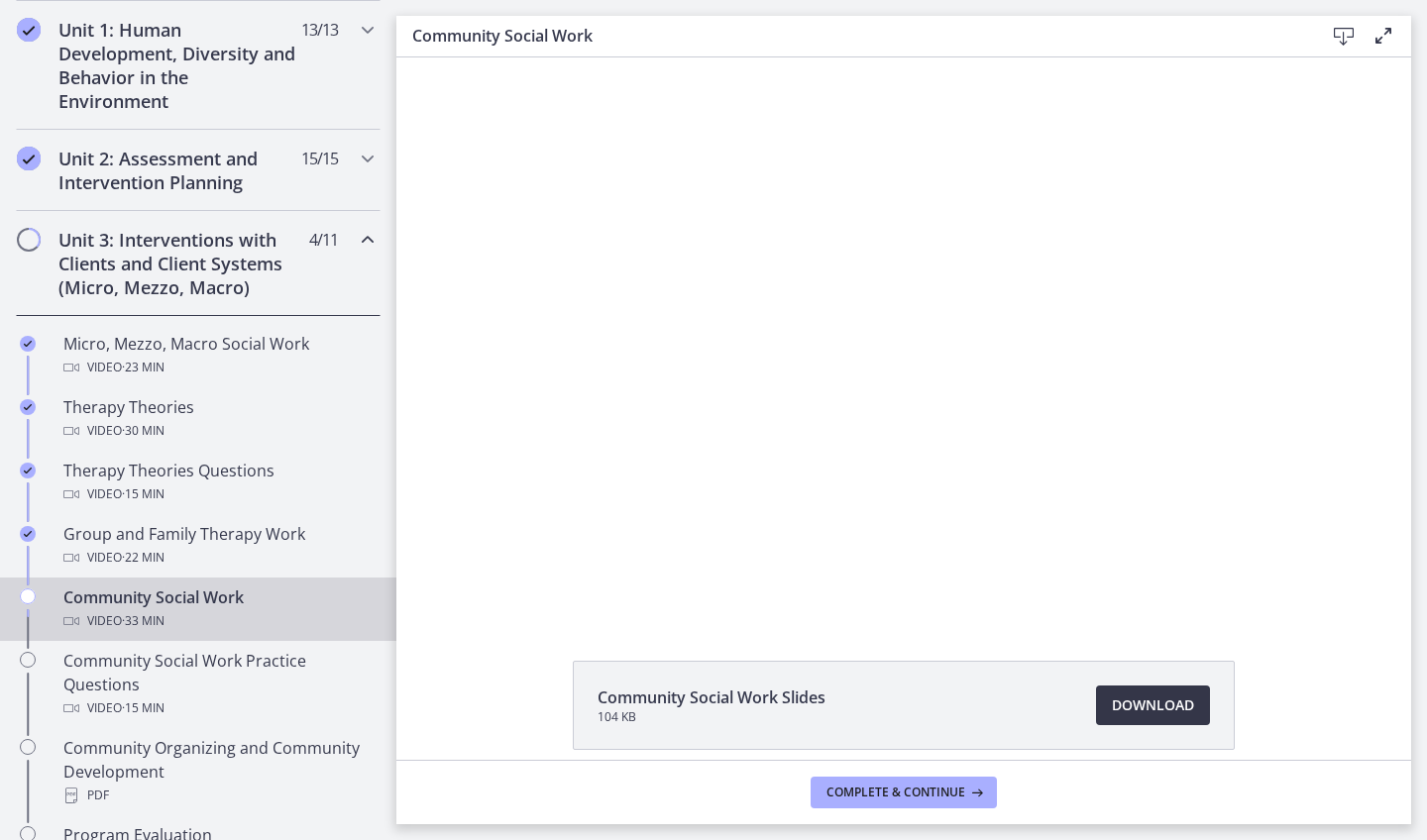 click on "Download
Opens in a new window" at bounding box center (1153, 705) 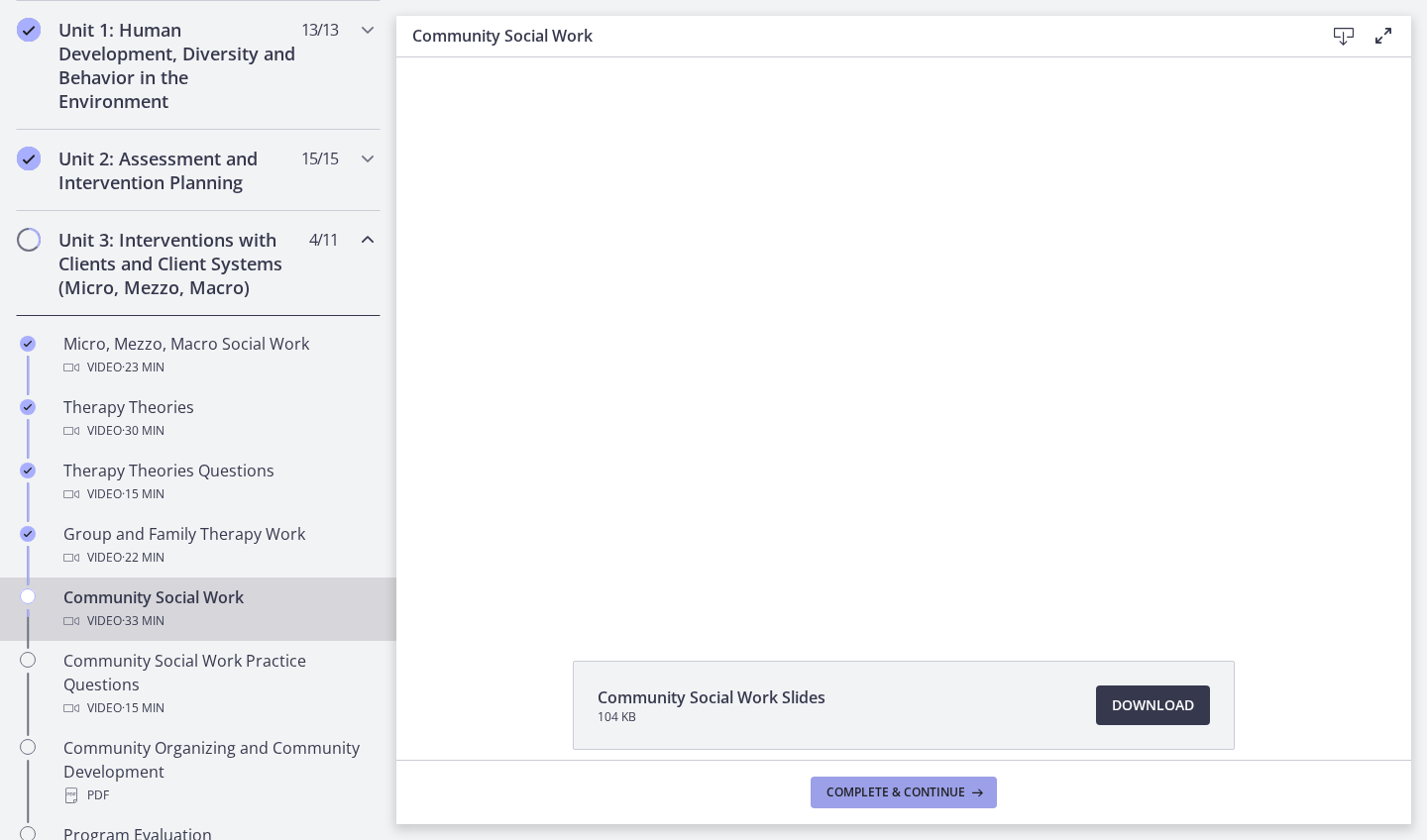 click on "Complete & continue" at bounding box center [896, 792] 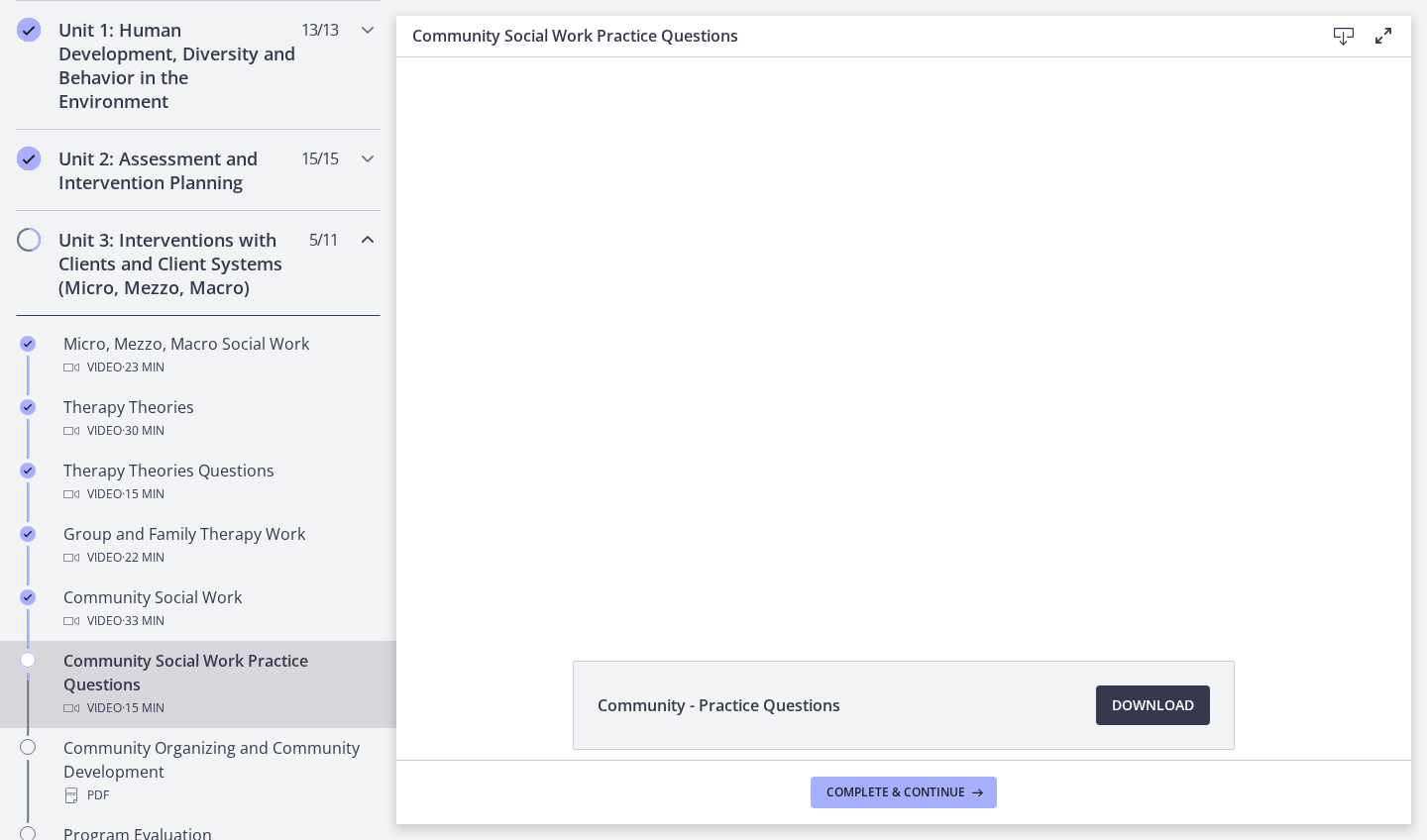 scroll, scrollTop: 0, scrollLeft: 0, axis: both 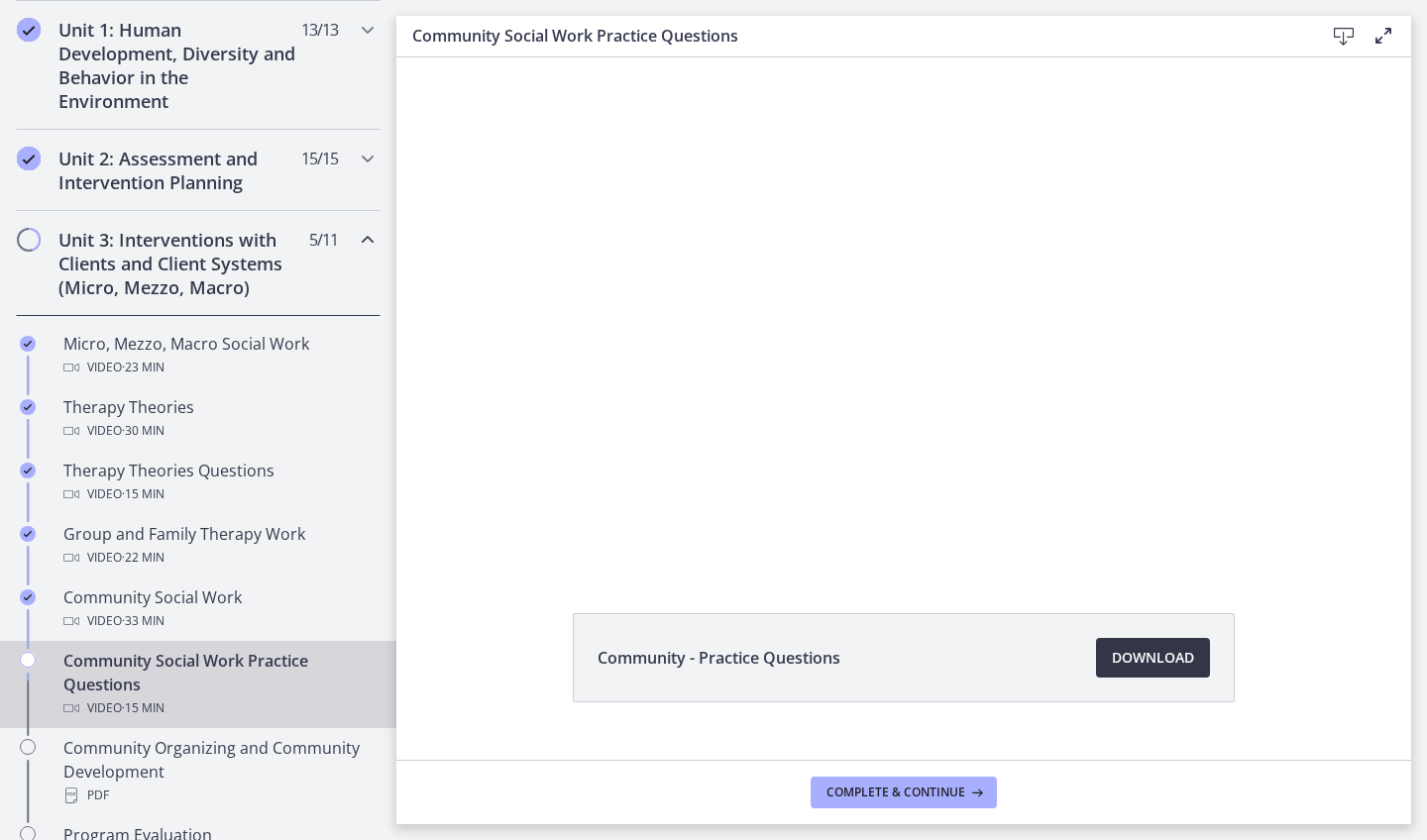 click on "Download
Opens in a new window" at bounding box center (1153, 658) 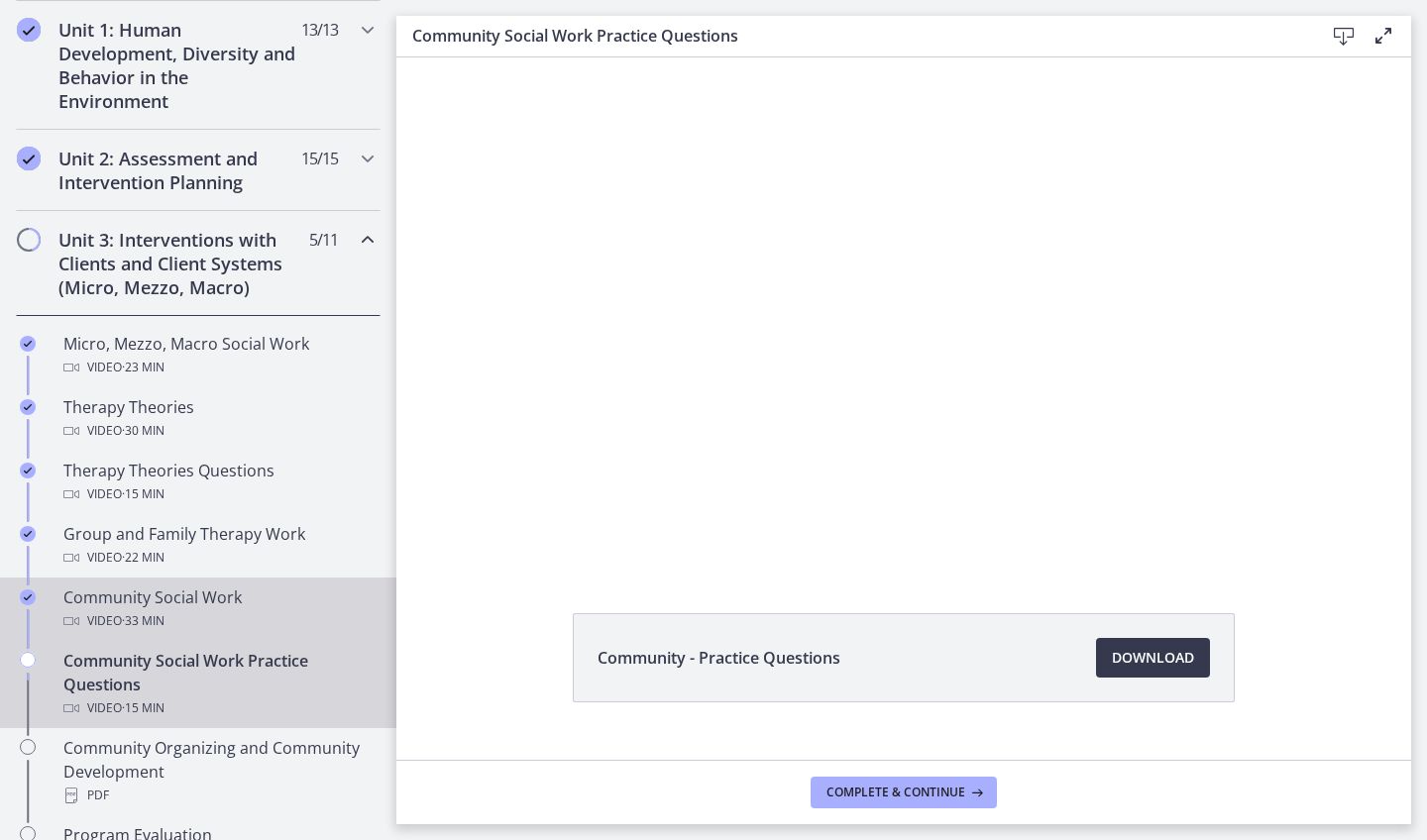 click on "Community Social Work
Video
·  33 min" at bounding box center [218, 609] 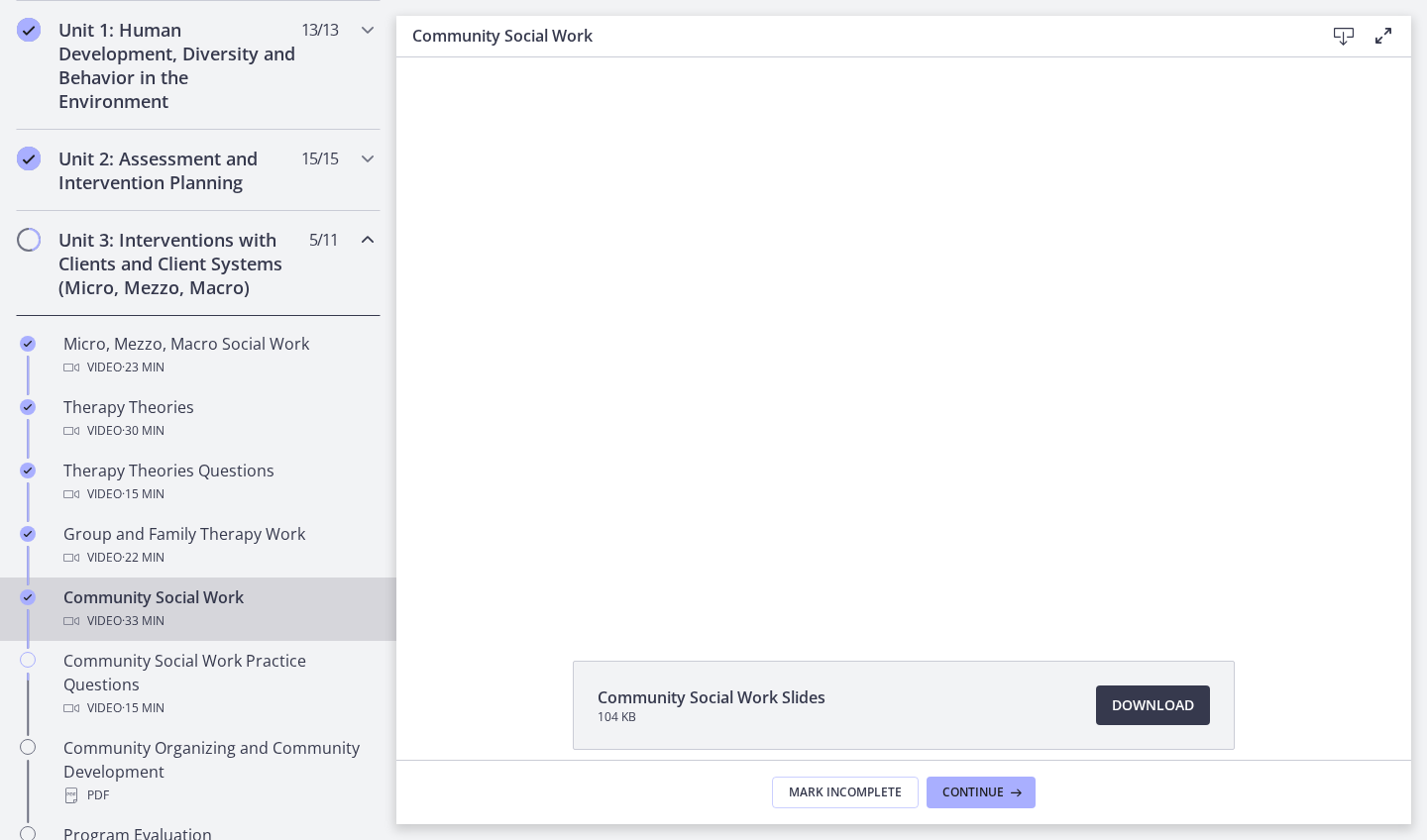 scroll, scrollTop: 0, scrollLeft: 0, axis: both 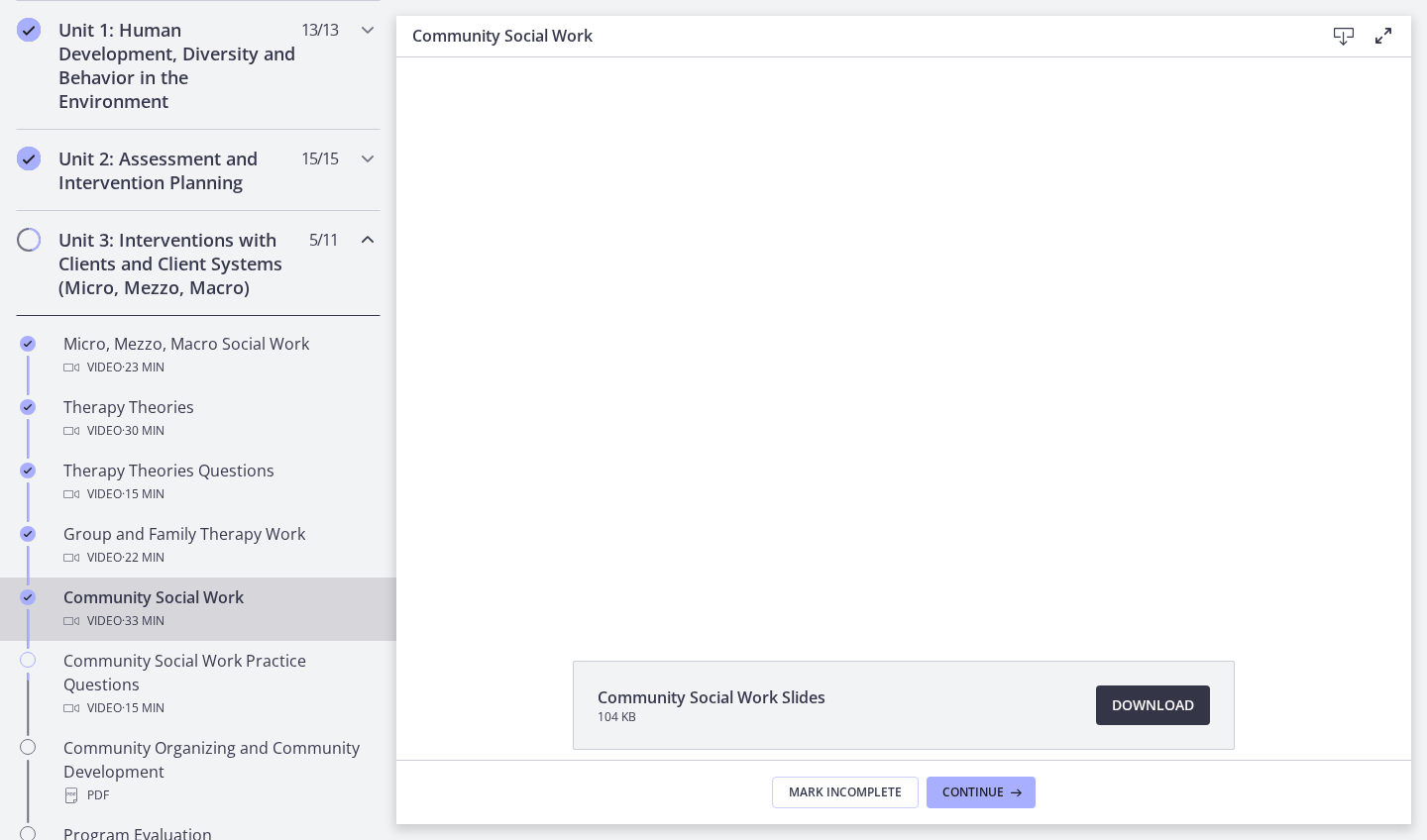 click on "Download
Opens in a new window" at bounding box center (1153, 705) 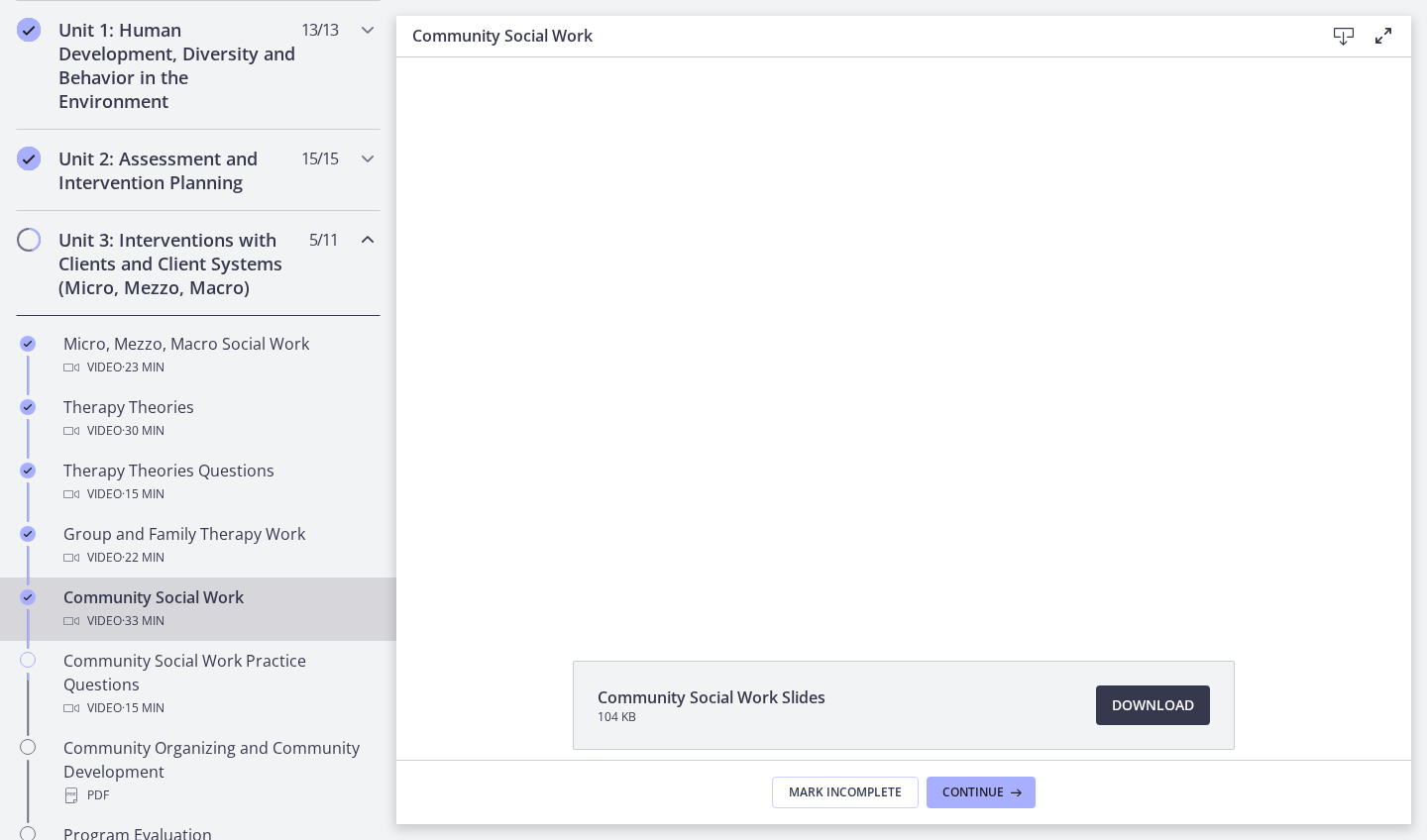 scroll, scrollTop: 573, scrollLeft: 0, axis: vertical 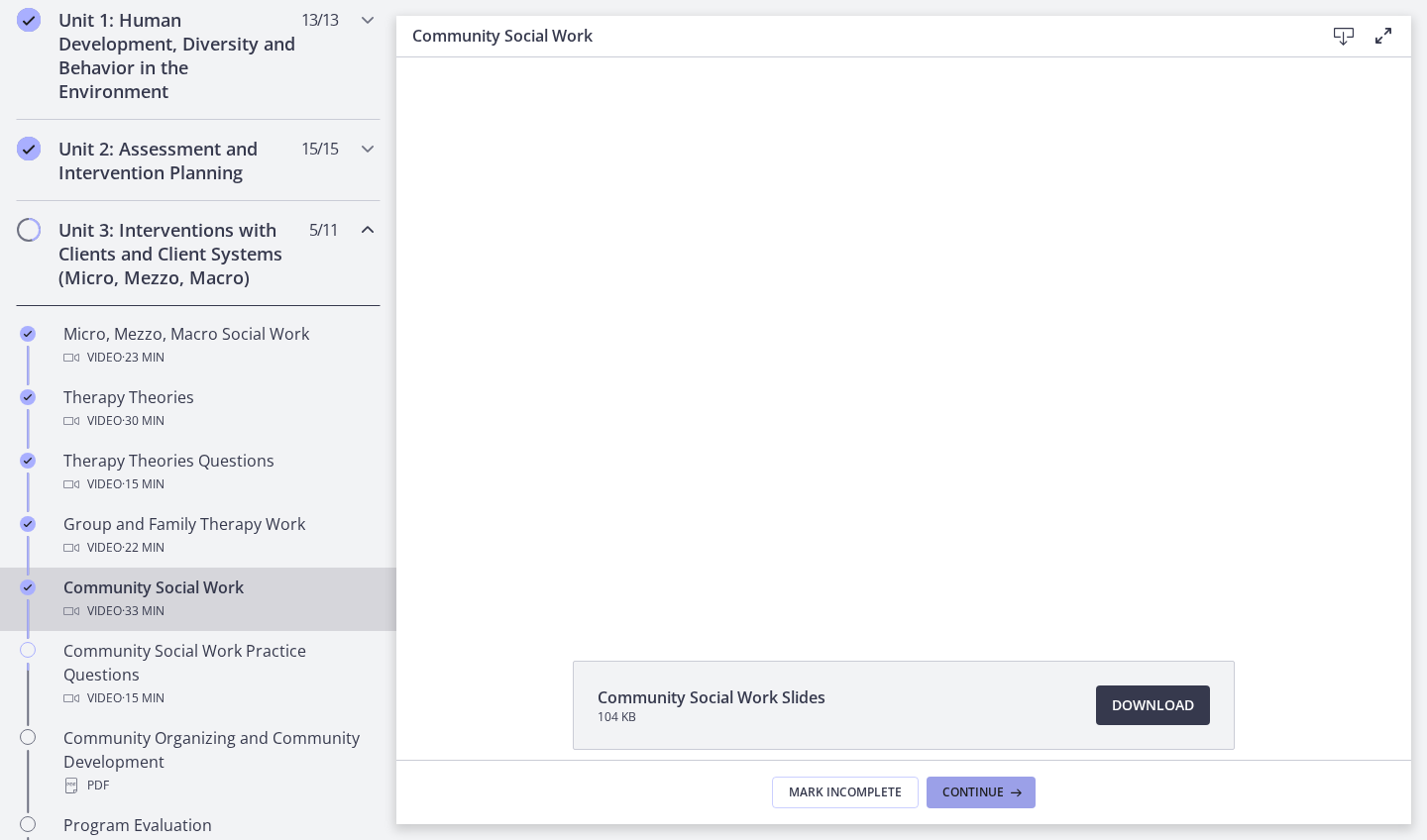 click on "Continue" at bounding box center [973, 792] 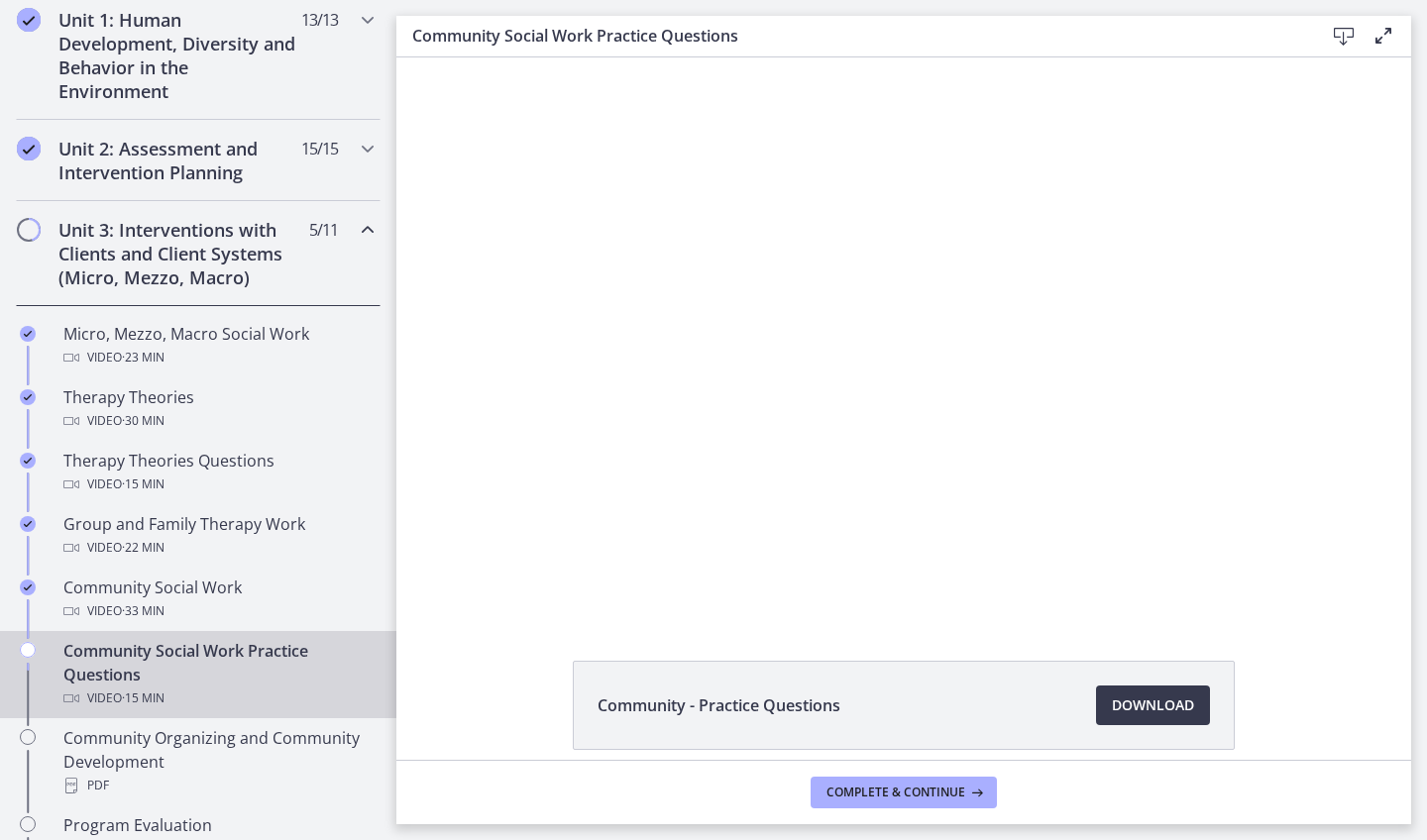 scroll, scrollTop: 0, scrollLeft: 0, axis: both 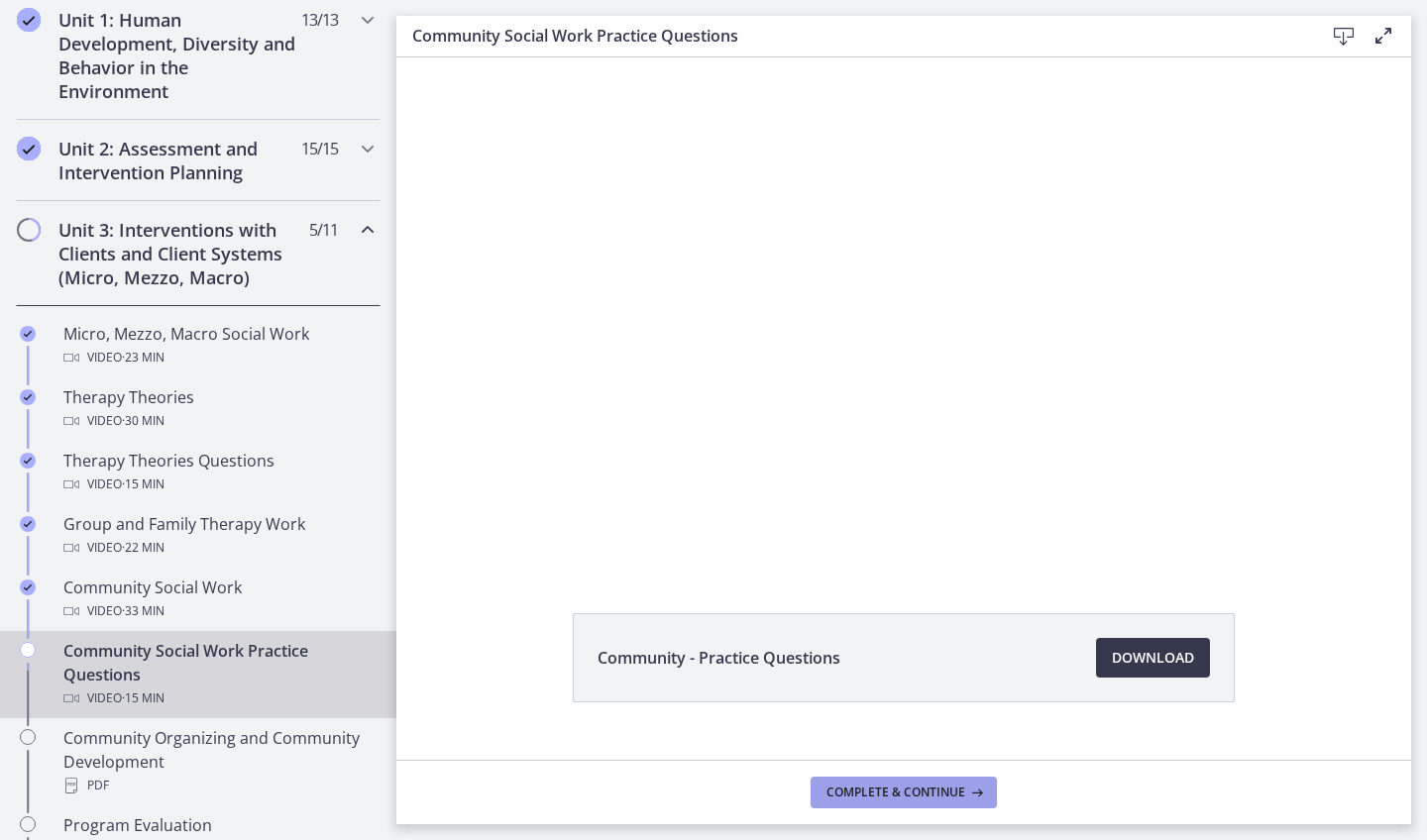 click on "Complete & continue" at bounding box center (896, 792) 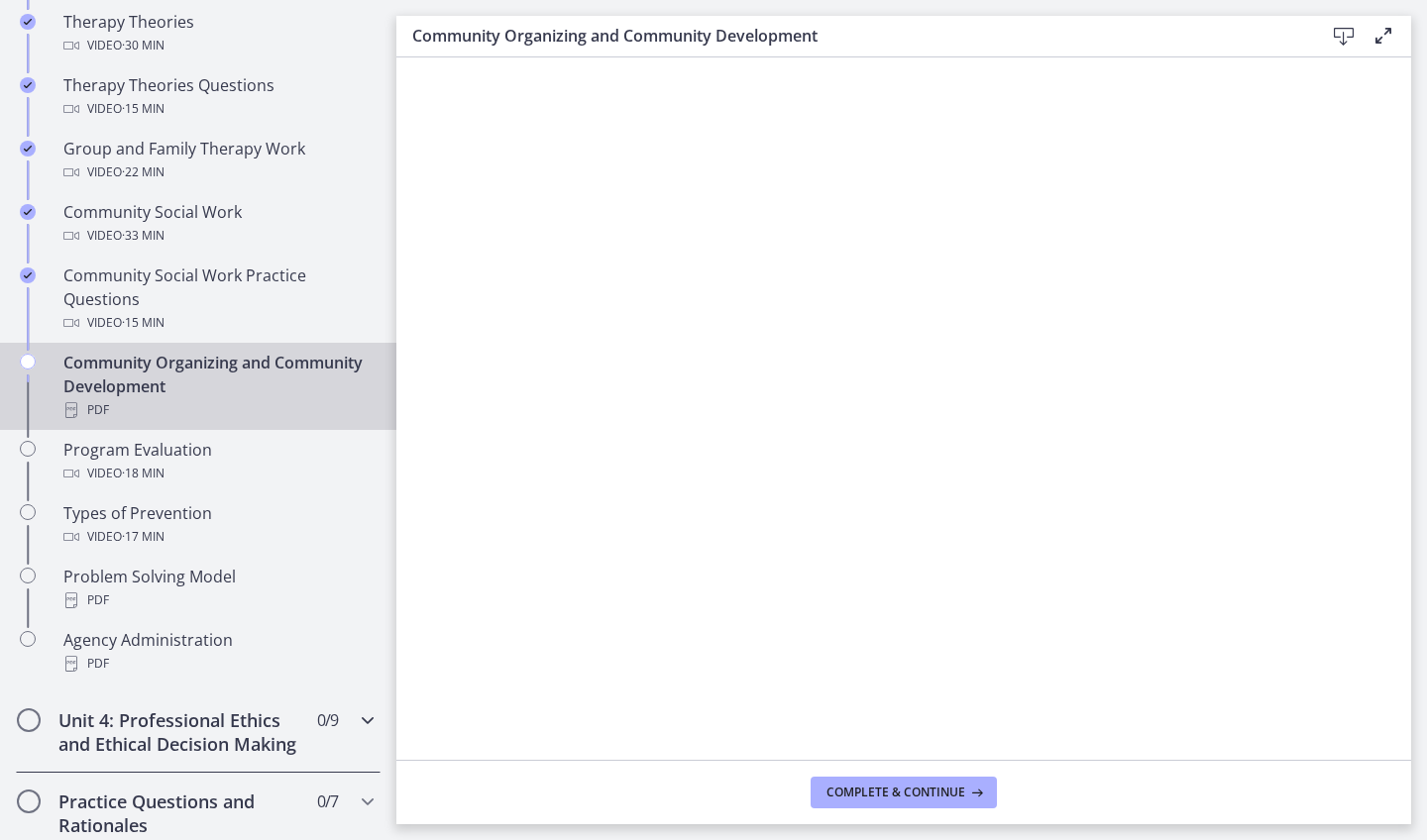 scroll, scrollTop: 944, scrollLeft: 0, axis: vertical 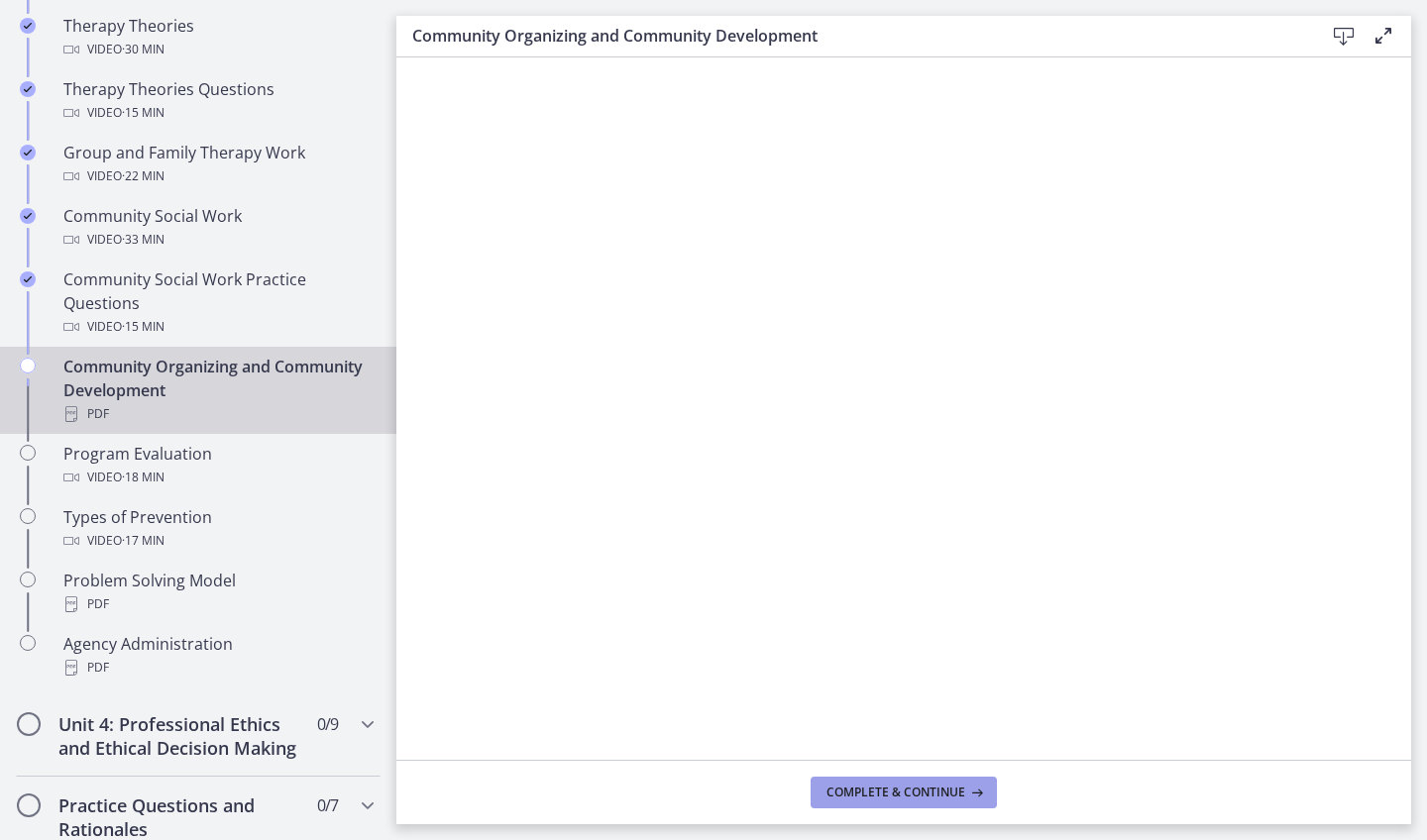 click on "Complete & continue" at bounding box center [904, 792] 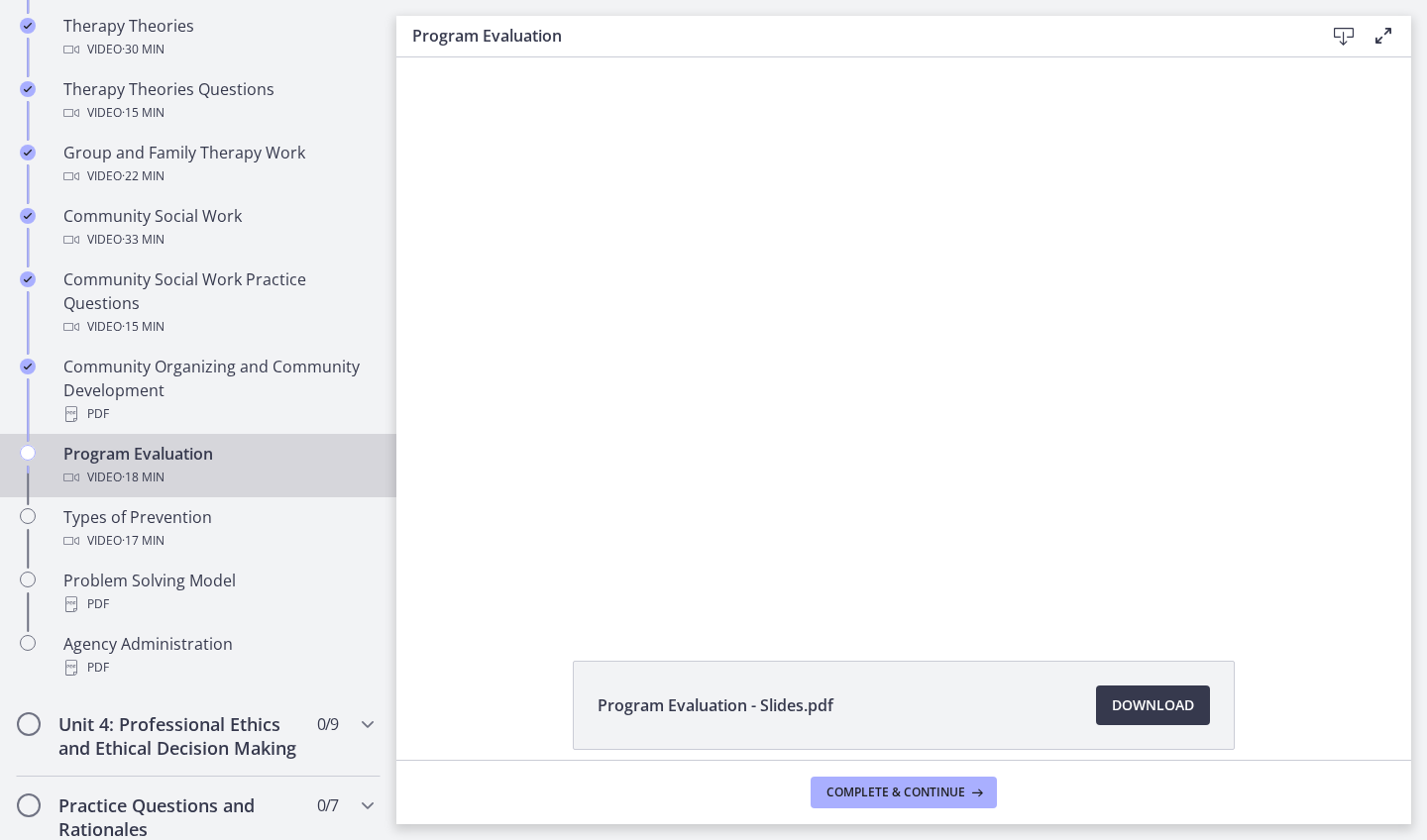 scroll, scrollTop: 0, scrollLeft: 0, axis: both 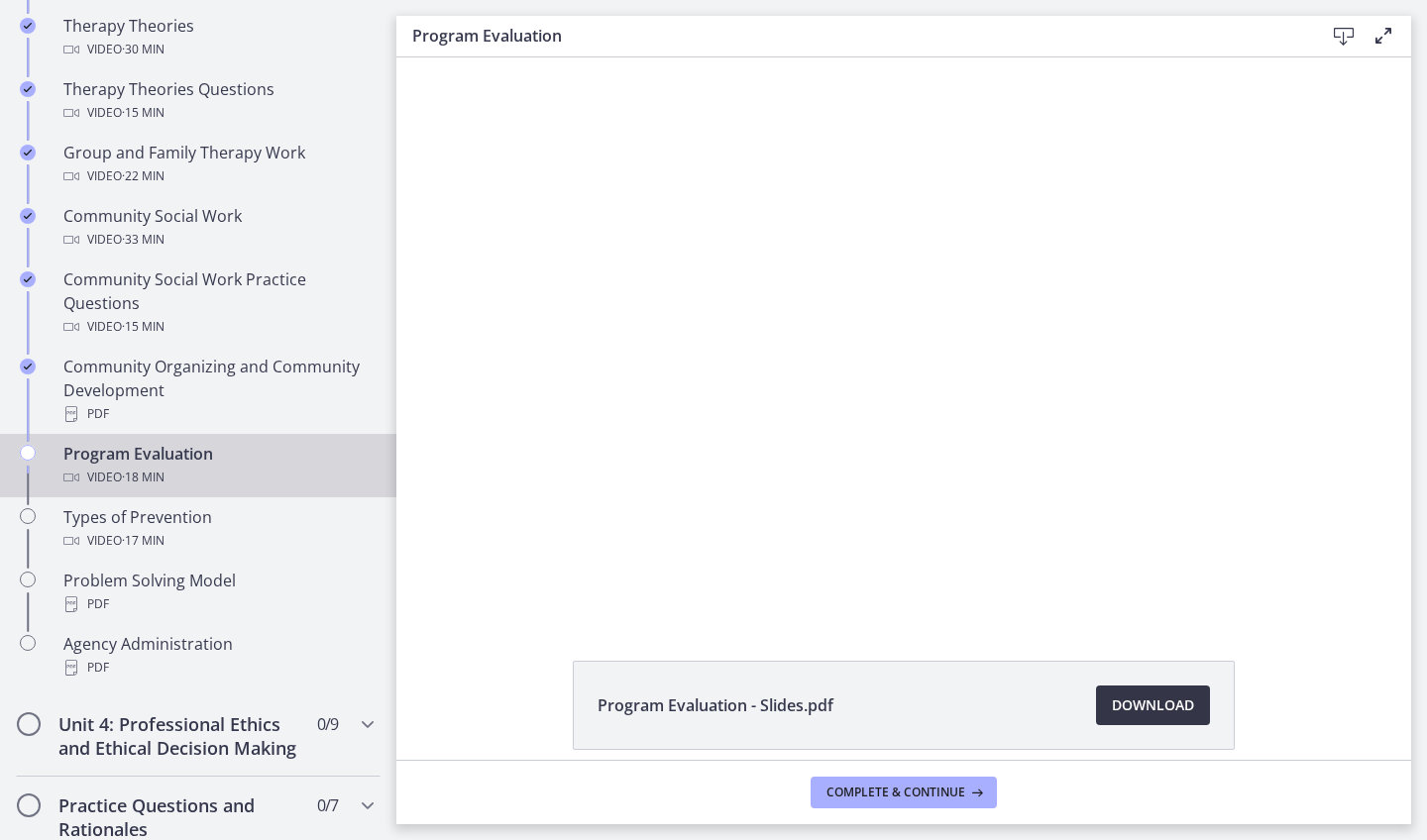 click on "Download
Opens in a new window" at bounding box center (1153, 705) 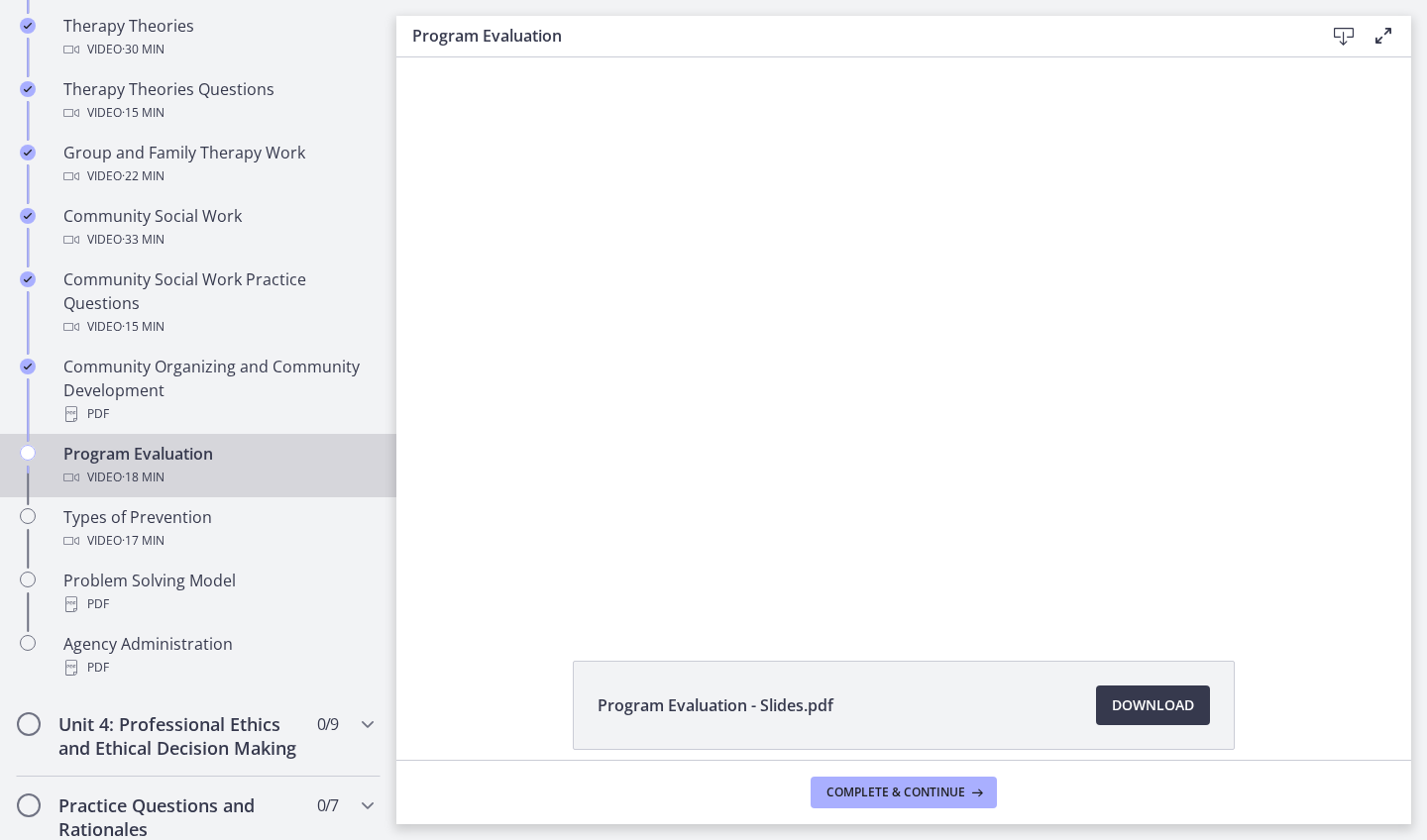 click on "Complete & continue" at bounding box center [904, 791] 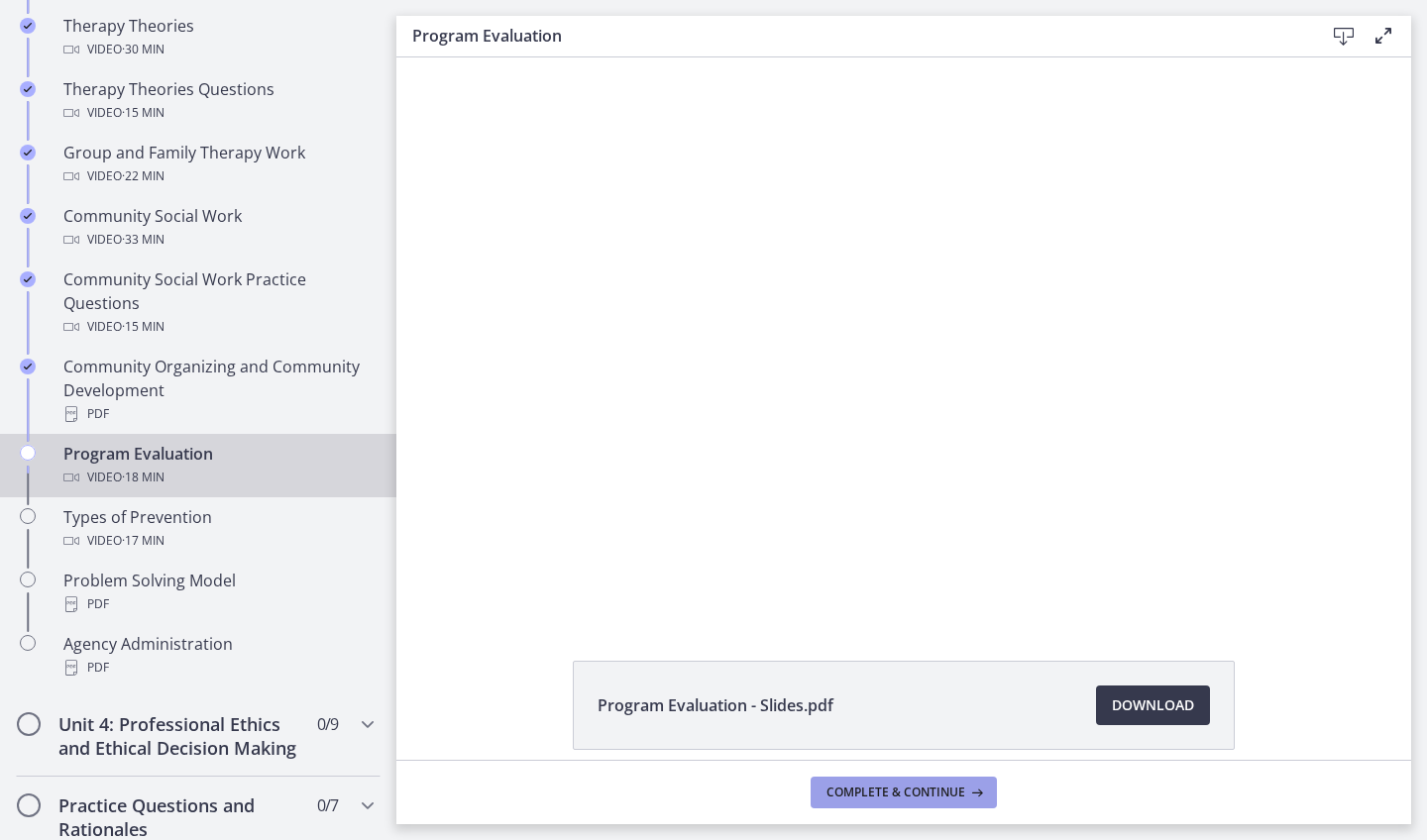 click on "Complete & continue" at bounding box center (896, 792) 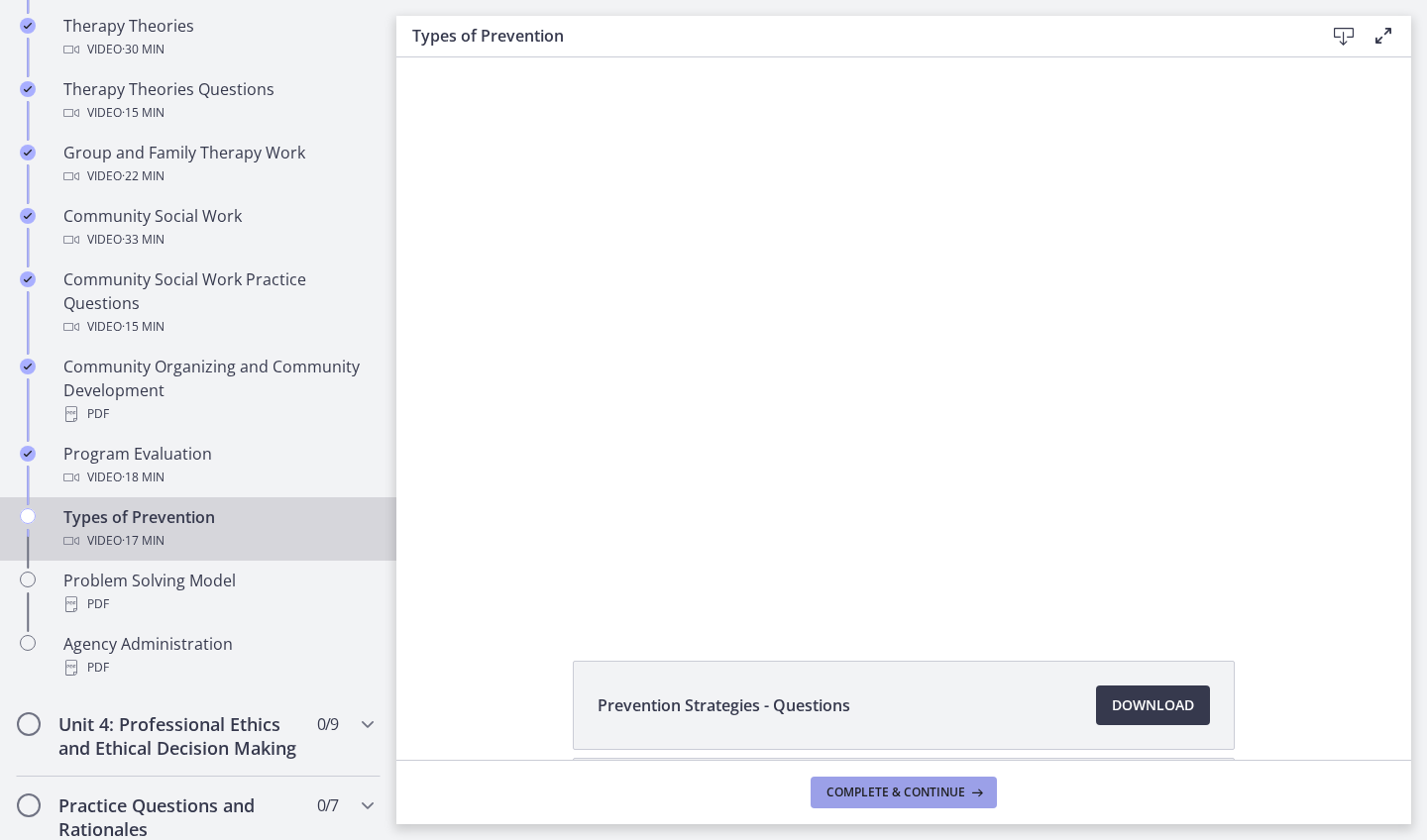 scroll, scrollTop: 0, scrollLeft: 0, axis: both 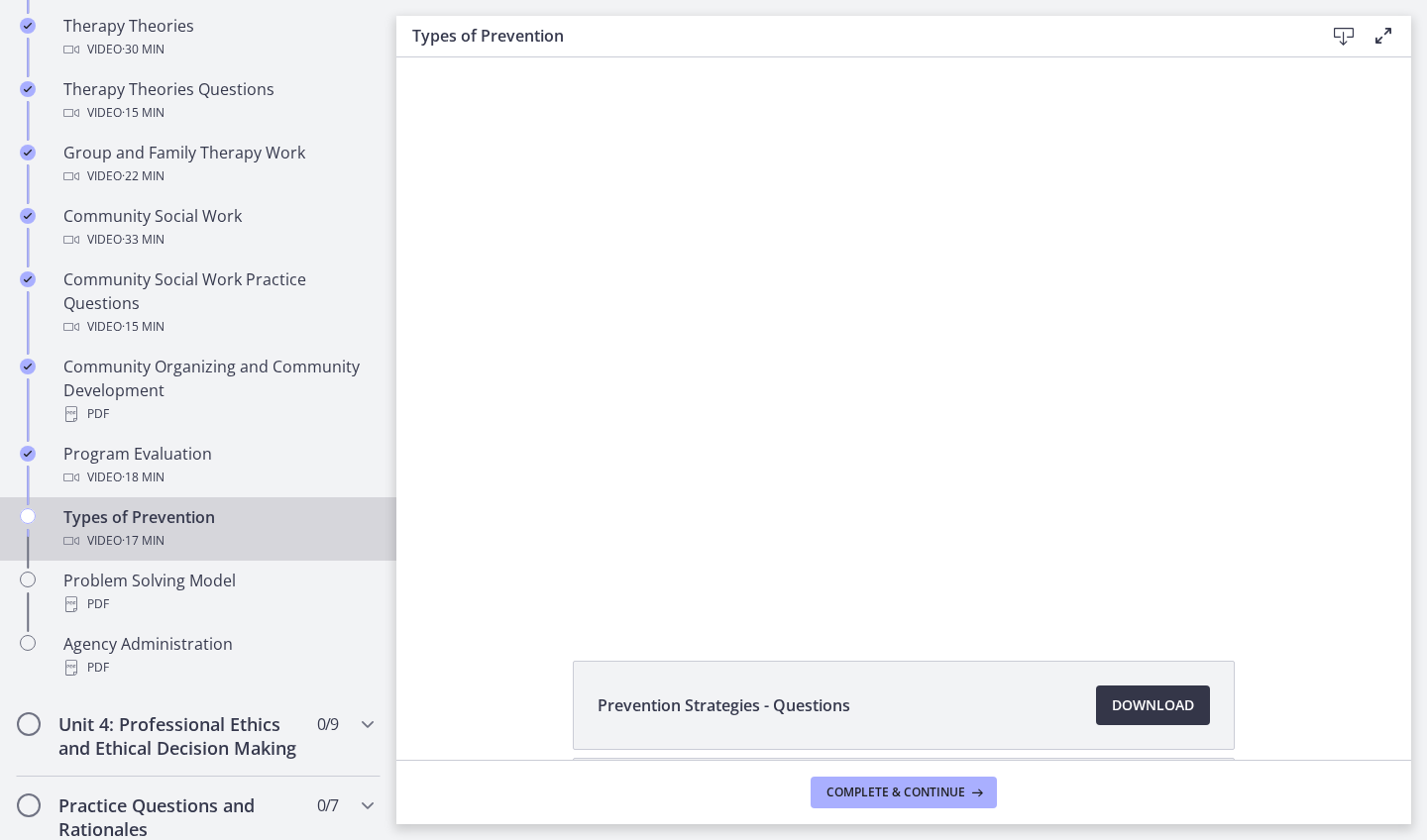 click on "Download
Opens in a new window" at bounding box center [1153, 705] 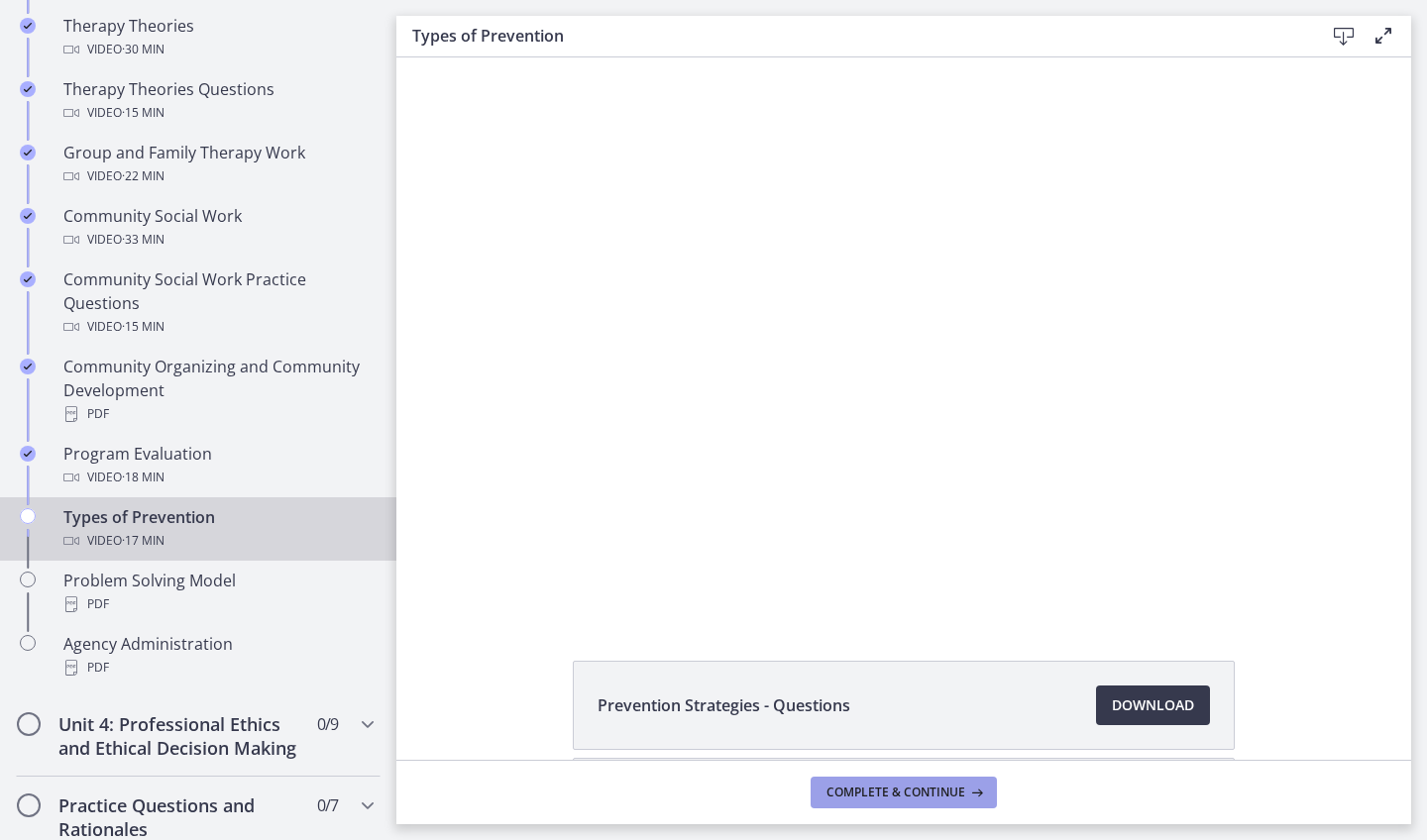 click on "Complete & continue" at bounding box center [904, 792] 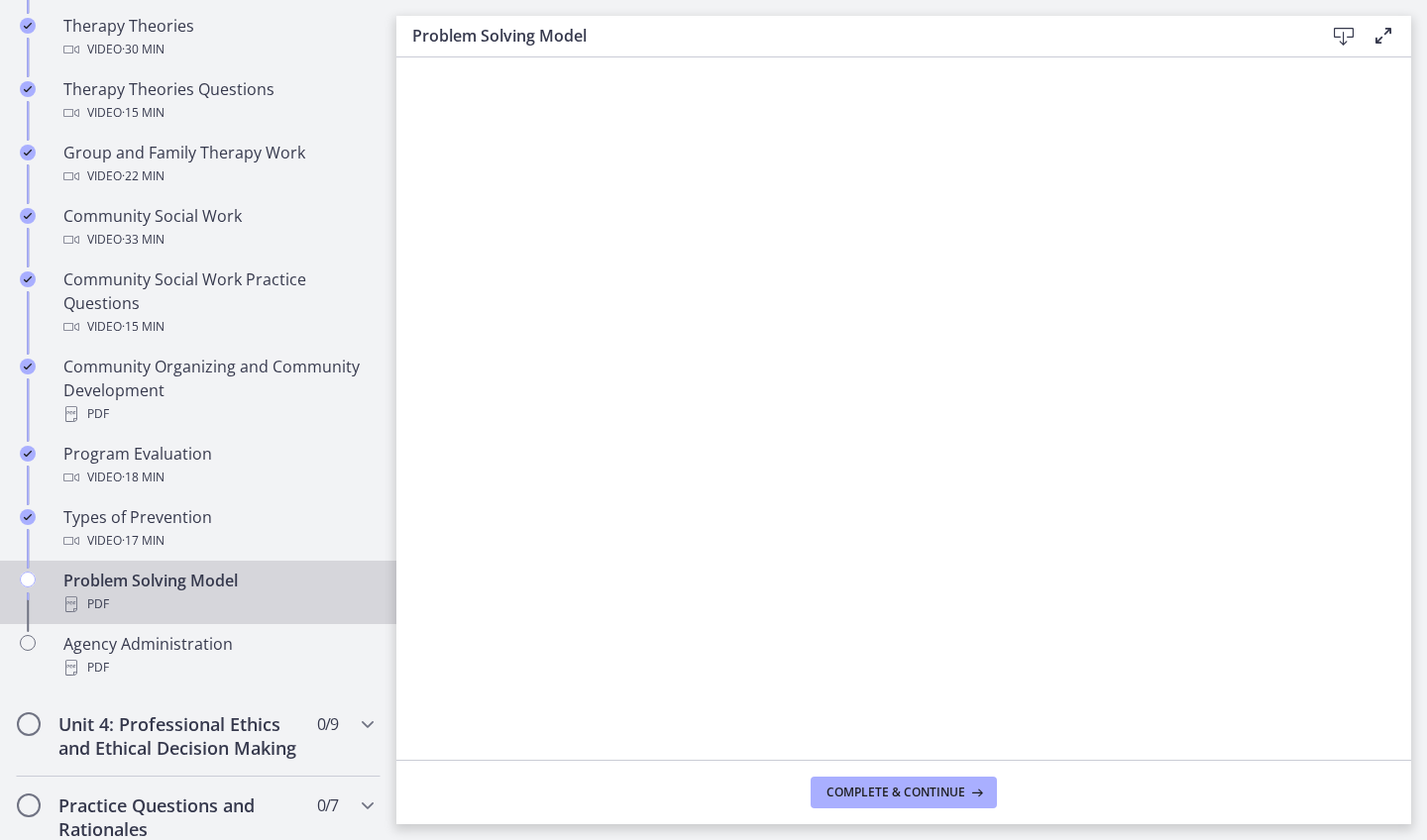 scroll, scrollTop: 0, scrollLeft: 0, axis: both 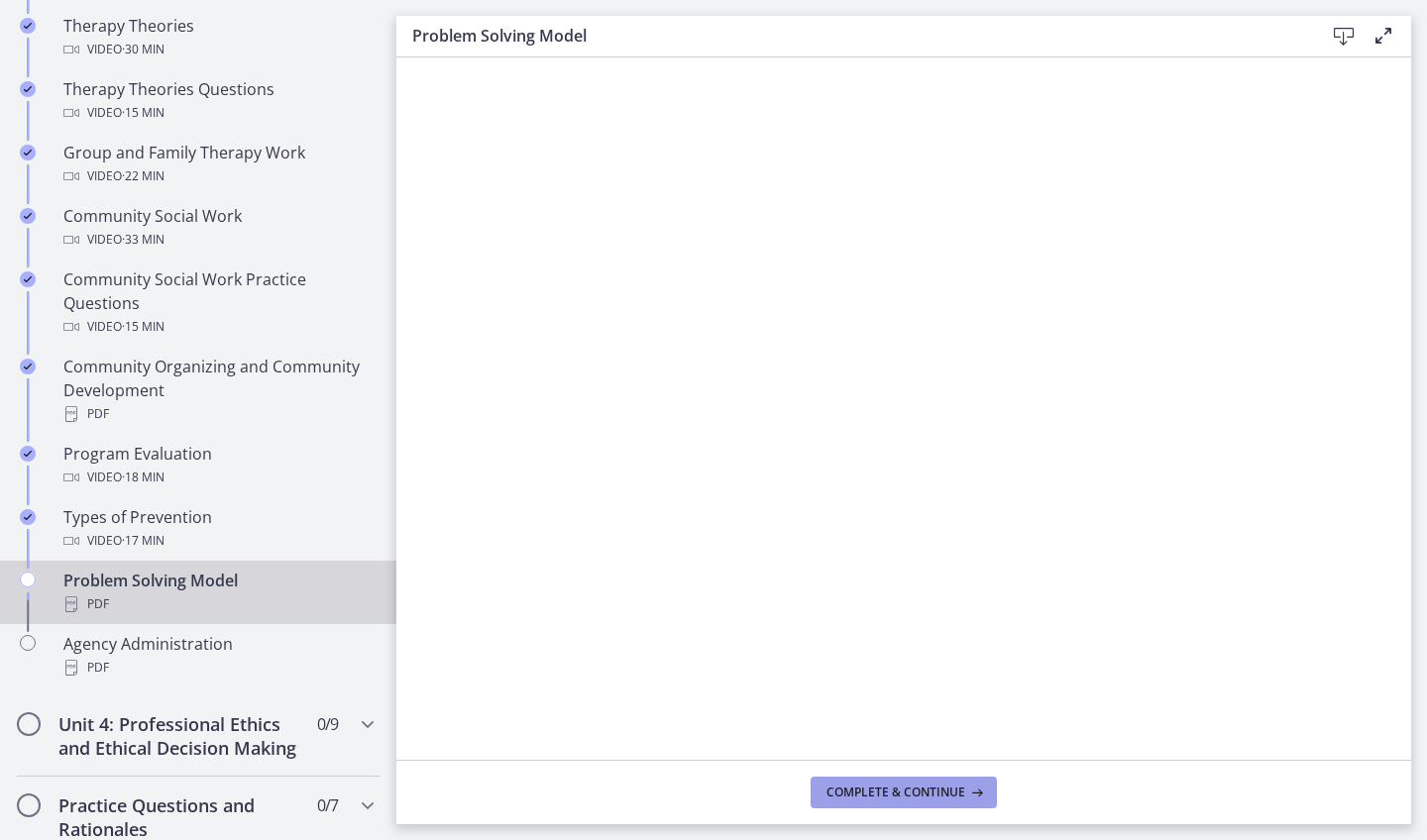 click on "Complete & continue" at bounding box center [896, 792] 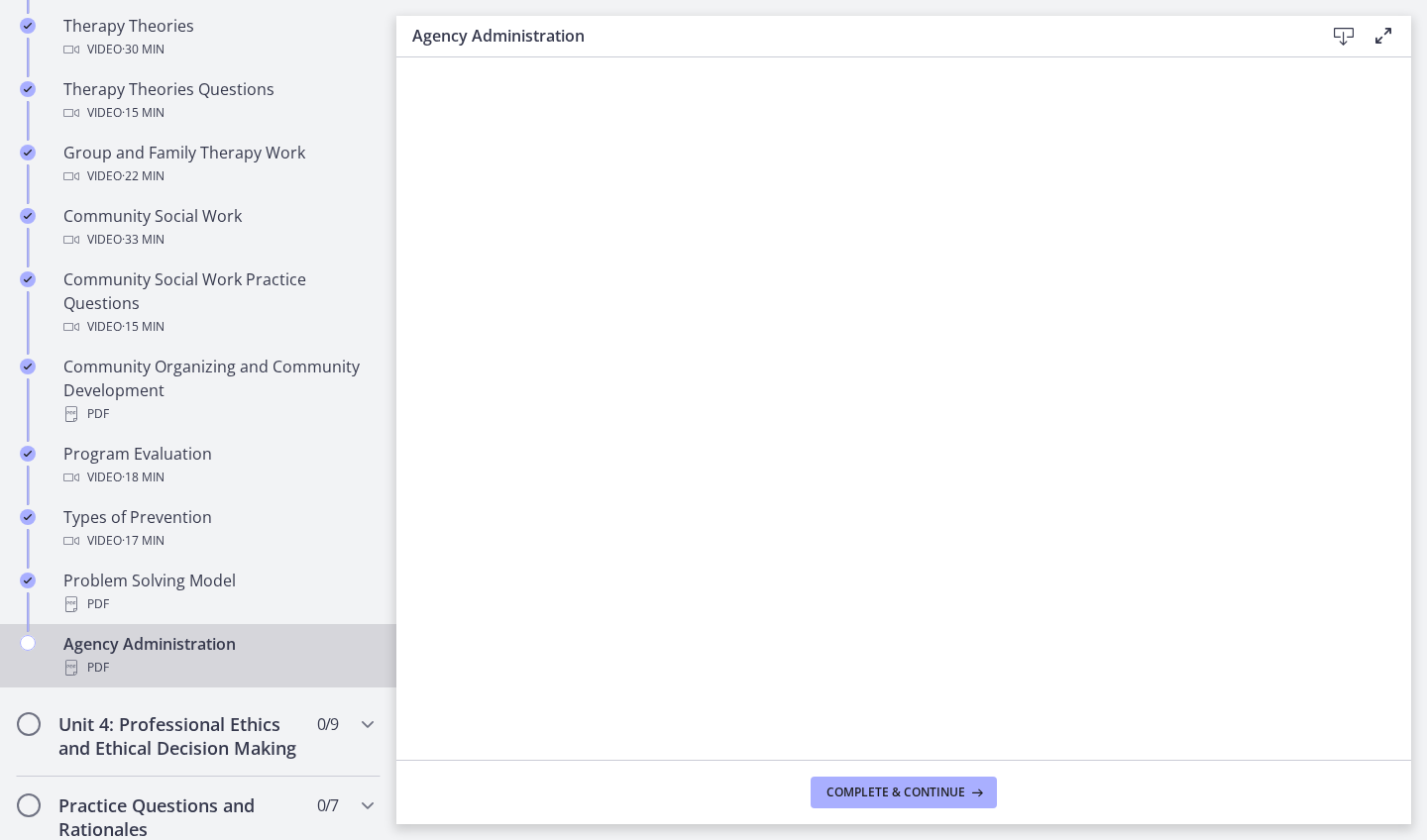 scroll, scrollTop: 0, scrollLeft: 0, axis: both 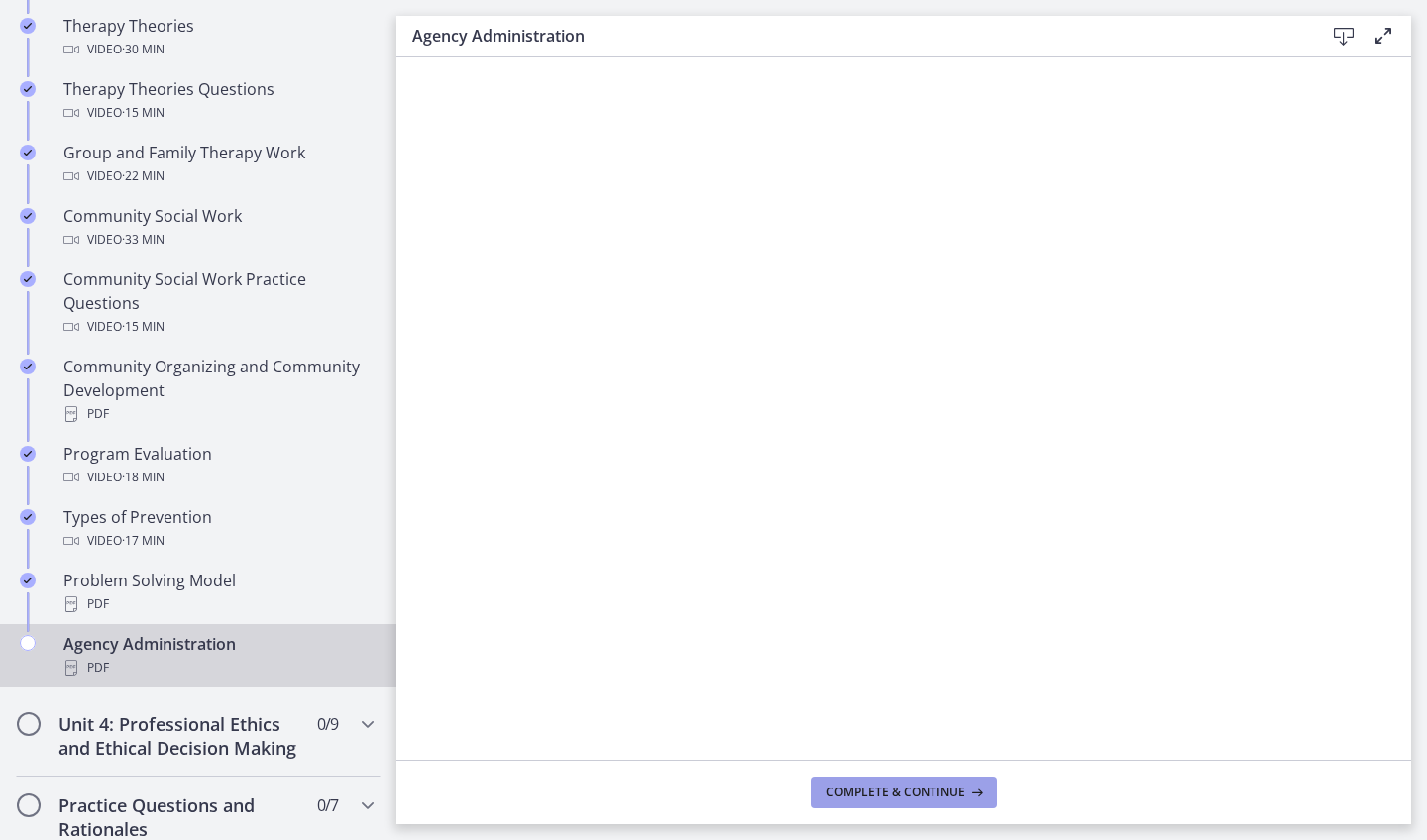 click on "Complete & continue" at bounding box center (896, 792) 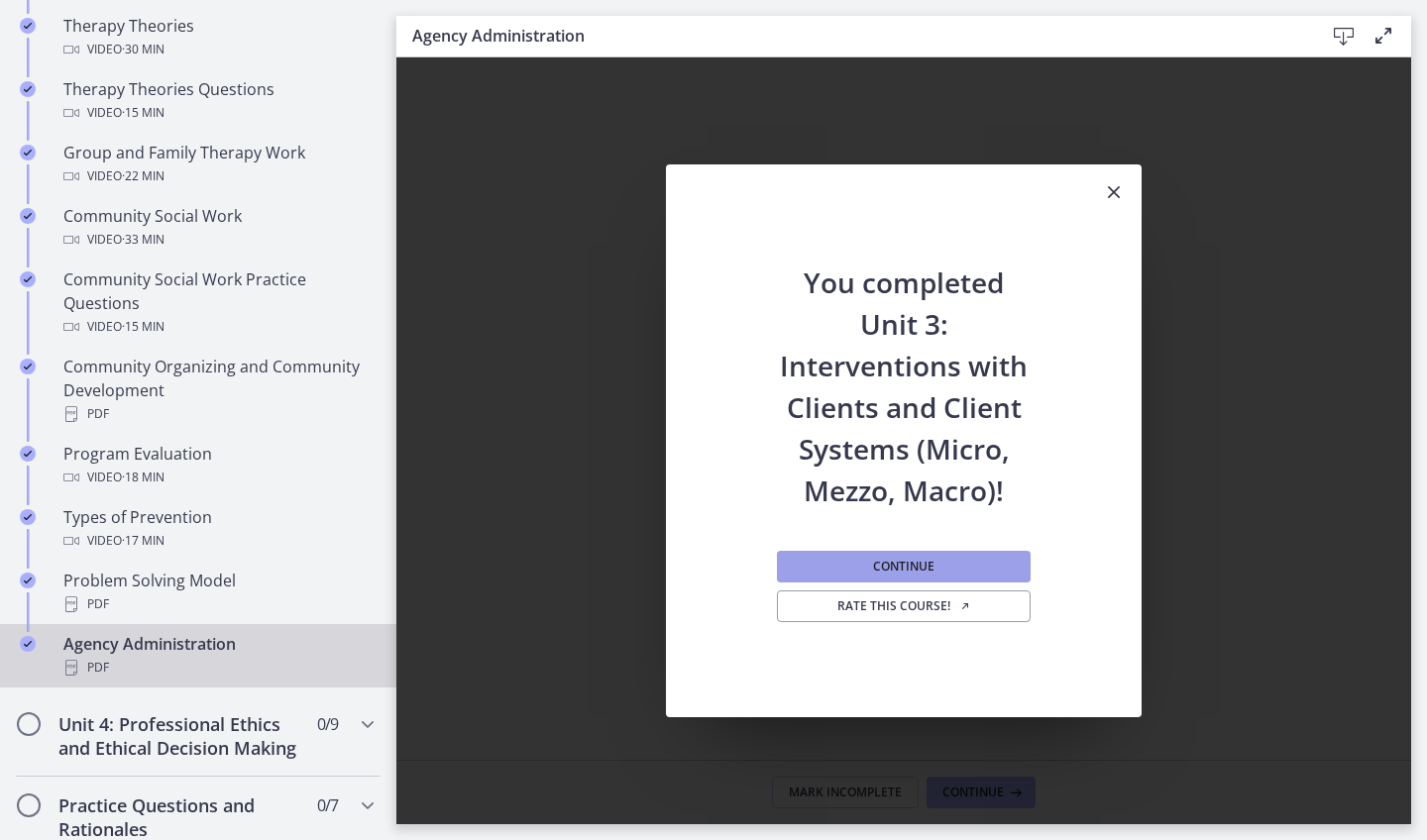 click on "Continue" at bounding box center (904, 567) 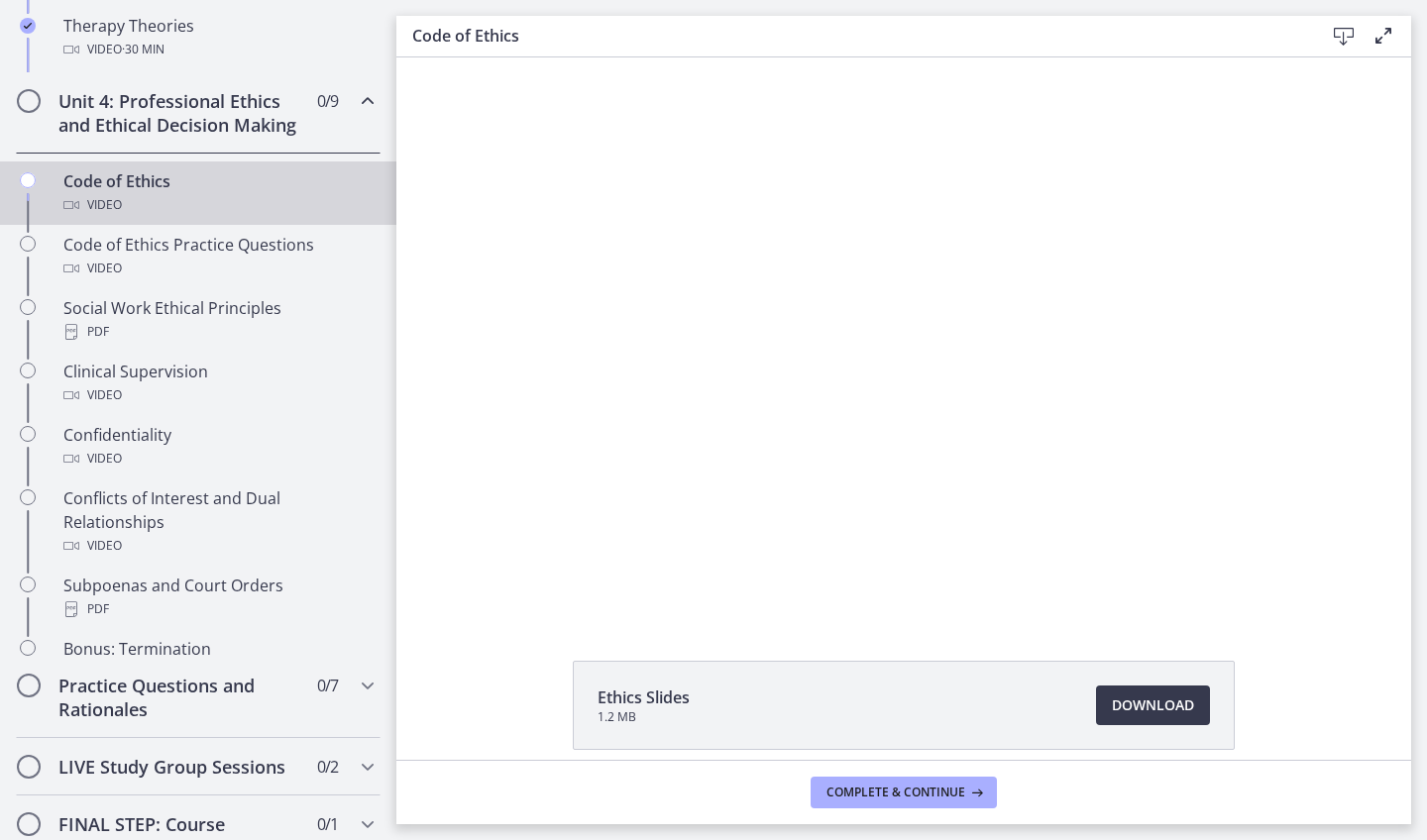 scroll, scrollTop: 0, scrollLeft: 0, axis: both 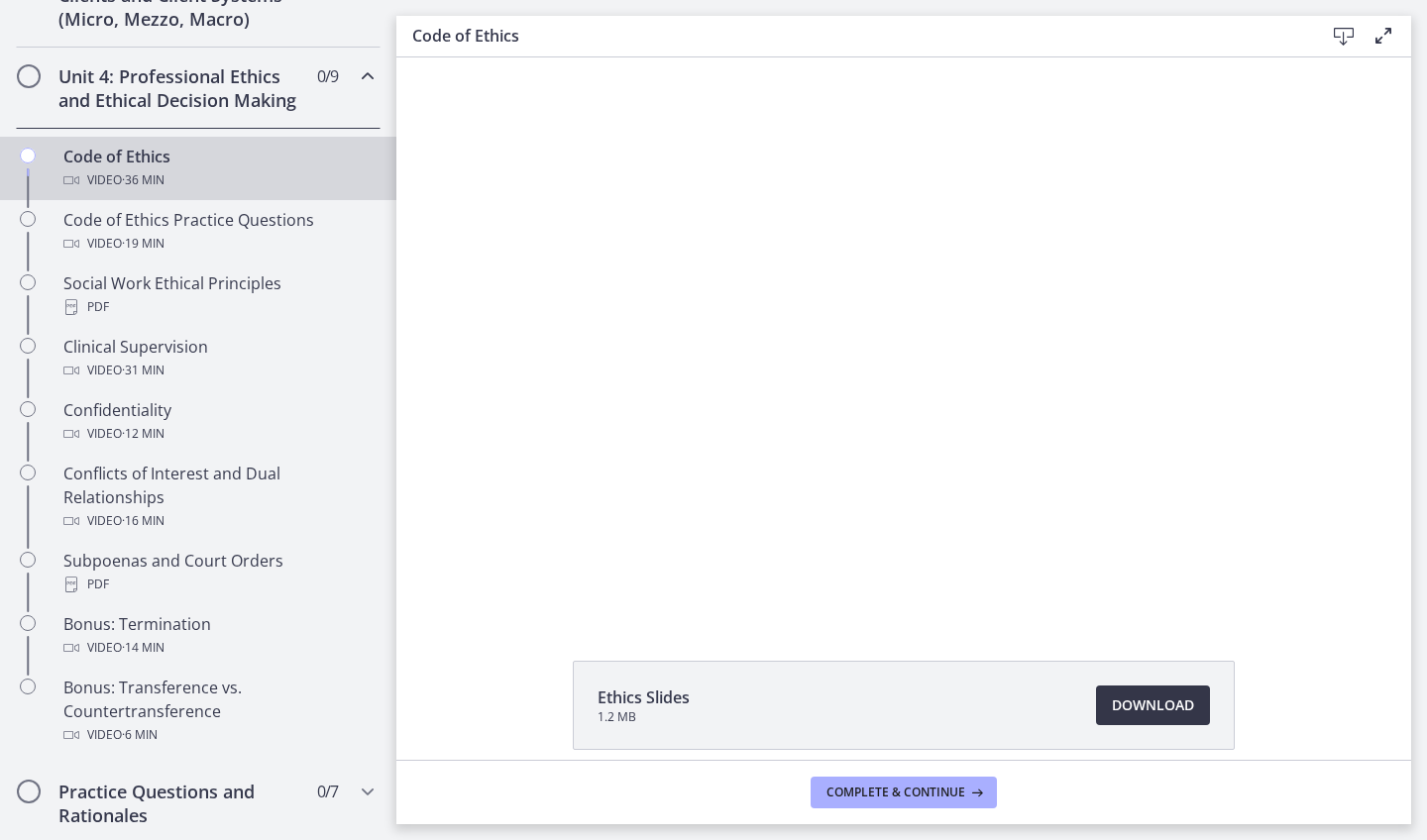 click on "Download
Opens in a new window" at bounding box center [1153, 705] 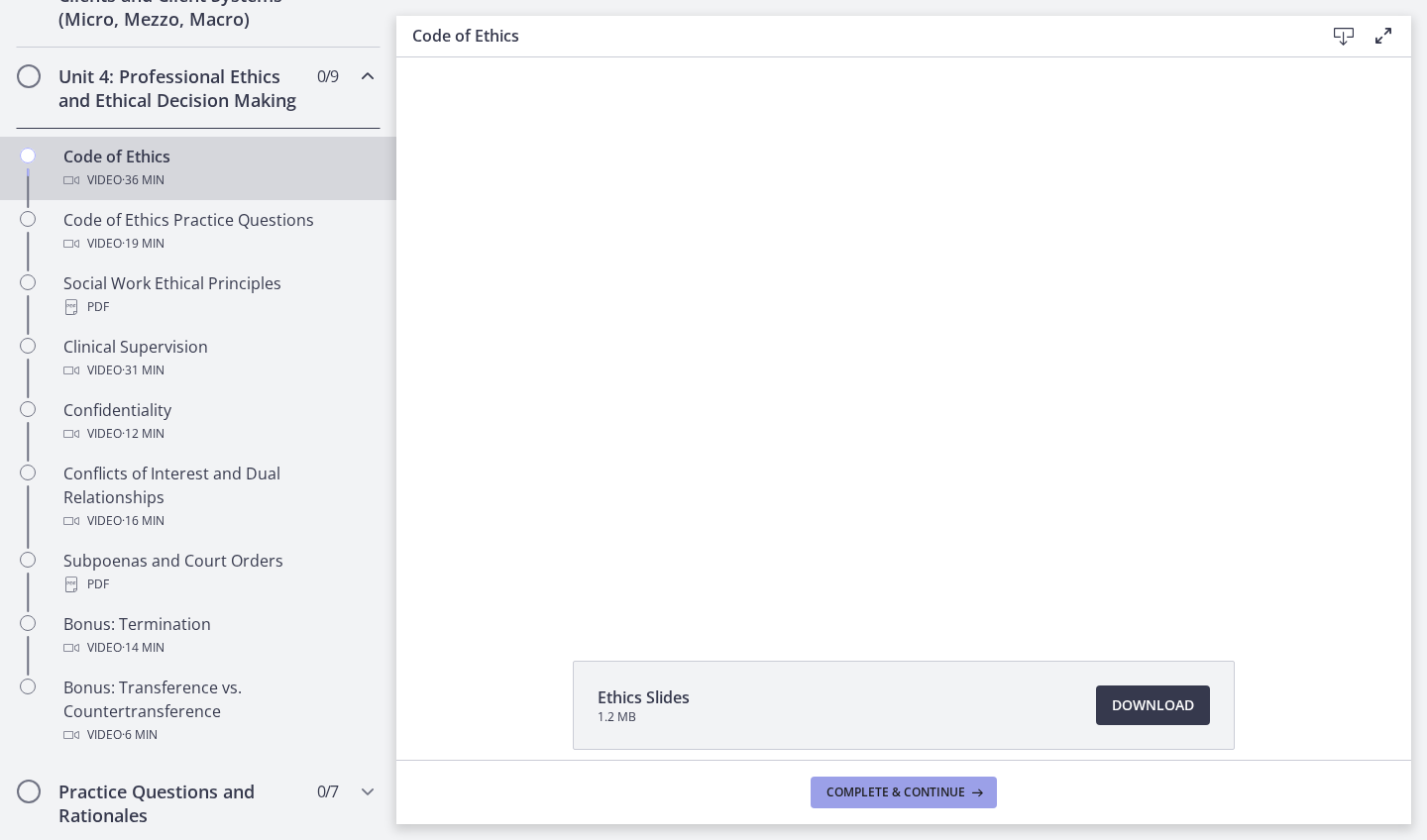 click on "Complete & continue" at bounding box center [904, 792] 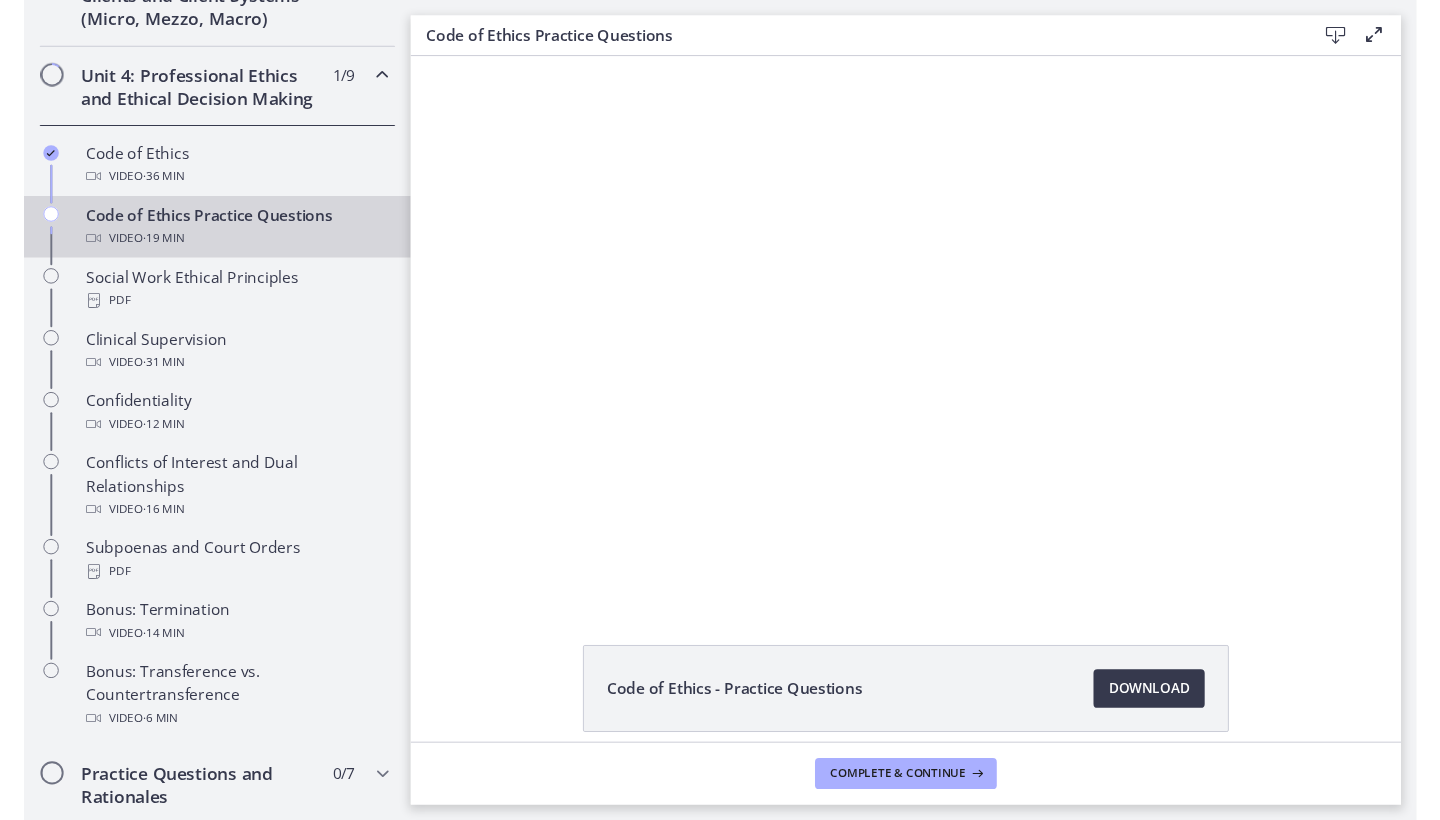 scroll, scrollTop: 0, scrollLeft: 0, axis: both 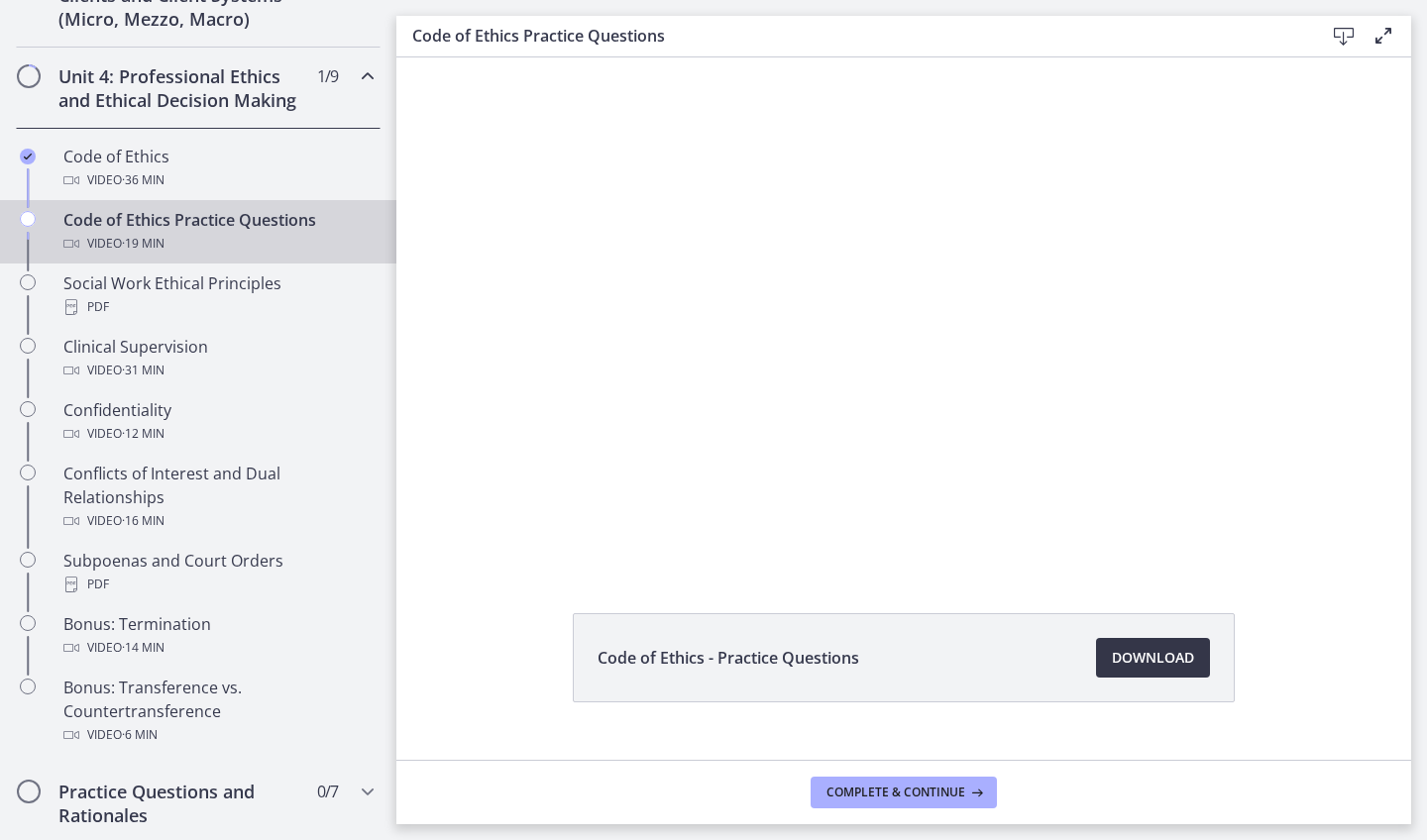 click on "Download
Opens in a new window" at bounding box center [1153, 658] 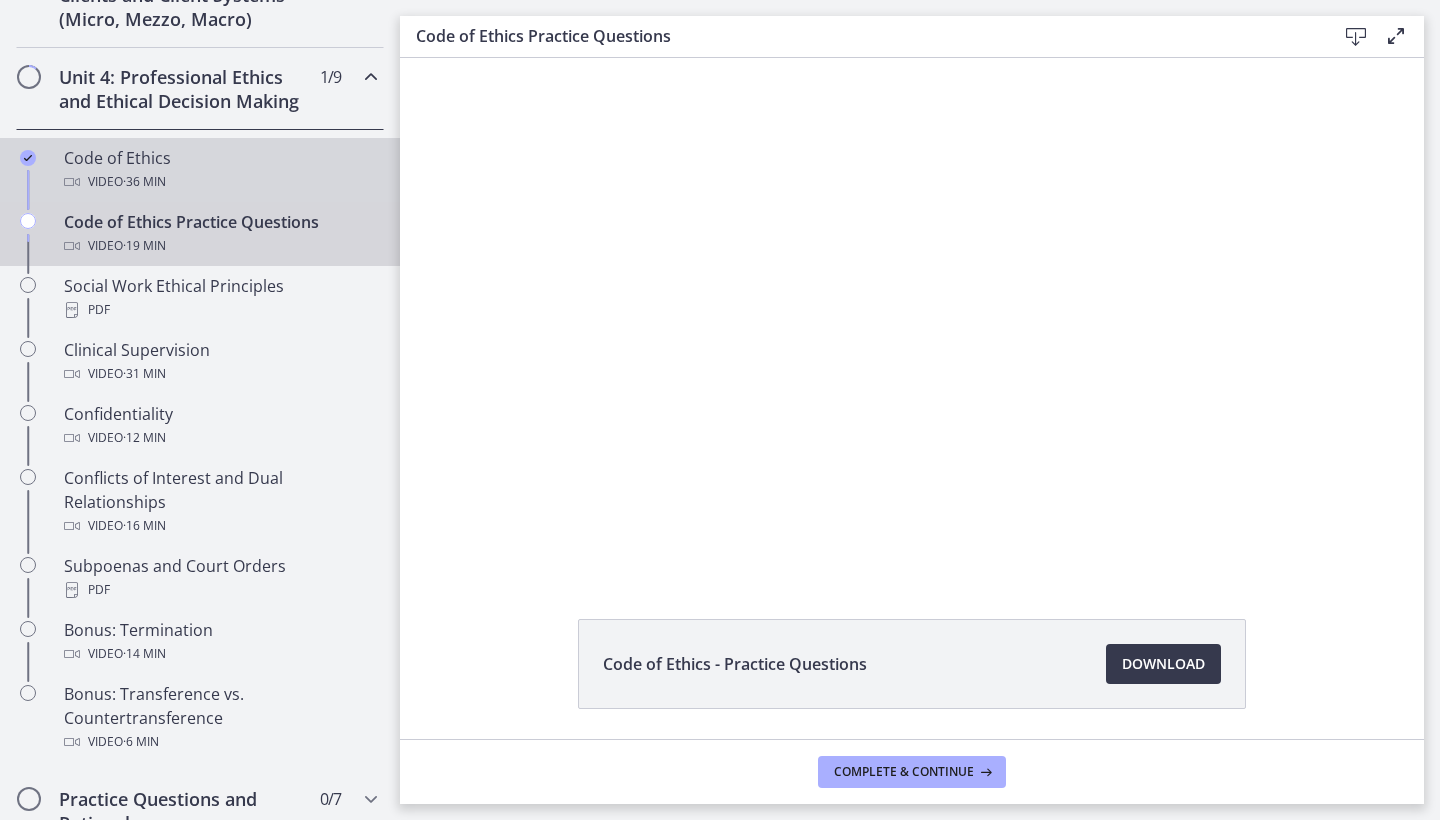 click on "Code of Ethics
Video
·  36 min" at bounding box center [220, 170] 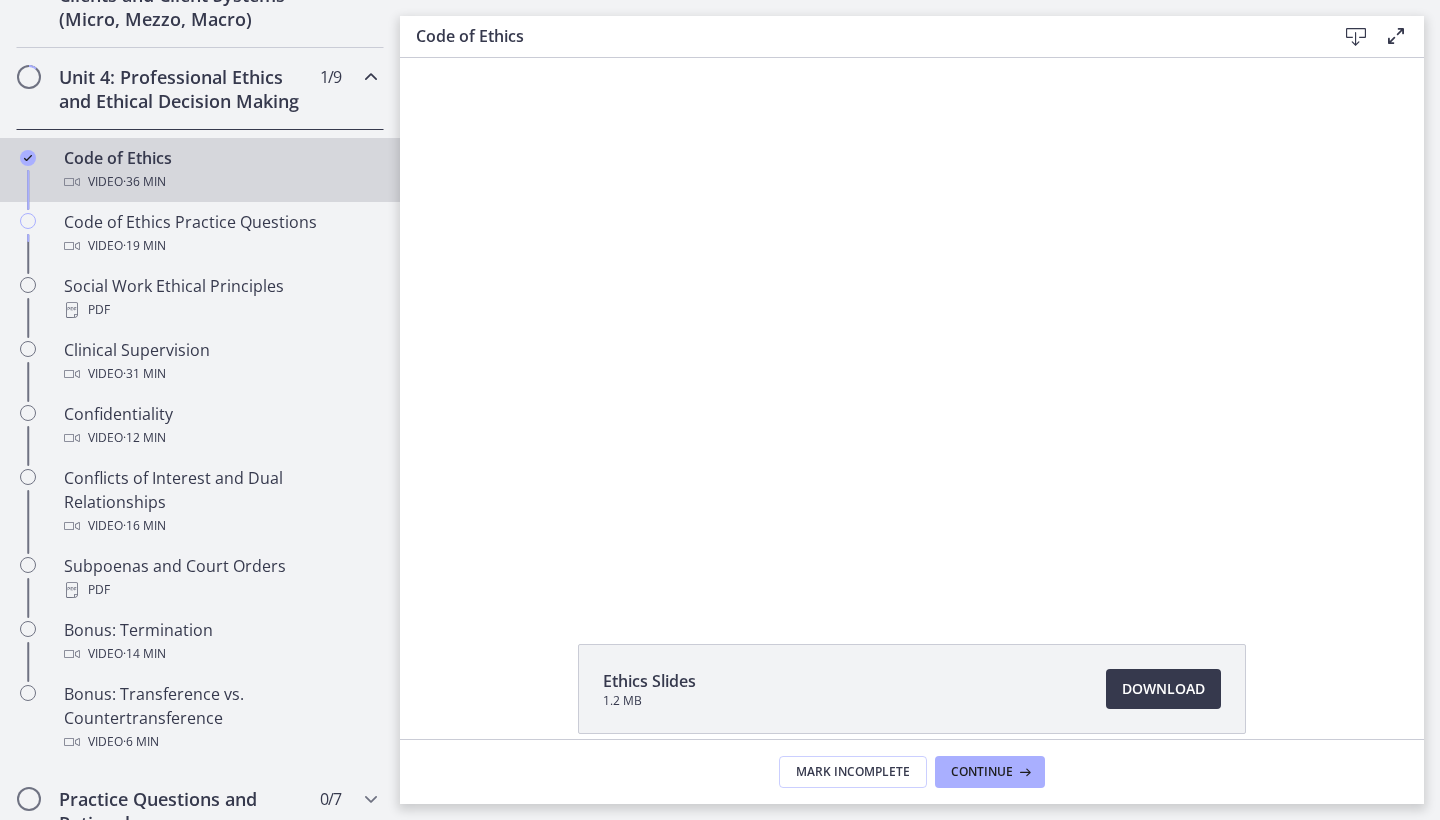 scroll, scrollTop: 0, scrollLeft: 0, axis: both 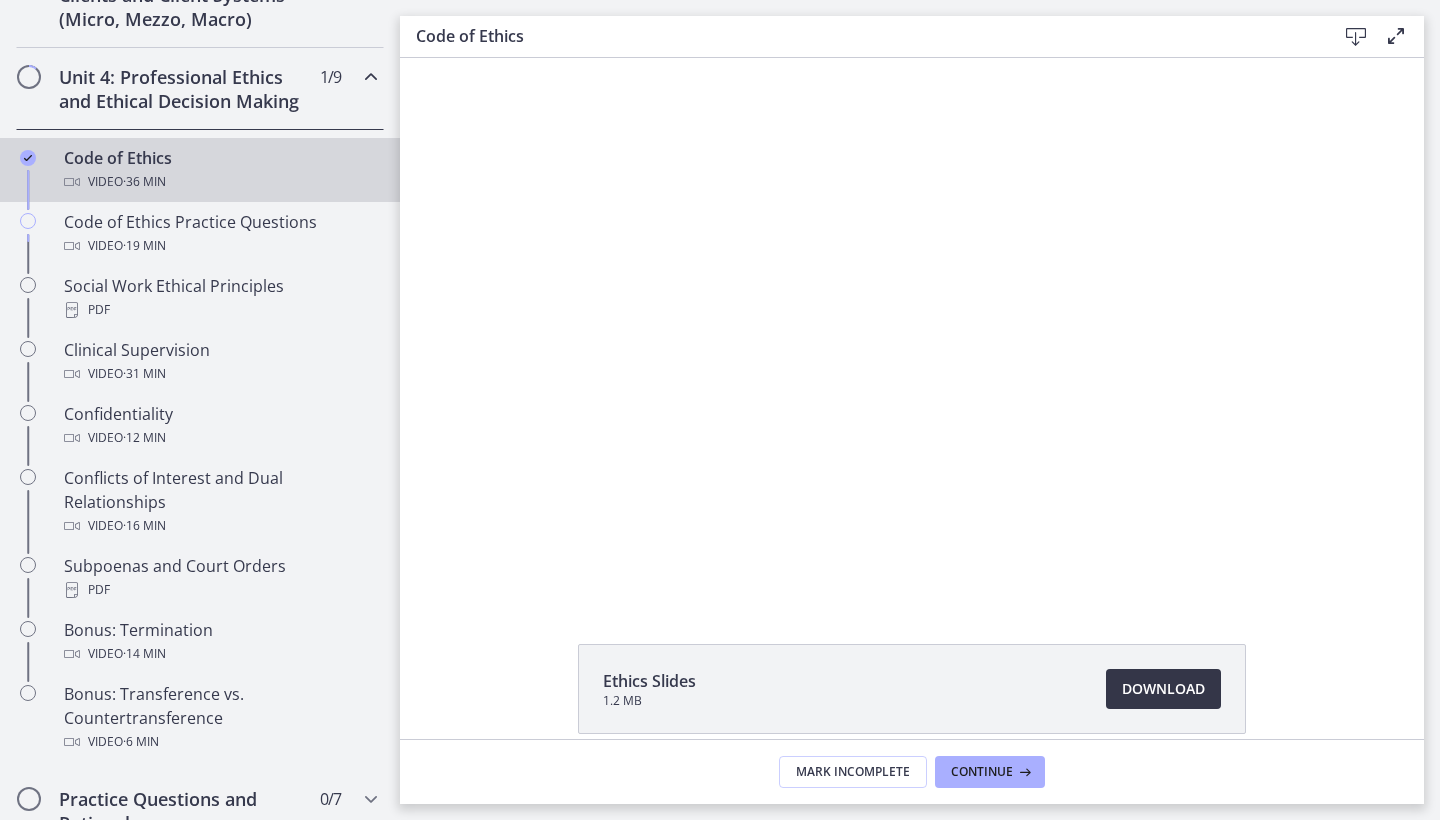 click on "Download
Opens in a new window" at bounding box center [1163, 689] 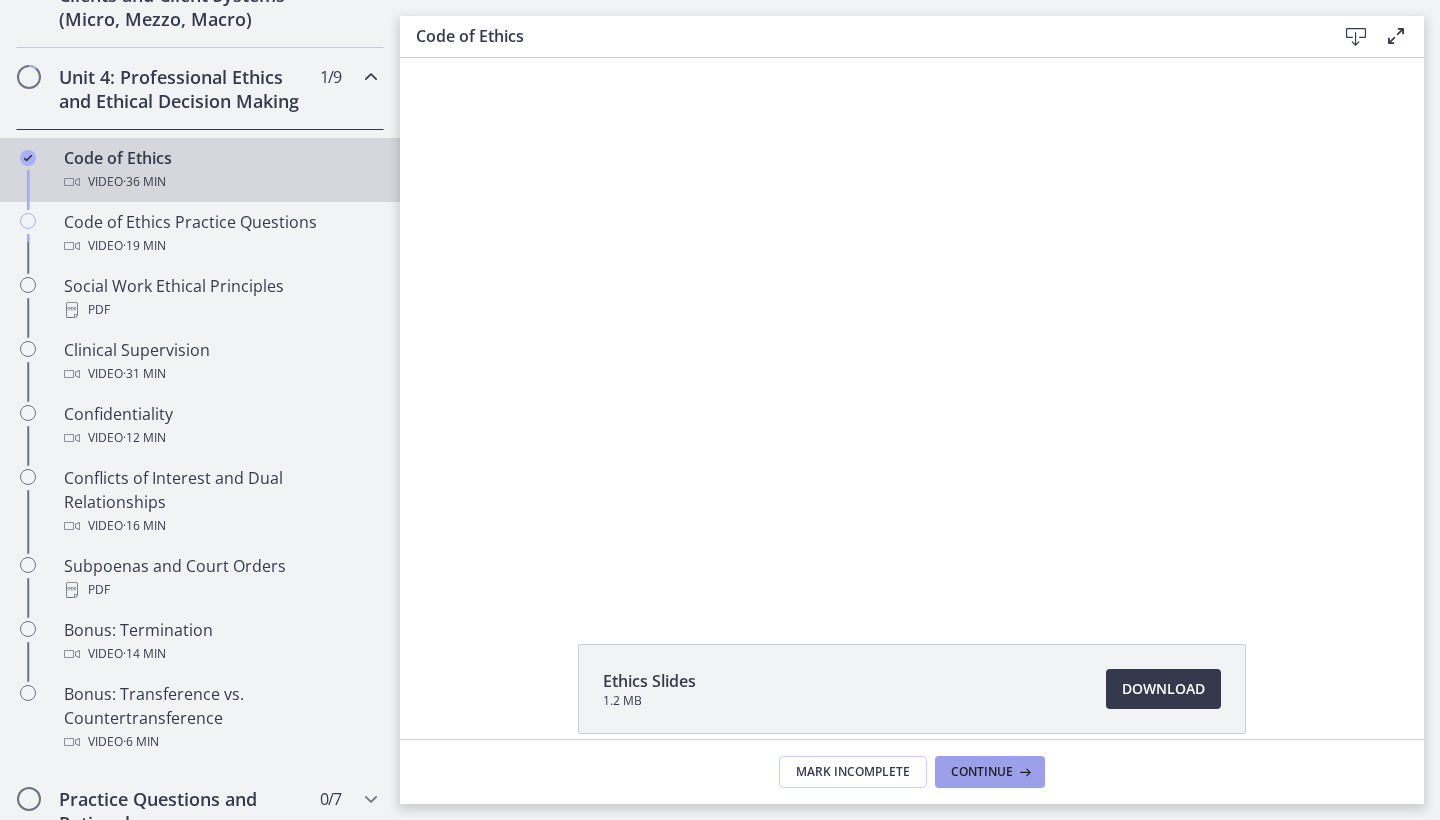 click at bounding box center [1023, 772] 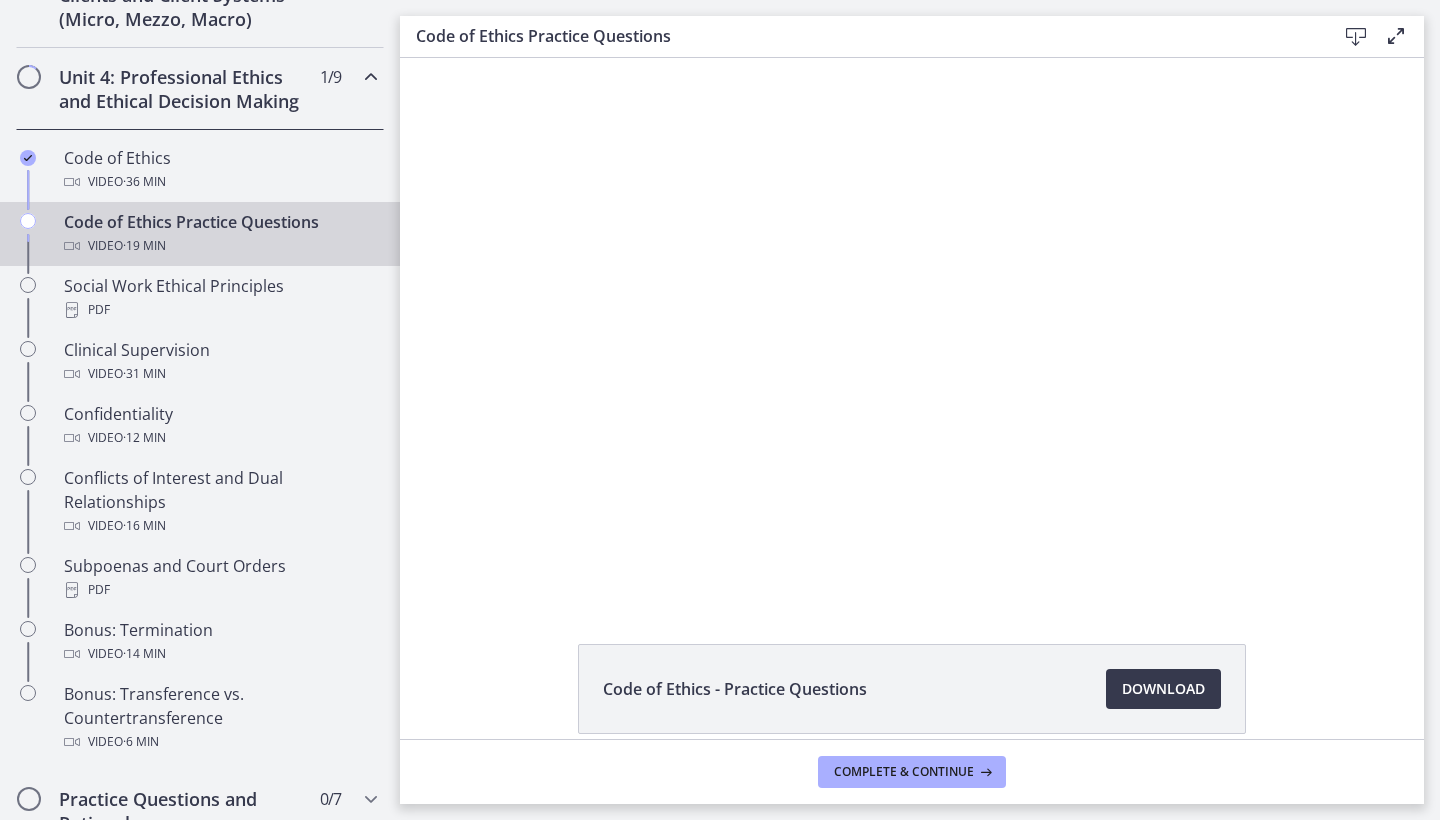 scroll, scrollTop: 0, scrollLeft: 0, axis: both 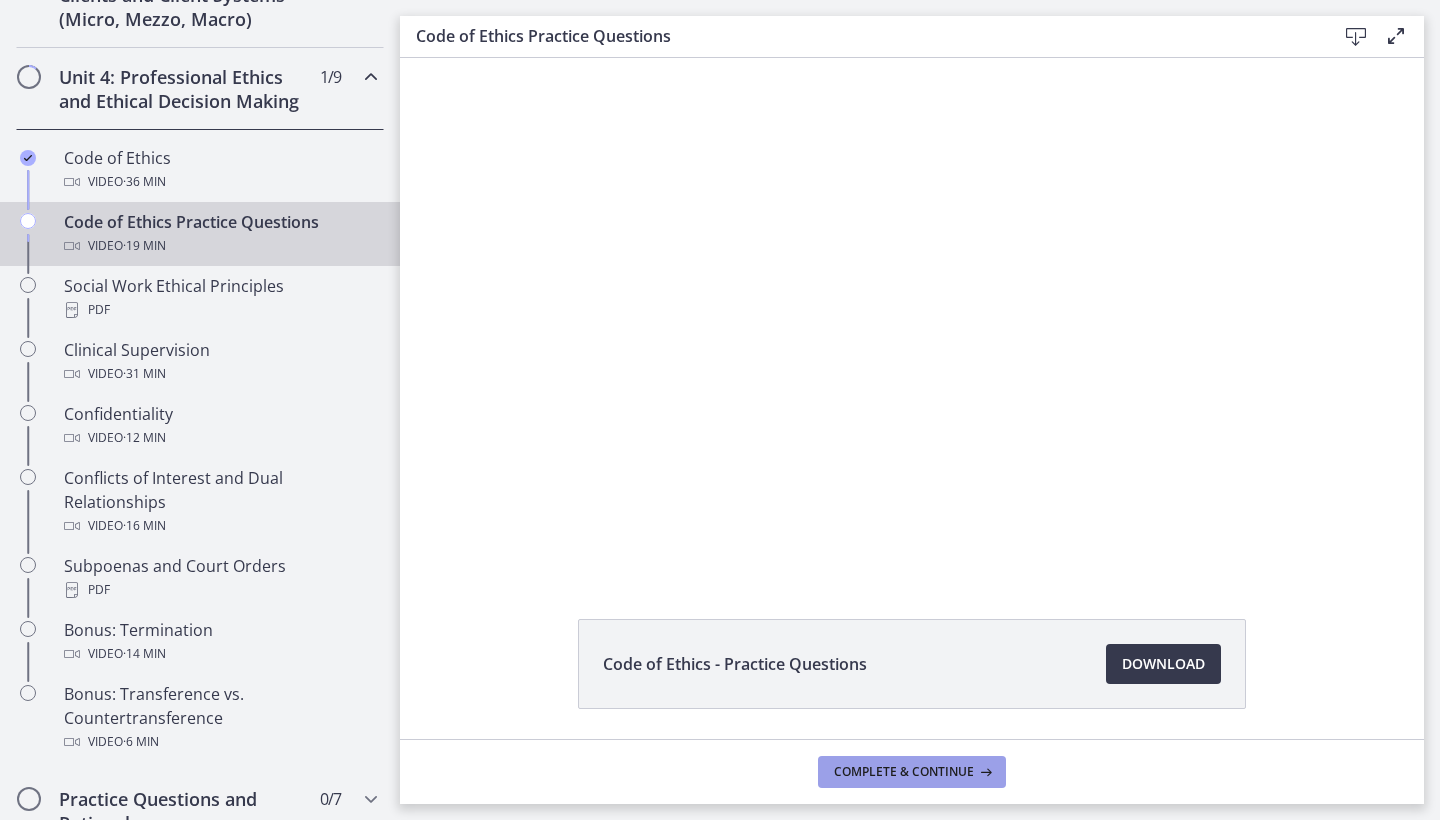 click on "Complete & continue" at bounding box center (904, 772) 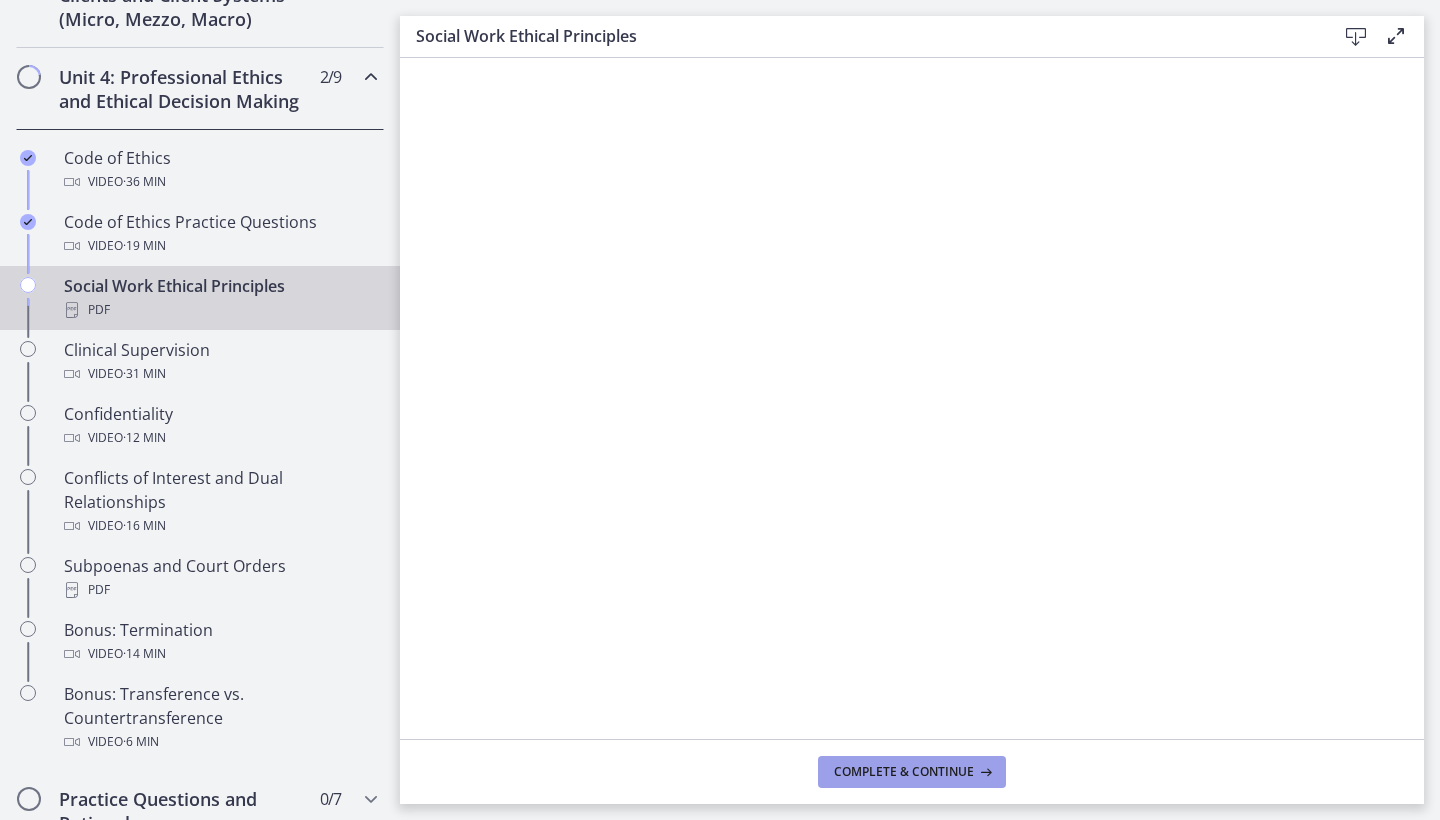 click on "Complete & continue" at bounding box center [904, 772] 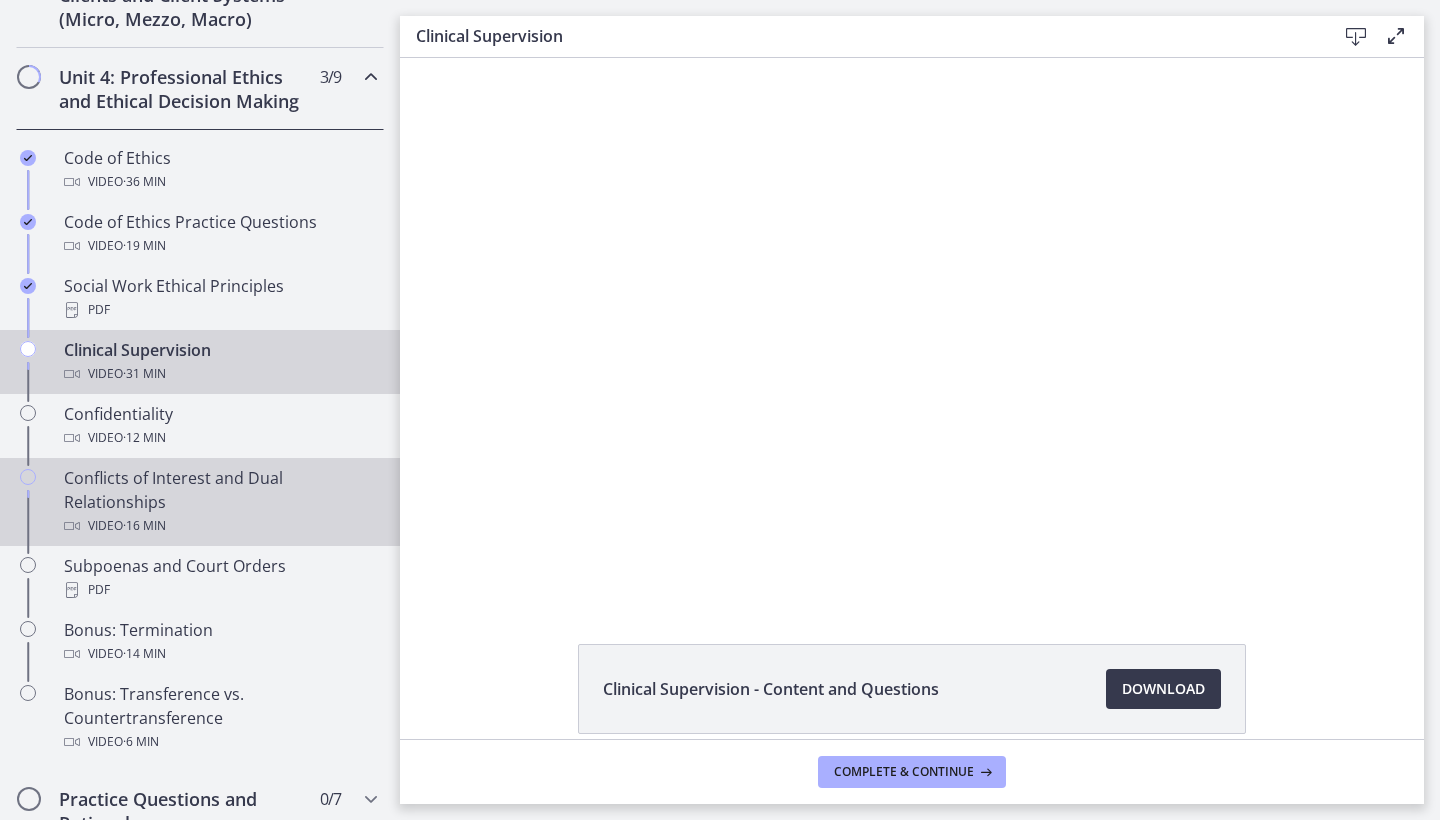 scroll, scrollTop: 0, scrollLeft: 0, axis: both 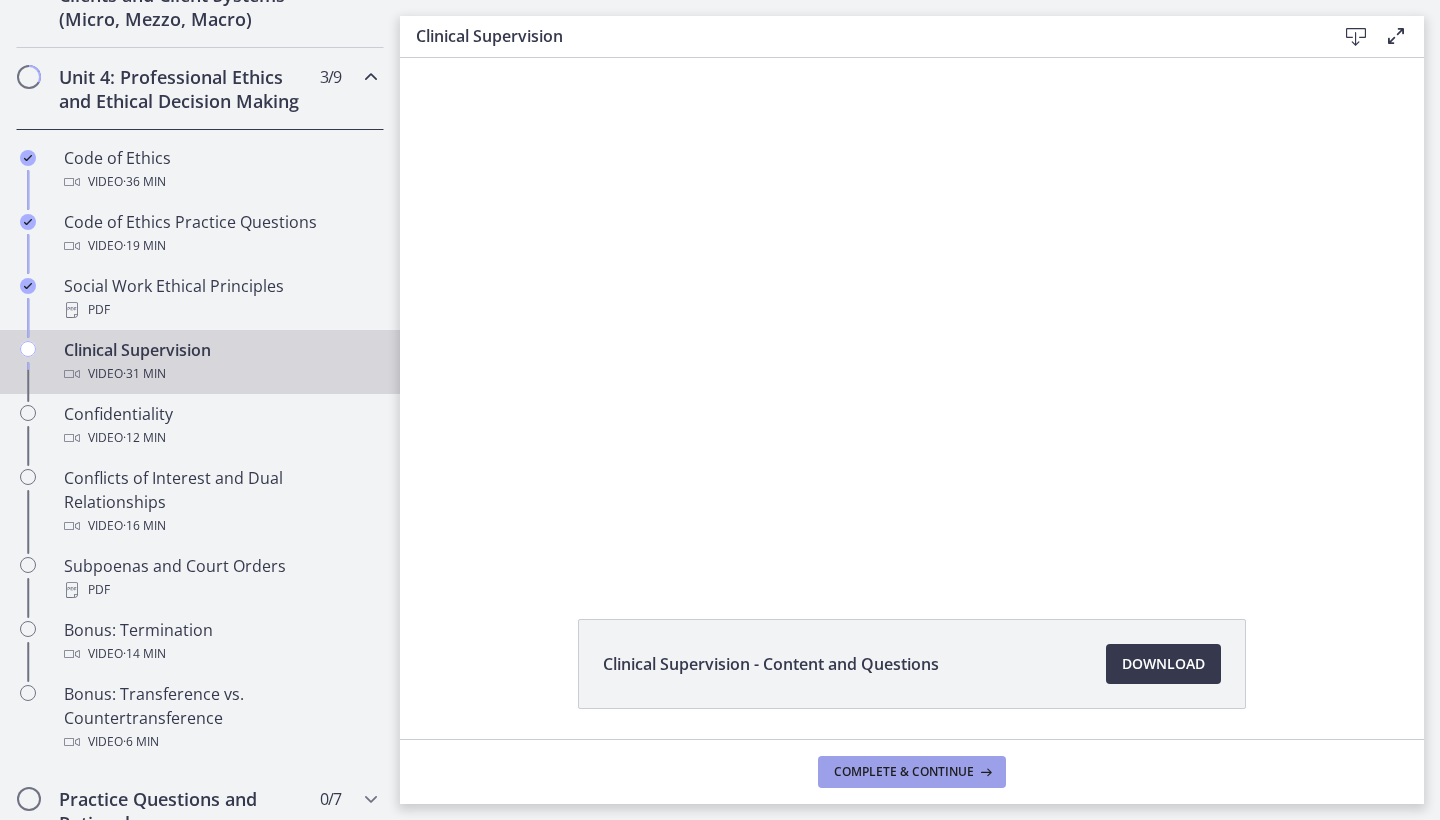 click on "Complete & continue" at bounding box center (904, 772) 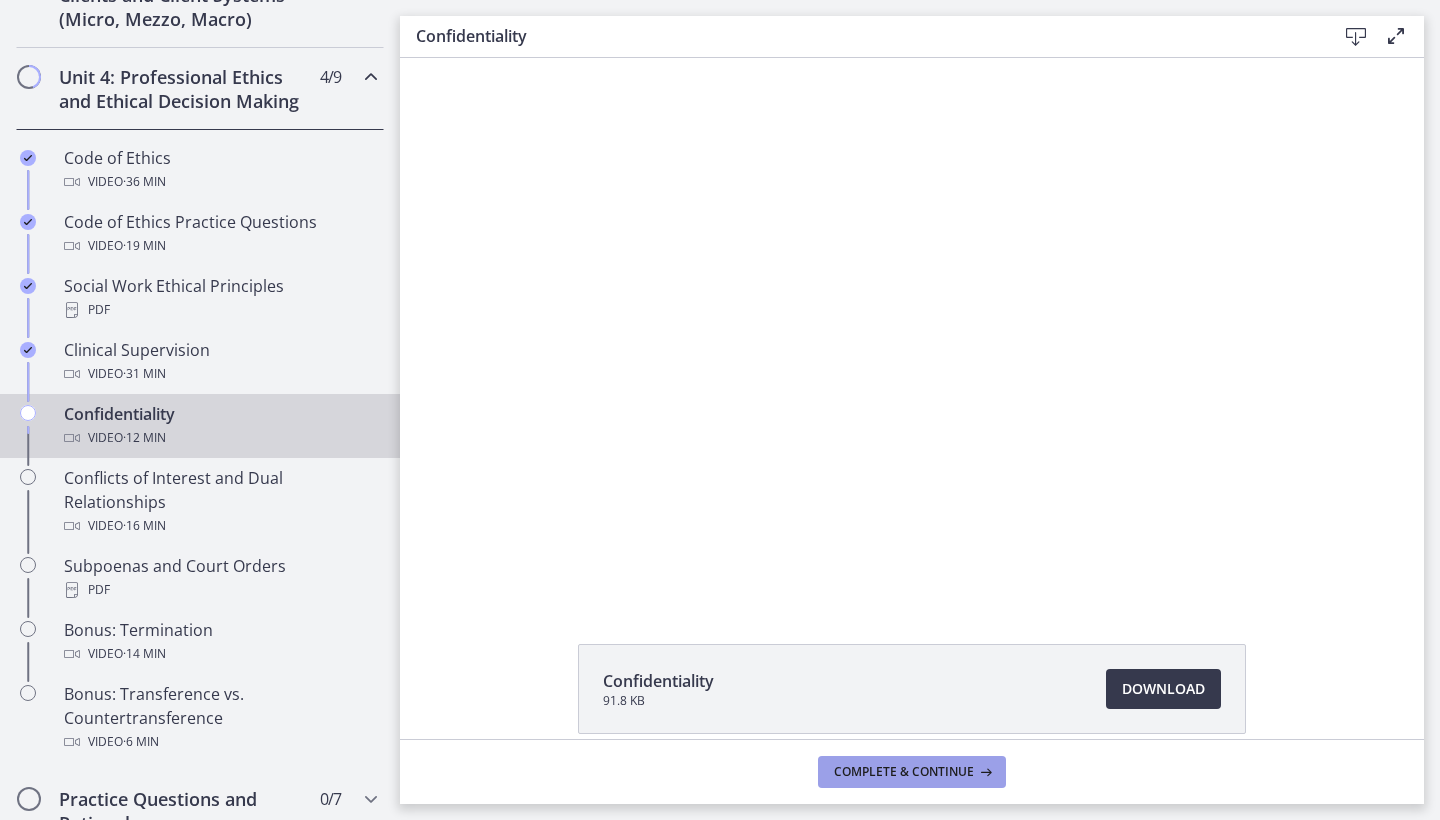 scroll, scrollTop: 0, scrollLeft: 0, axis: both 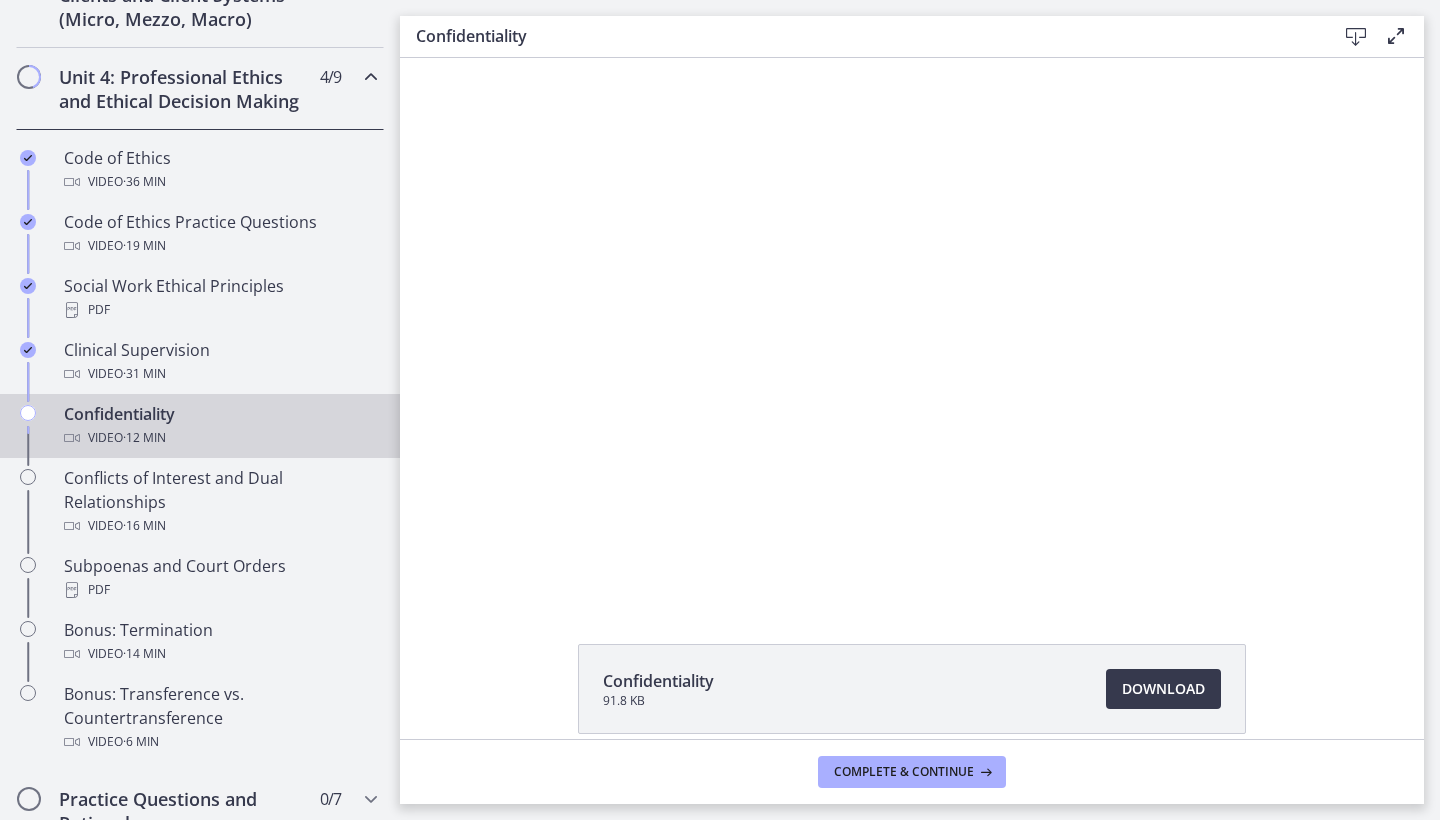 click on "Confidentiality
Video
·  12 min" at bounding box center [220, 426] 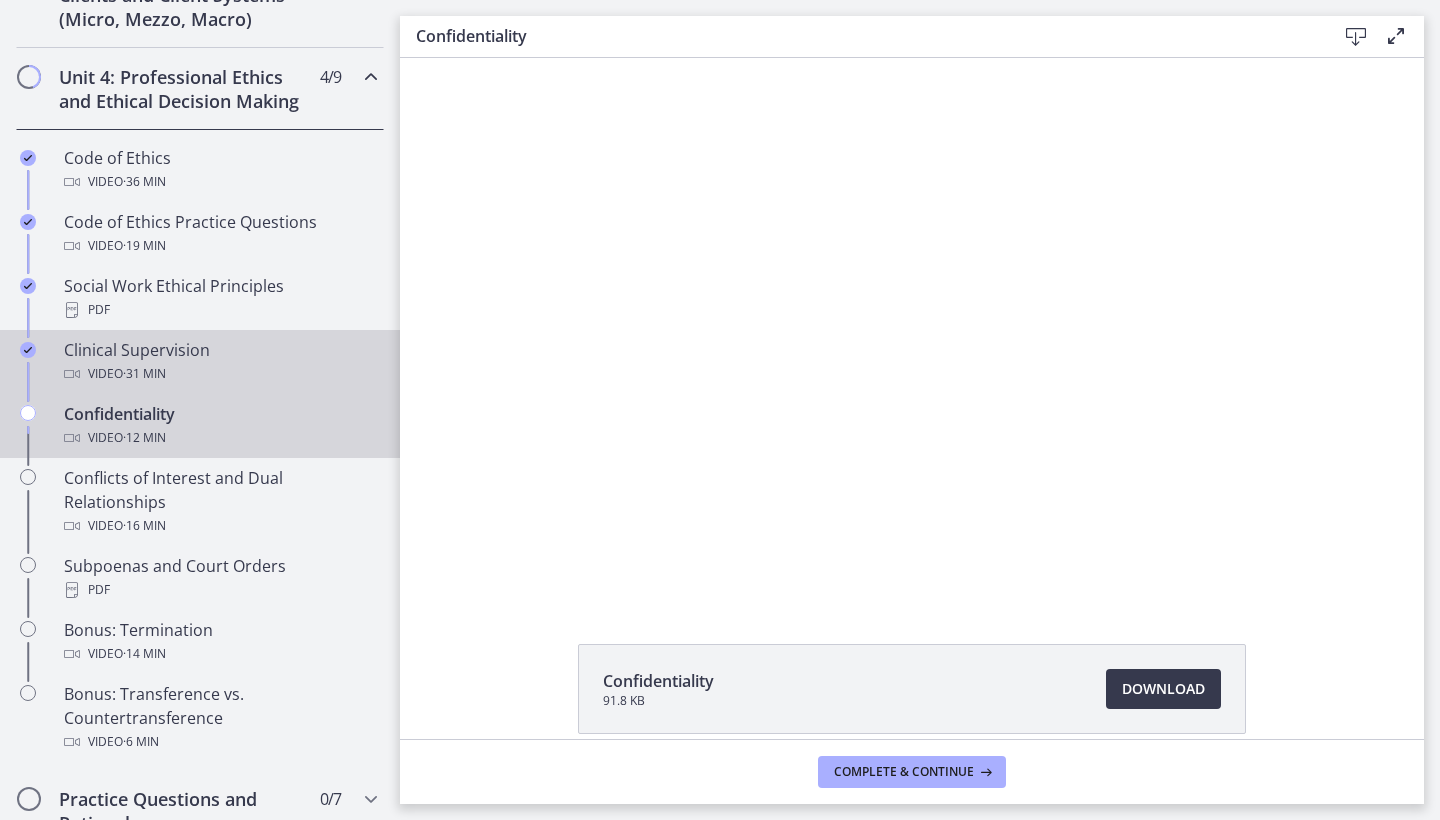 click on "Clinical Supervision
Video
·  31 min" at bounding box center [220, 362] 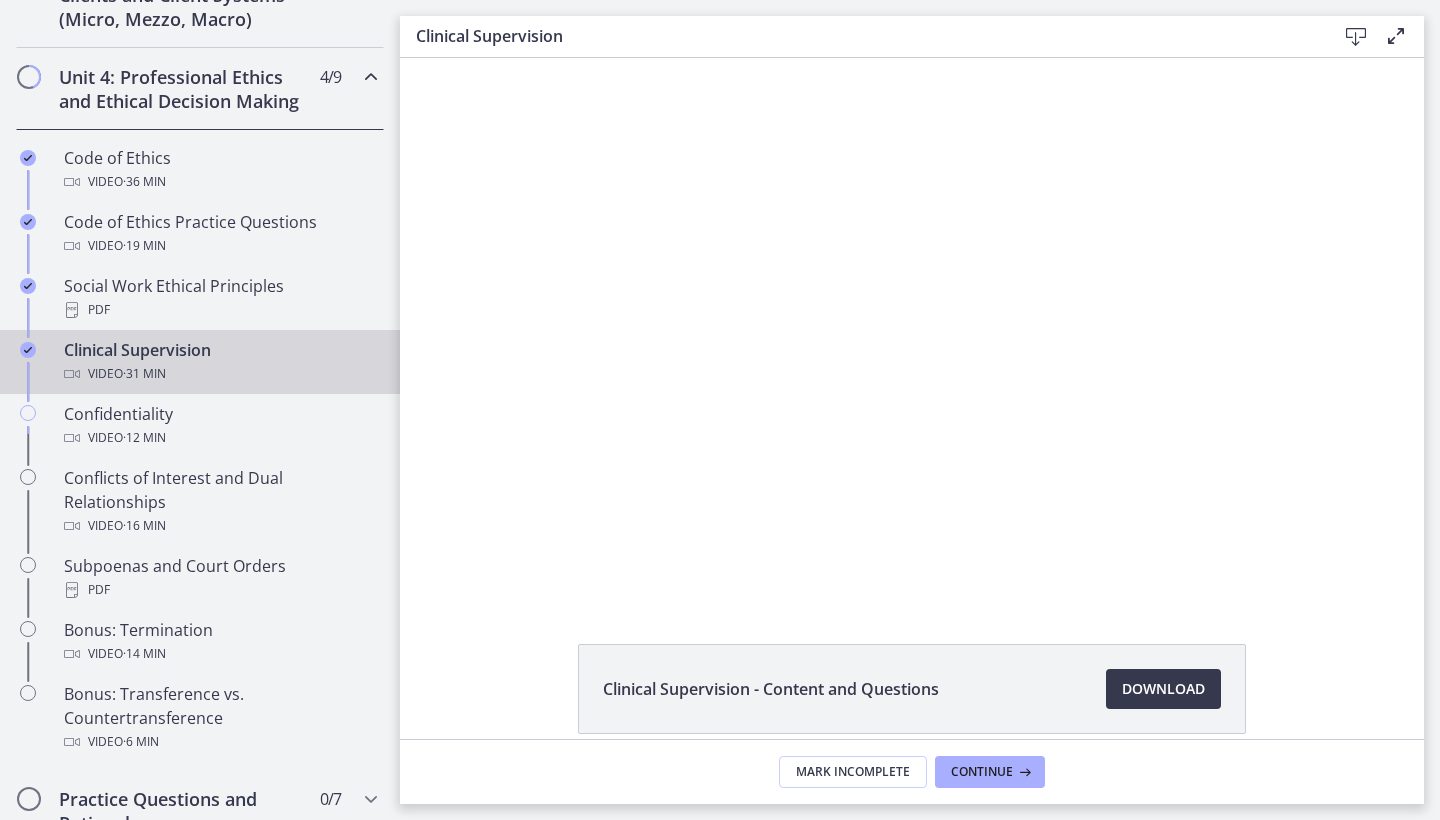 scroll, scrollTop: 0, scrollLeft: 0, axis: both 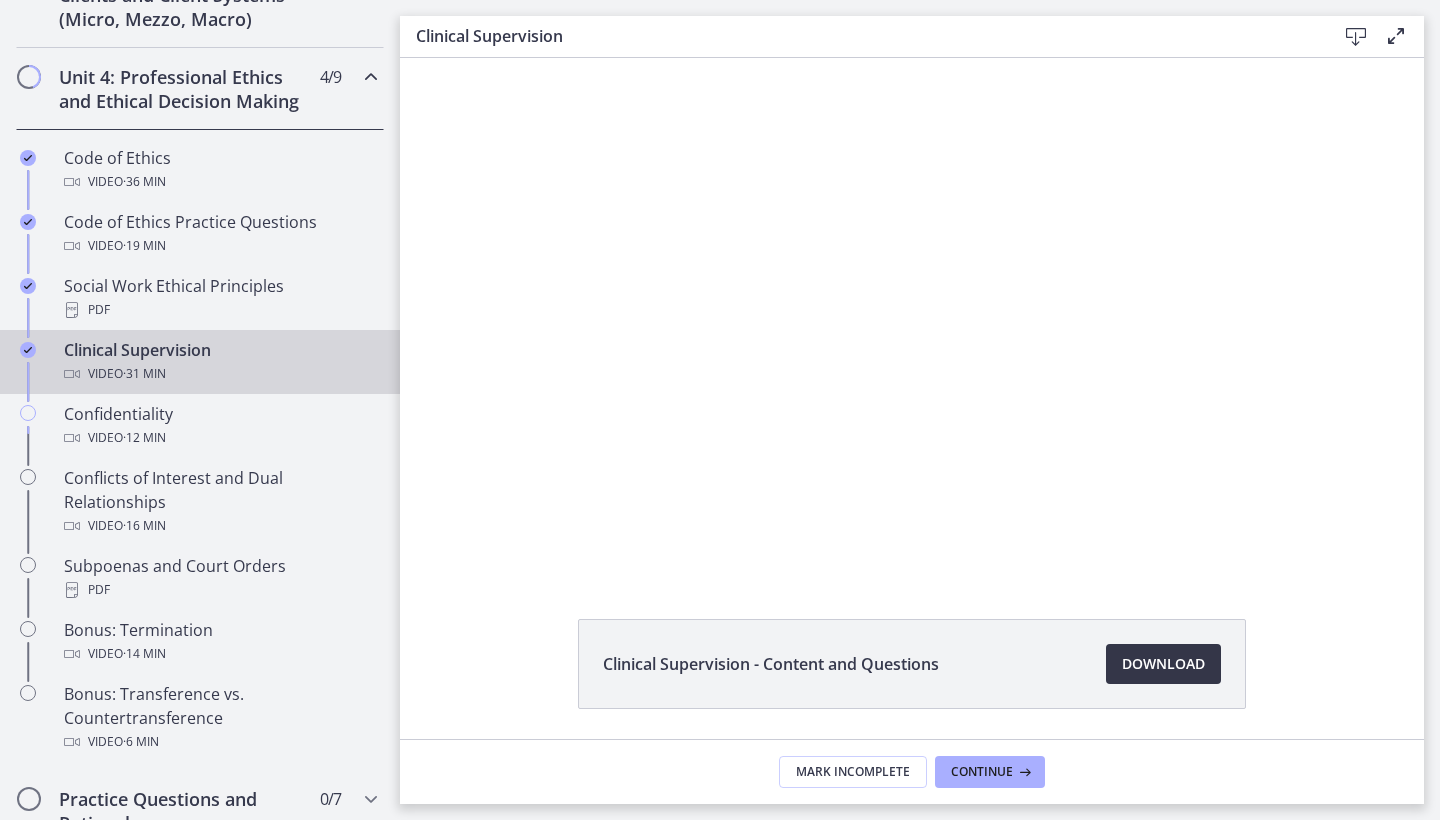 click on "Download
Opens in a new window" at bounding box center (1163, 664) 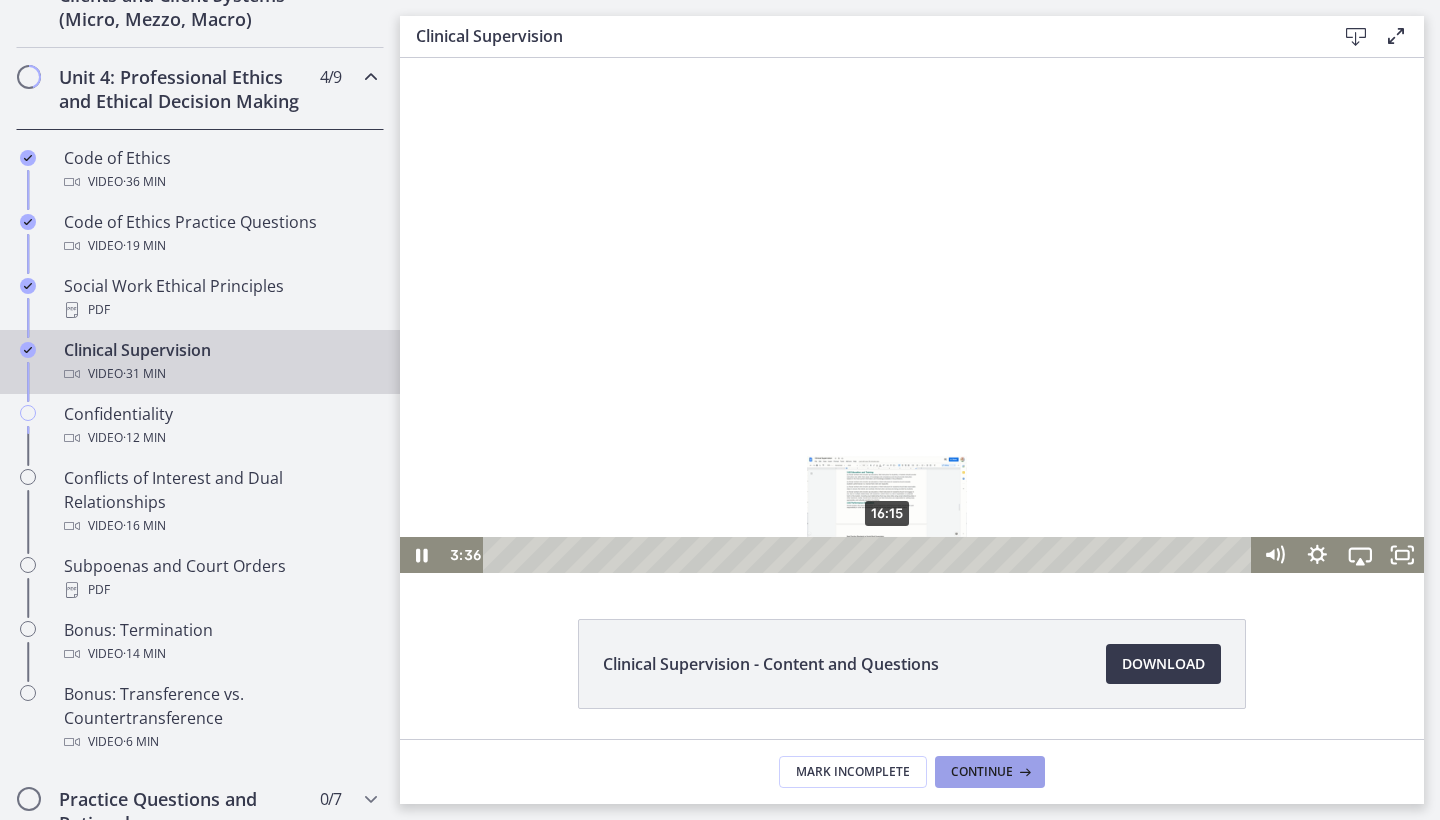 click on "Continue" at bounding box center (990, 772) 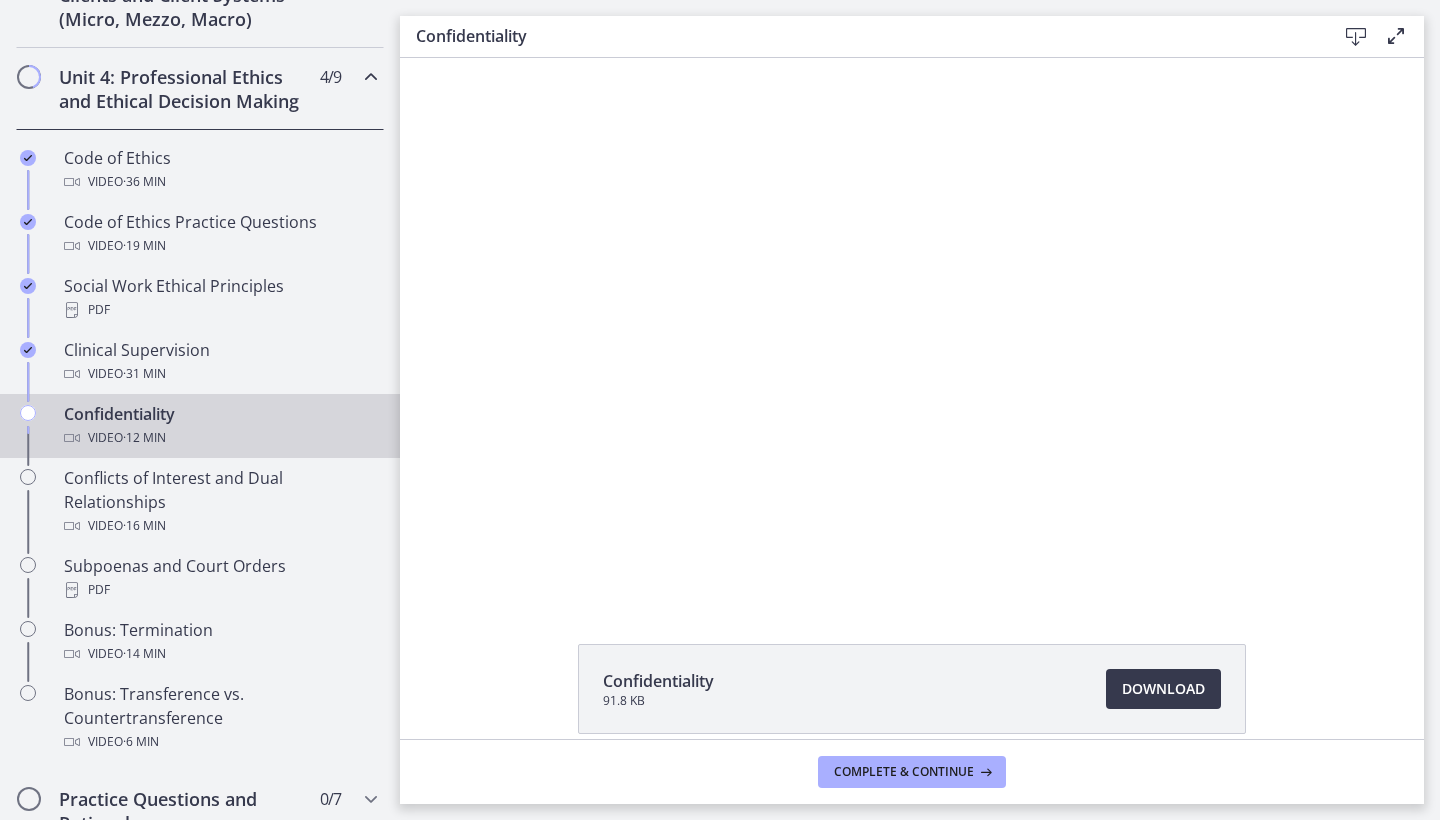scroll, scrollTop: 0, scrollLeft: 0, axis: both 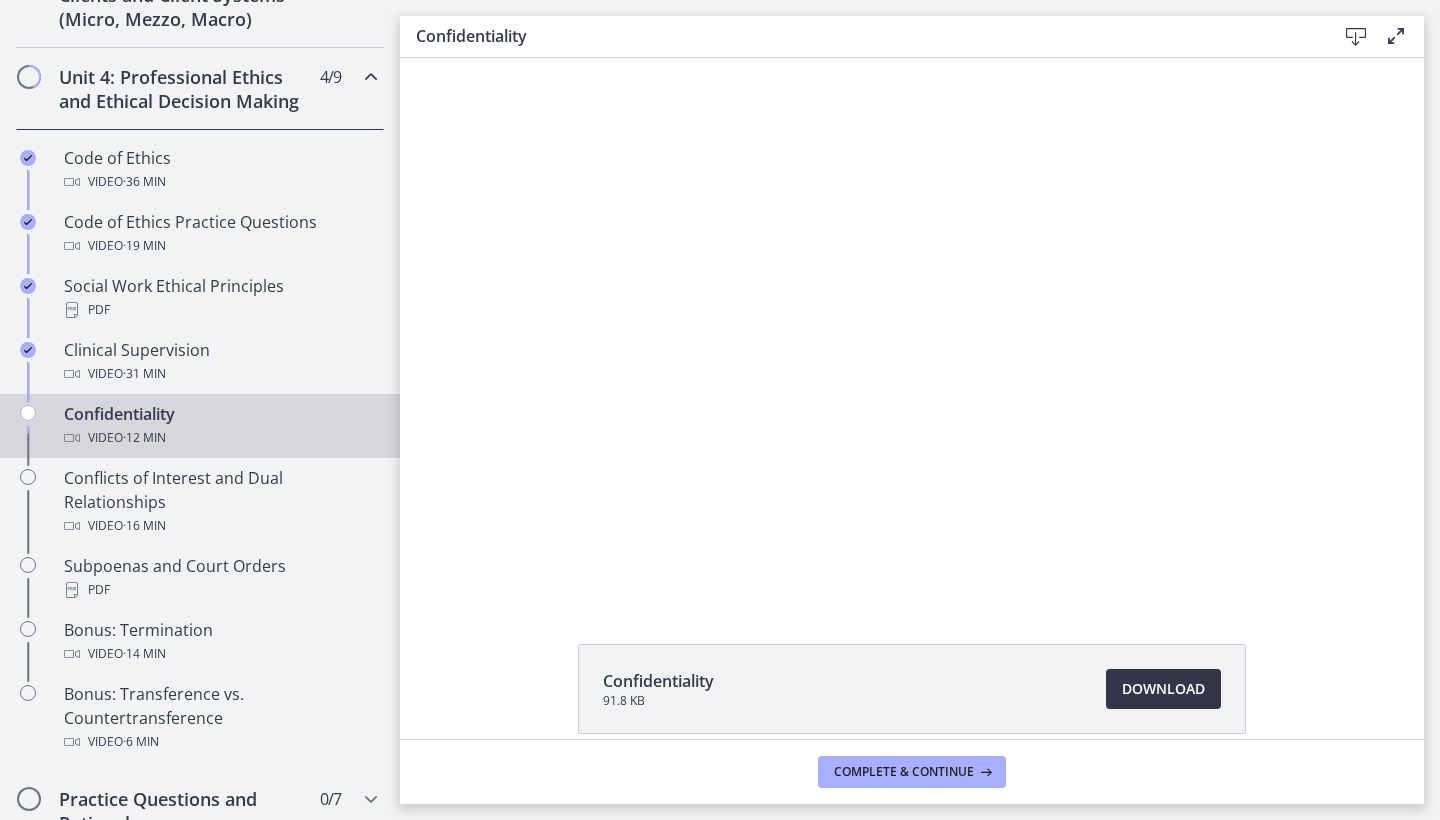 click on "Download
Opens in a new window" at bounding box center (1163, 689) 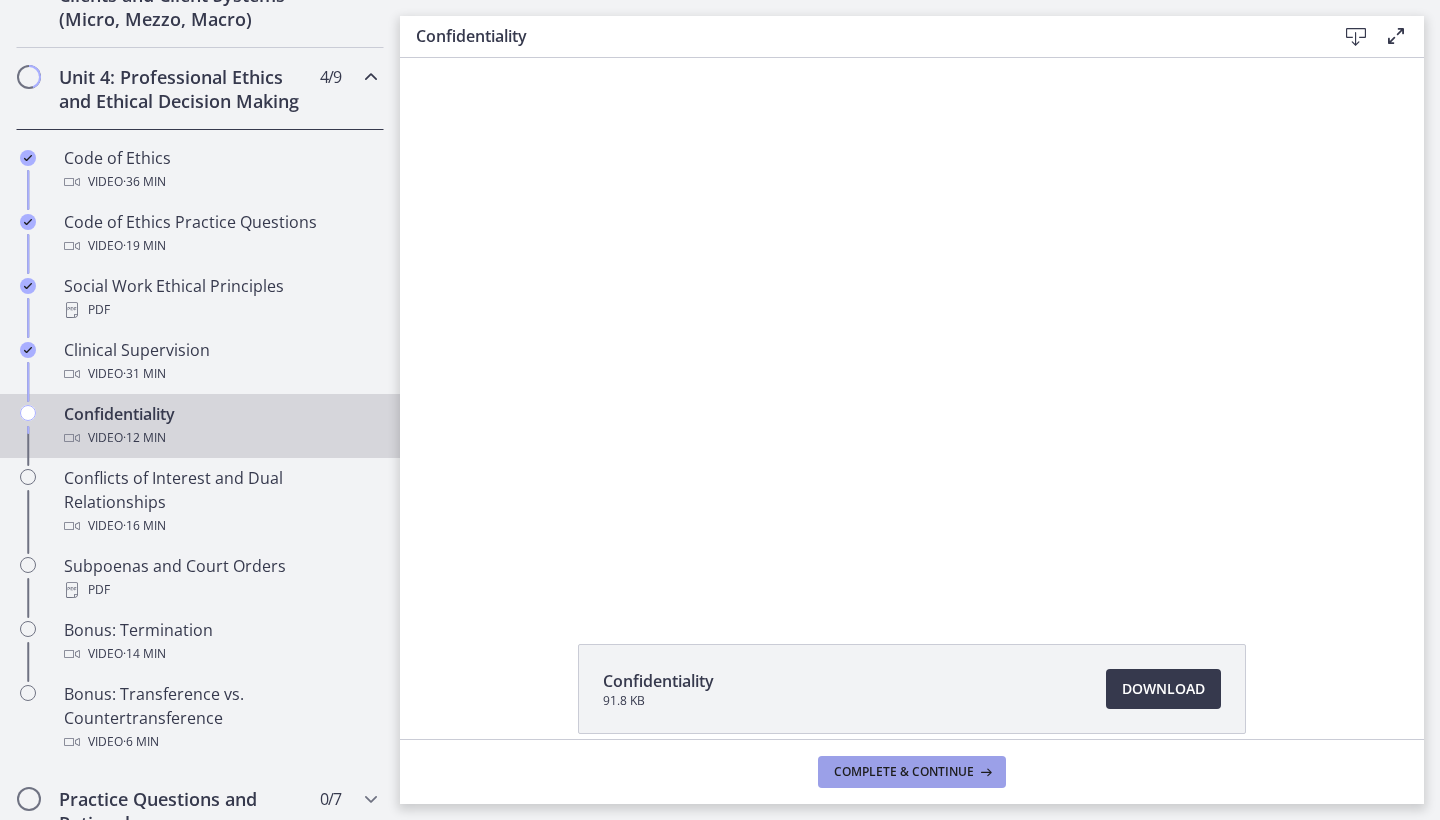 click on "Complete & continue" at bounding box center (904, 772) 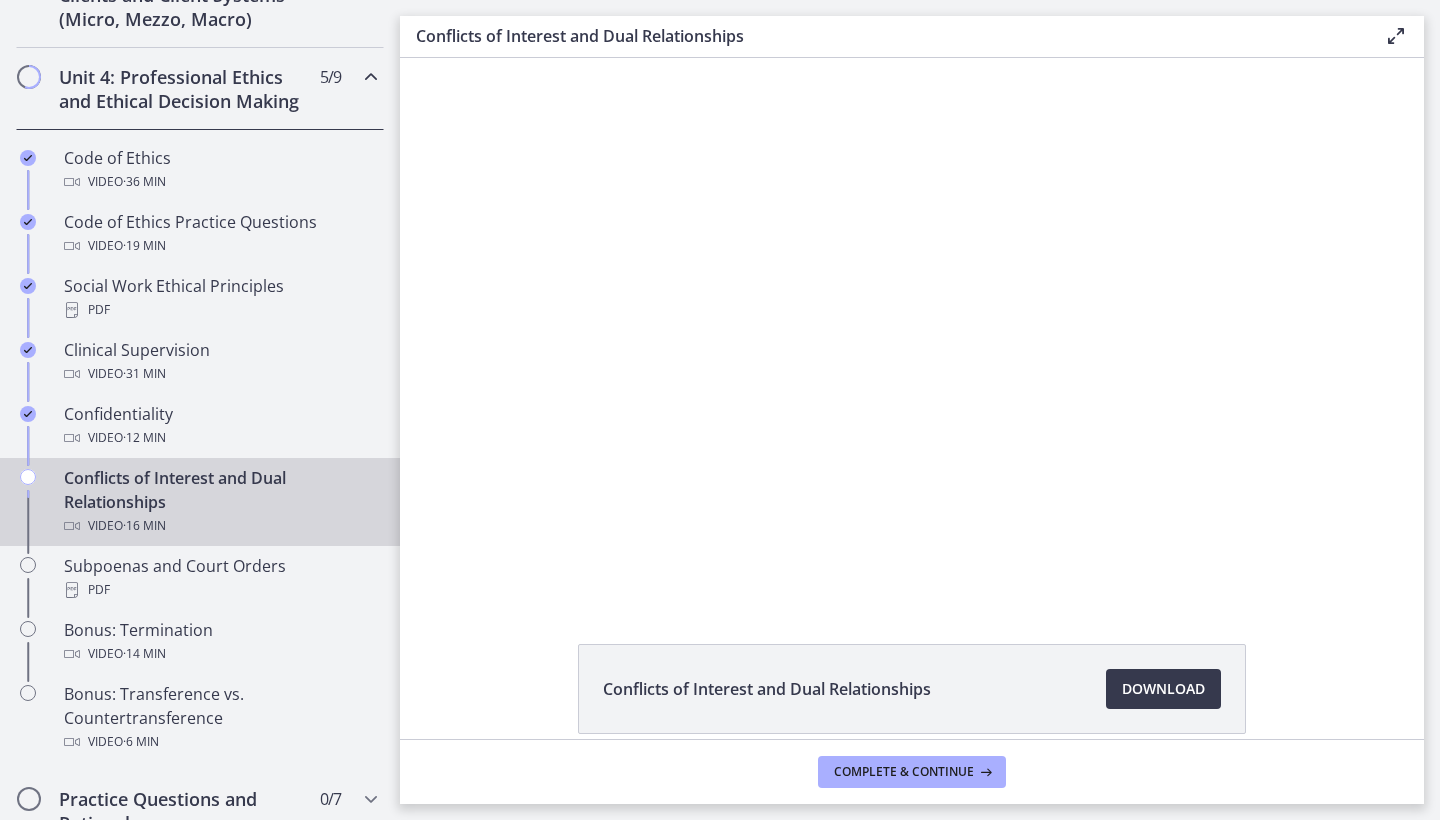 scroll, scrollTop: 0, scrollLeft: 0, axis: both 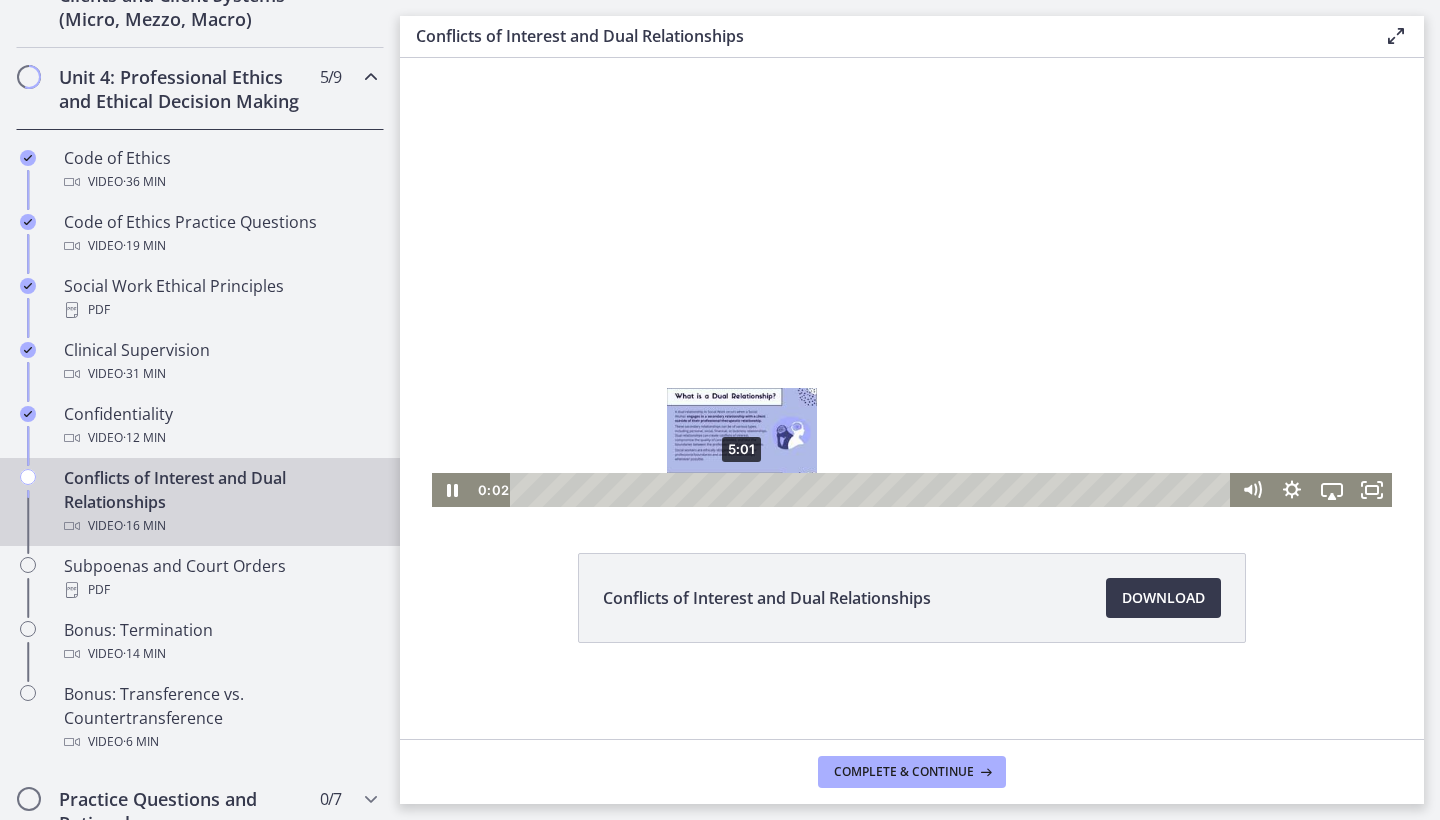 click on "5:01" at bounding box center [873, 490] 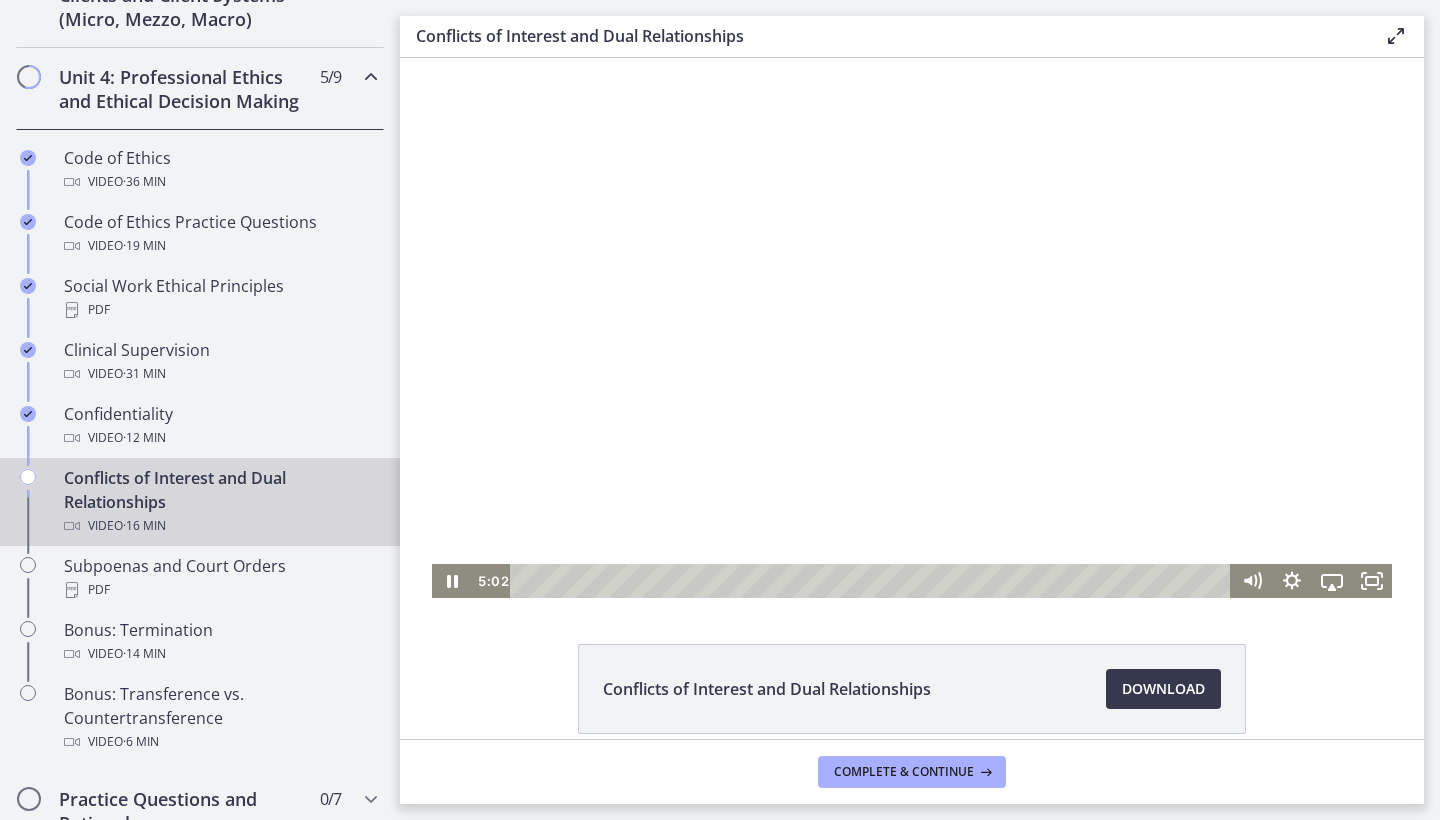scroll, scrollTop: 0, scrollLeft: 0, axis: both 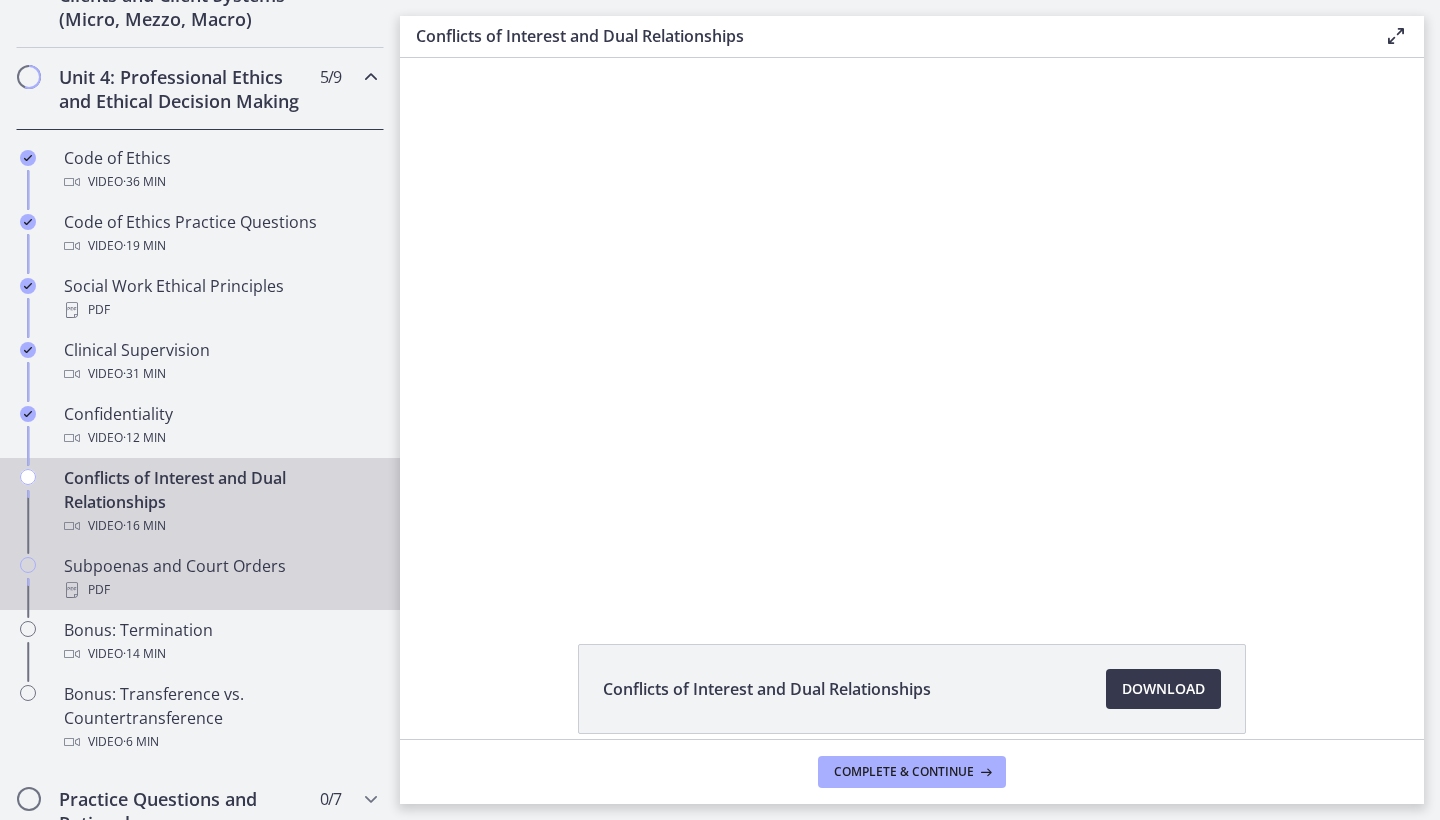 click on "Subpoenas and Court Orders
PDF" at bounding box center [200, 578] 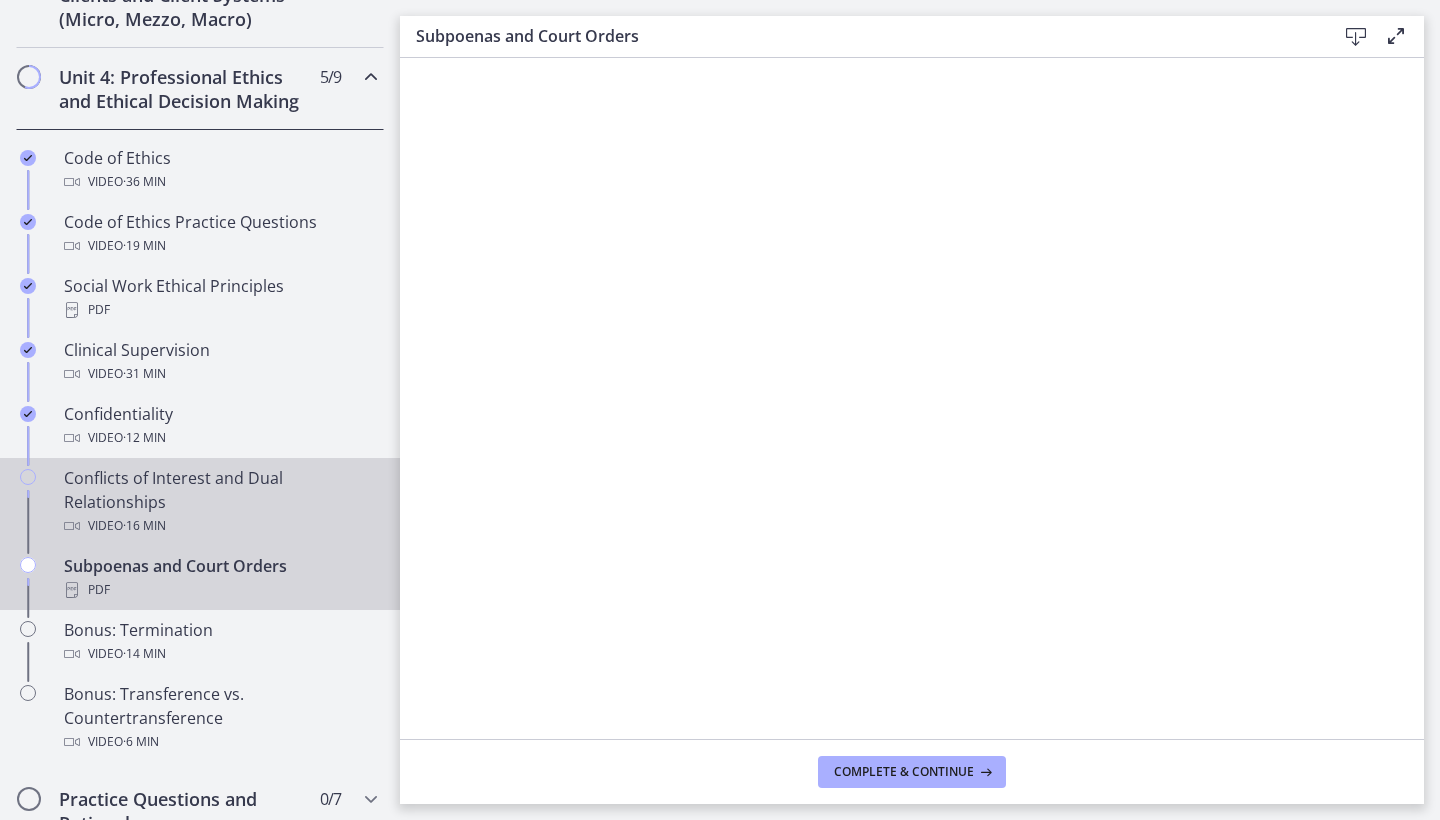 click on "Conflicts of Interest and Dual Relationships
Video
·  16 min" at bounding box center (220, 502) 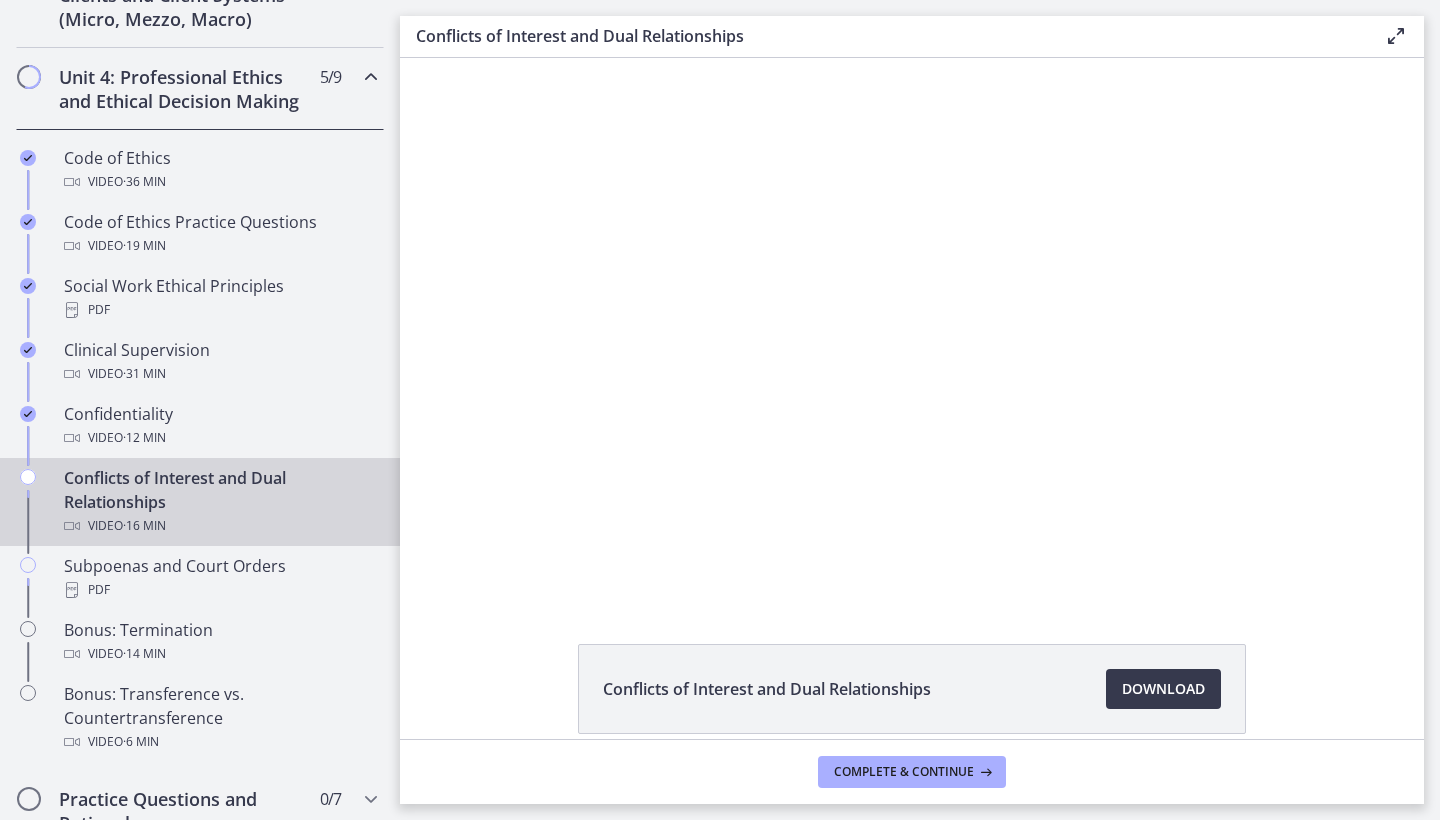 scroll, scrollTop: 0, scrollLeft: 0, axis: both 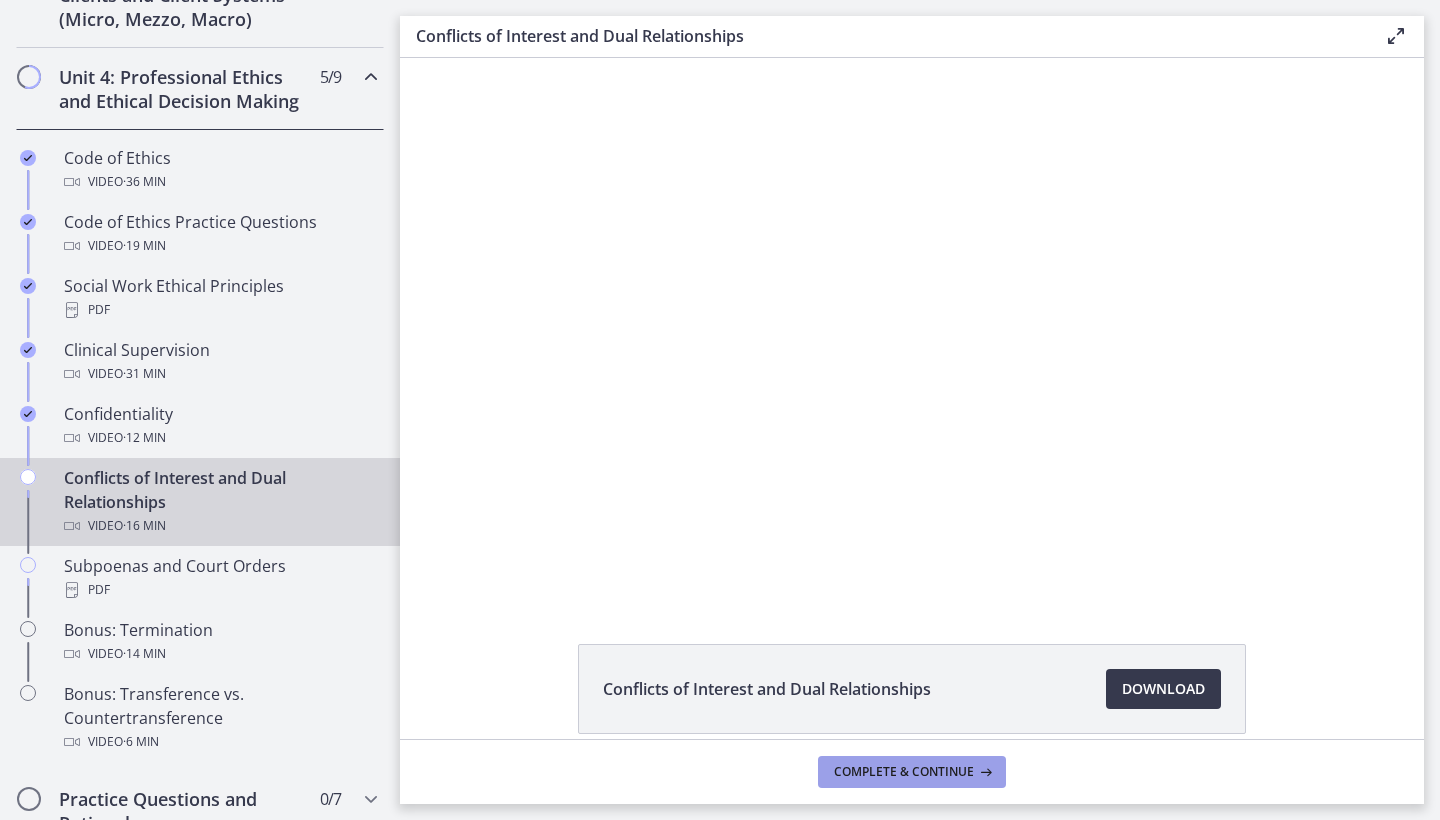 click on "Complete & continue" at bounding box center (904, 772) 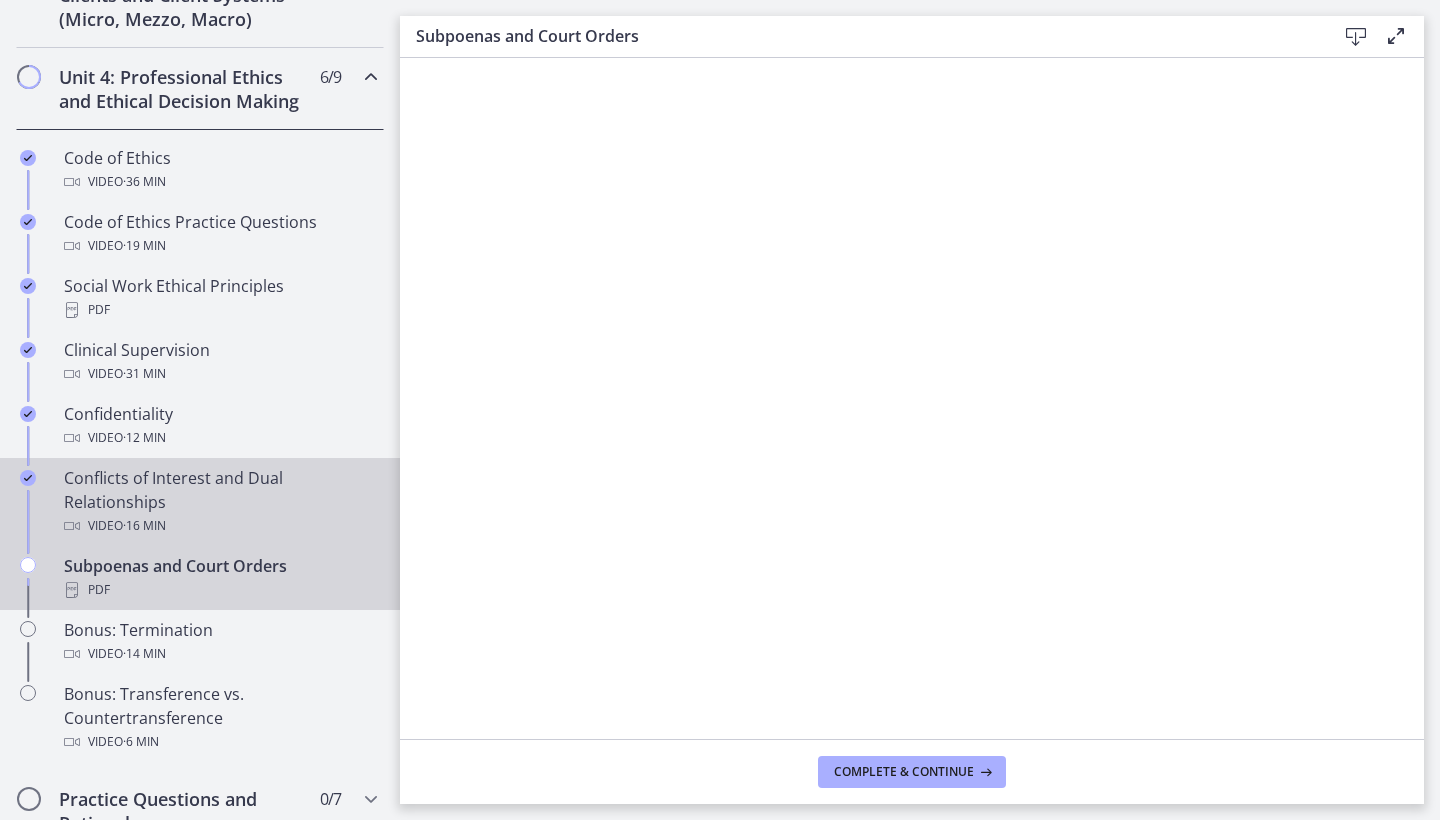 click on "Conflicts of Interest and Dual Relationships
Video
·  16 min" at bounding box center [220, 502] 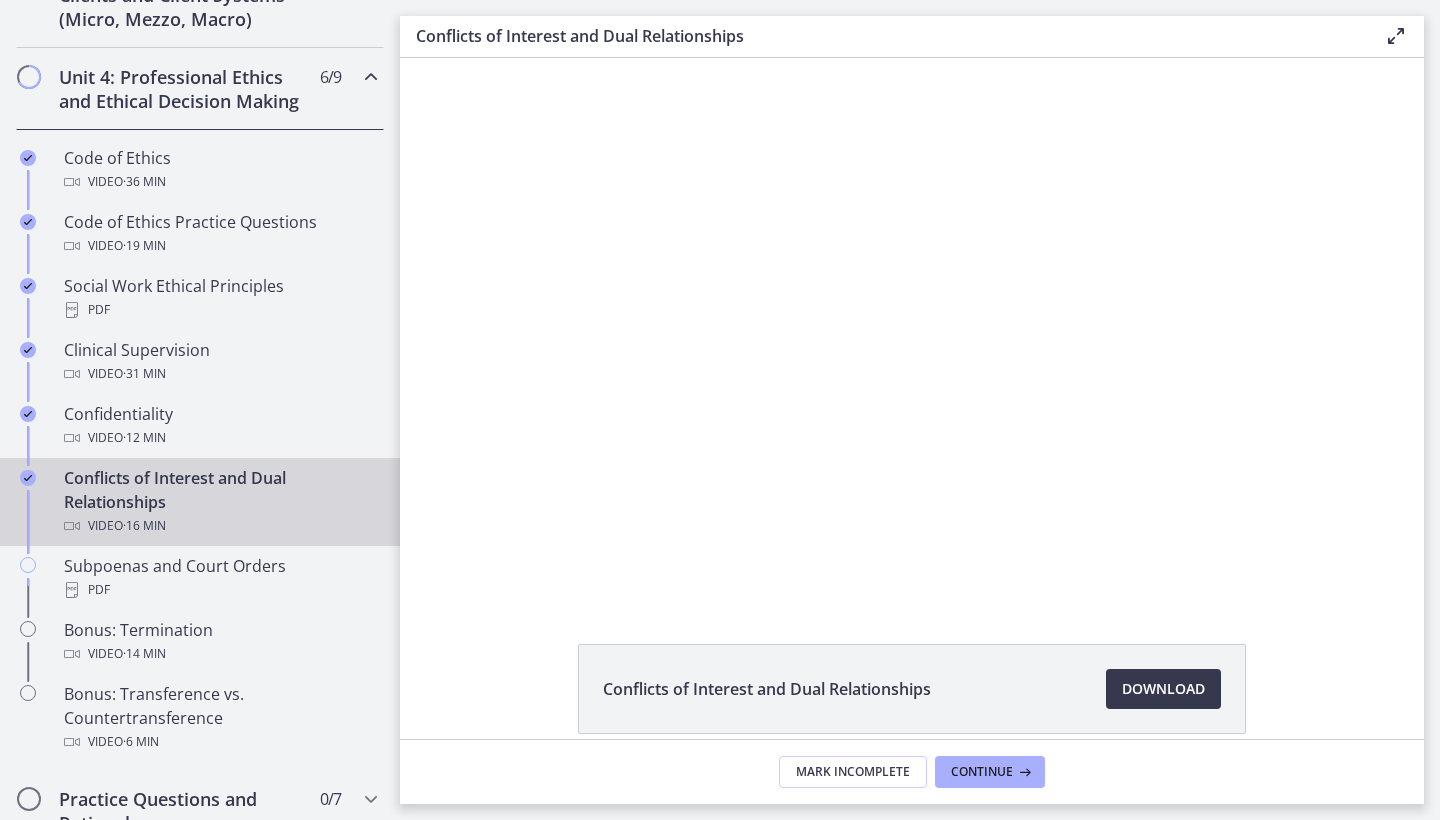 scroll, scrollTop: 0, scrollLeft: 0, axis: both 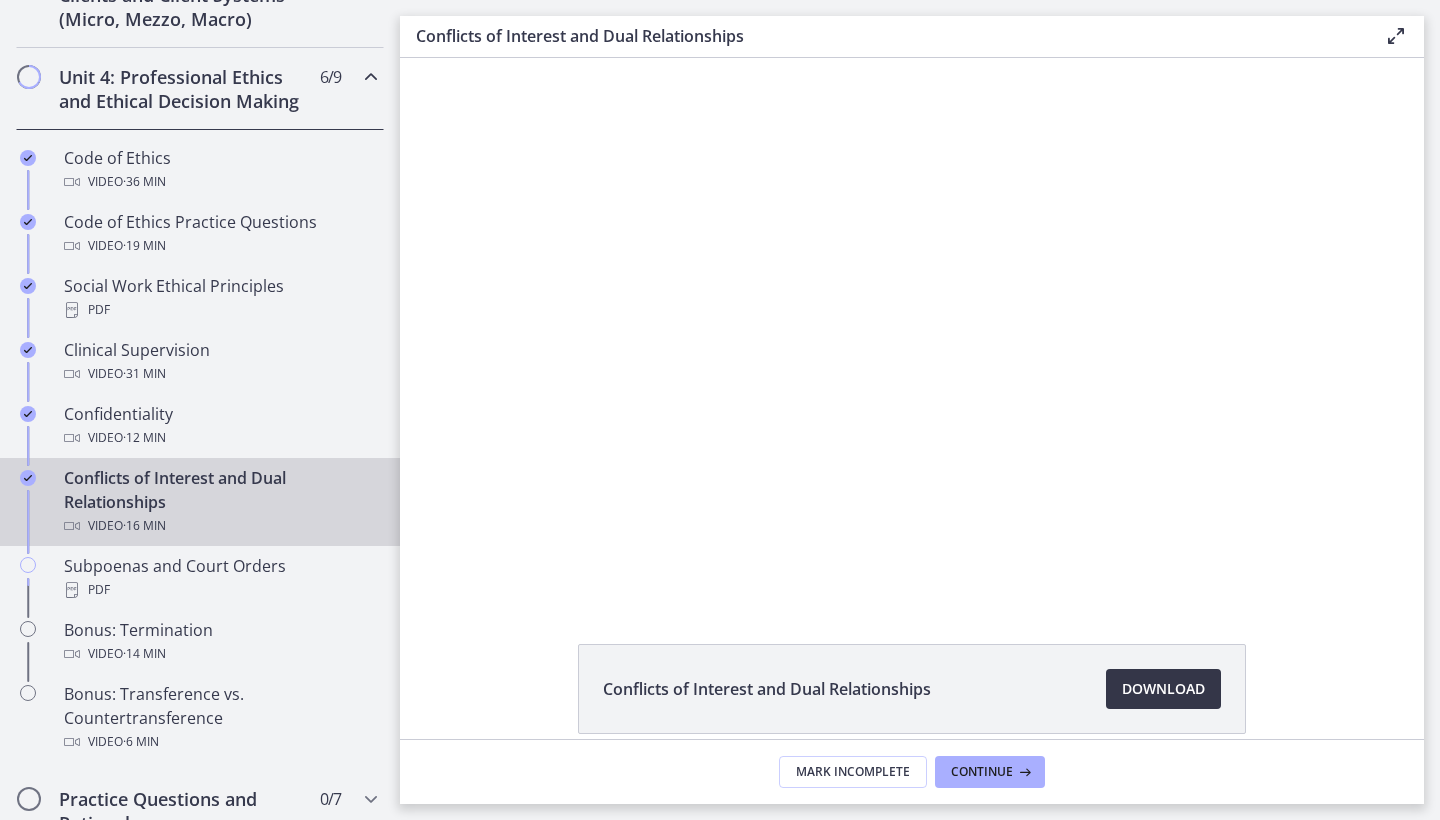 click on "Download
Opens in a new window" at bounding box center (1163, 689) 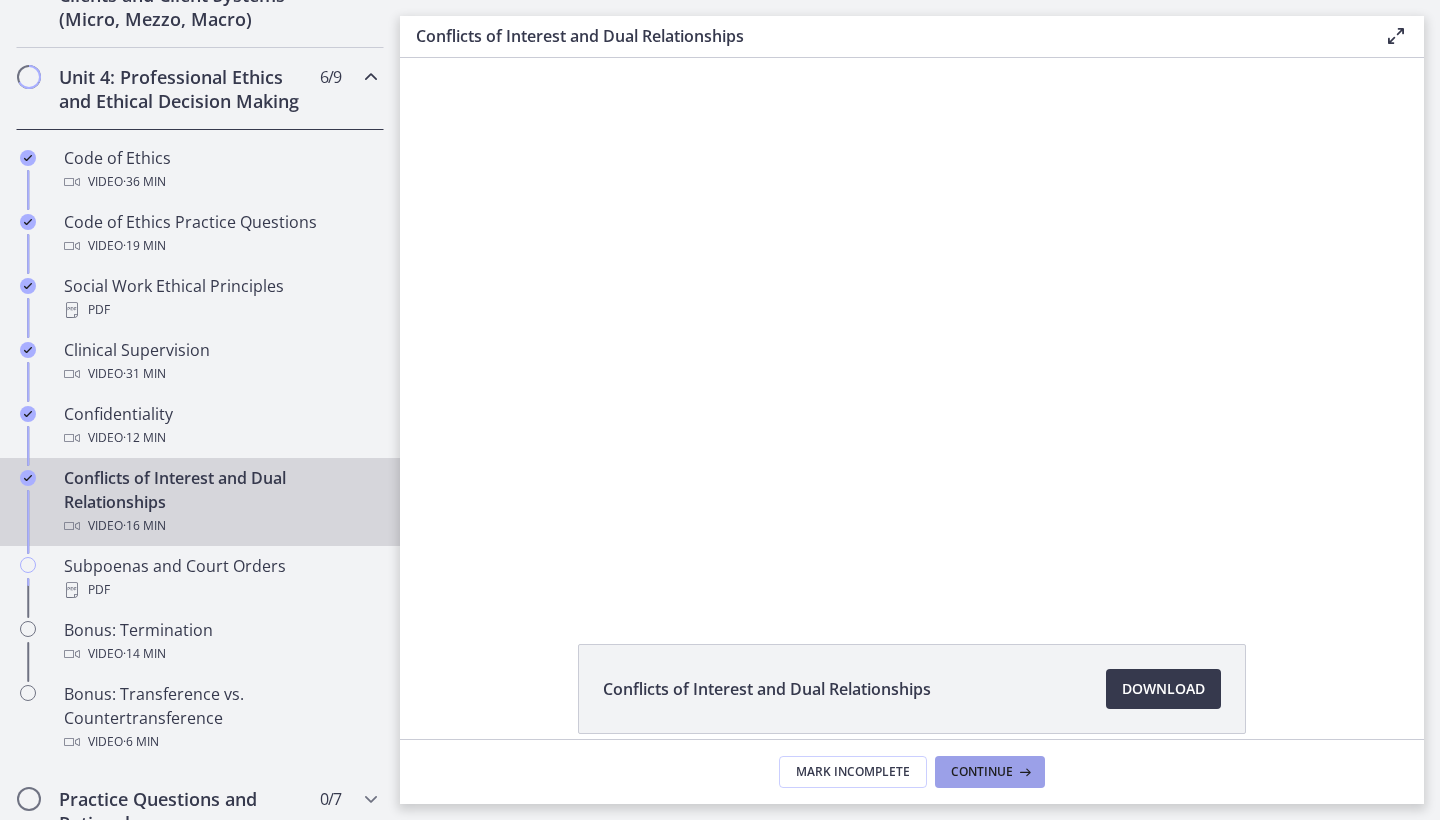 click on "Continue" at bounding box center [990, 772] 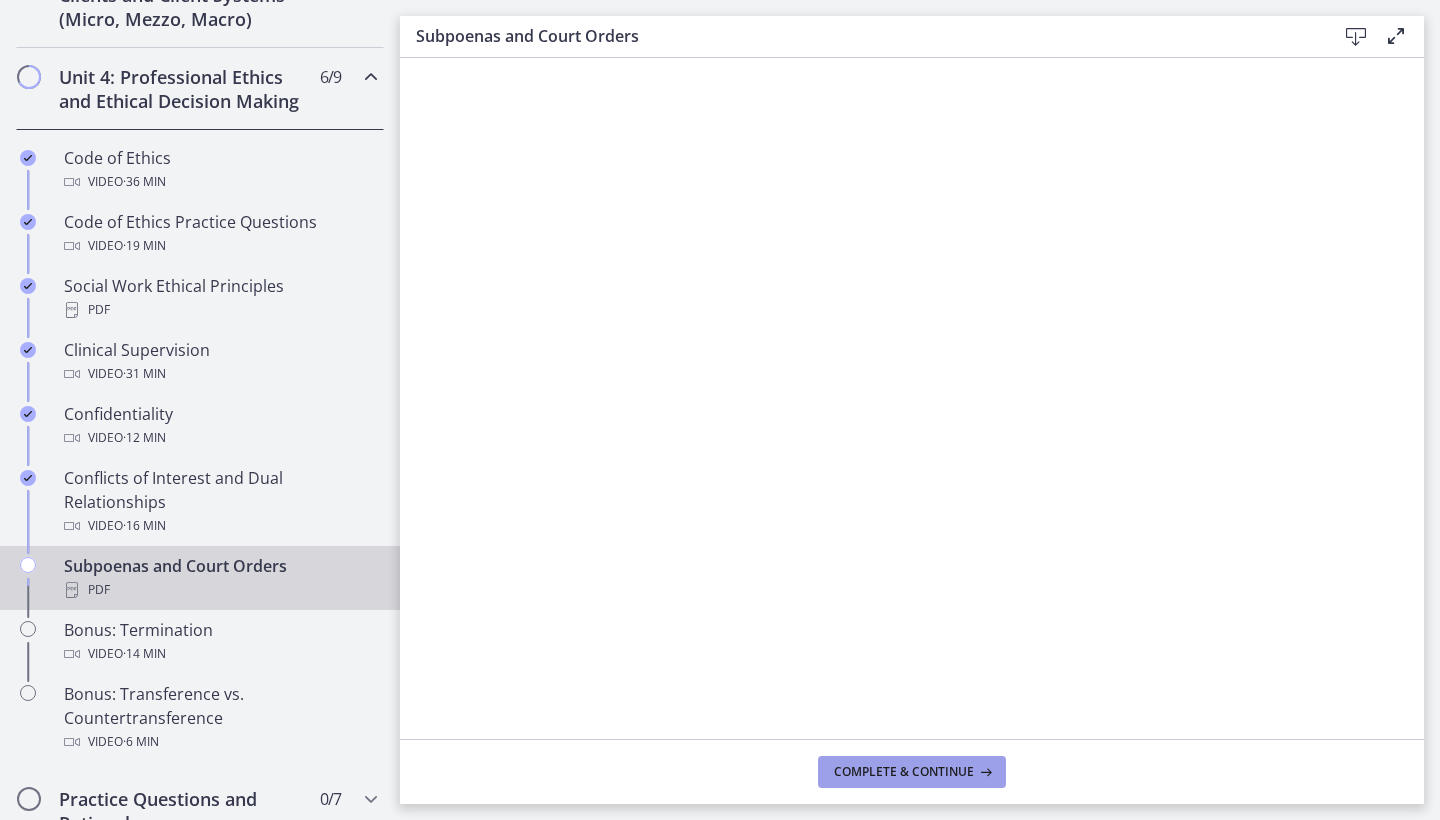 click on "Complete & continue" at bounding box center (904, 772) 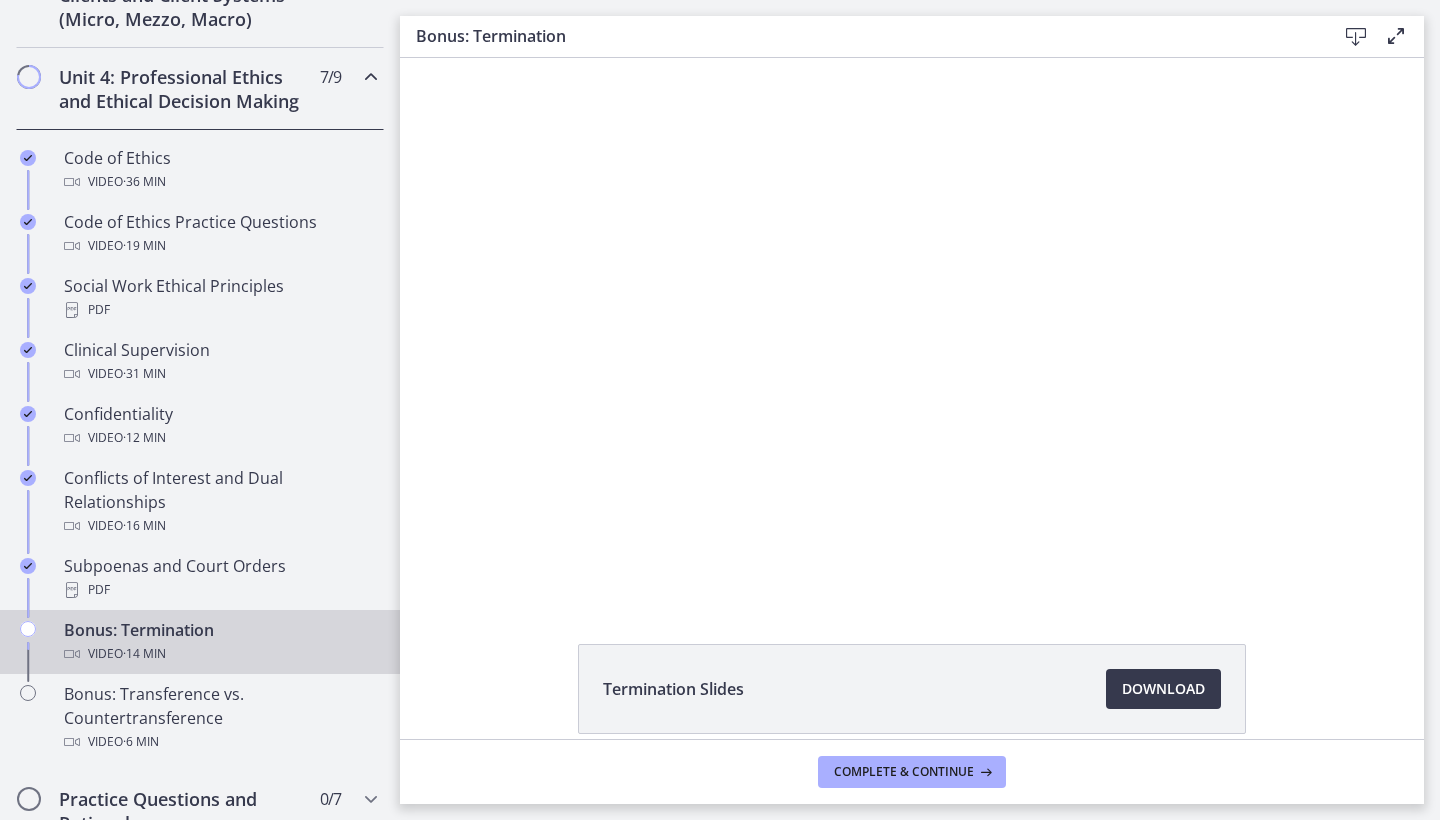 scroll, scrollTop: 0, scrollLeft: 0, axis: both 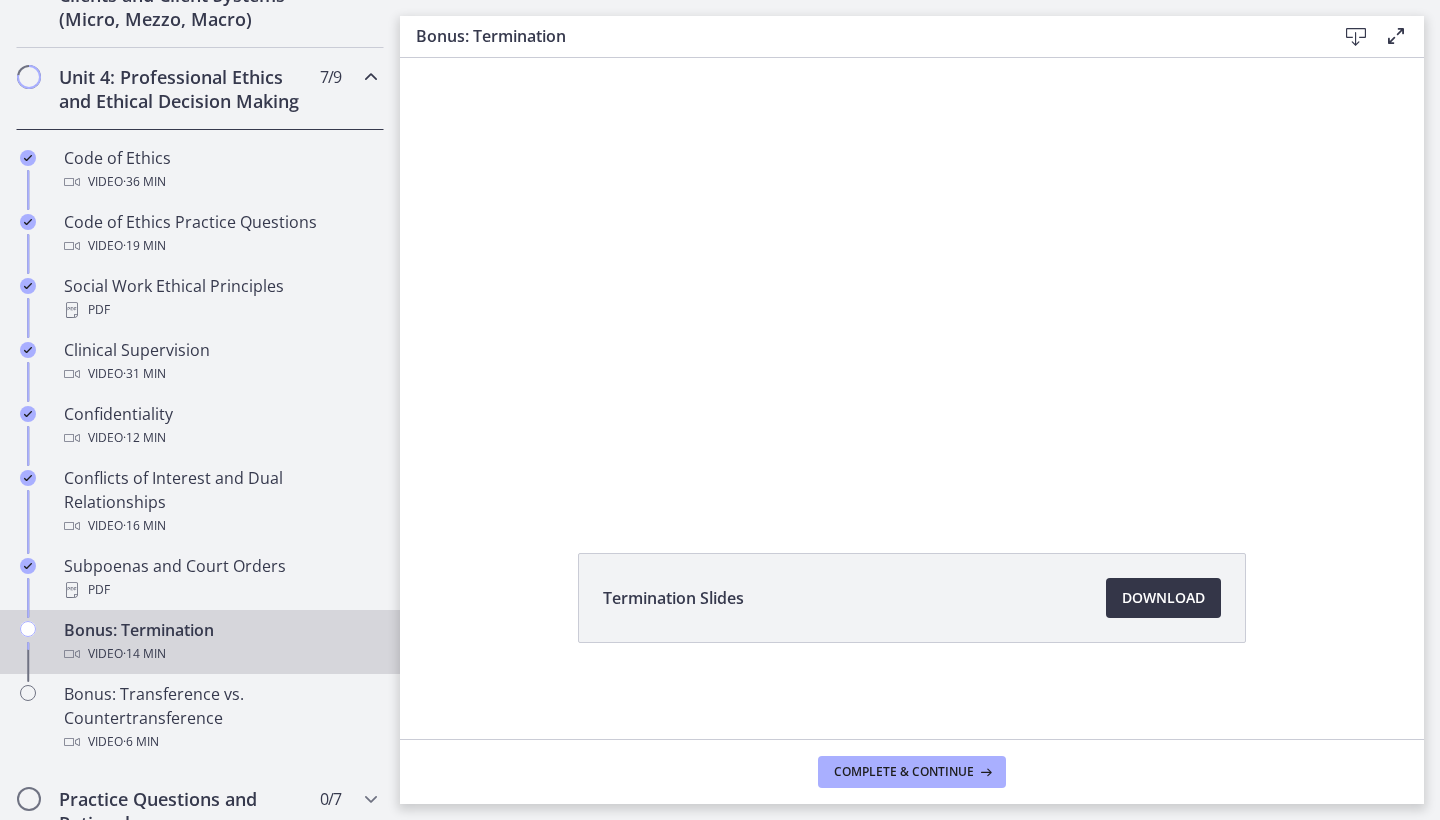 click on "Download
Opens in a new window" at bounding box center [1163, 598] 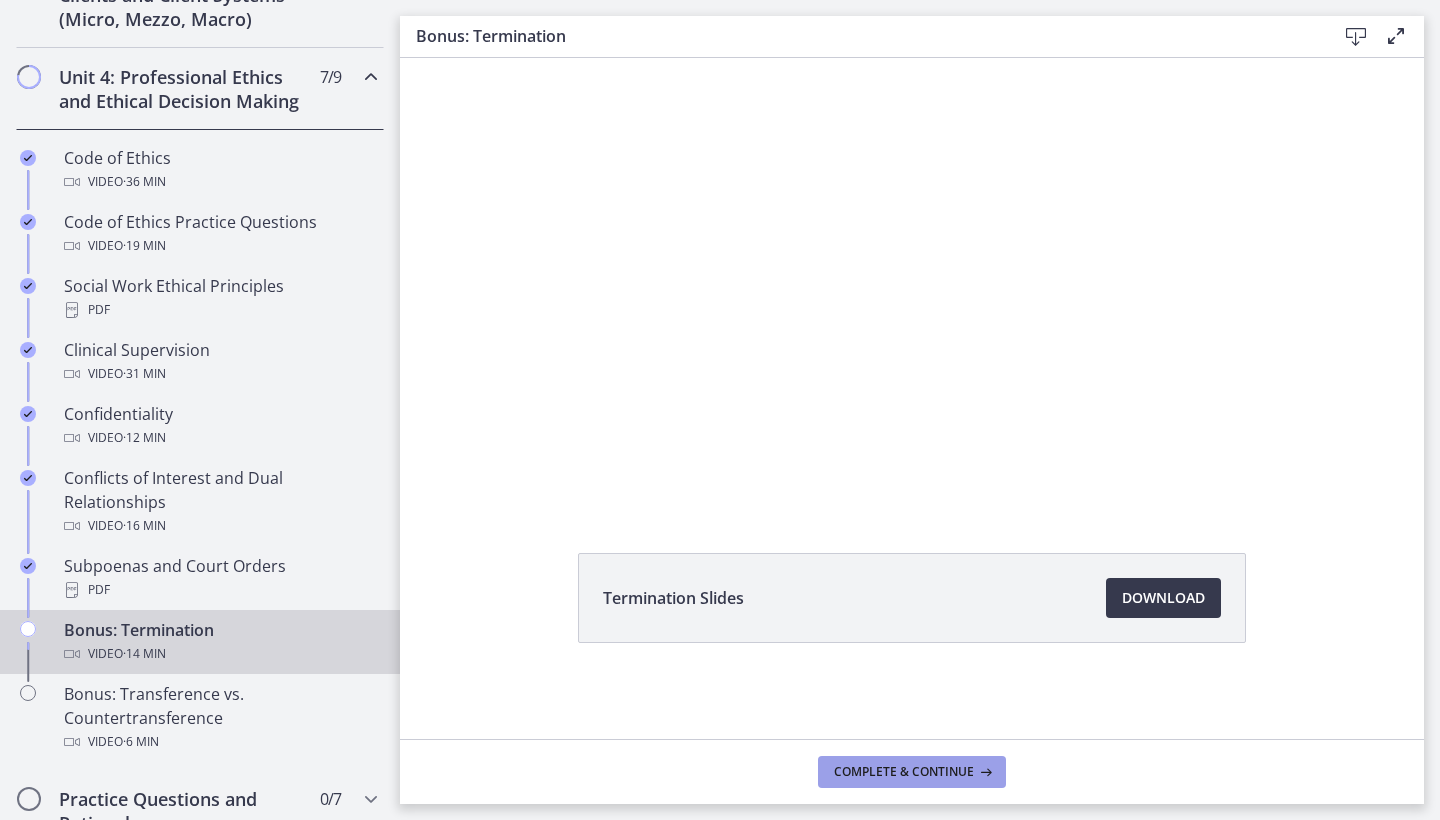 click on "Complete & continue" at bounding box center (904, 772) 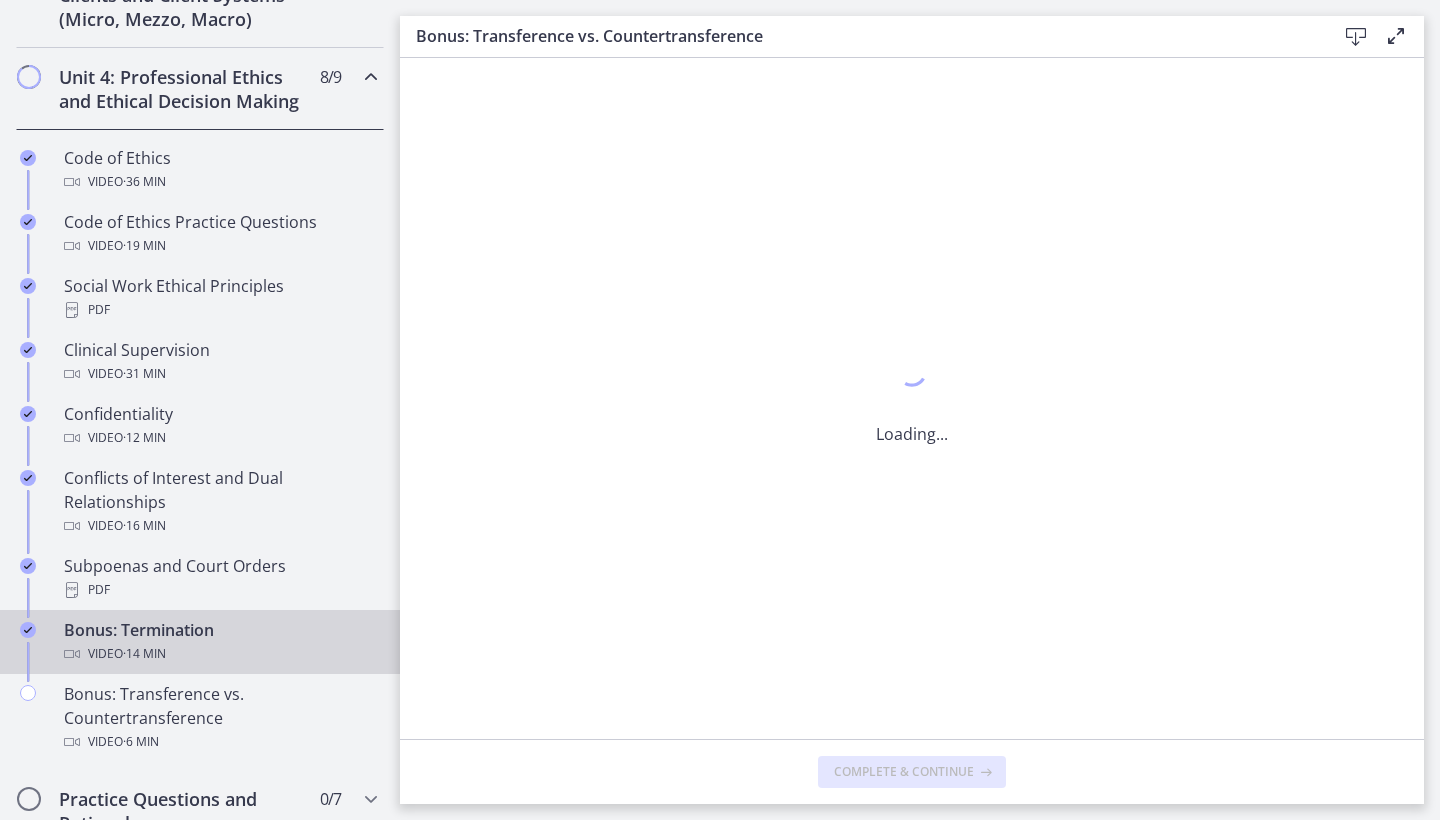 scroll, scrollTop: 0, scrollLeft: 0, axis: both 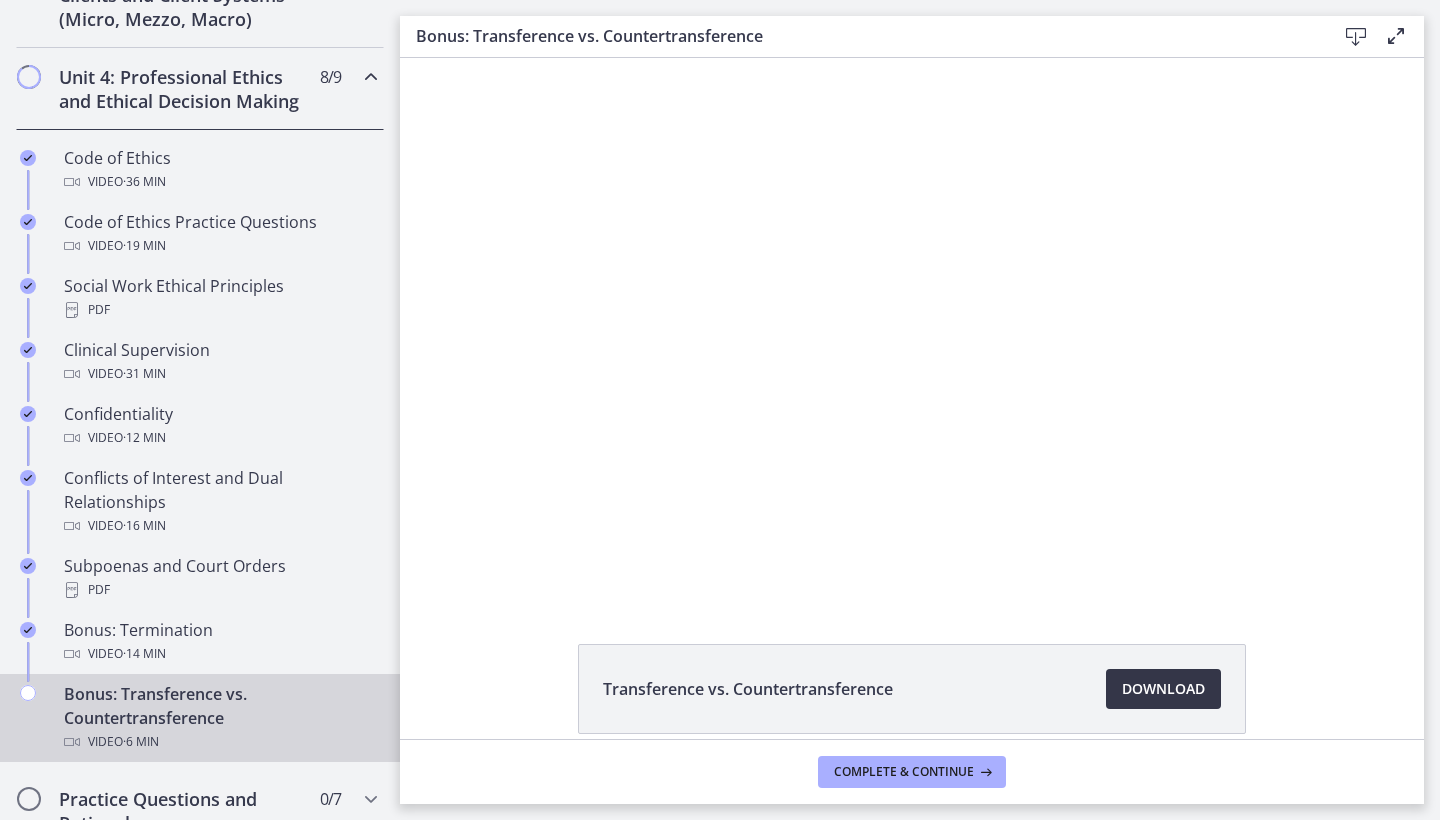 click on "Download
Opens in a new window" at bounding box center [1163, 689] 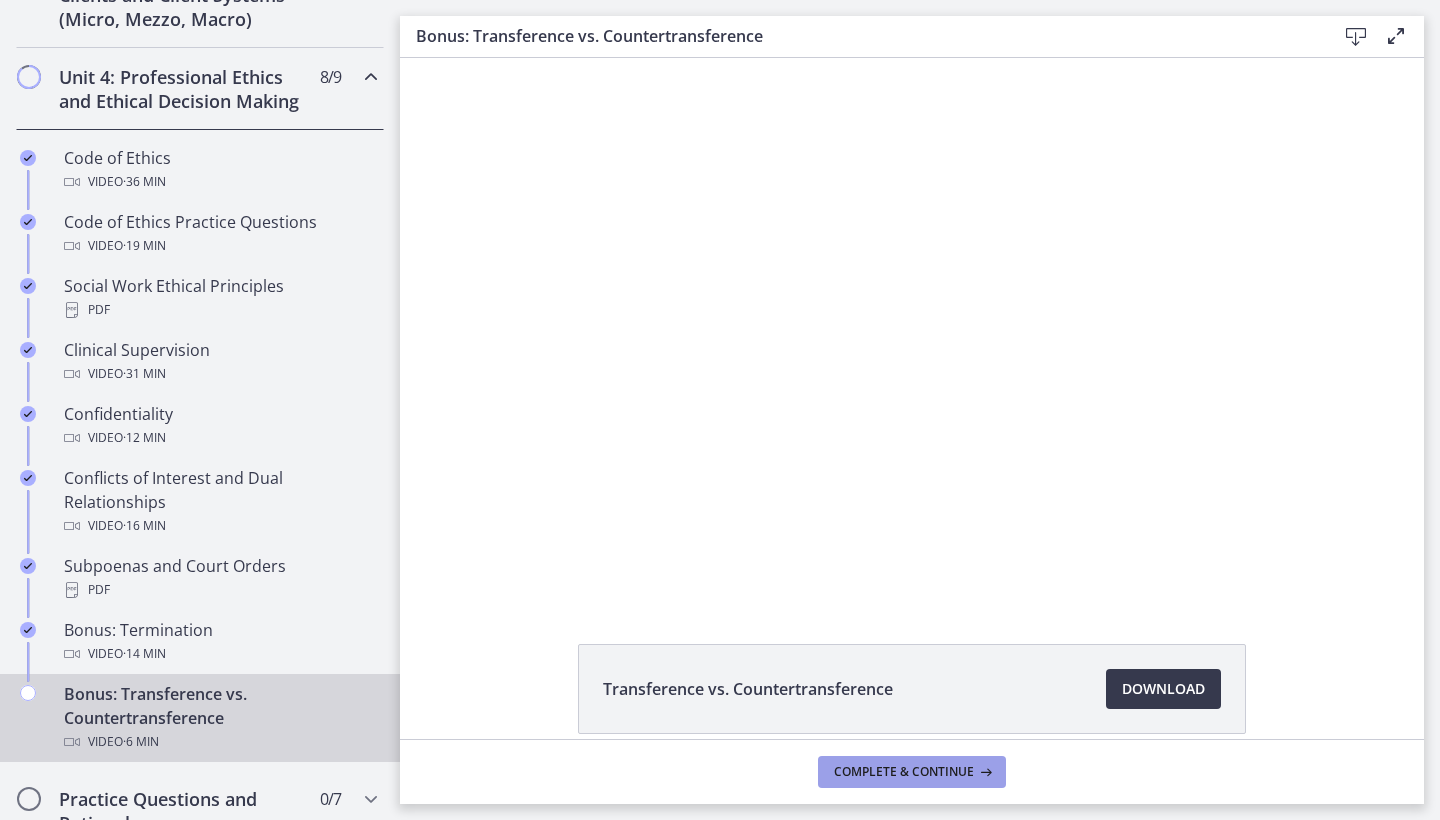 click on "Complete & continue" at bounding box center (904, 772) 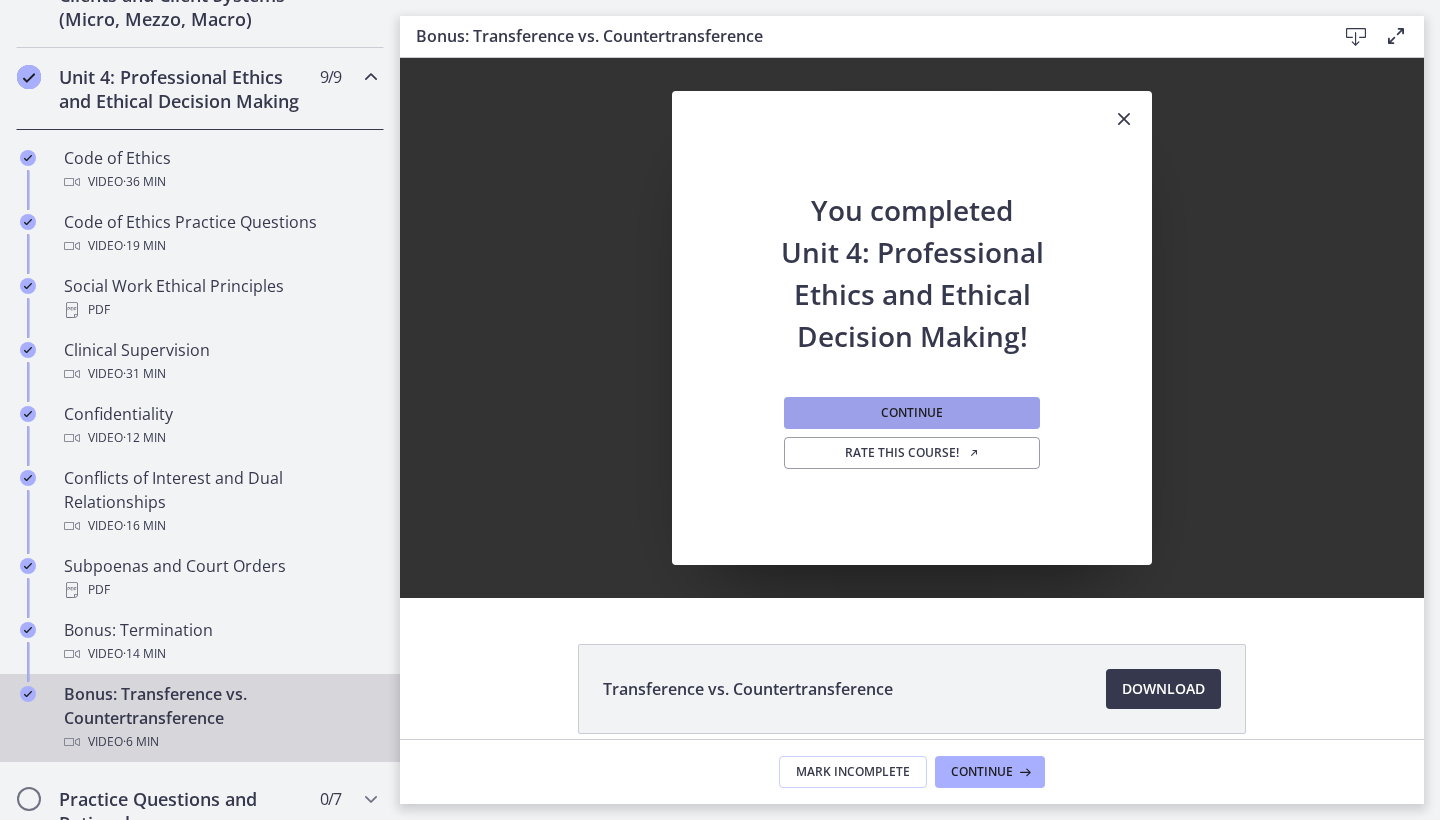 click on "Continue" at bounding box center [912, 413] 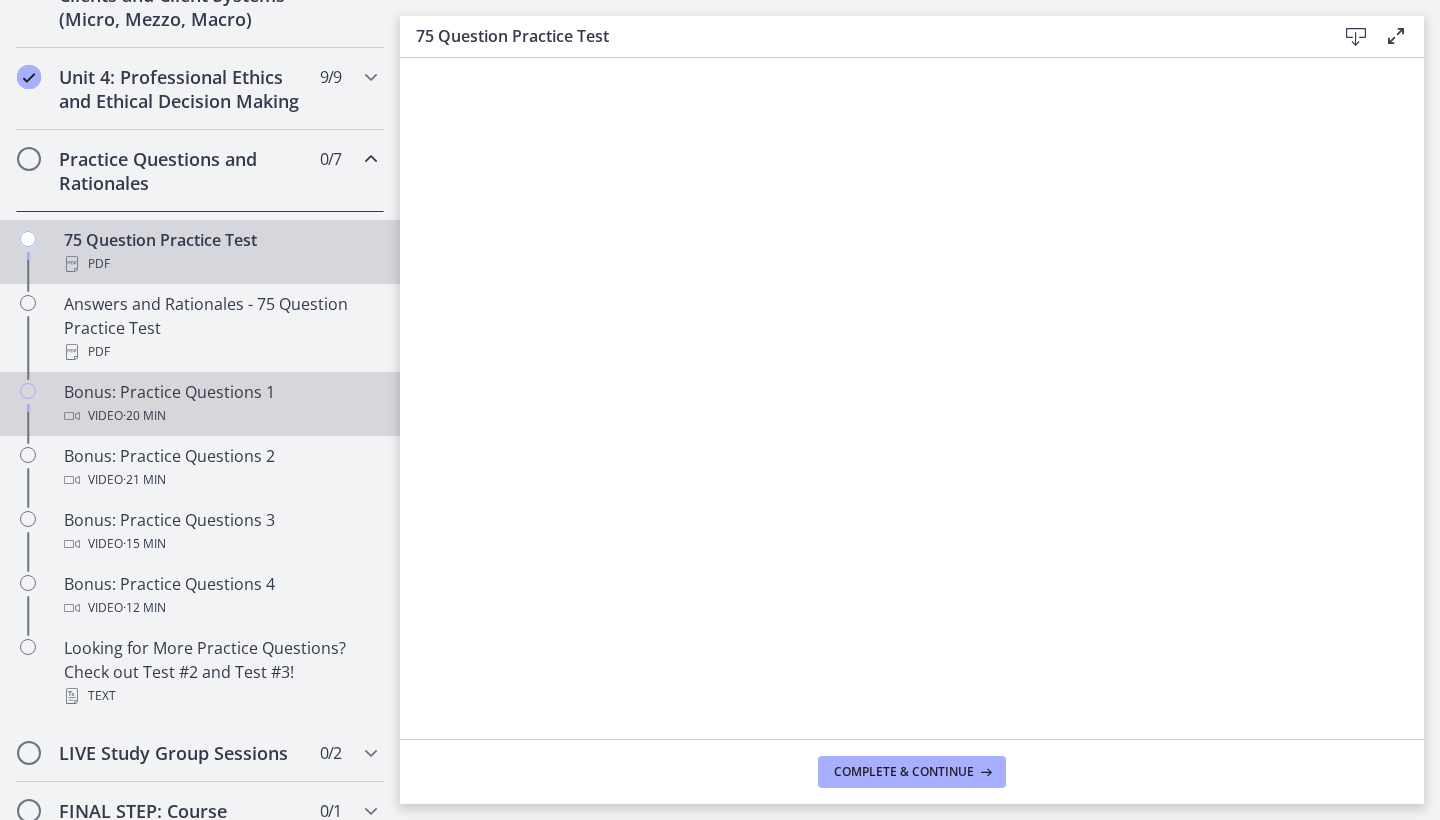 click on "Bonus: Practice Questions 1
Video
·  20 min" at bounding box center (220, 404) 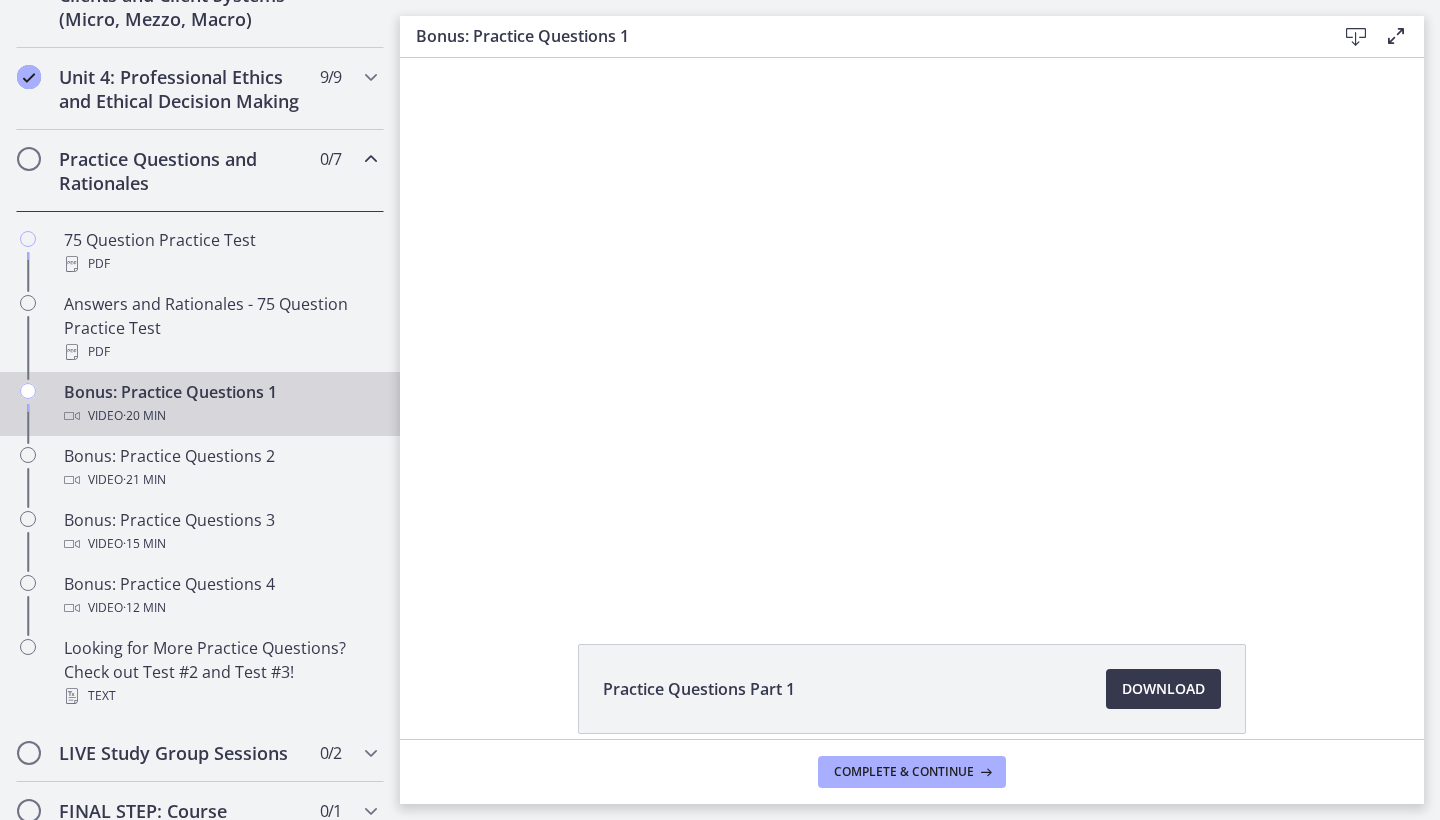 scroll, scrollTop: 0, scrollLeft: 0, axis: both 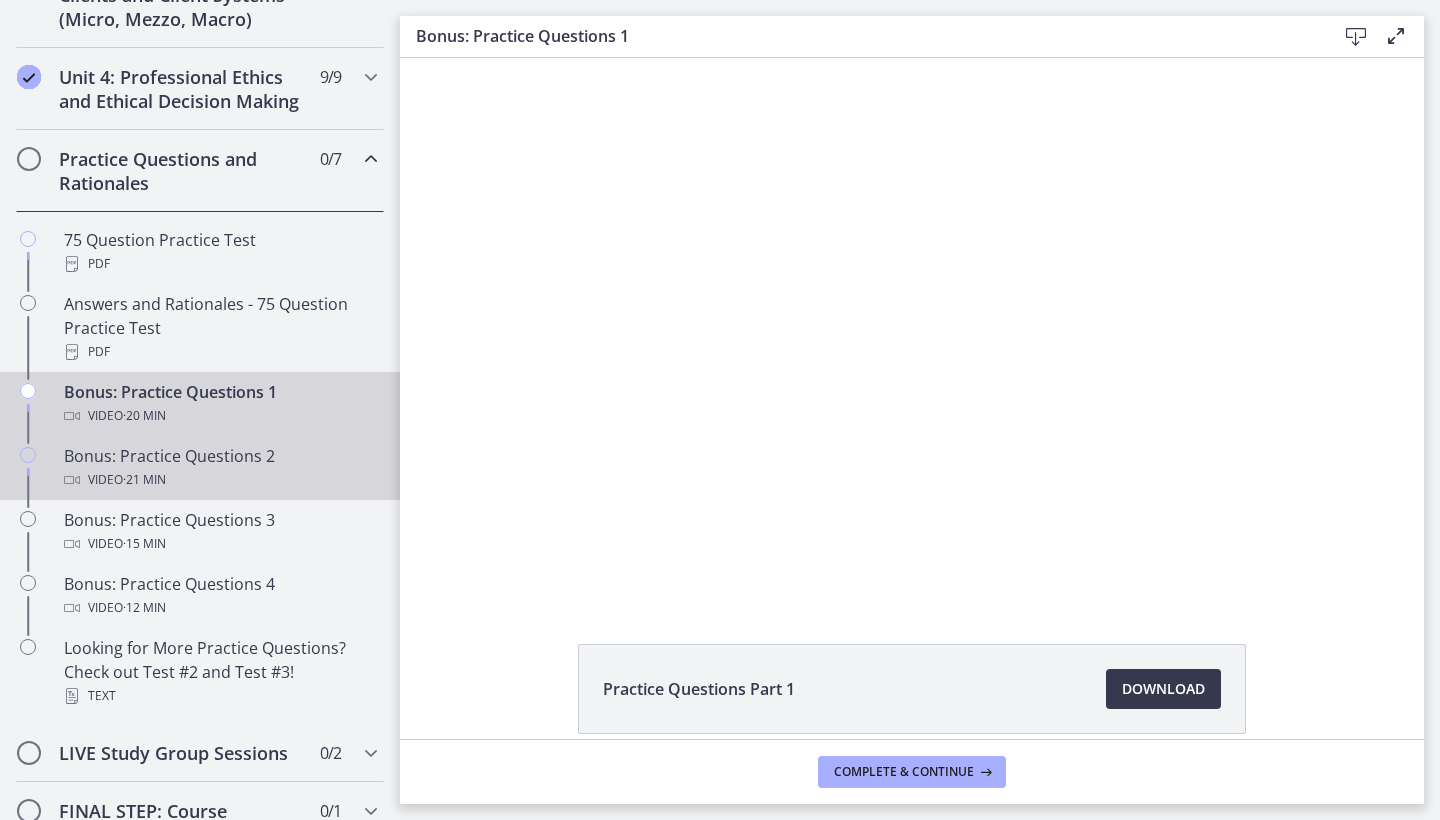 click on "Bonus: Practice Questions 2
Video
·  21 min" at bounding box center (200, 468) 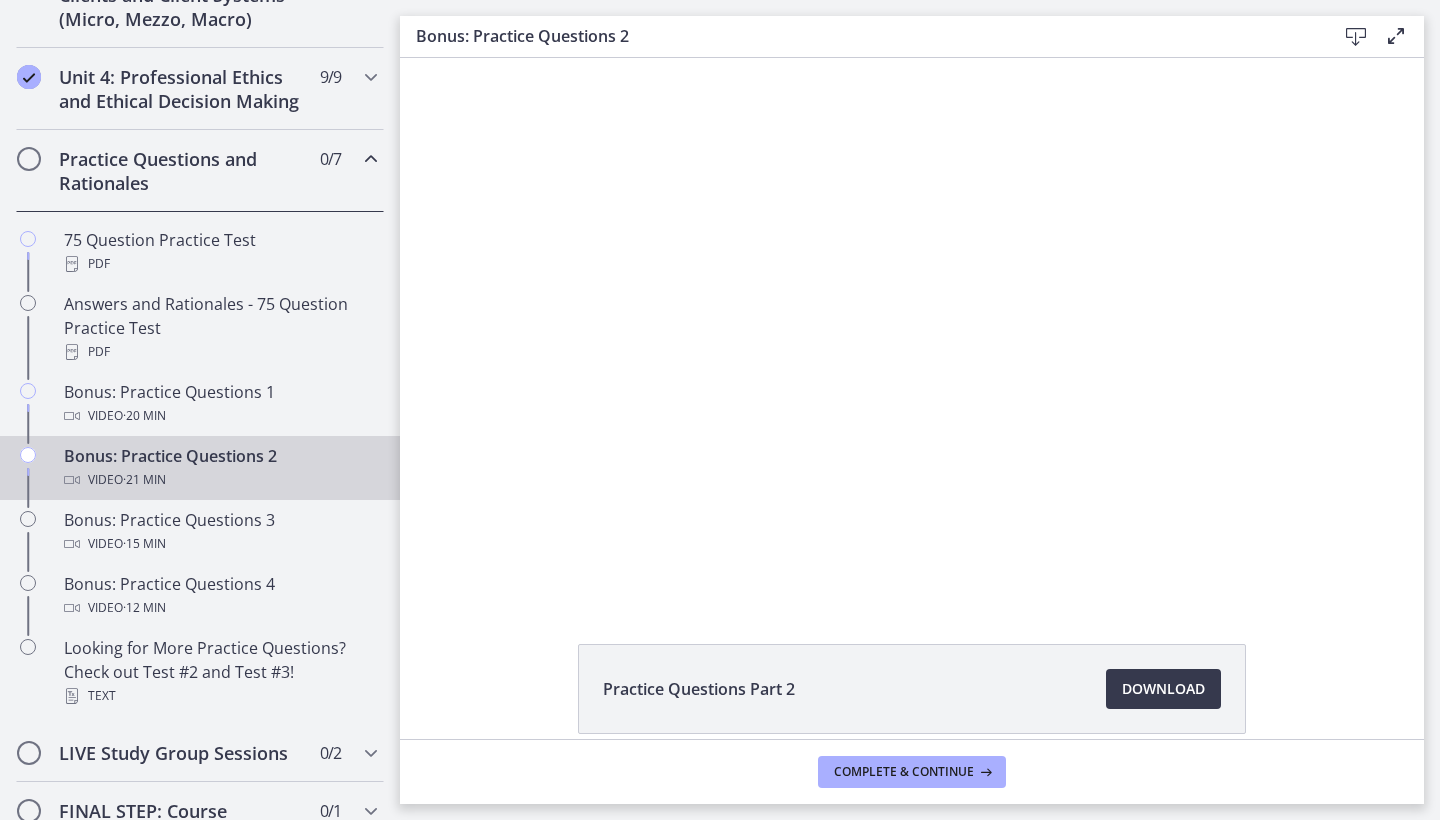 scroll, scrollTop: 0, scrollLeft: 0, axis: both 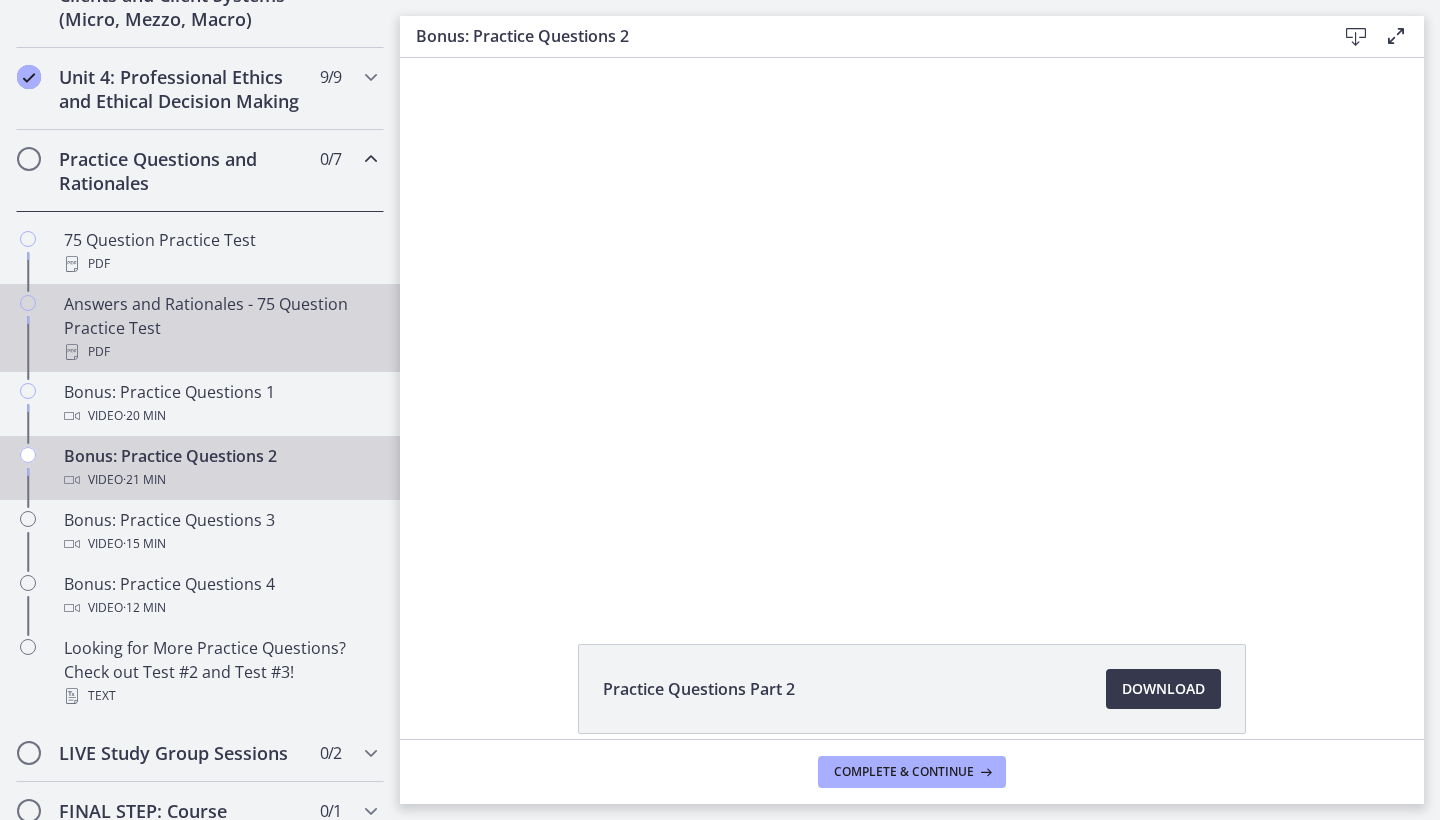 click on "Answers and Rationales - 75 Question Practice Test
PDF" at bounding box center (220, 328) 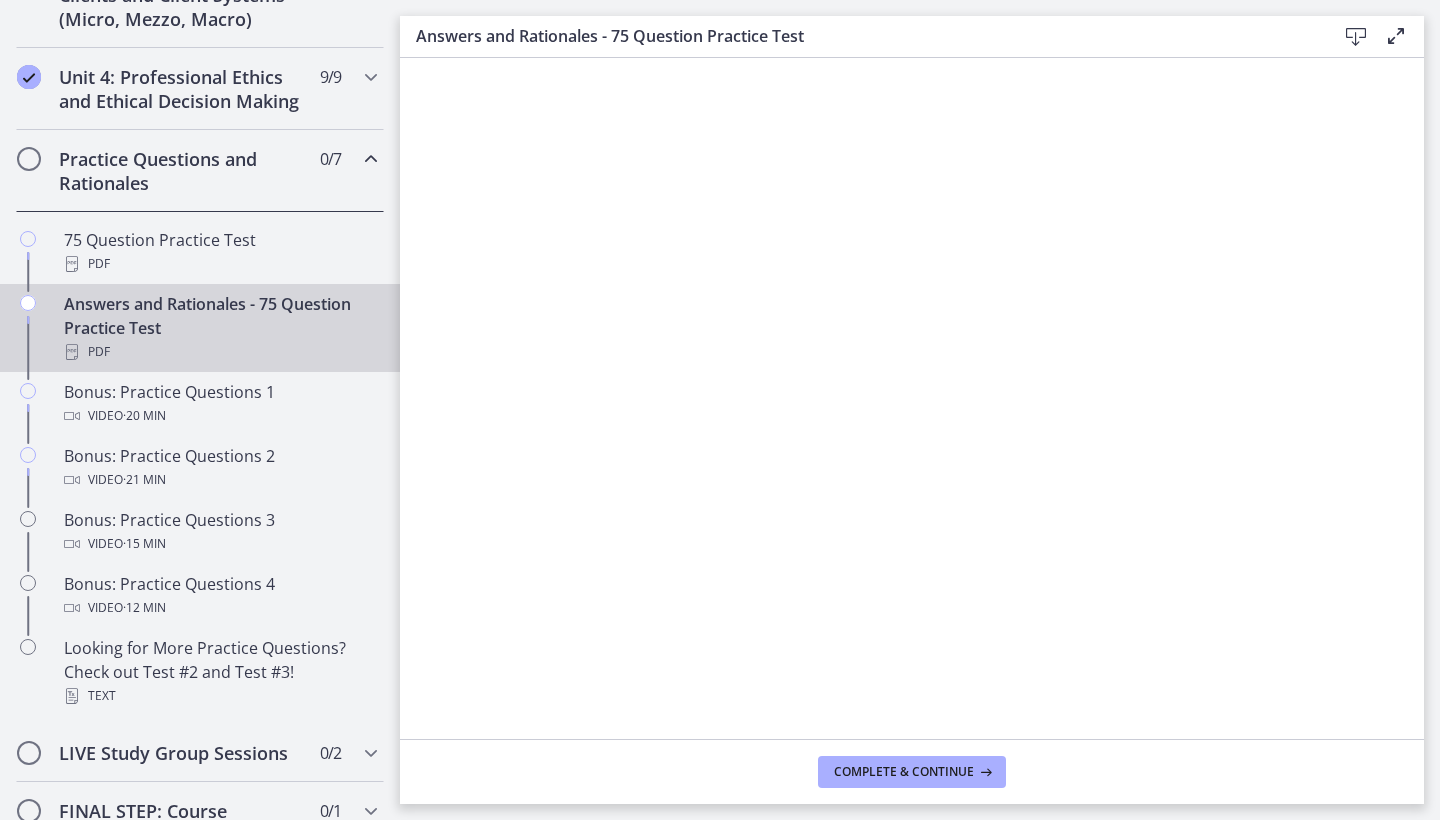 scroll, scrollTop: 0, scrollLeft: 0, axis: both 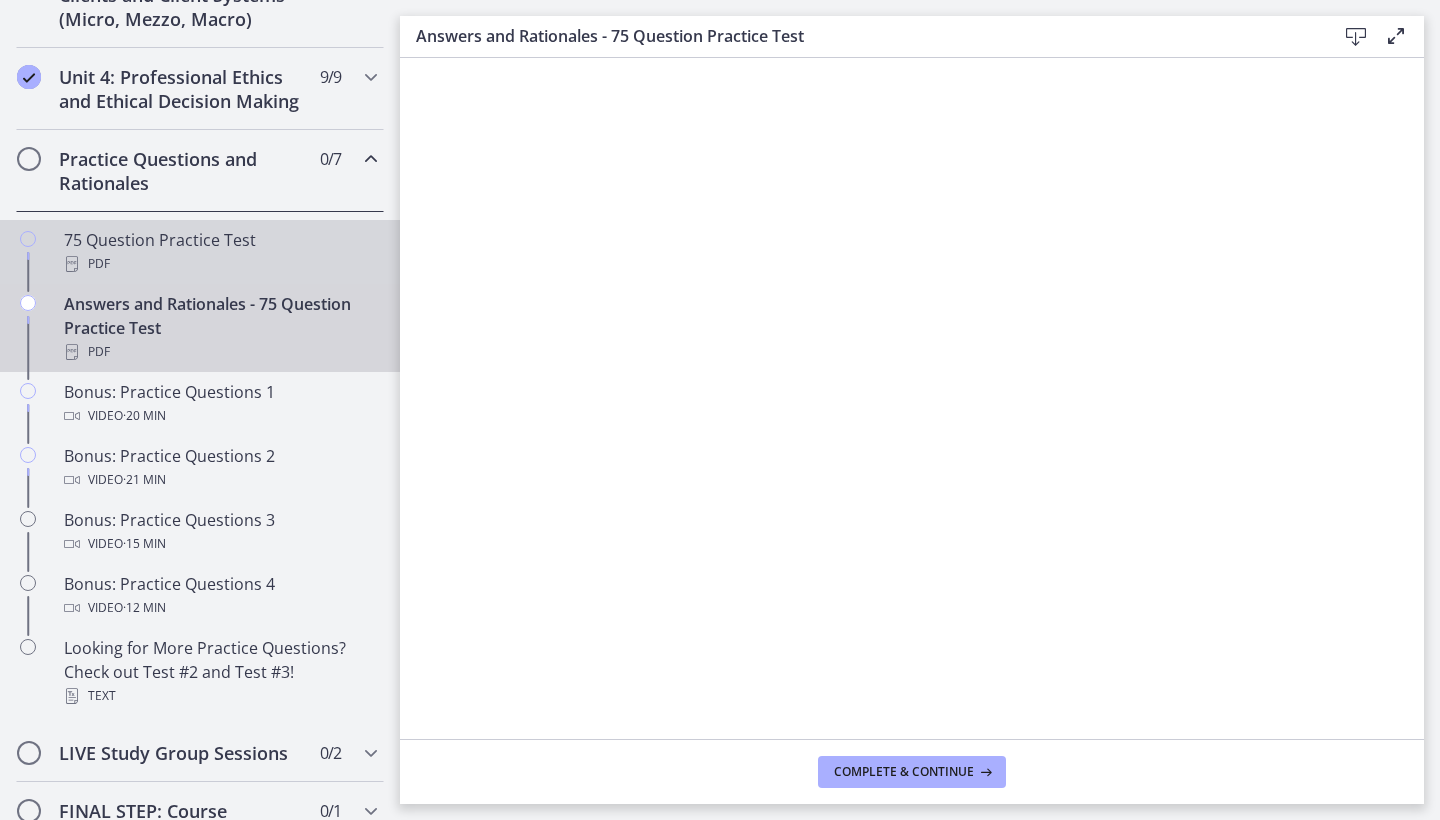 click on "75 Question Practice Test
PDF" at bounding box center (220, 252) 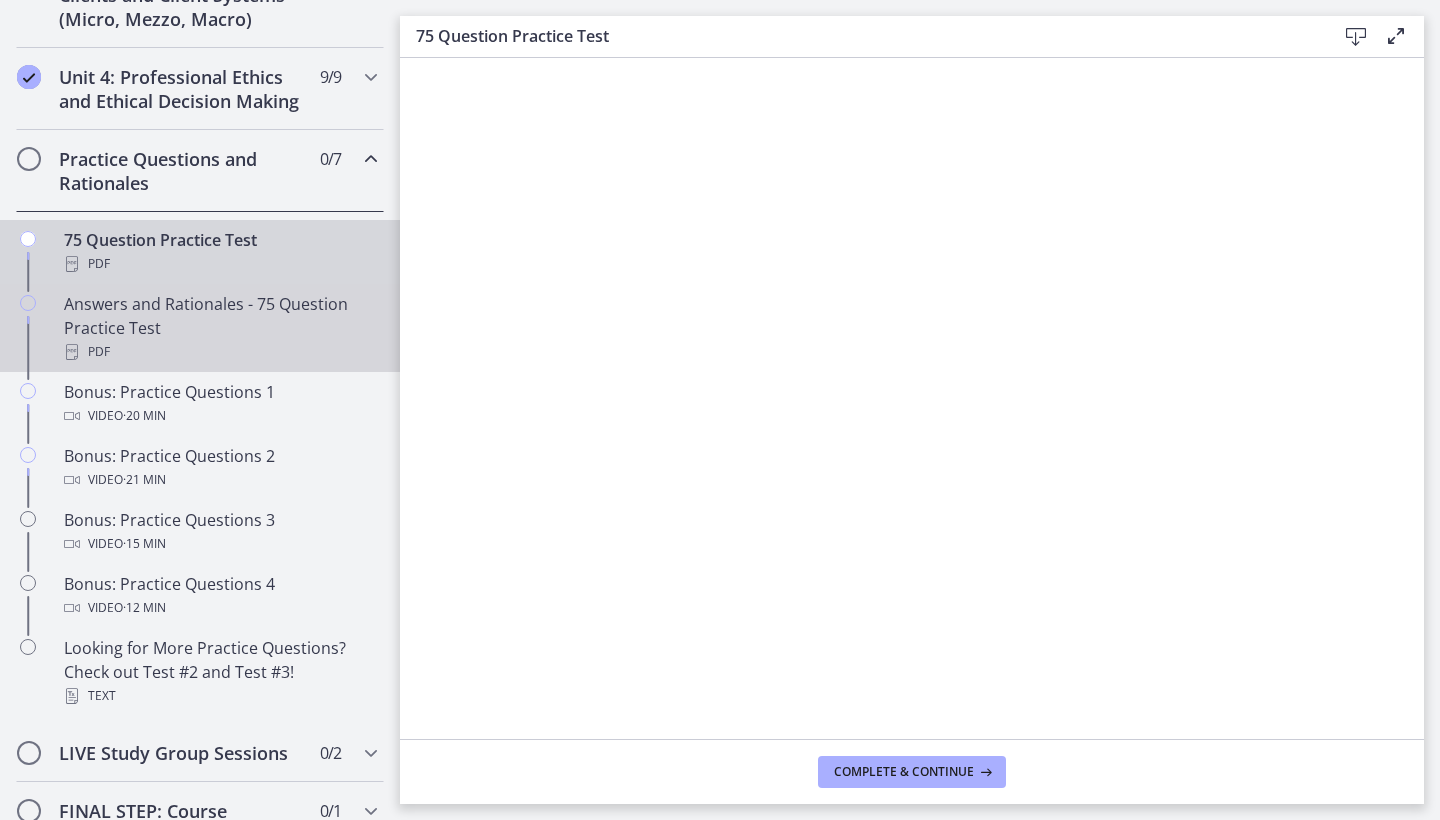 click on "Answers and Rationales - 75 Question Practice Test
PDF" at bounding box center (220, 328) 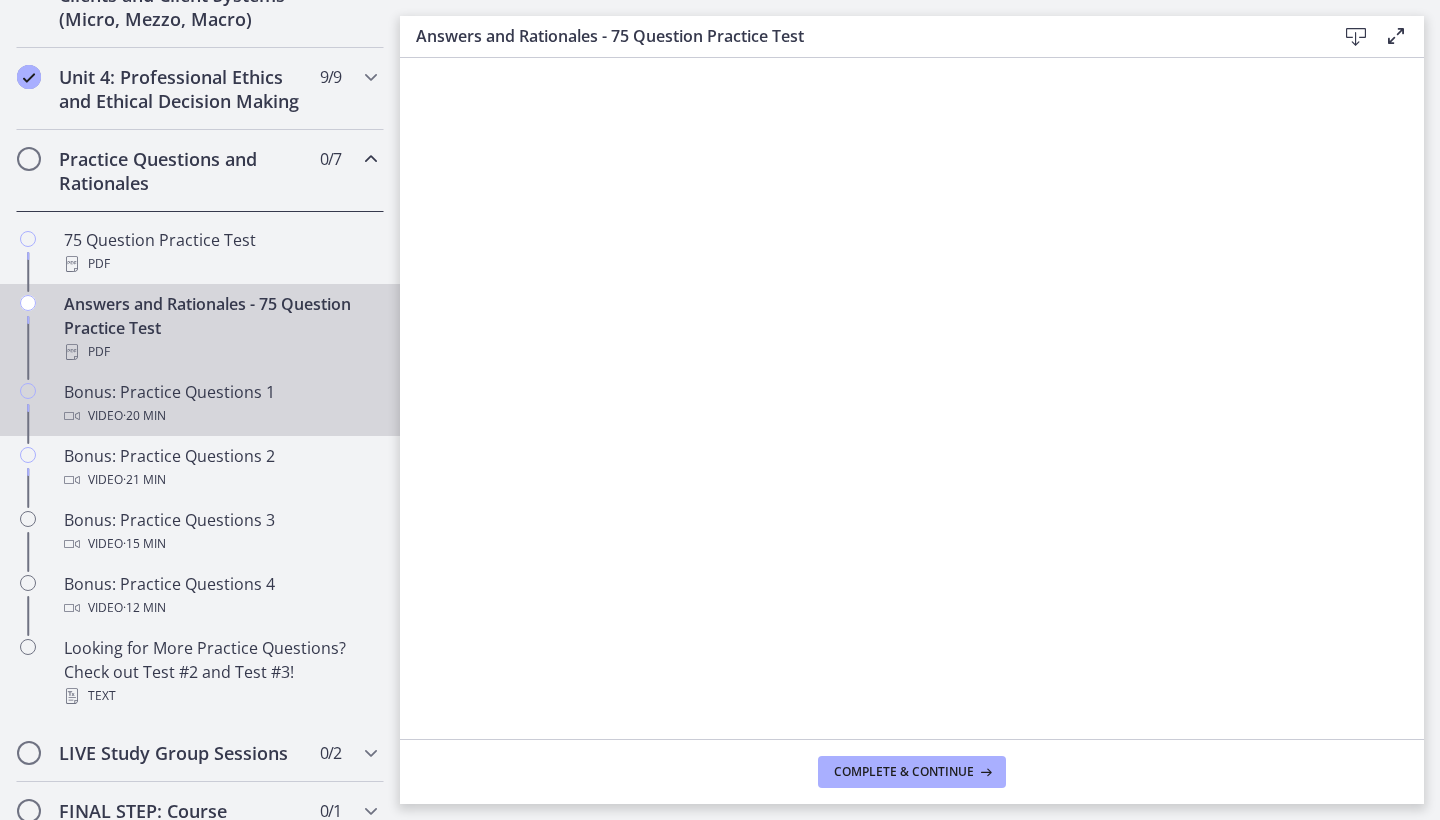 click on "Bonus: Practice Questions 1
Video
·  20 min" at bounding box center (220, 404) 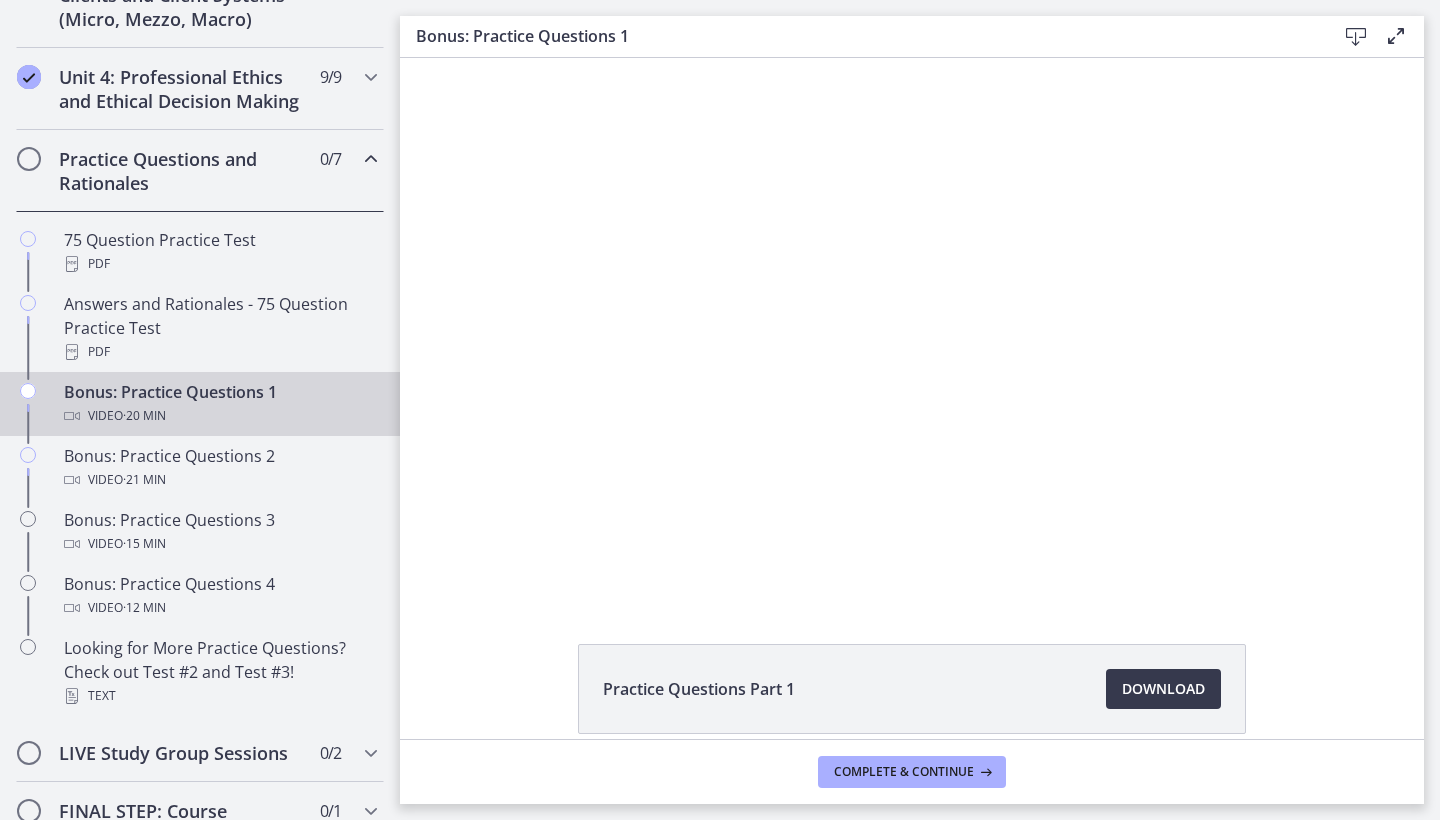 scroll, scrollTop: 0, scrollLeft: 0, axis: both 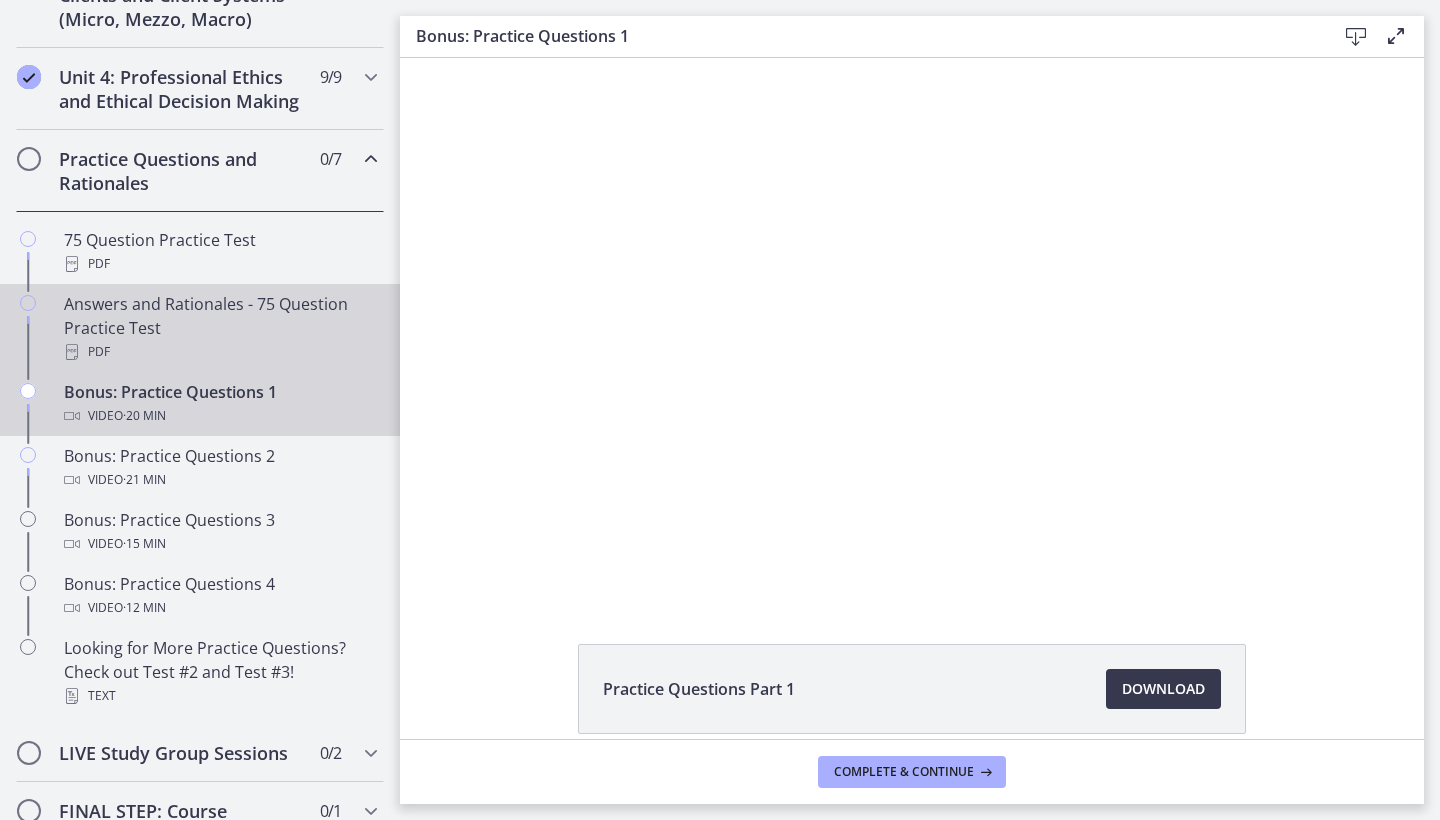 click on "Answers and Rationales - 75 Question Practice Test
PDF" at bounding box center [220, 328] 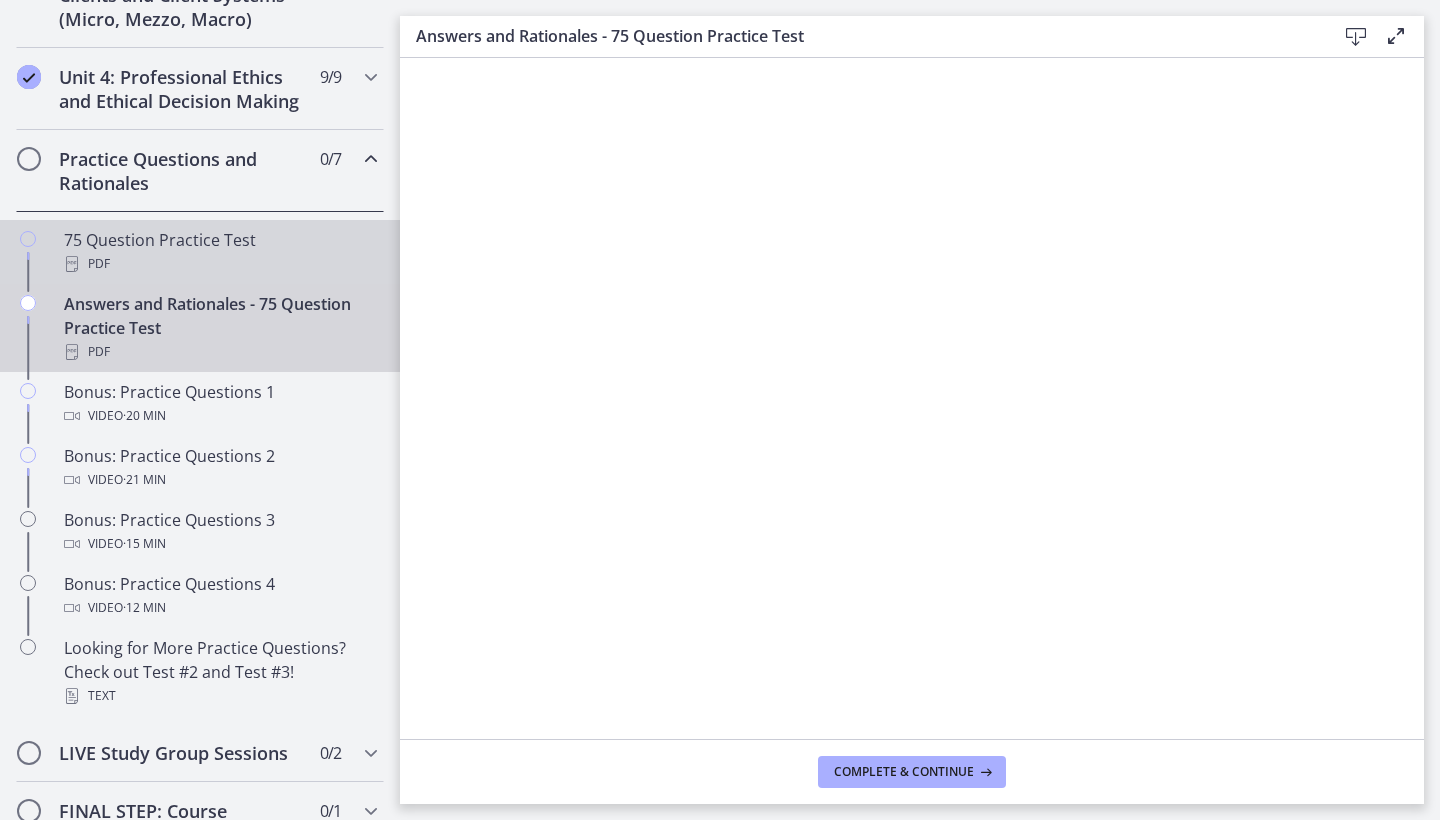 click on "PDF" at bounding box center (220, 264) 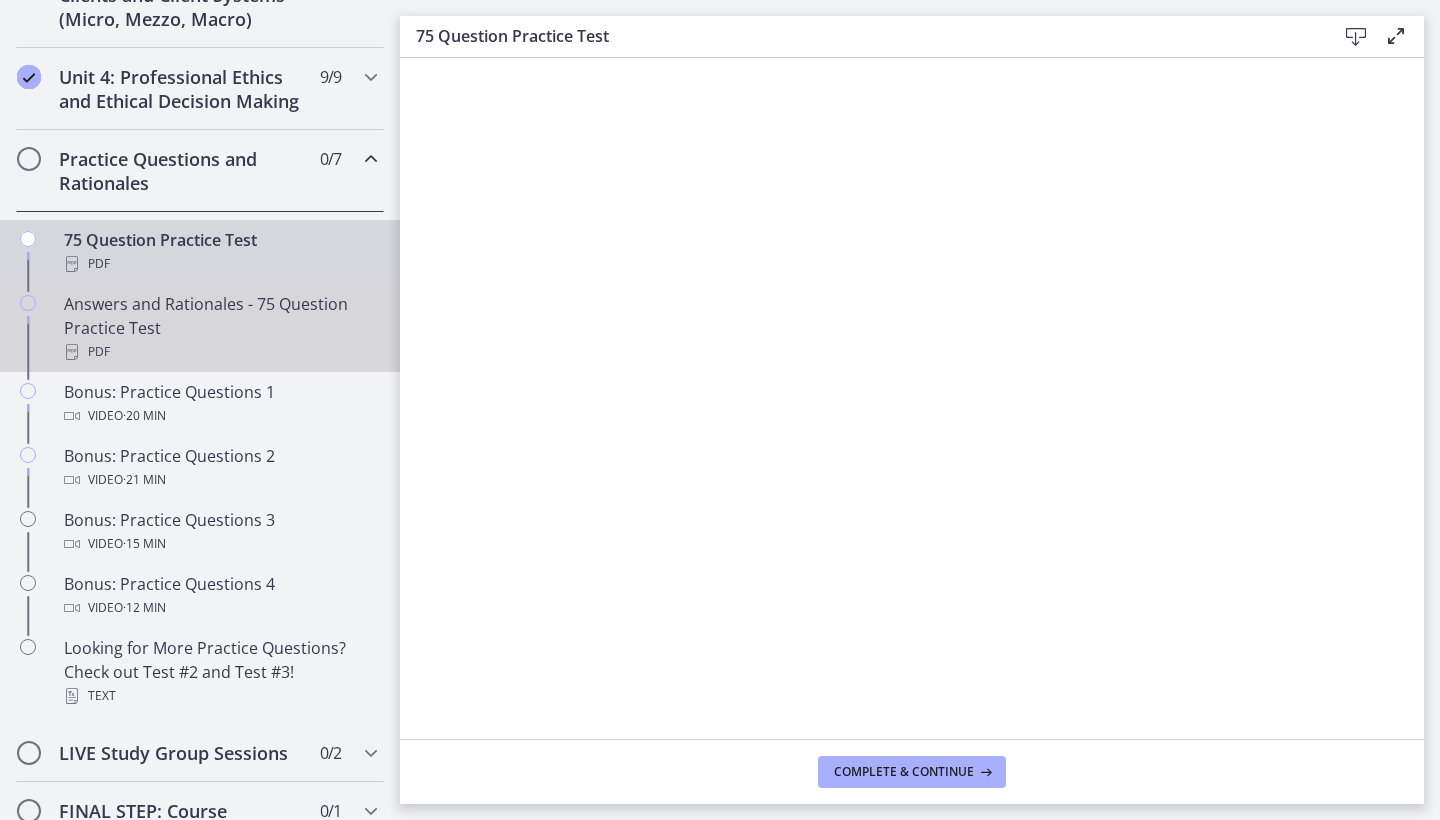 click on "Answers and Rationales - 75 Question Practice Test
PDF" at bounding box center (220, 328) 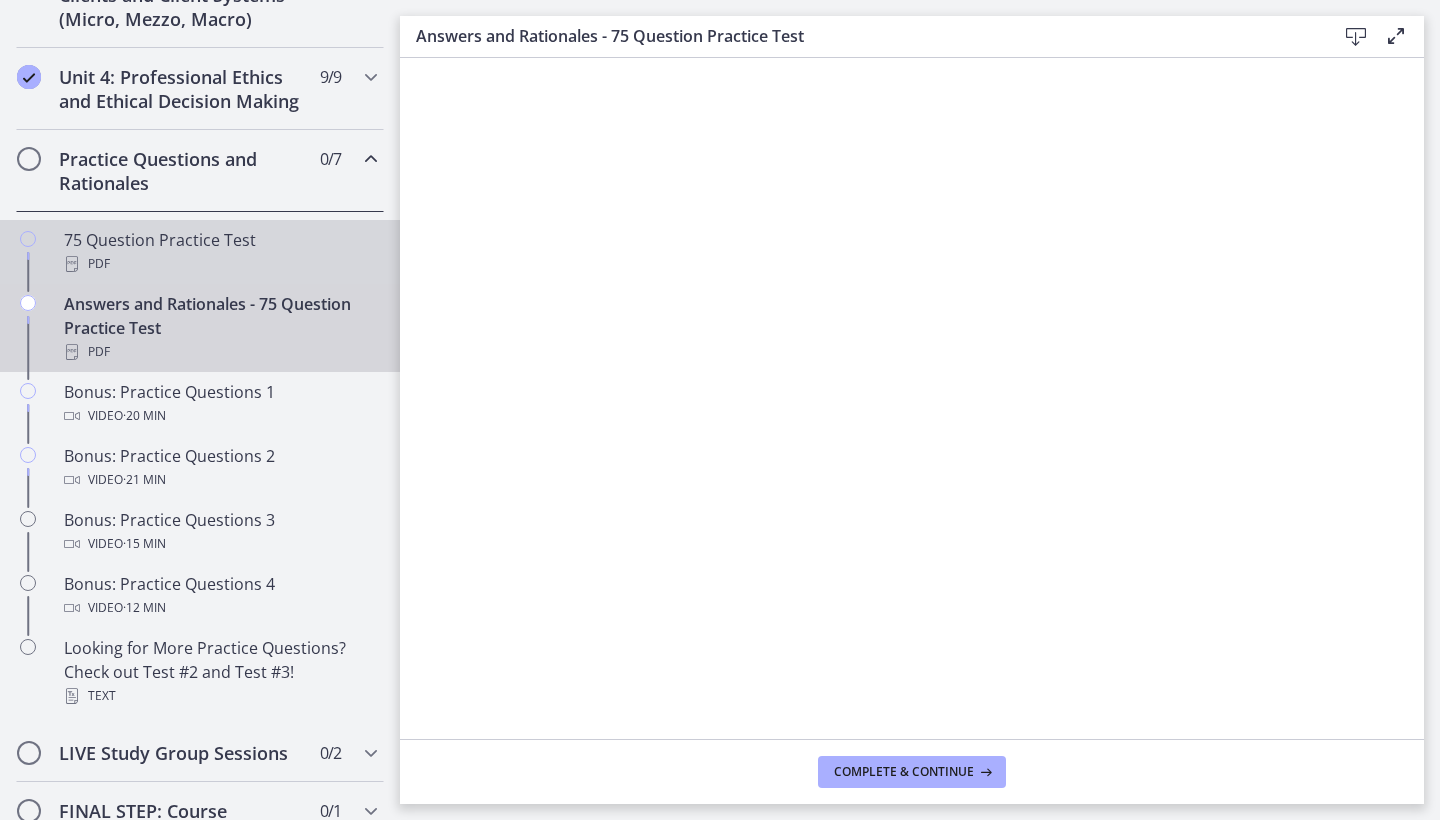 click on "PDF" at bounding box center (220, 264) 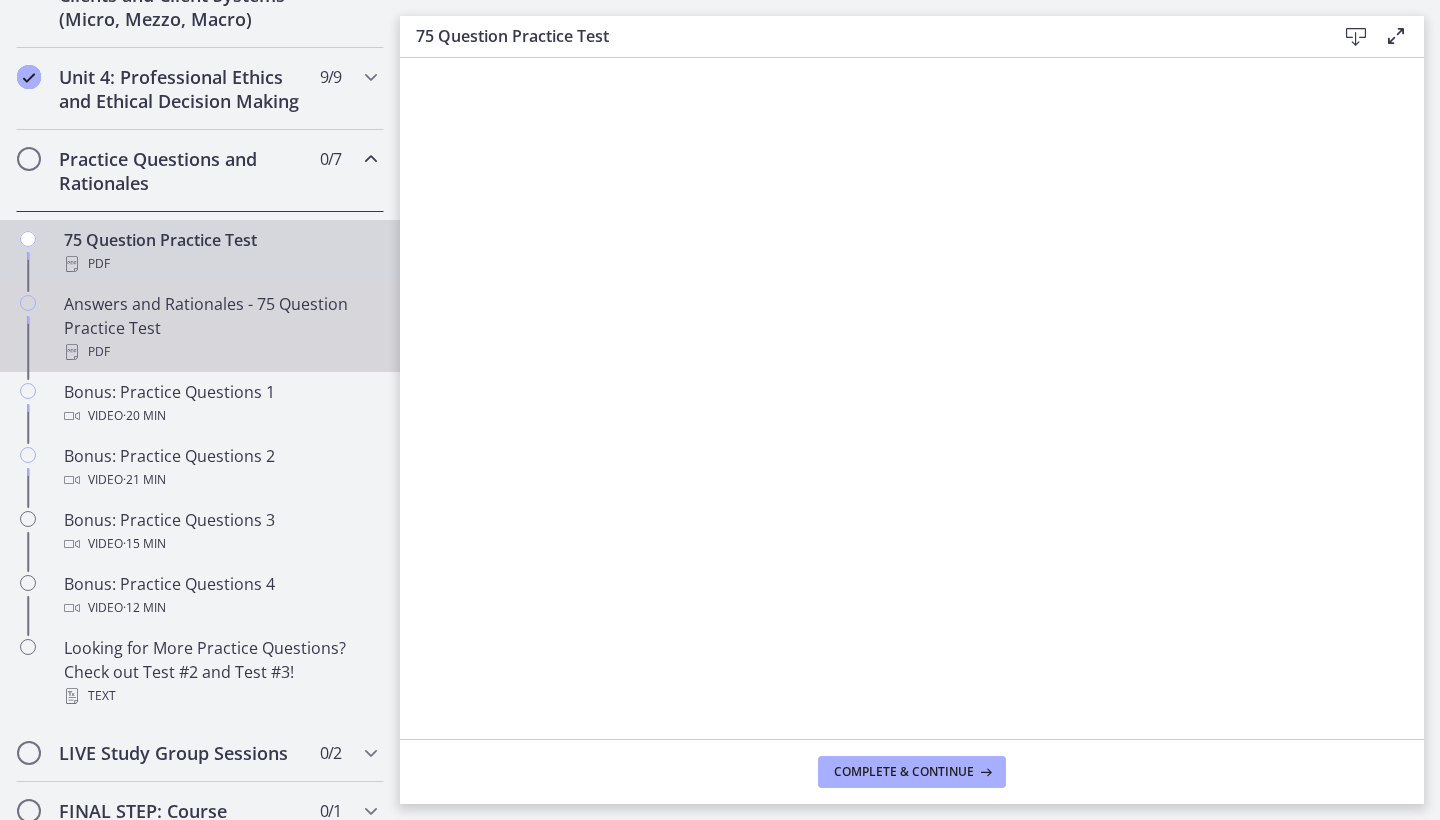 click on "Answers and Rationales - 75 Question Practice Test
PDF" at bounding box center (220, 328) 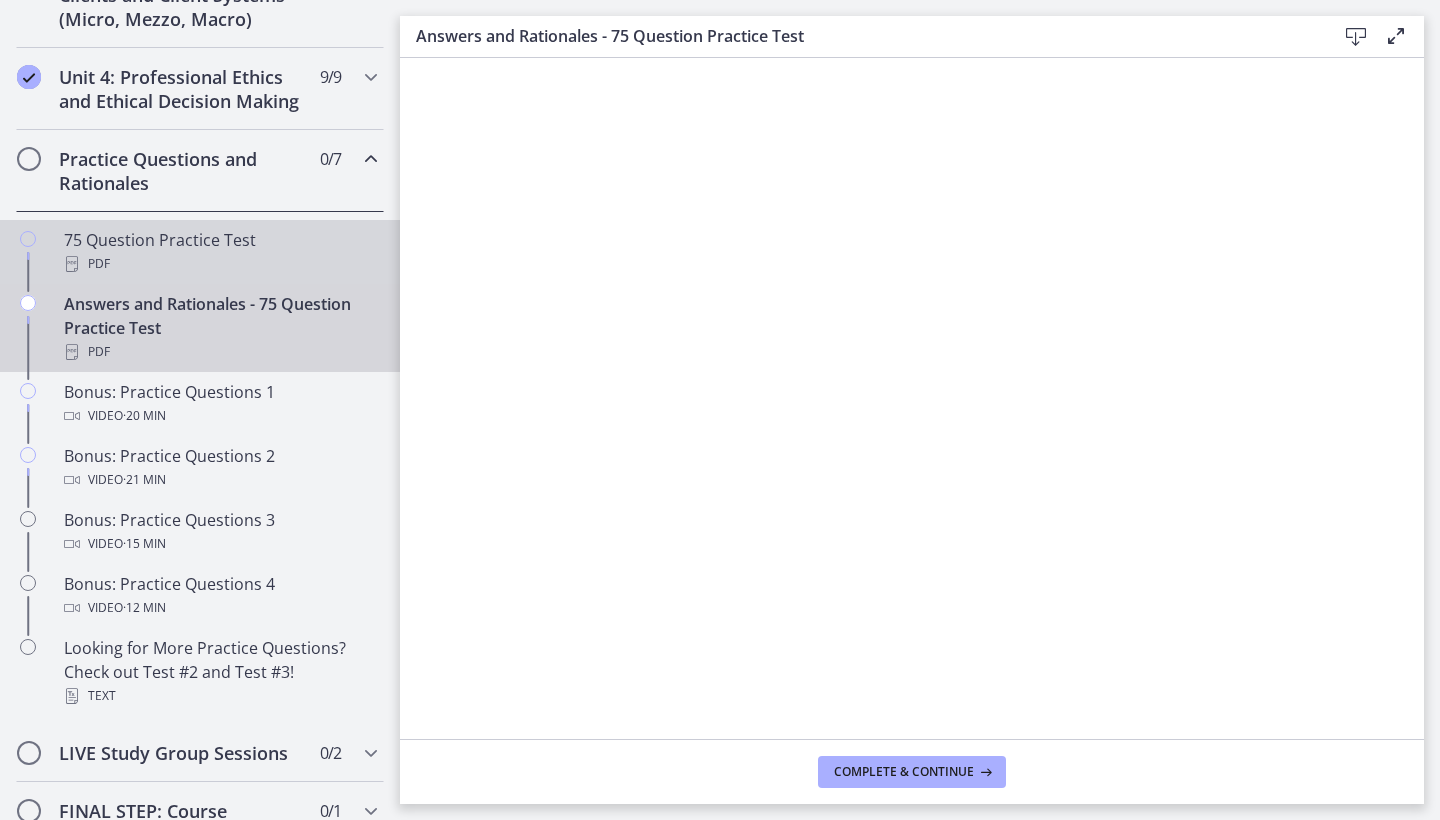 click on "75 Question Practice Test
PDF" at bounding box center [220, 252] 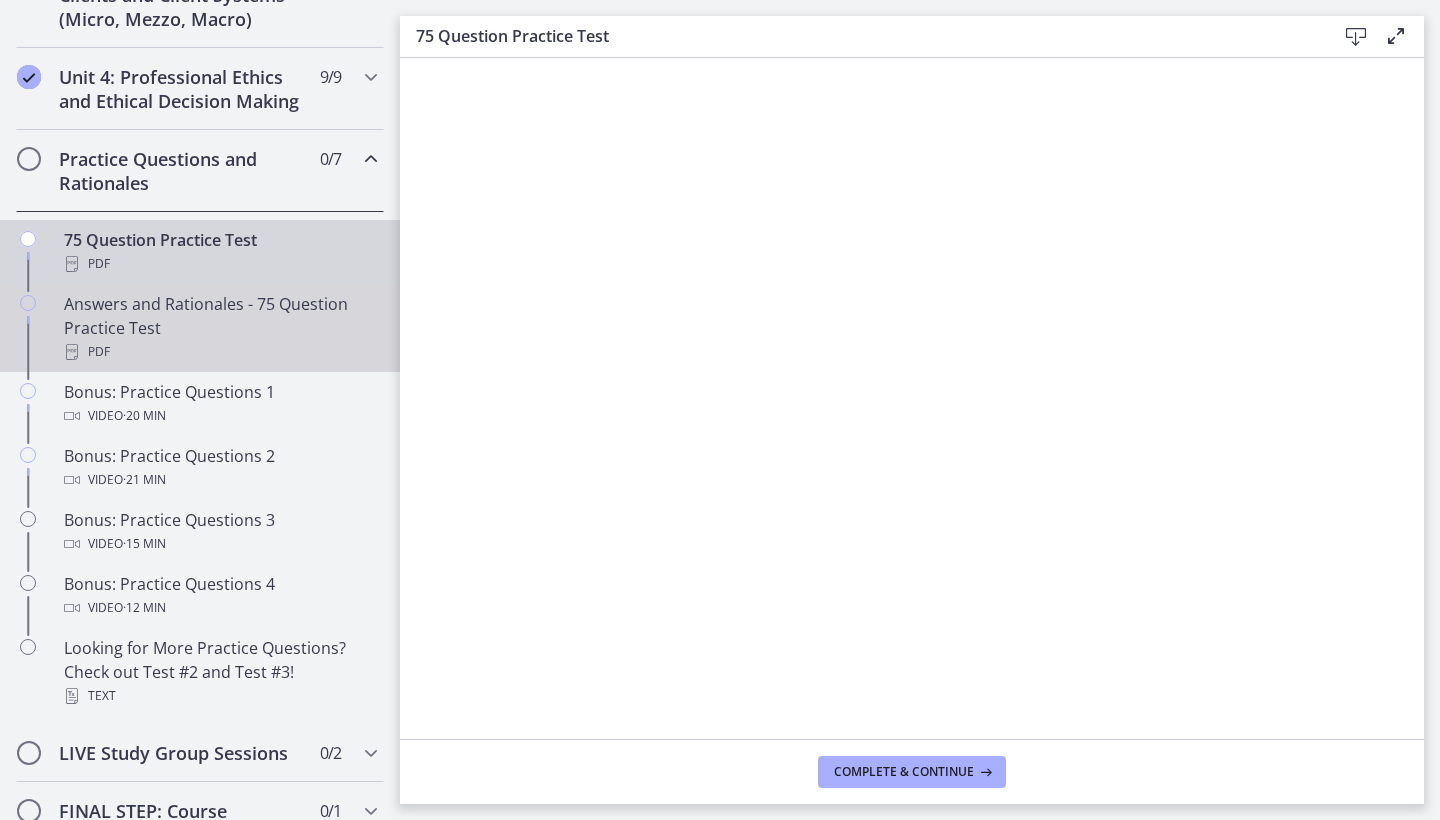 click on "Answers and Rationales - 75 Question Practice Test
PDF" at bounding box center [220, 328] 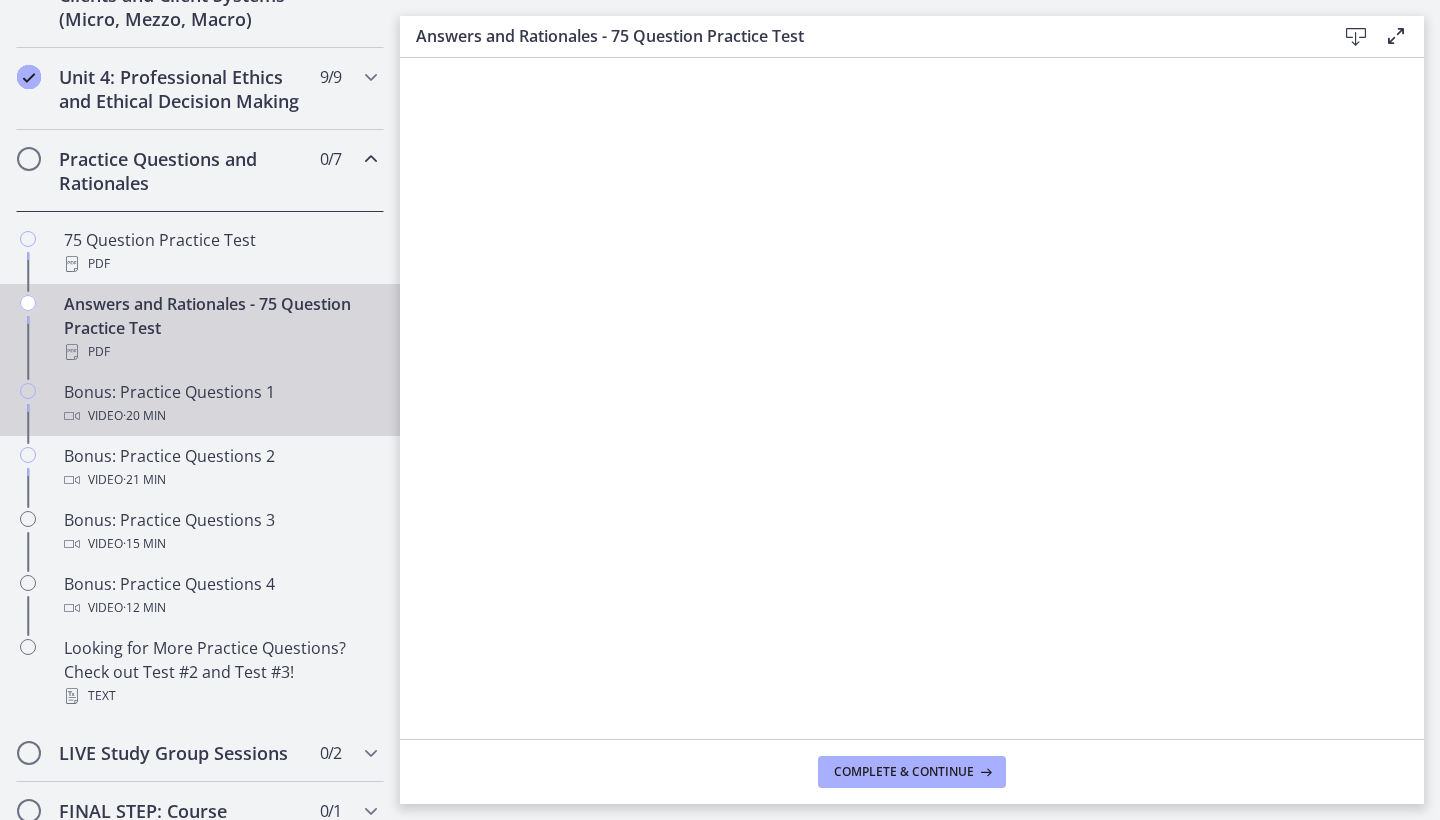 click on "Video
·  20 min" at bounding box center (220, 416) 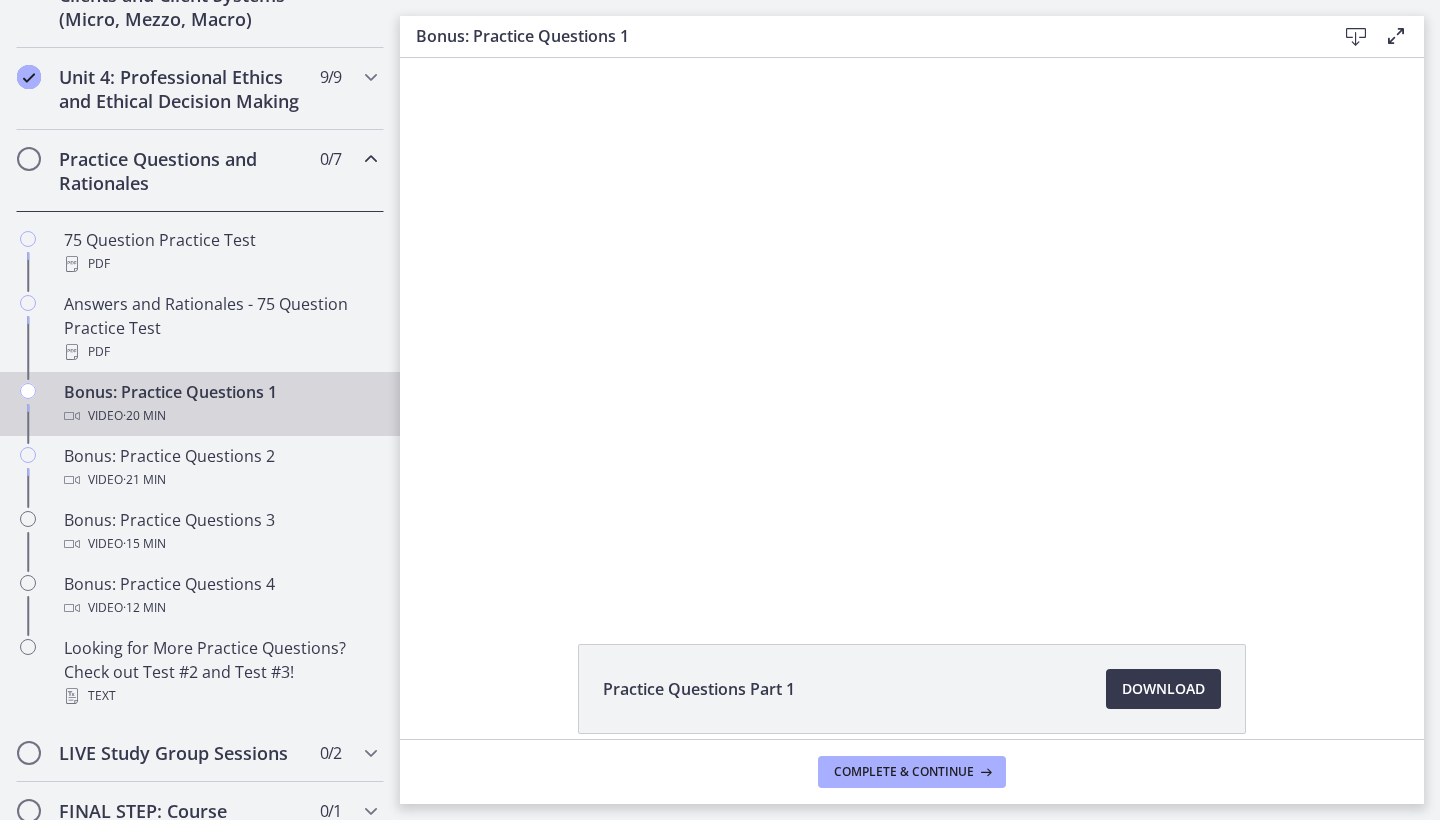 scroll, scrollTop: 0, scrollLeft: 0, axis: both 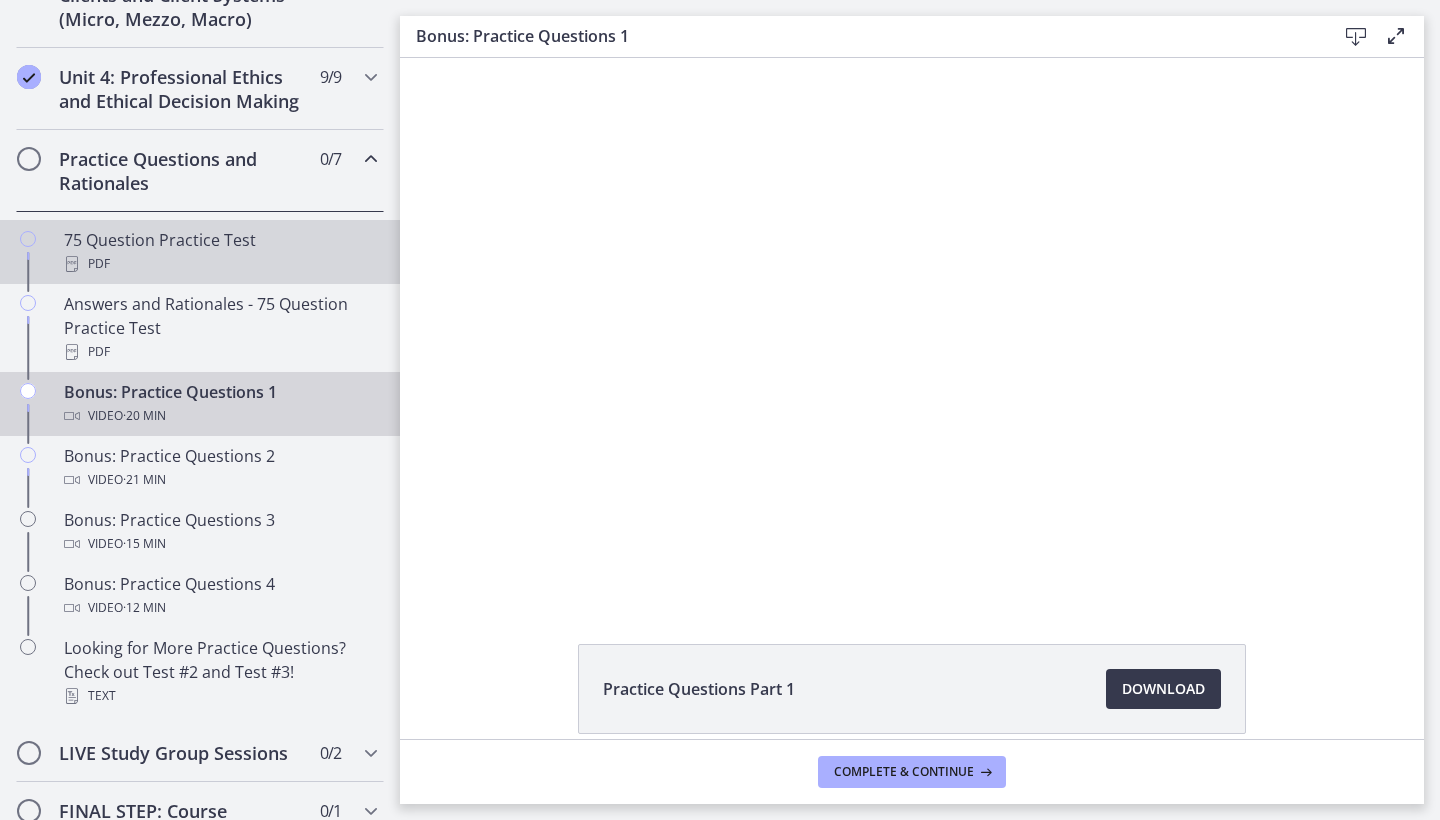 click on "PDF" at bounding box center (220, 264) 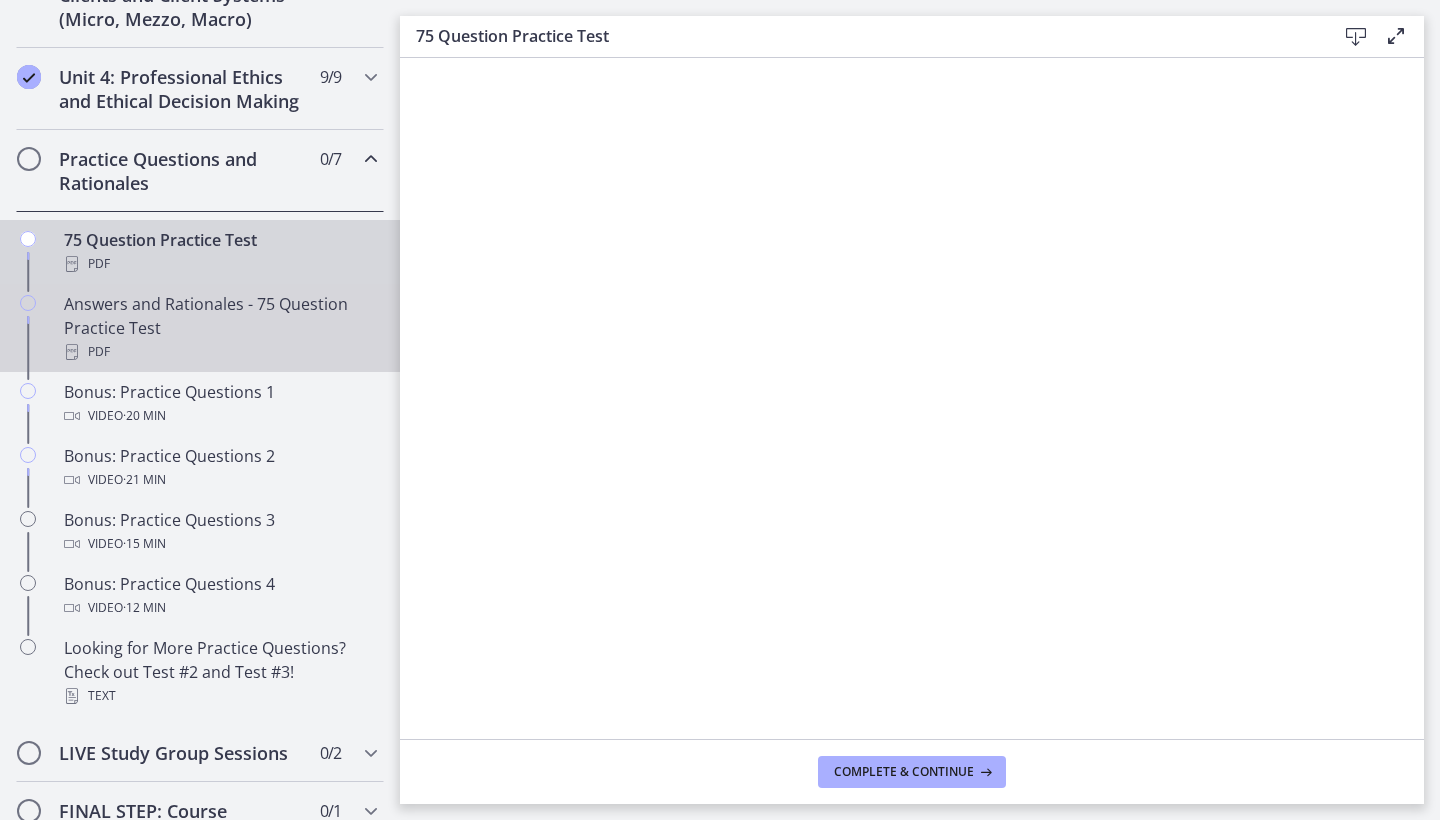 click on "Answers and Rationales - 75 Question Practice Test
PDF" at bounding box center [220, 328] 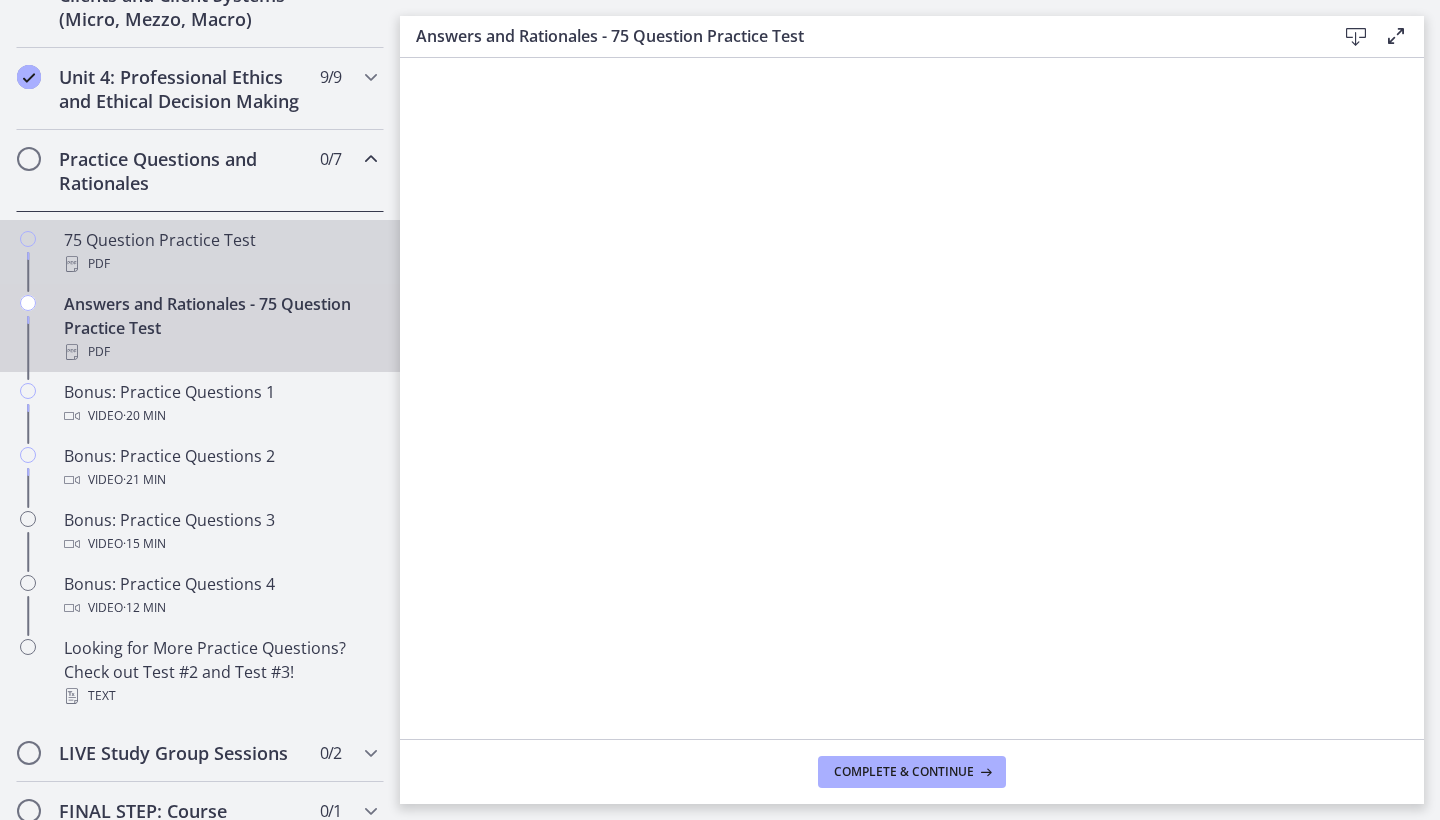 click on "PDF" at bounding box center [220, 264] 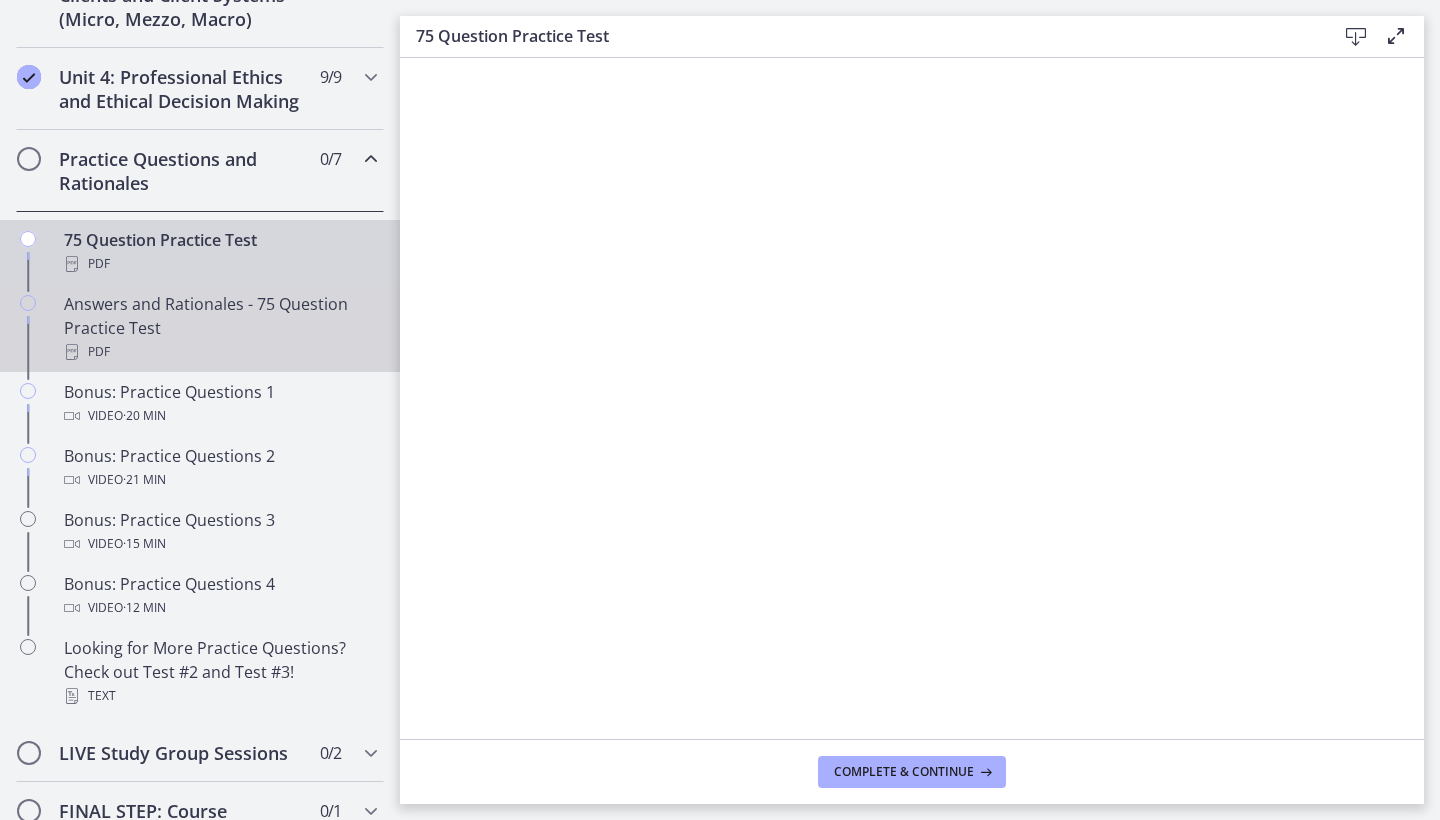 click on "Answers and Rationales - 75 Question Practice Test
PDF" at bounding box center (220, 328) 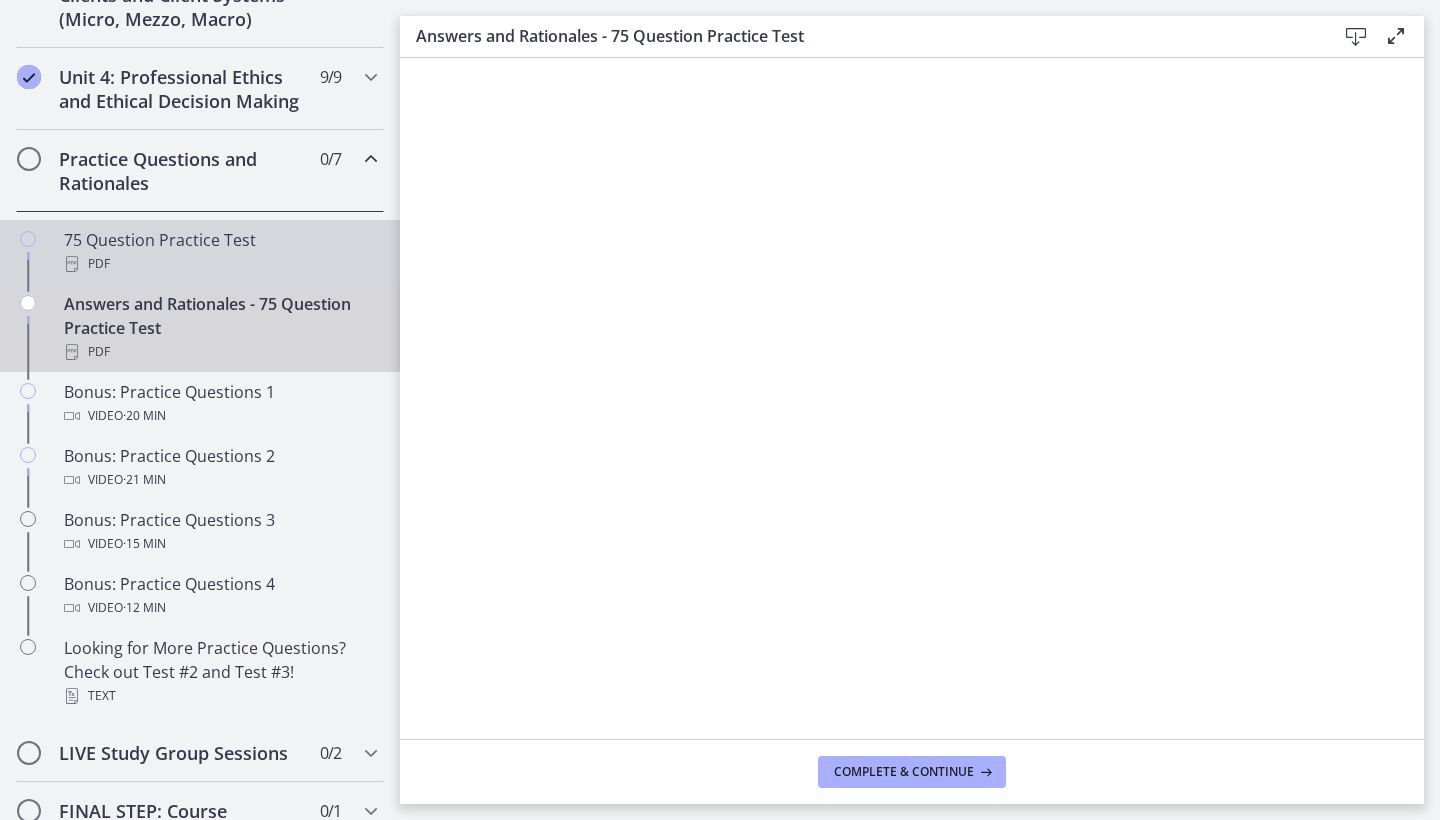 click on "PDF" at bounding box center [220, 264] 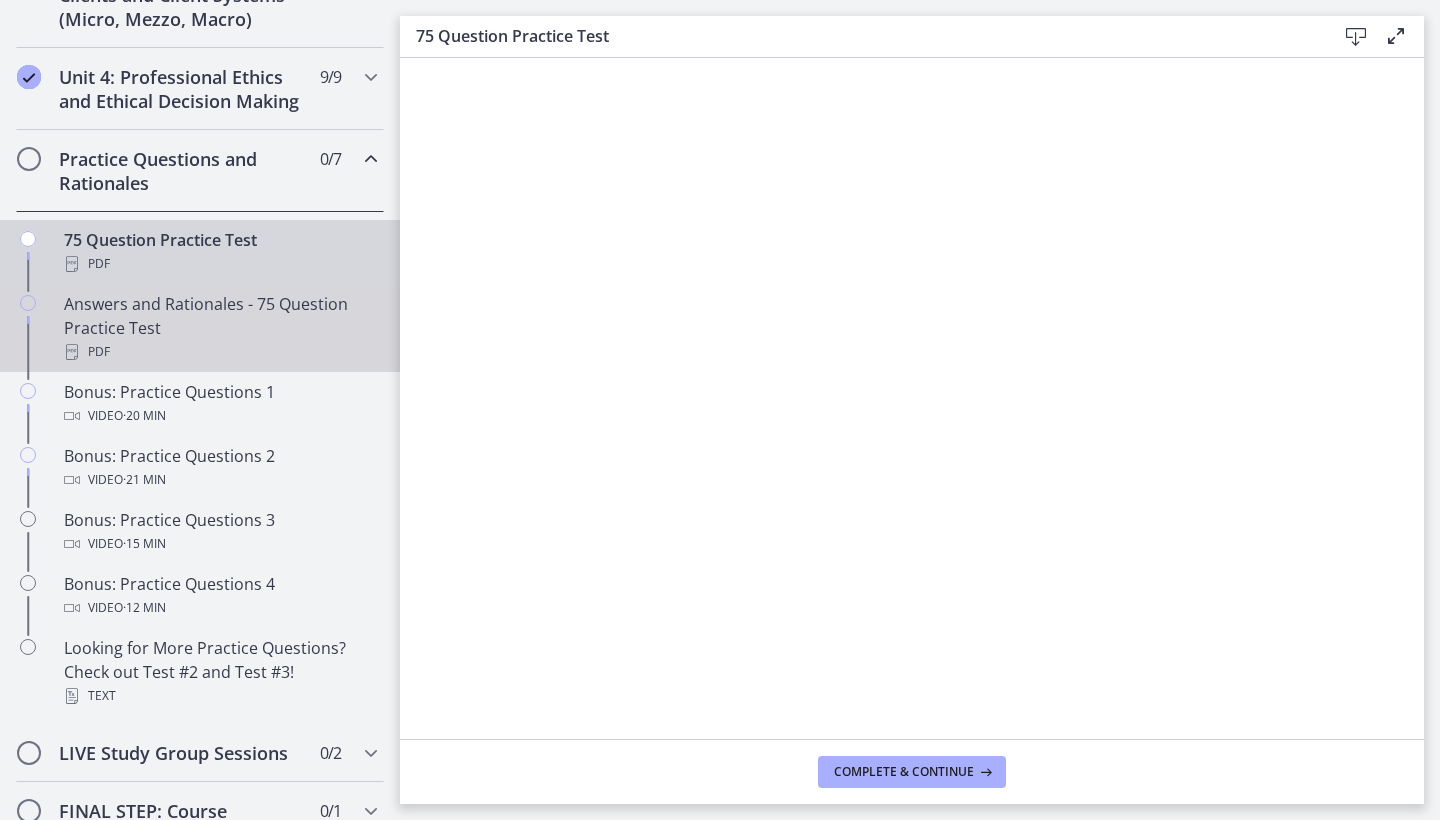 click on "Answers and Rationales - 75 Question Practice Test
PDF" at bounding box center (220, 328) 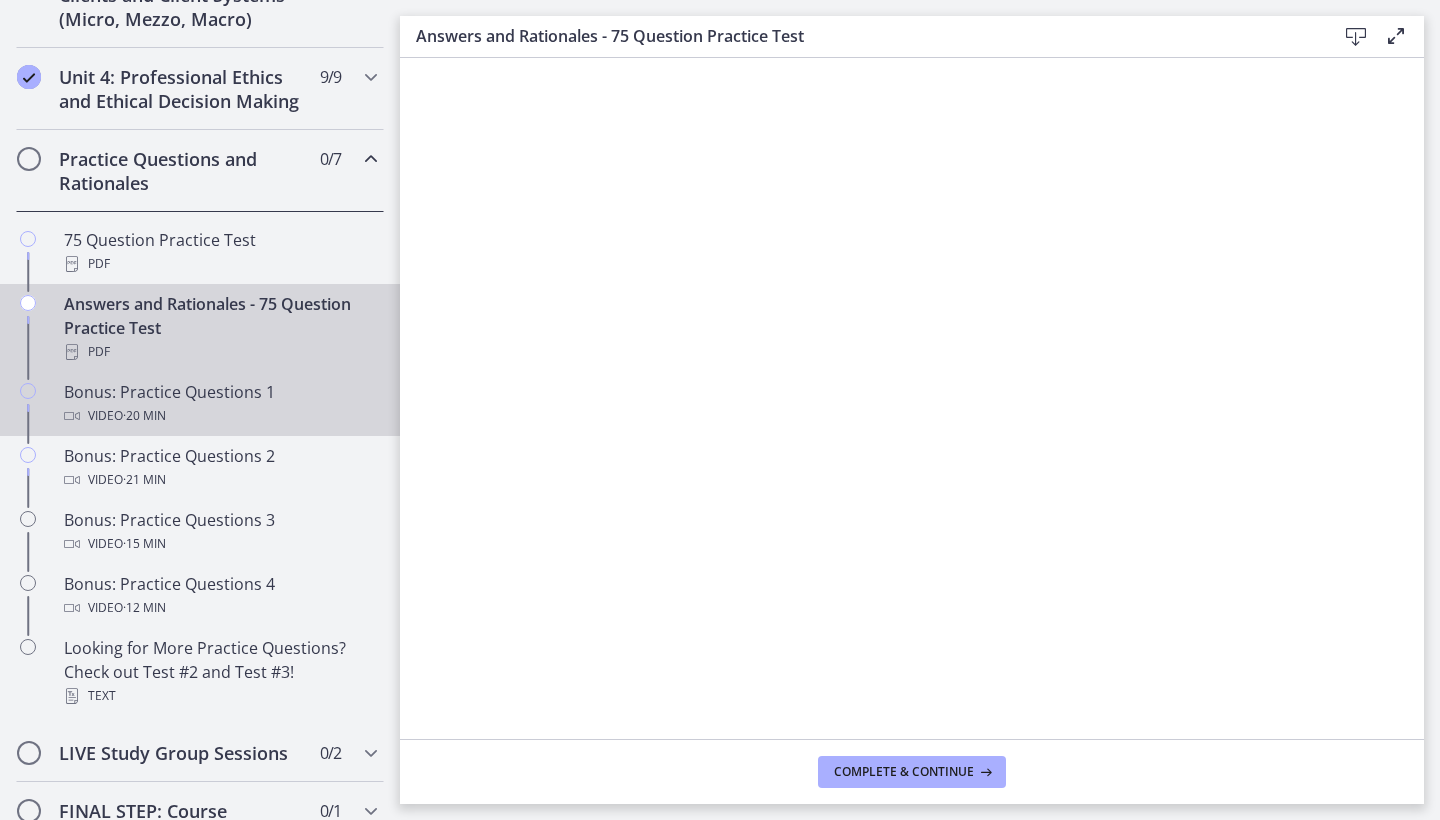 click on "Bonus: Practice Questions 1
Video
·  20 min" at bounding box center (220, 404) 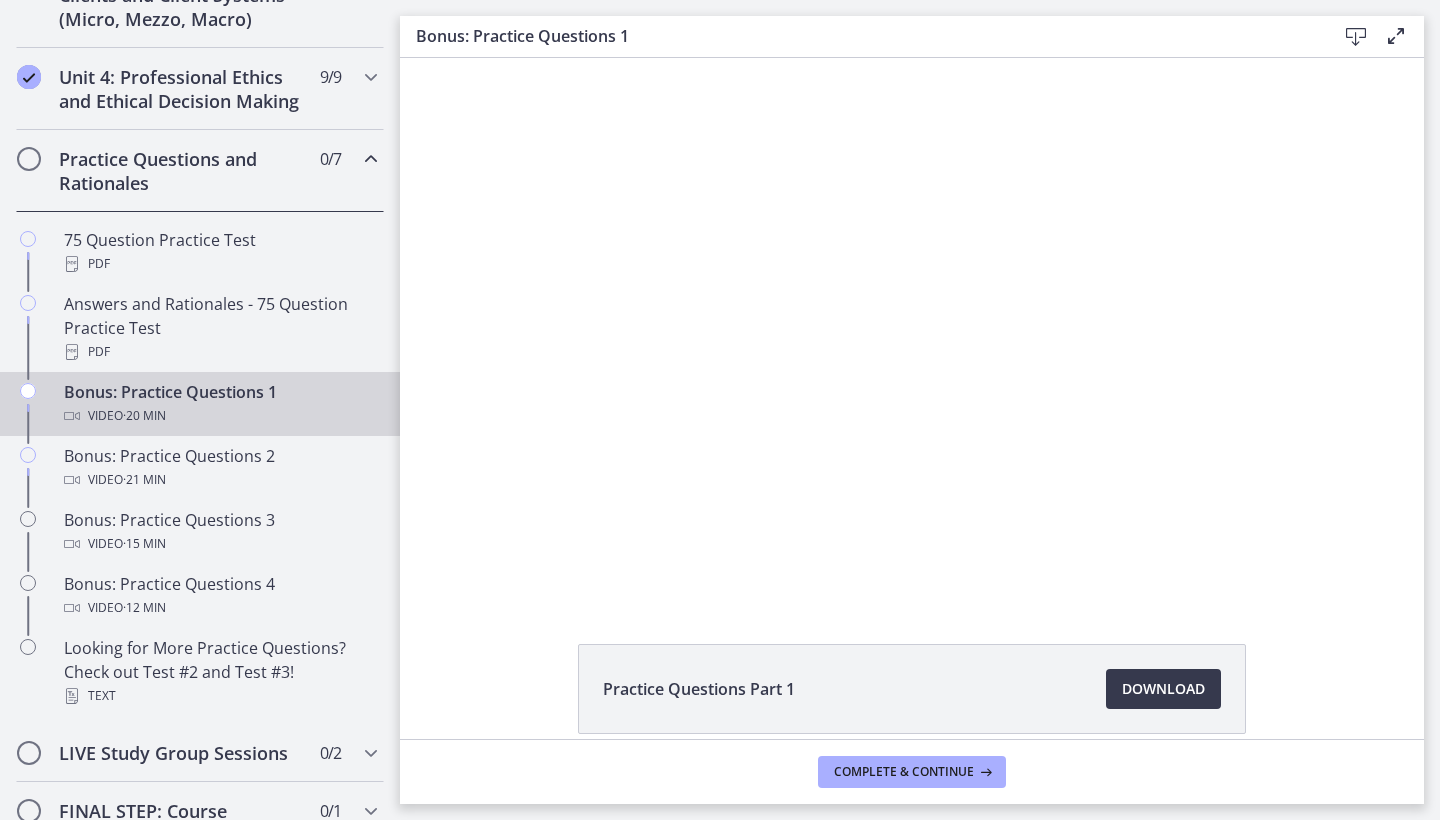 scroll, scrollTop: 0, scrollLeft: 0, axis: both 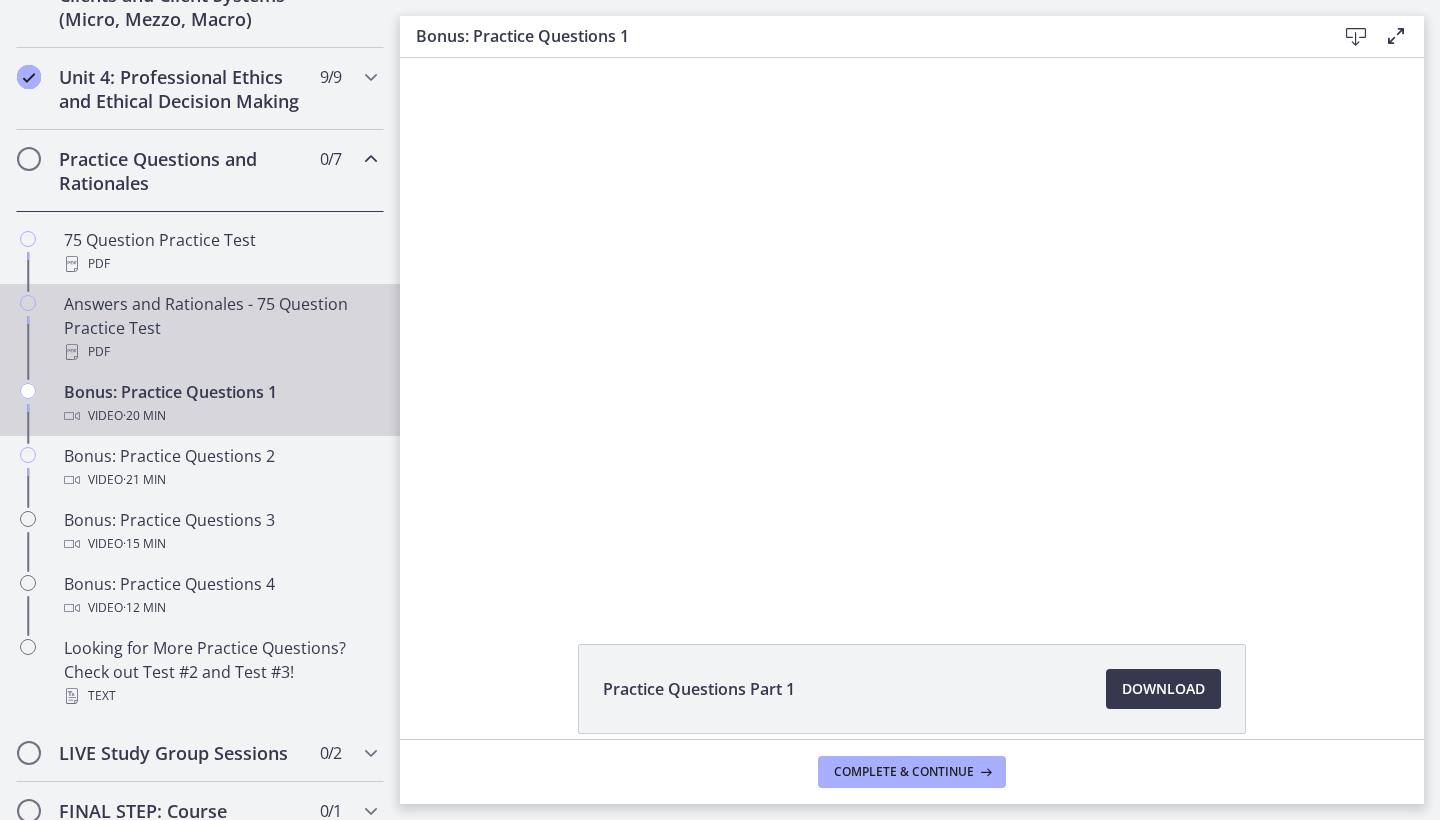 click on "Answers and Rationales - 75 Question Practice Test
PDF" at bounding box center (220, 328) 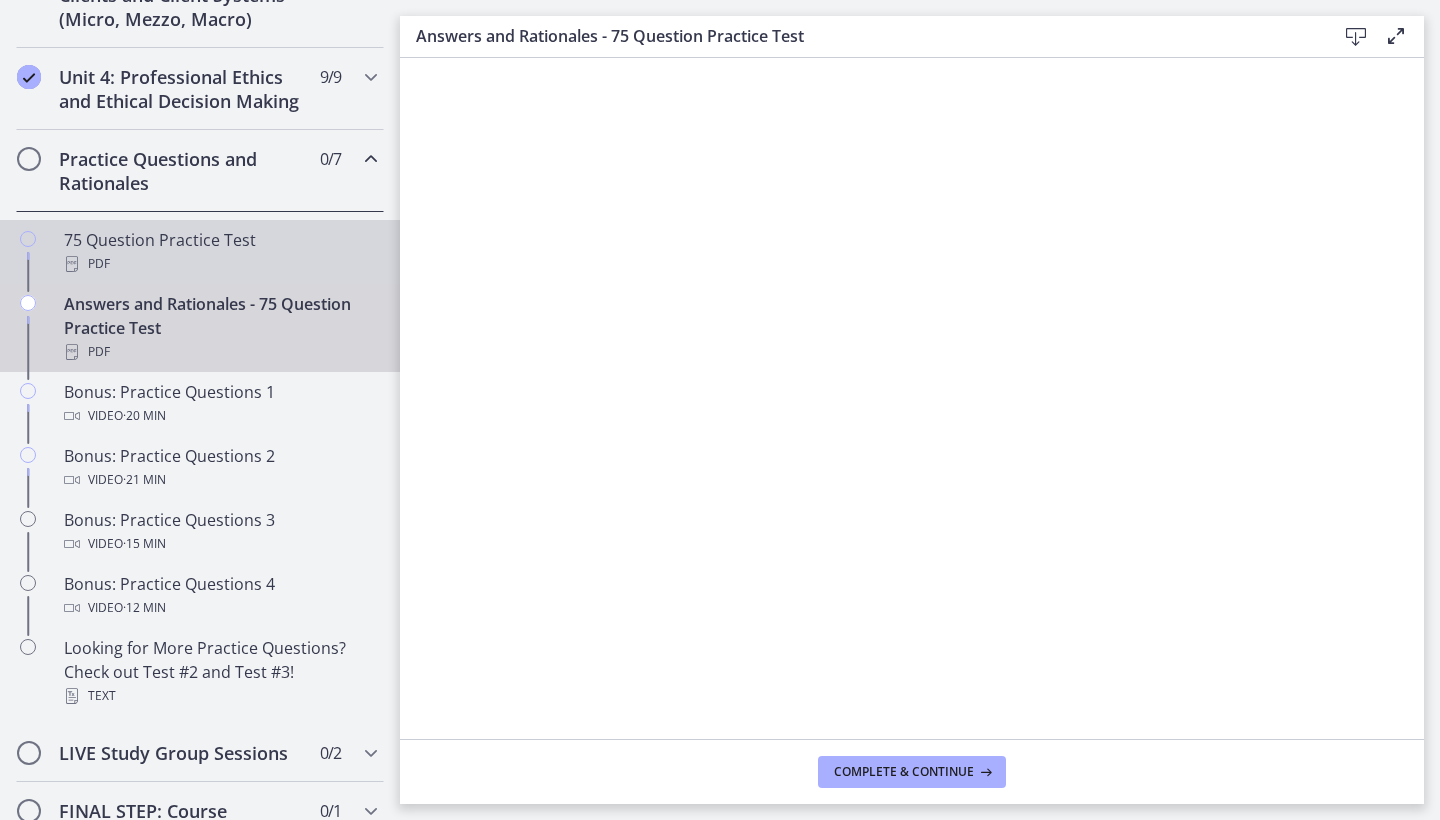 click on "PDF" at bounding box center [220, 264] 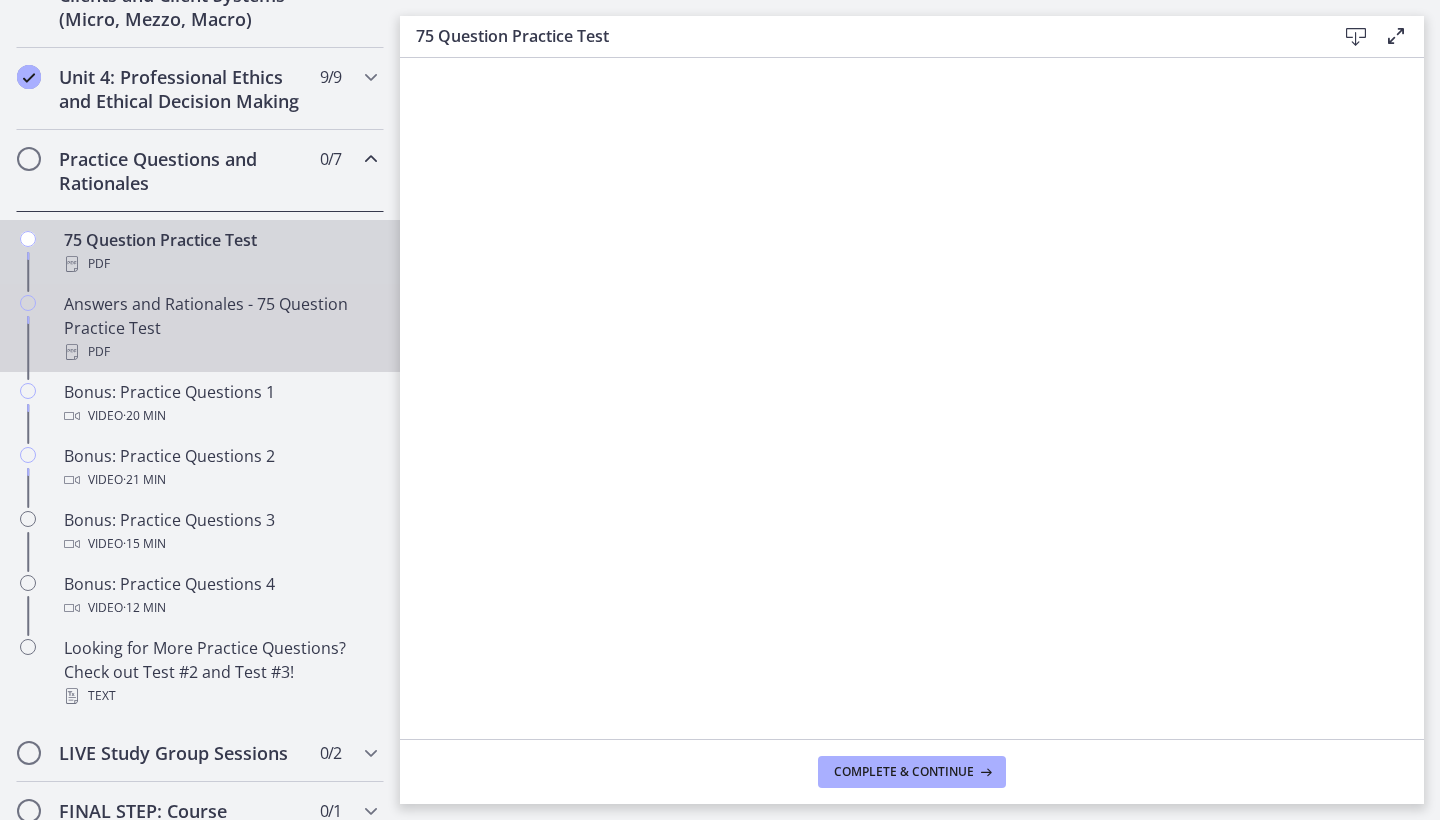 click on "Answers and Rationales - 75 Question Practice Test
PDF" at bounding box center [220, 328] 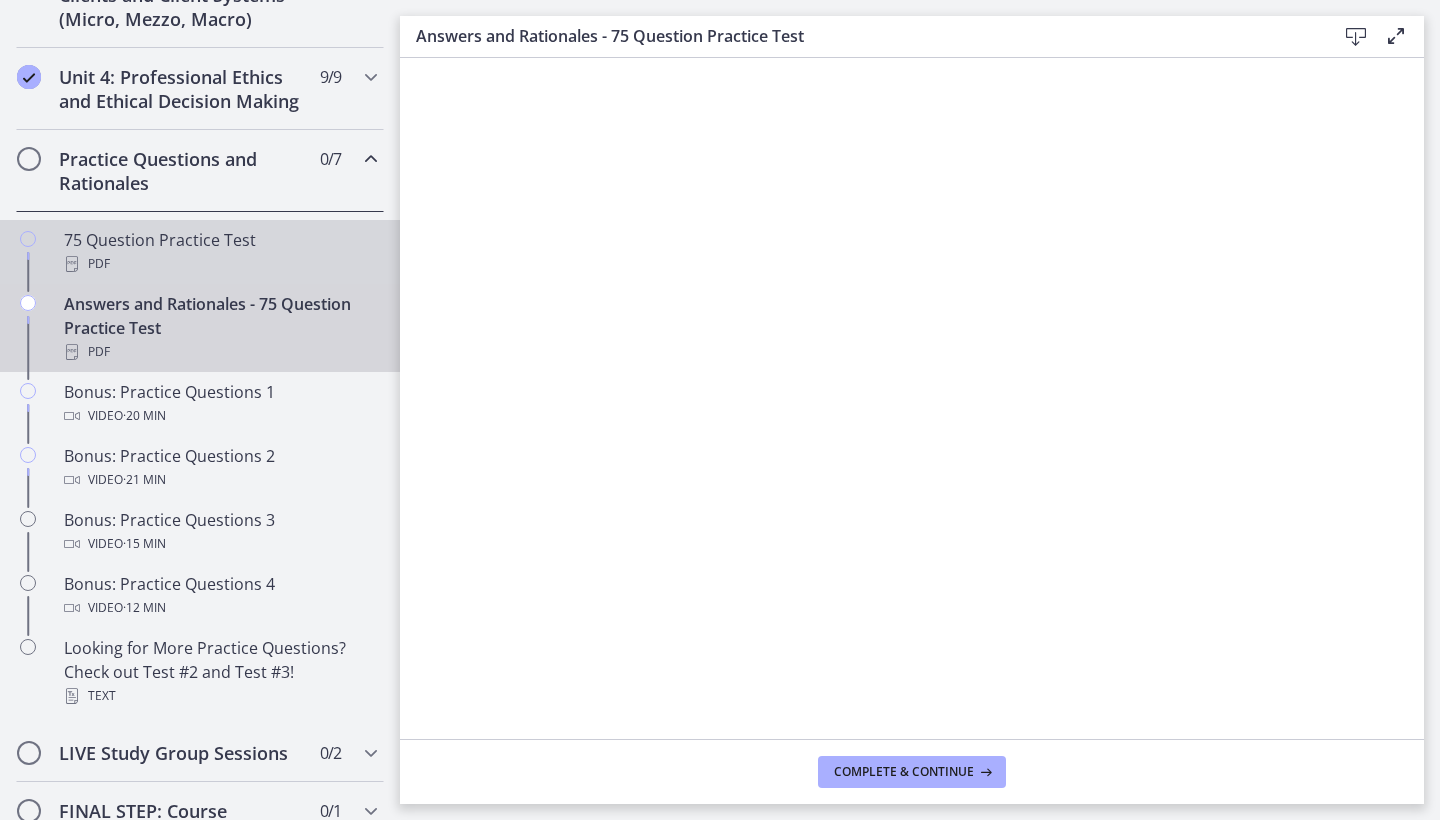 click on "75 Question Practice Test
PDF" at bounding box center (220, 252) 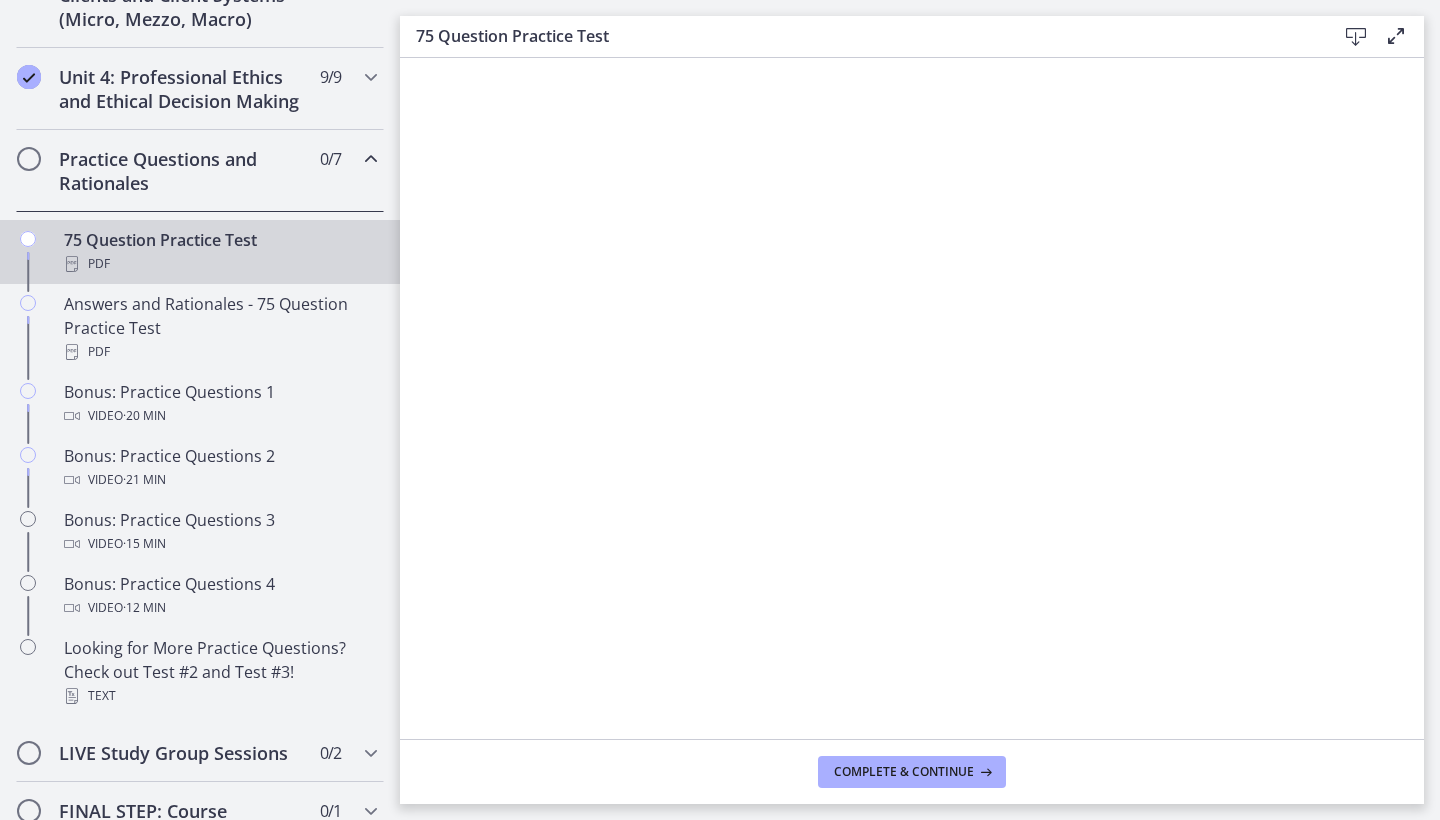 click at bounding box center [1396, 36] 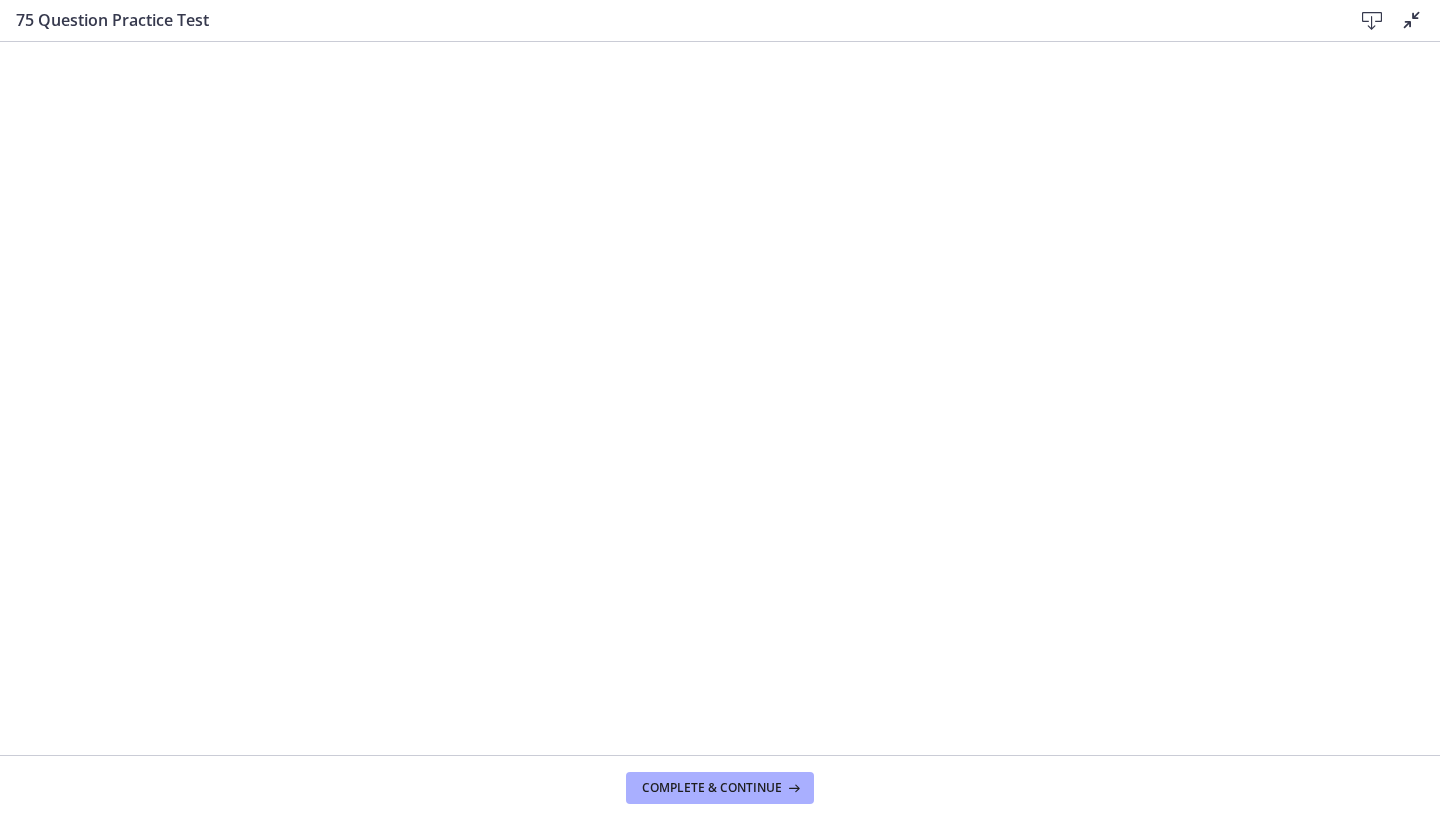 click at bounding box center [1412, 20] 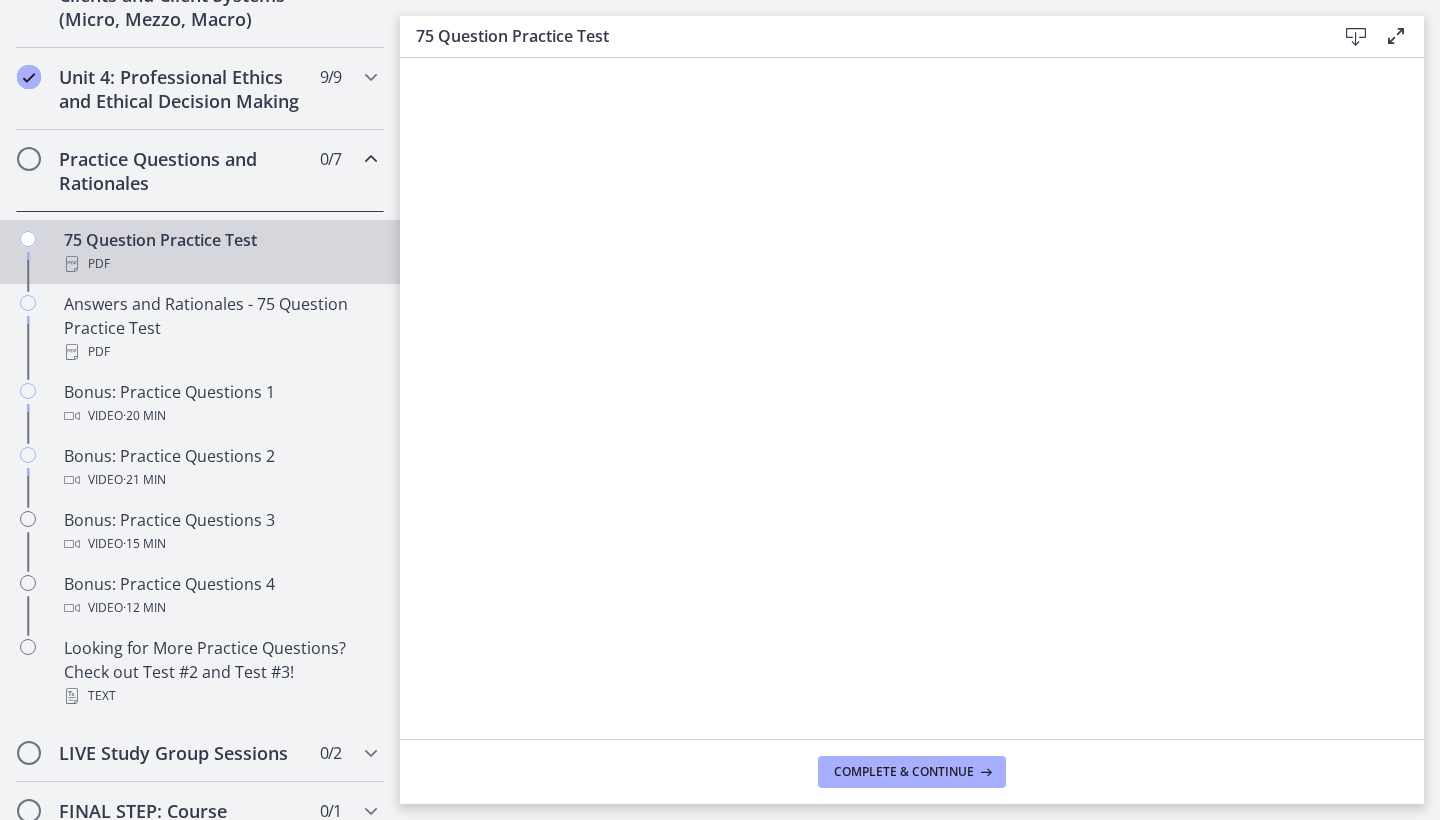click at bounding box center [1396, 36] 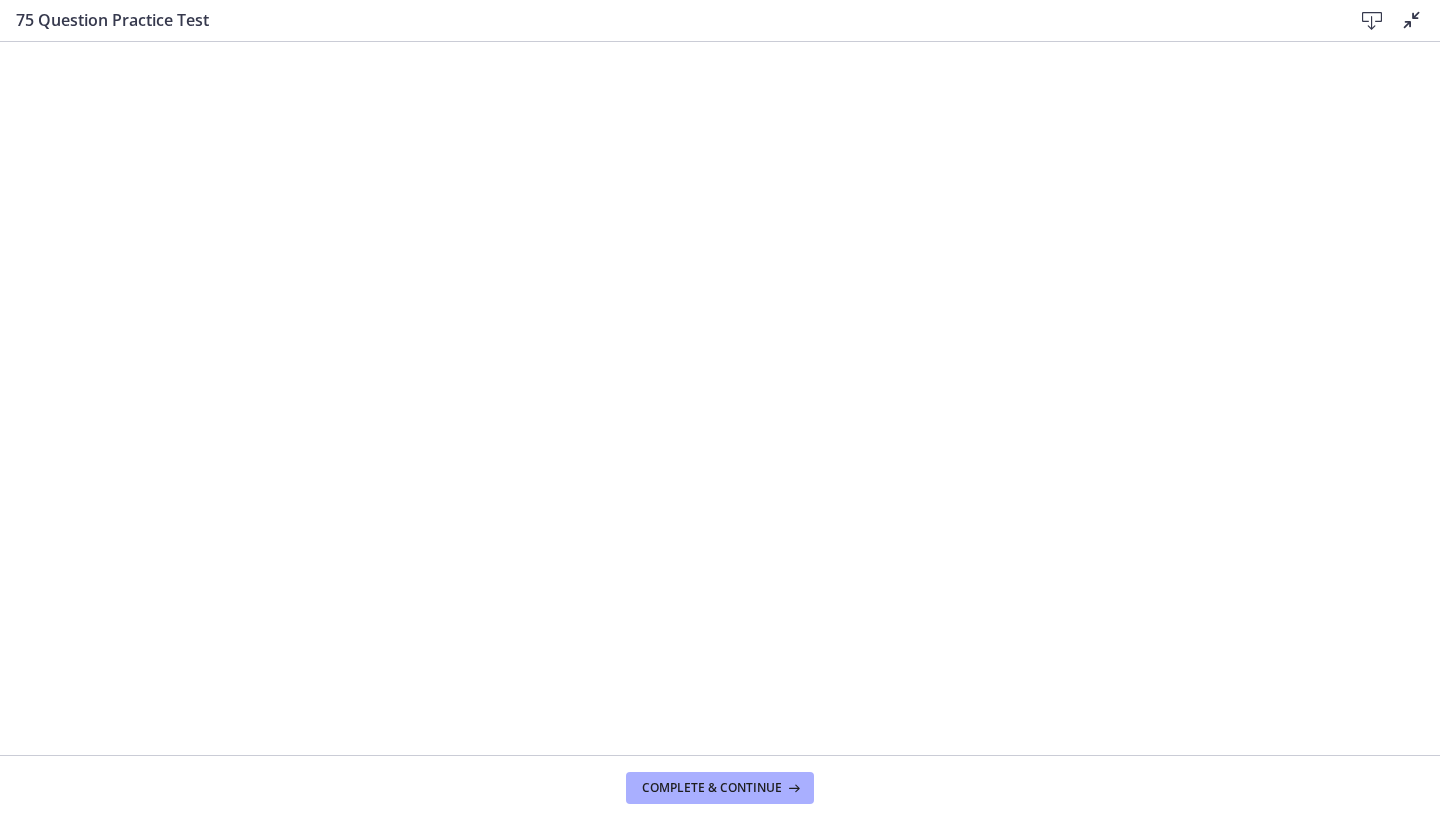 click on "75 Question Practice Test
Download
Disable fullscreen" at bounding box center [720, 21] 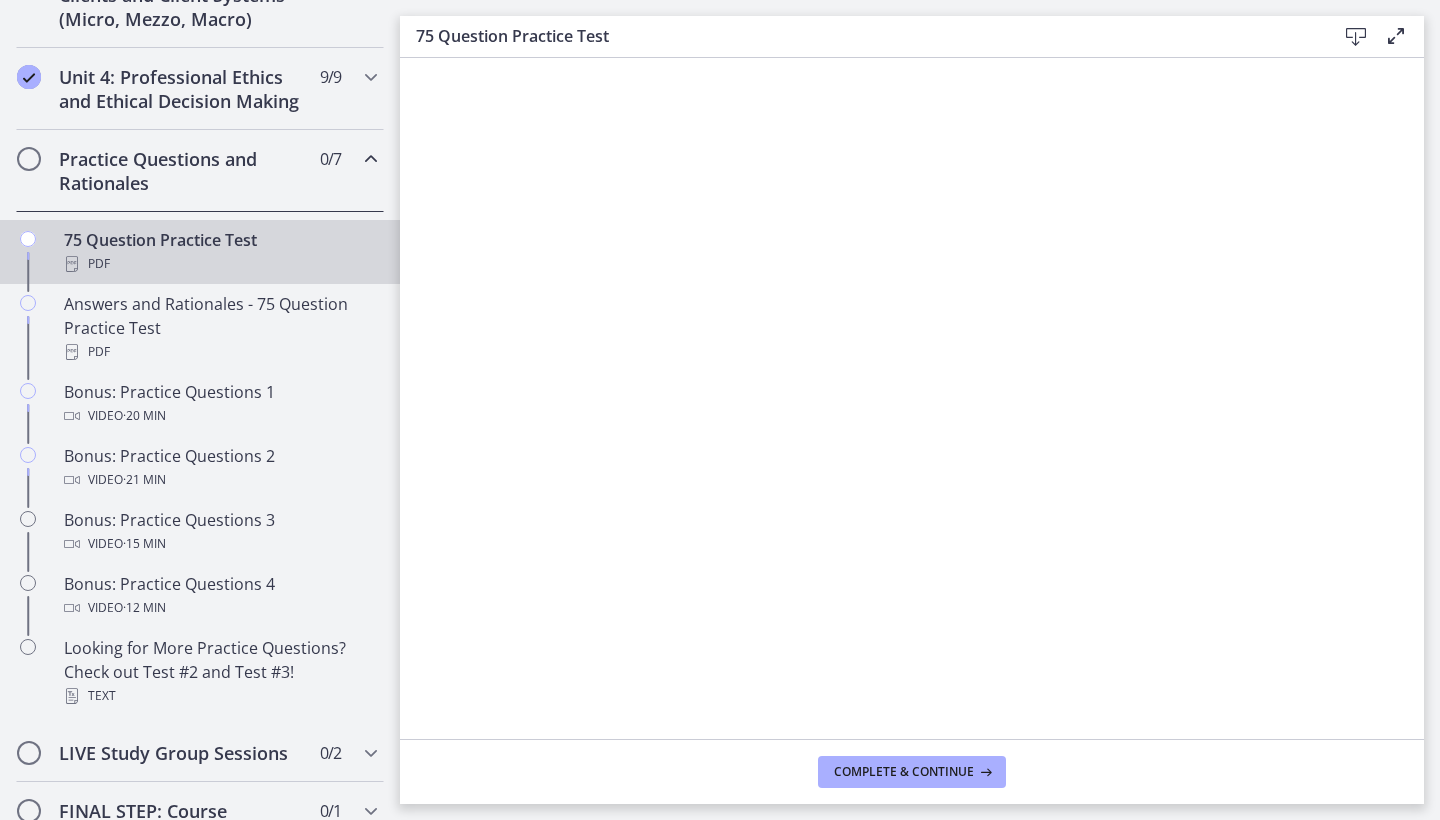 click on "75 Question Practice Test
PDF" at bounding box center (220, 252) 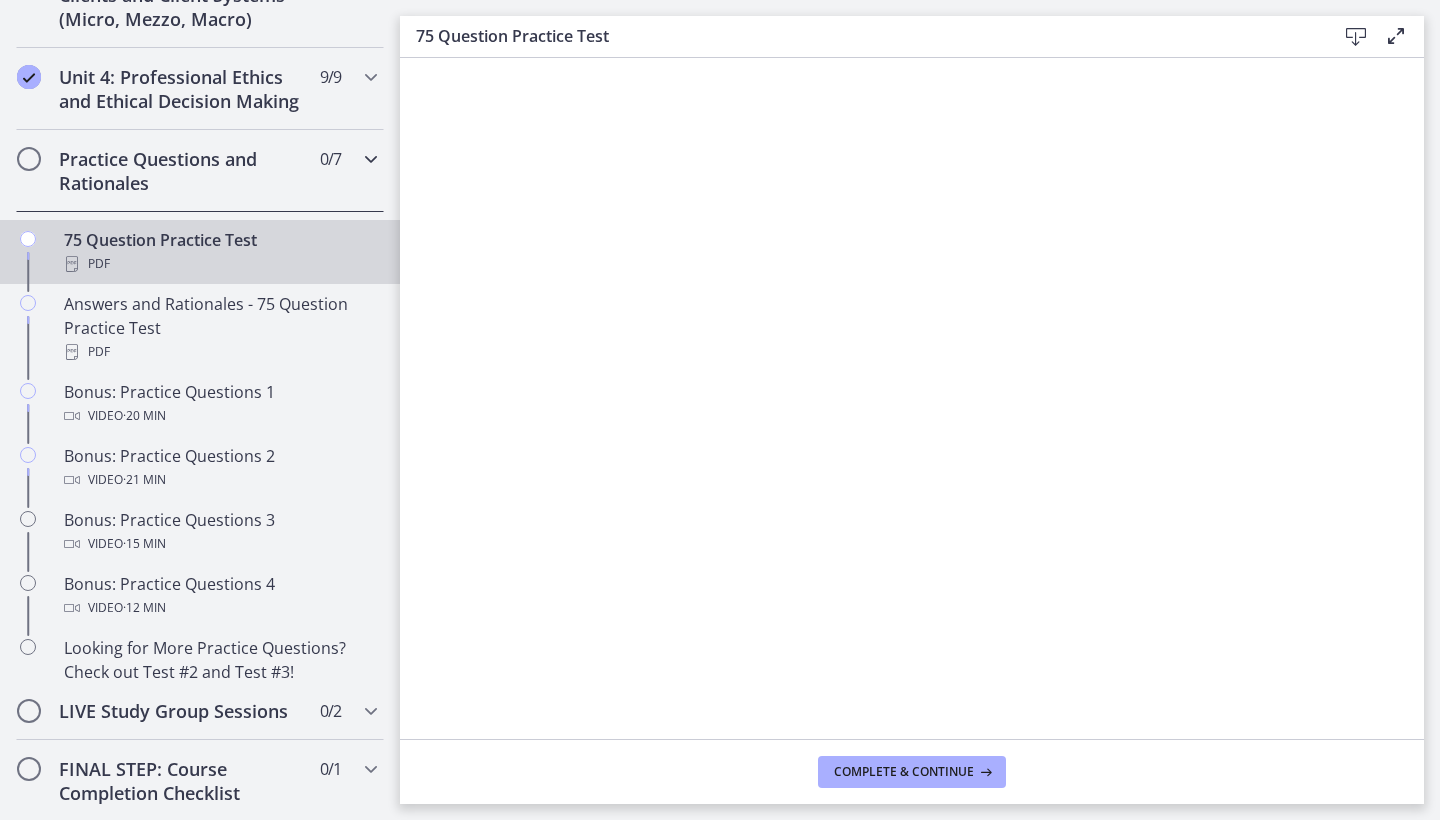 scroll, scrollTop: 699, scrollLeft: 0, axis: vertical 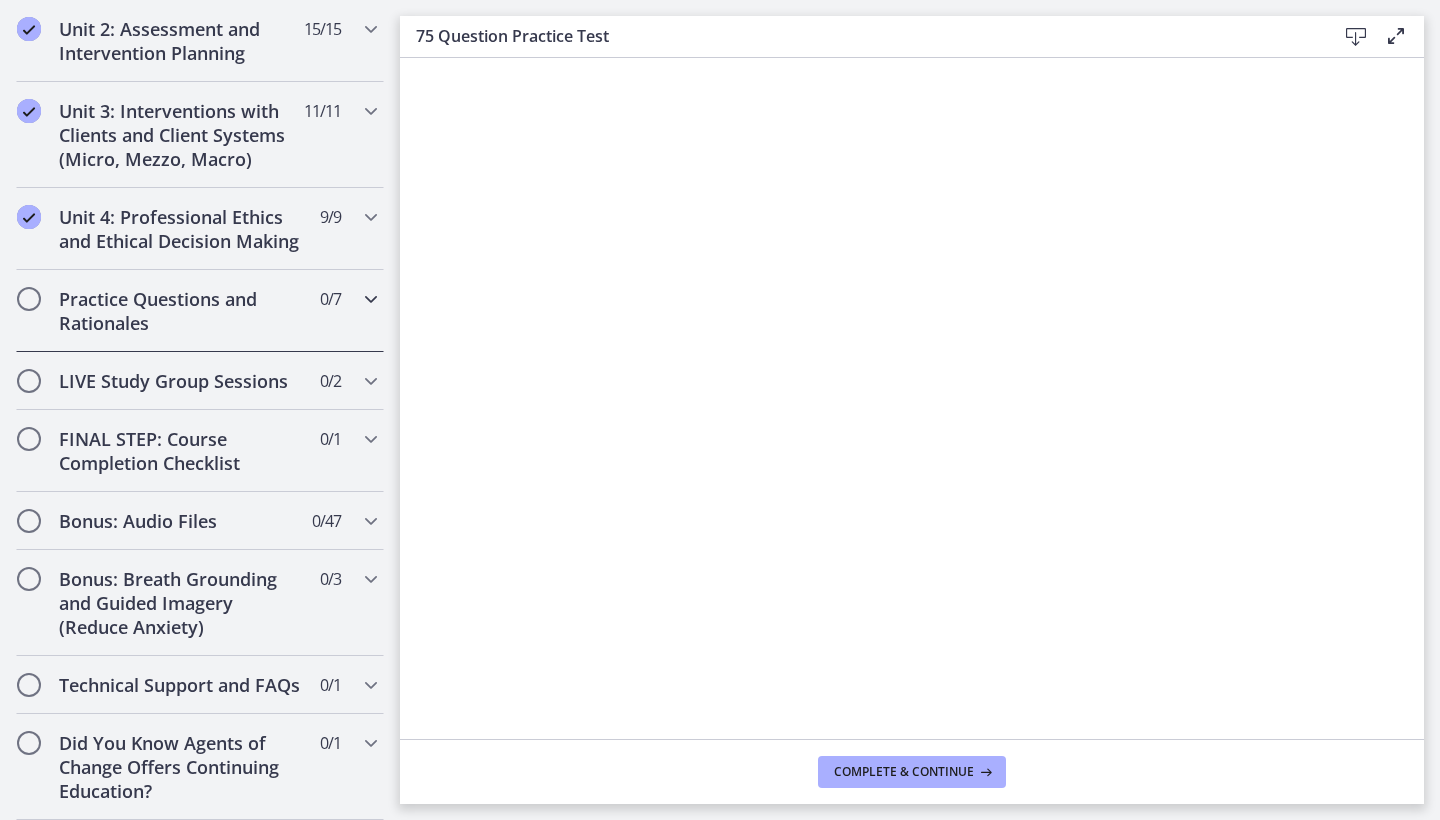 click on "Practice Questions and Rationales
0  /  7
Completed" at bounding box center [200, 311] 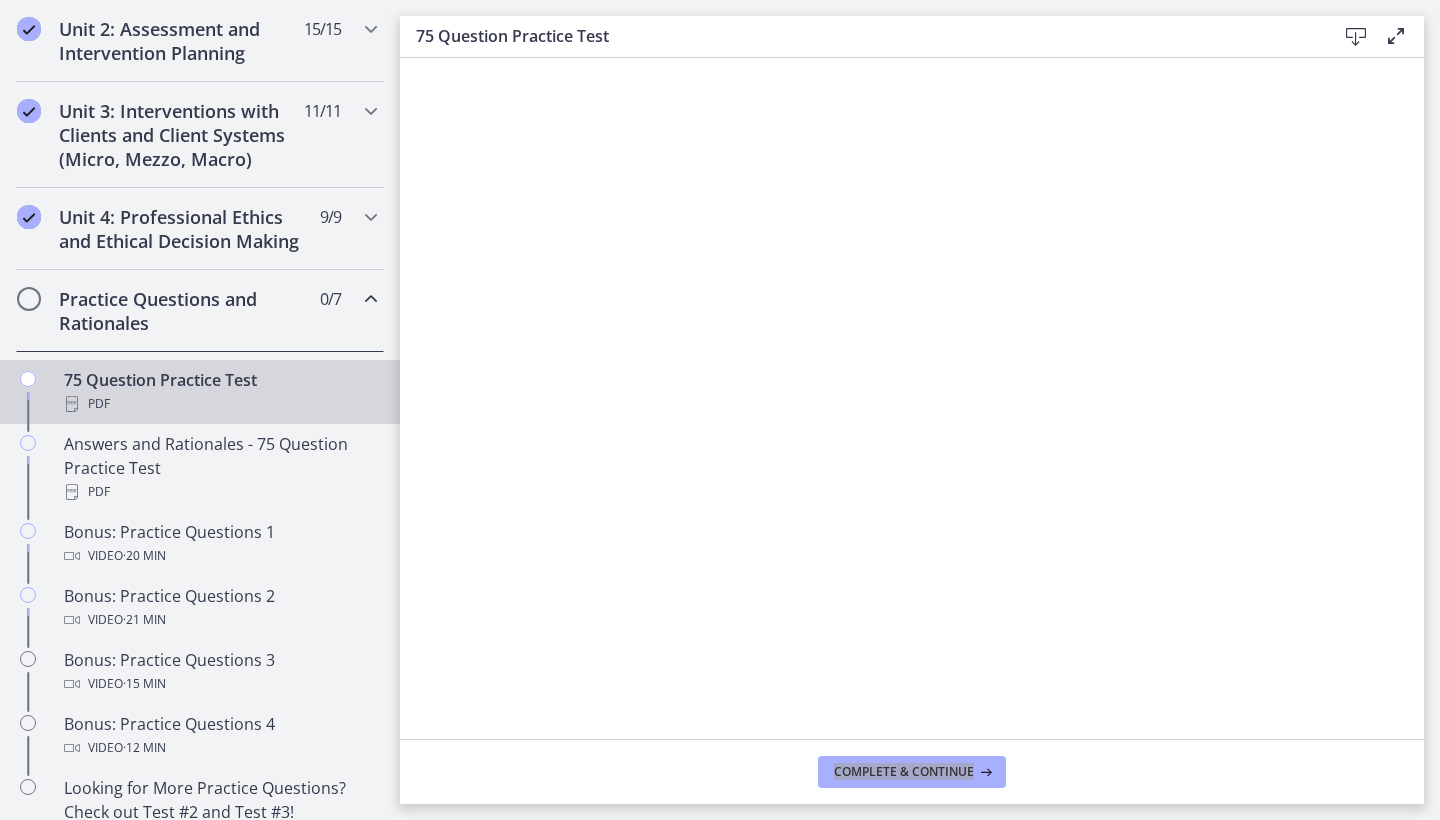 scroll, scrollTop: 0, scrollLeft: 0, axis: both 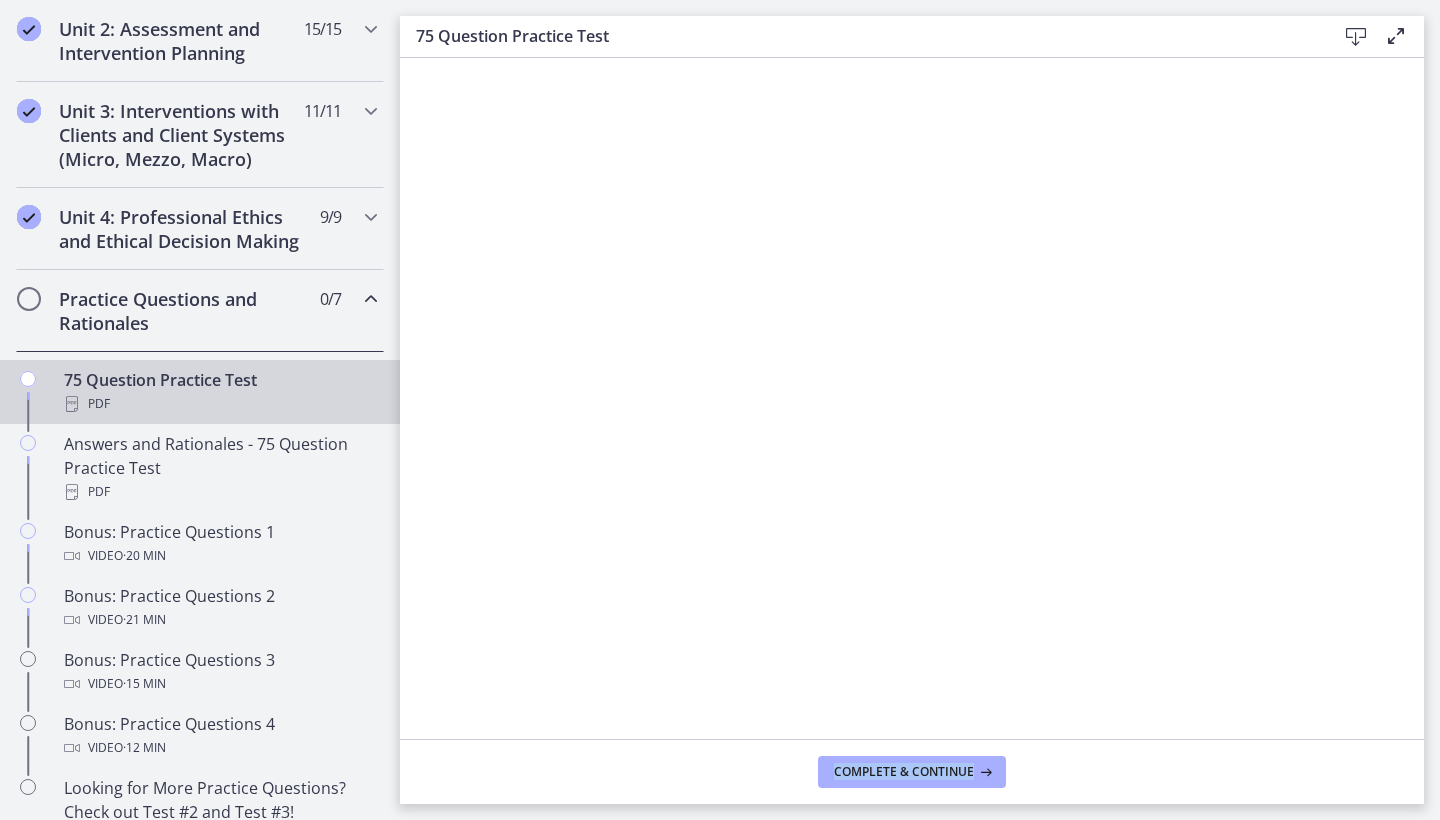 click on "Bonus: Practice Questions 4
Video
·  12 min" at bounding box center [200, 736] 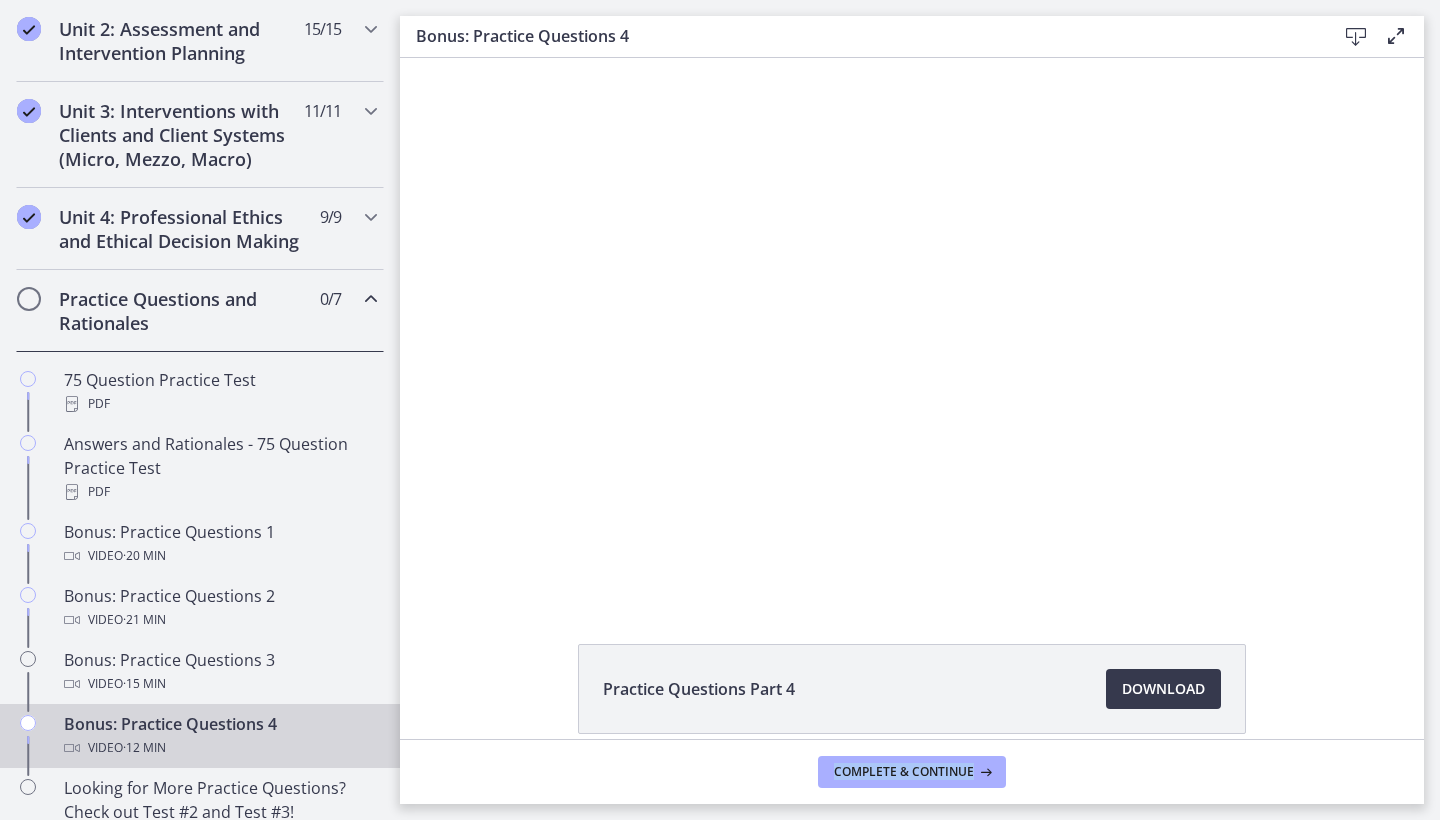 scroll, scrollTop: 0, scrollLeft: 0, axis: both 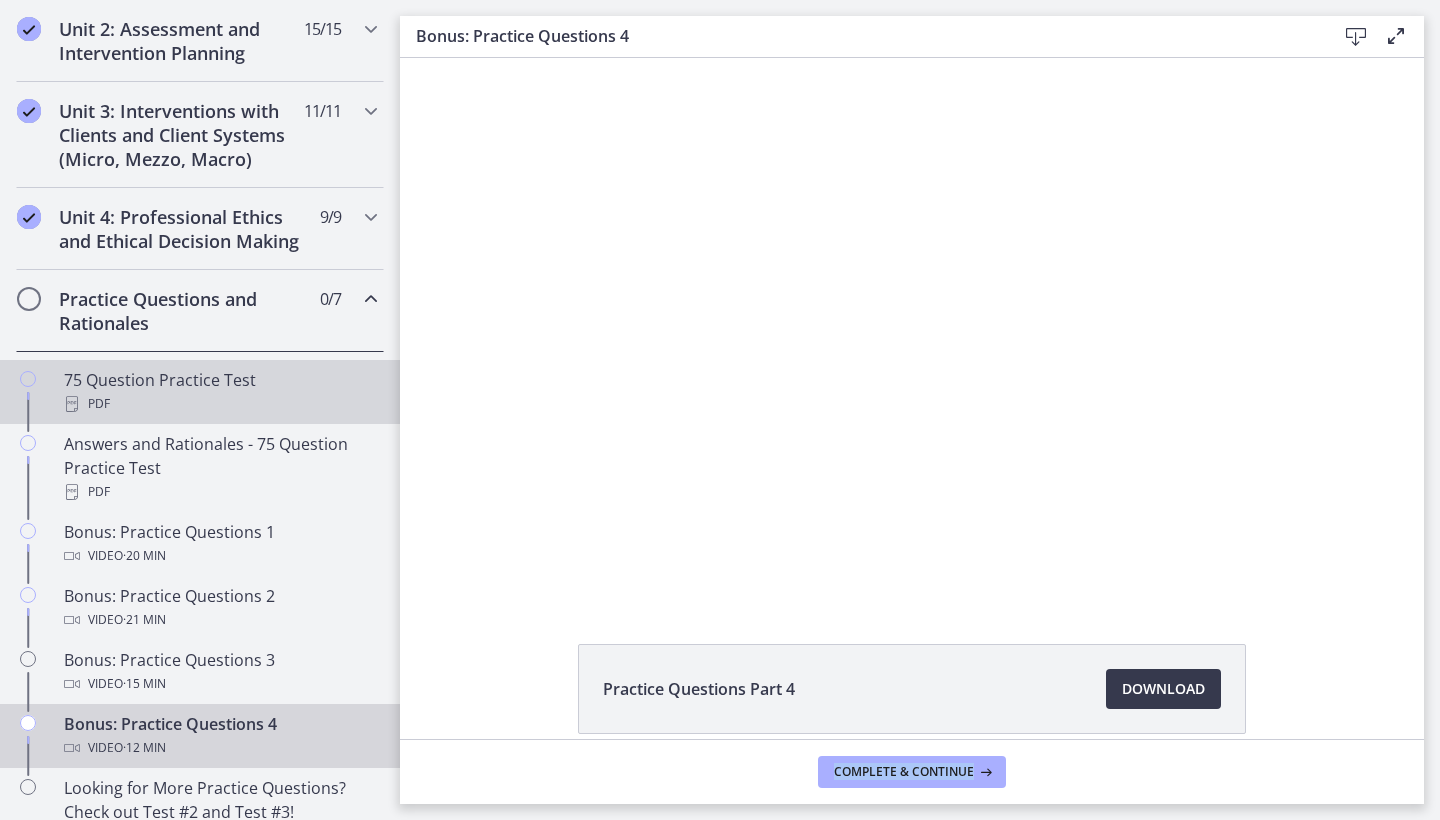 click on "75 Question Practice Test
PDF" at bounding box center (220, 392) 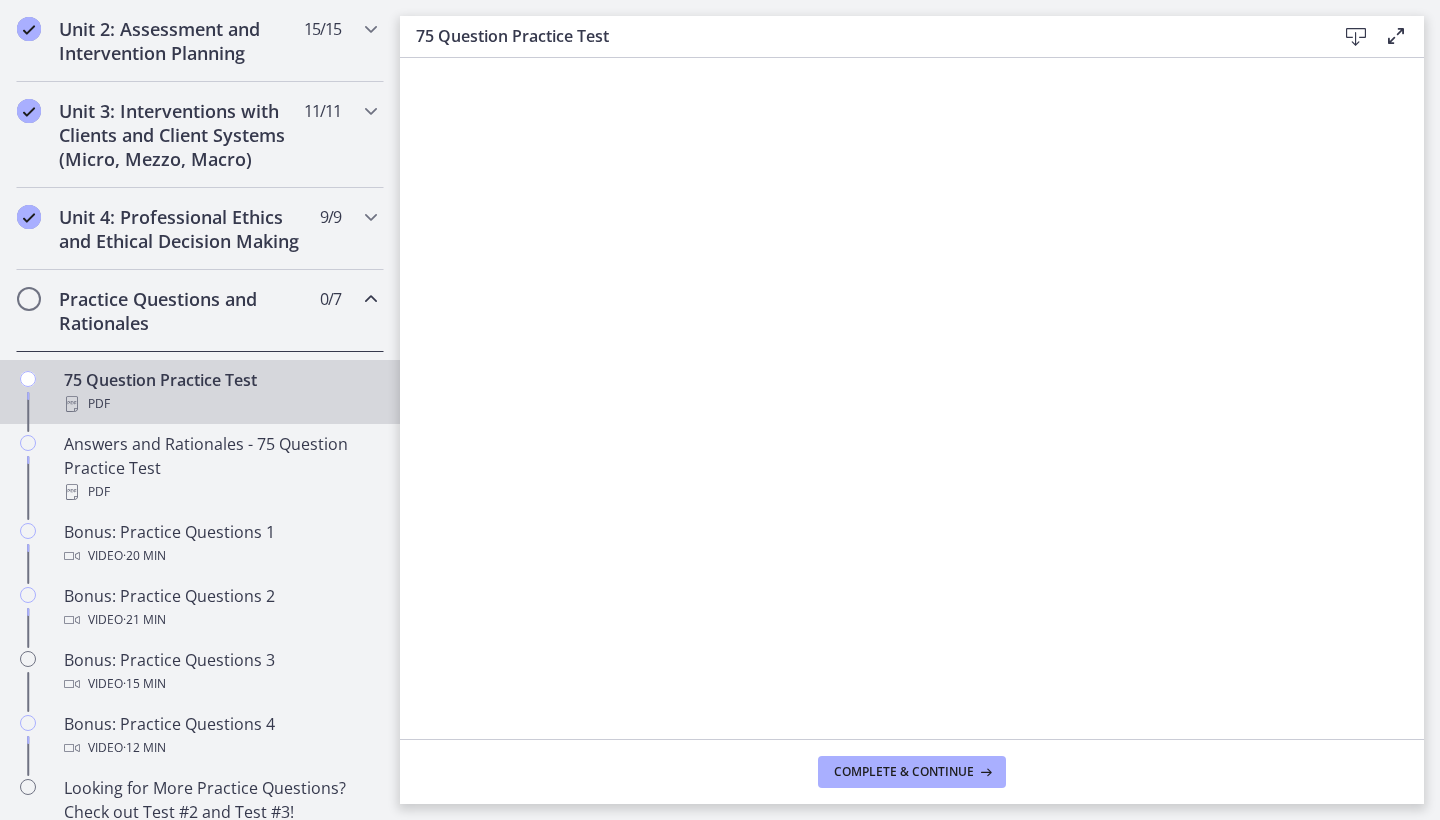 click on "Practice Questions and Rationales" at bounding box center (181, 311) 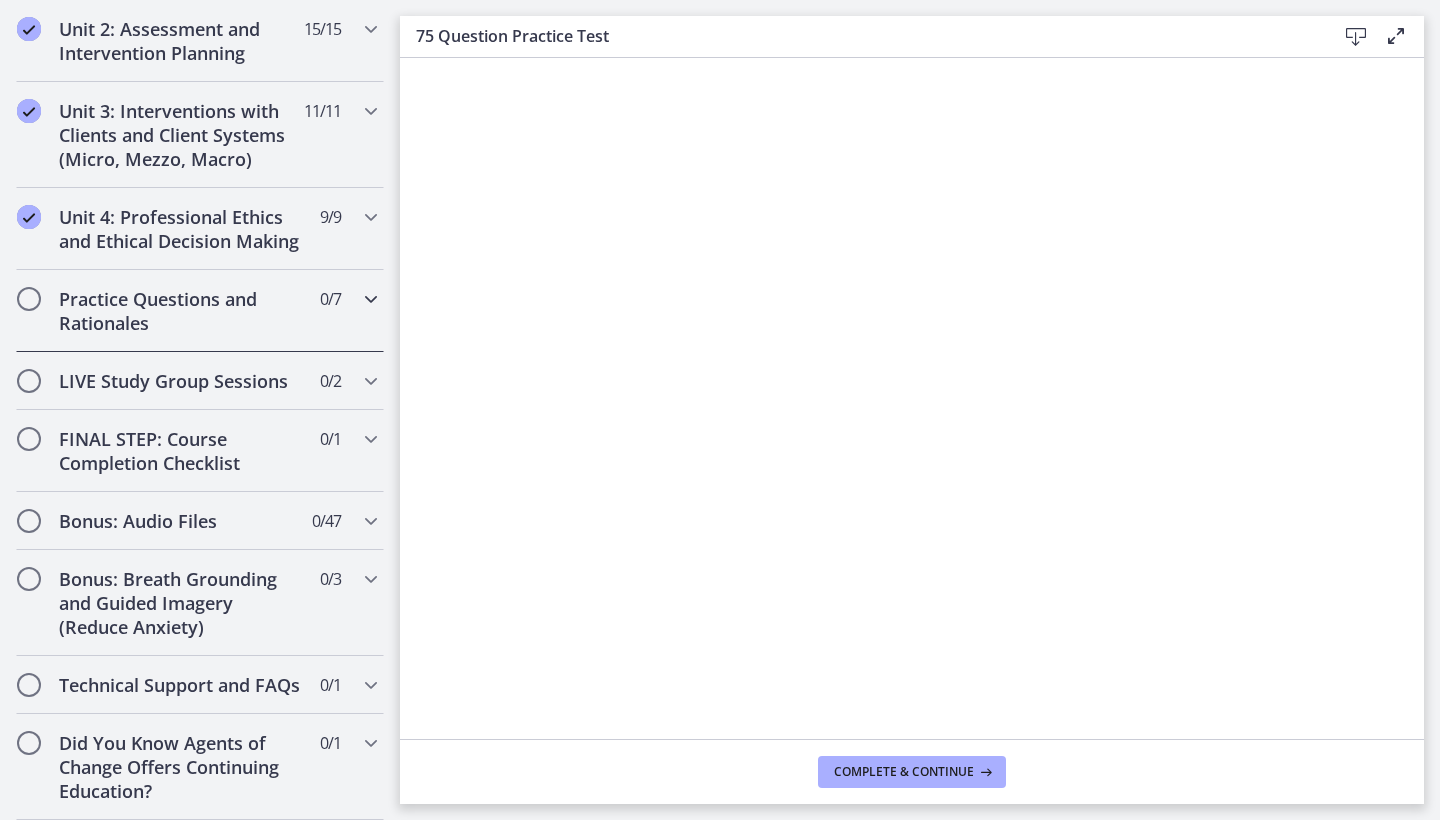 click on "Practice Questions and Rationales" at bounding box center [181, 311] 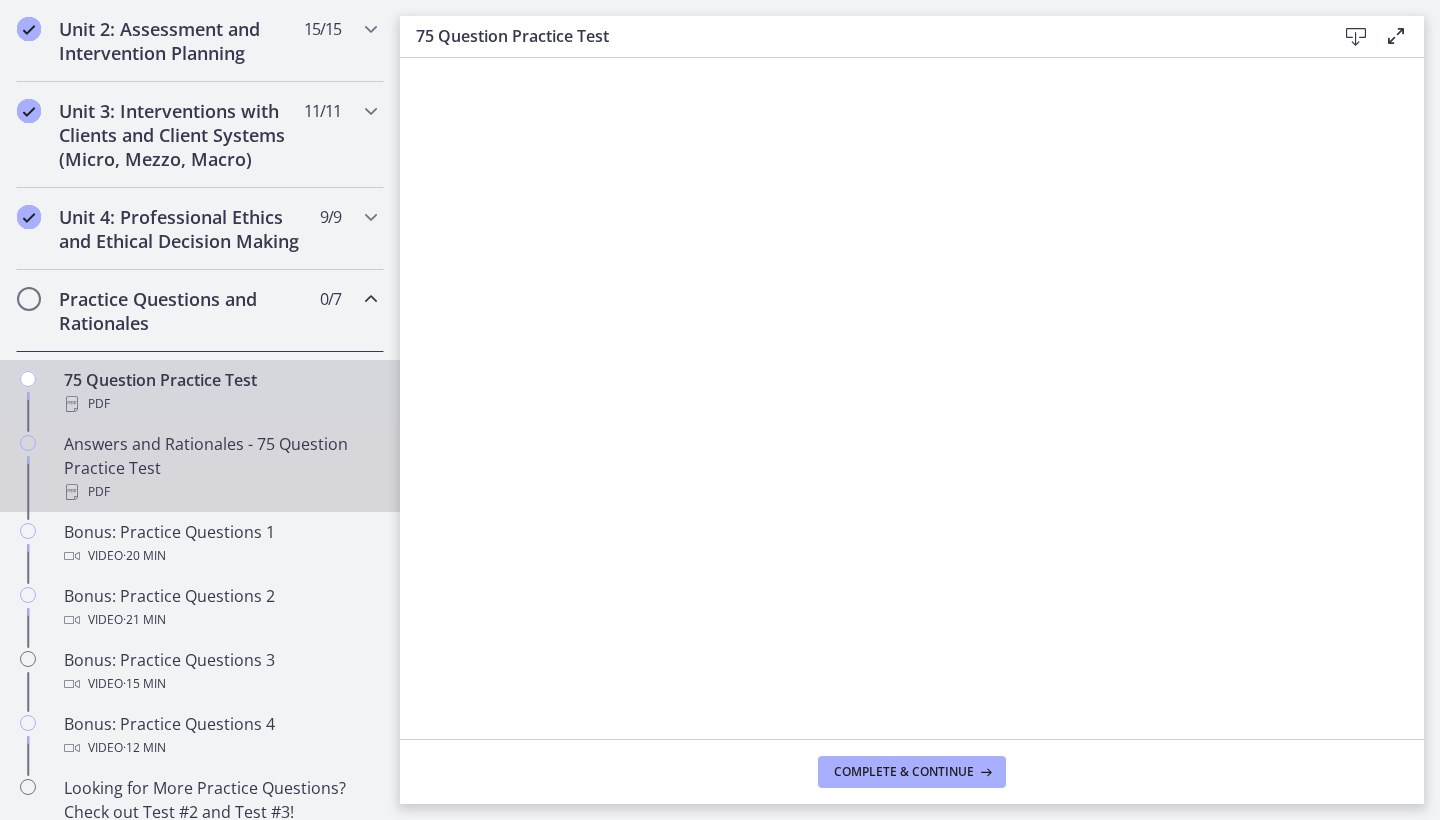 click on "Answers and Rationales - 75 Question Practice Test
PDF" at bounding box center [220, 468] 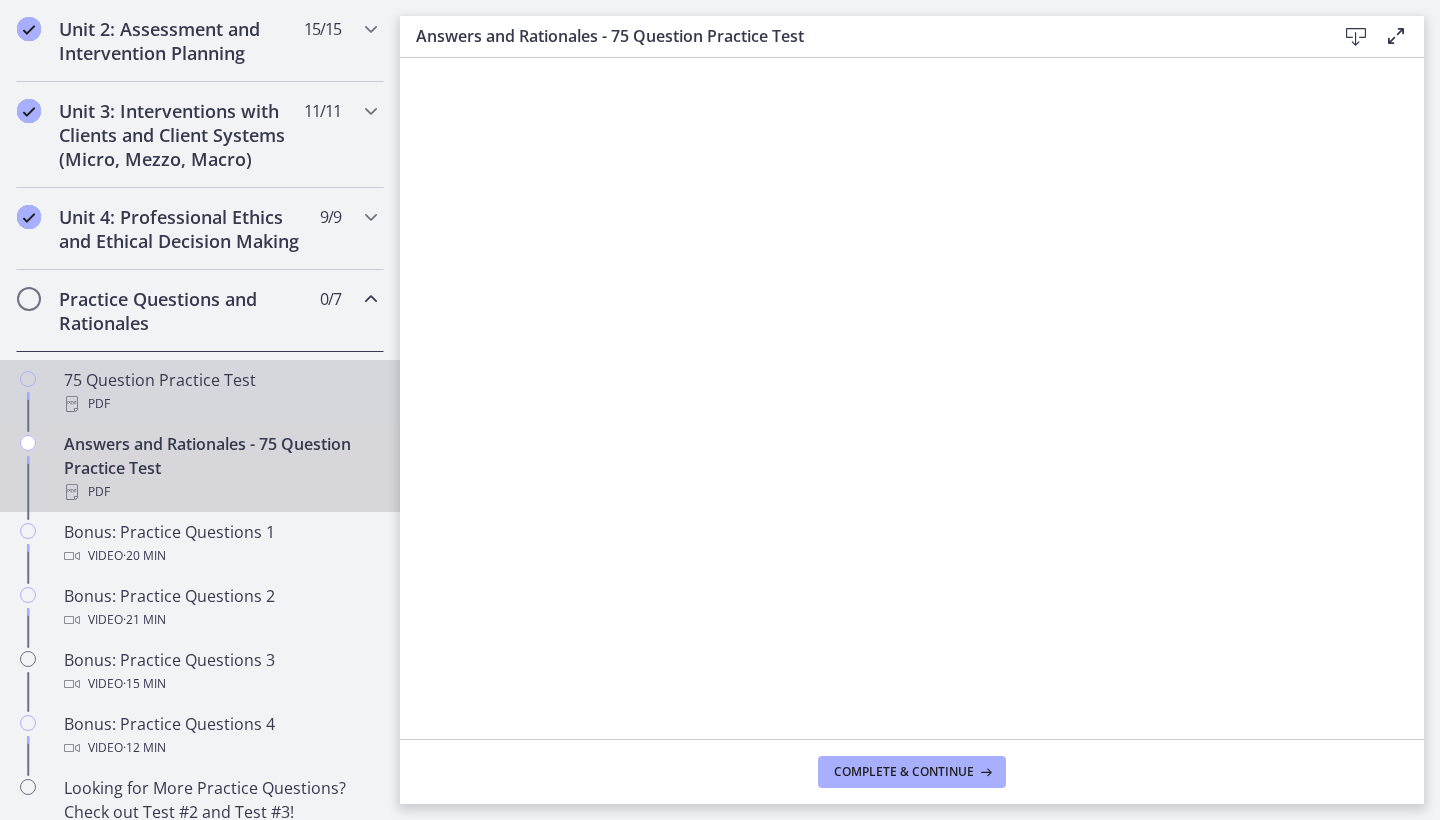 click on "PDF" at bounding box center (220, 404) 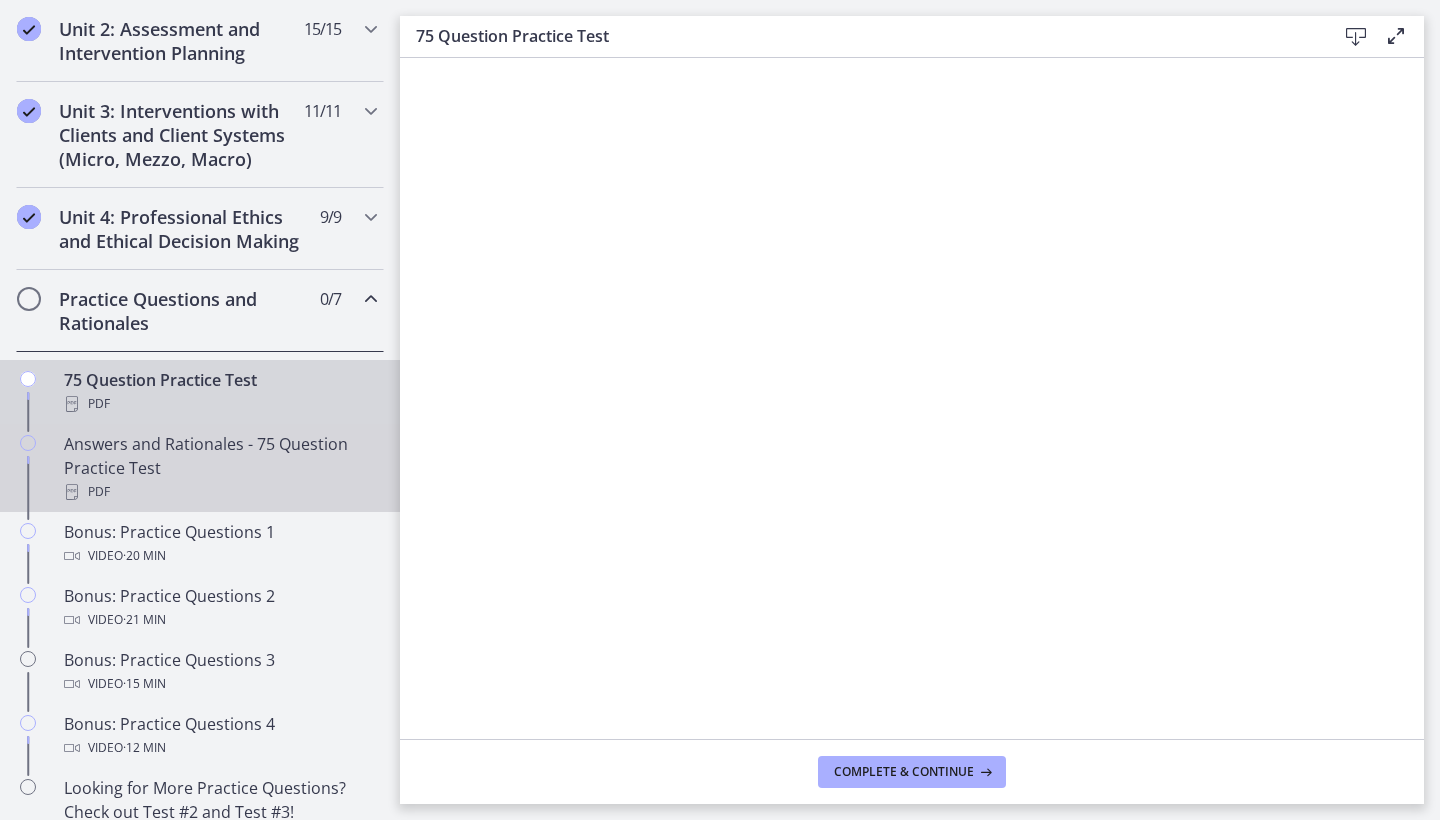 click on "Answers and Rationales - 75 Question Practice Test
PDF" at bounding box center [220, 468] 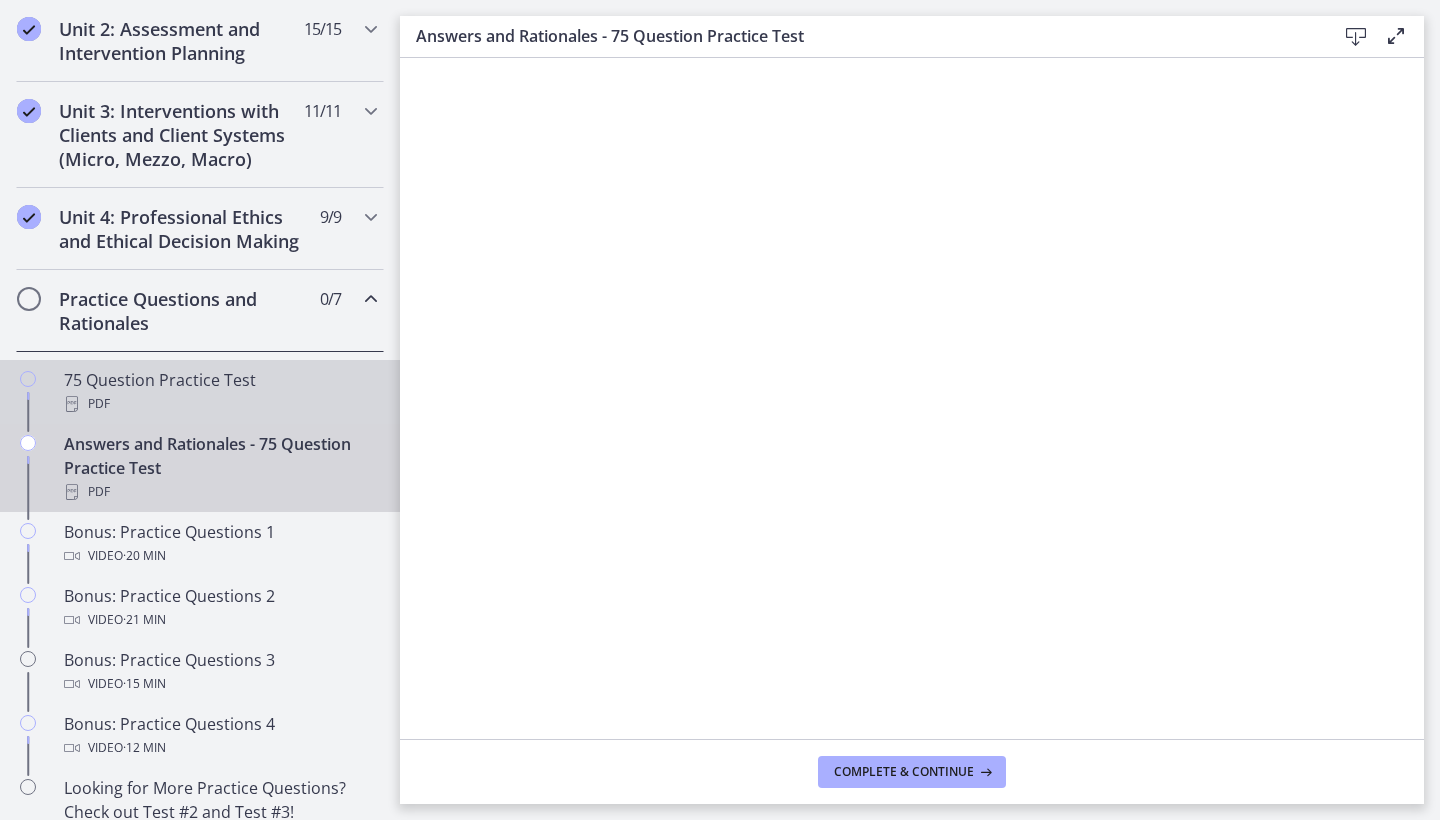 click on "PDF" at bounding box center [220, 404] 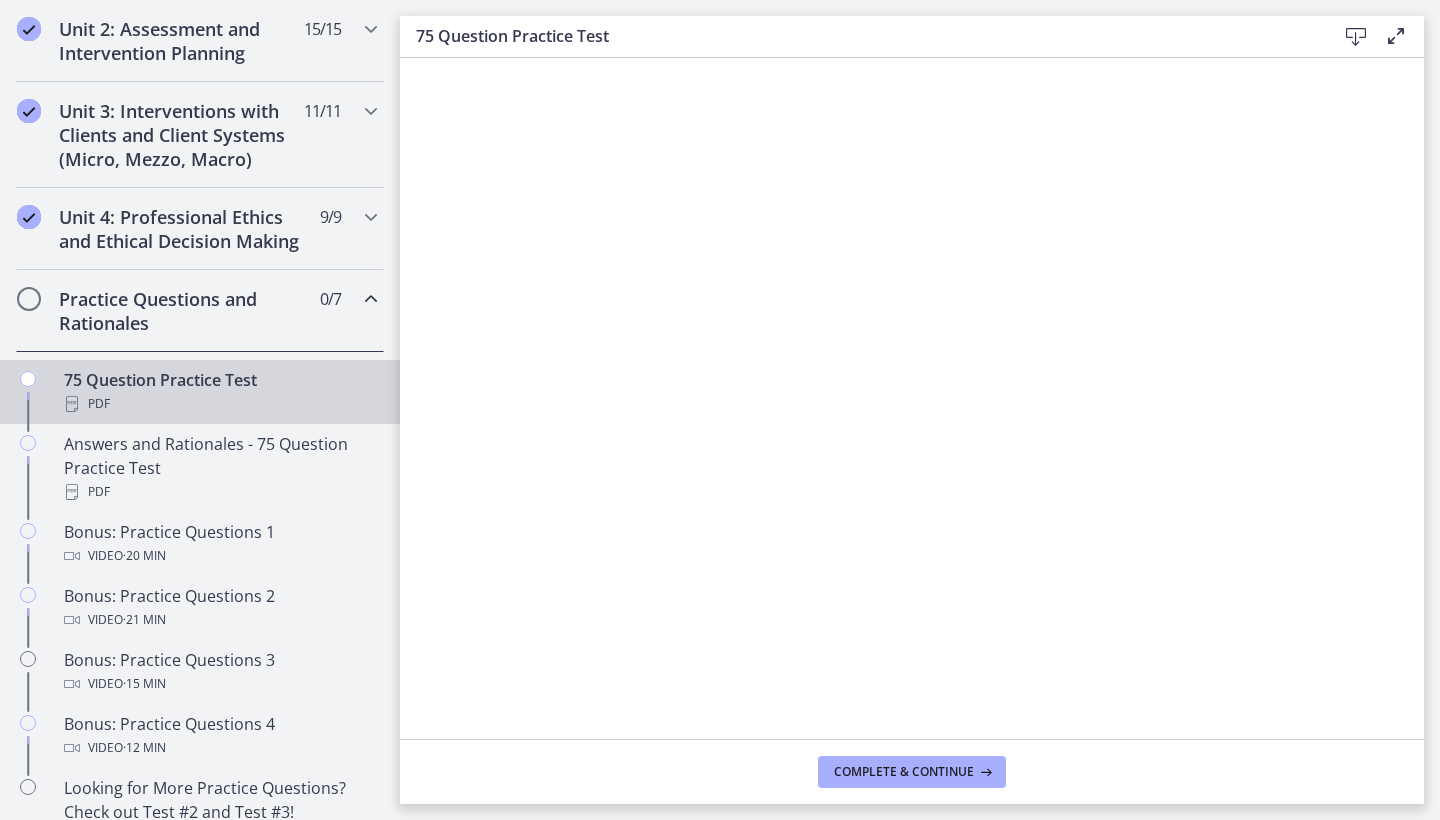 click at bounding box center (1356, 37) 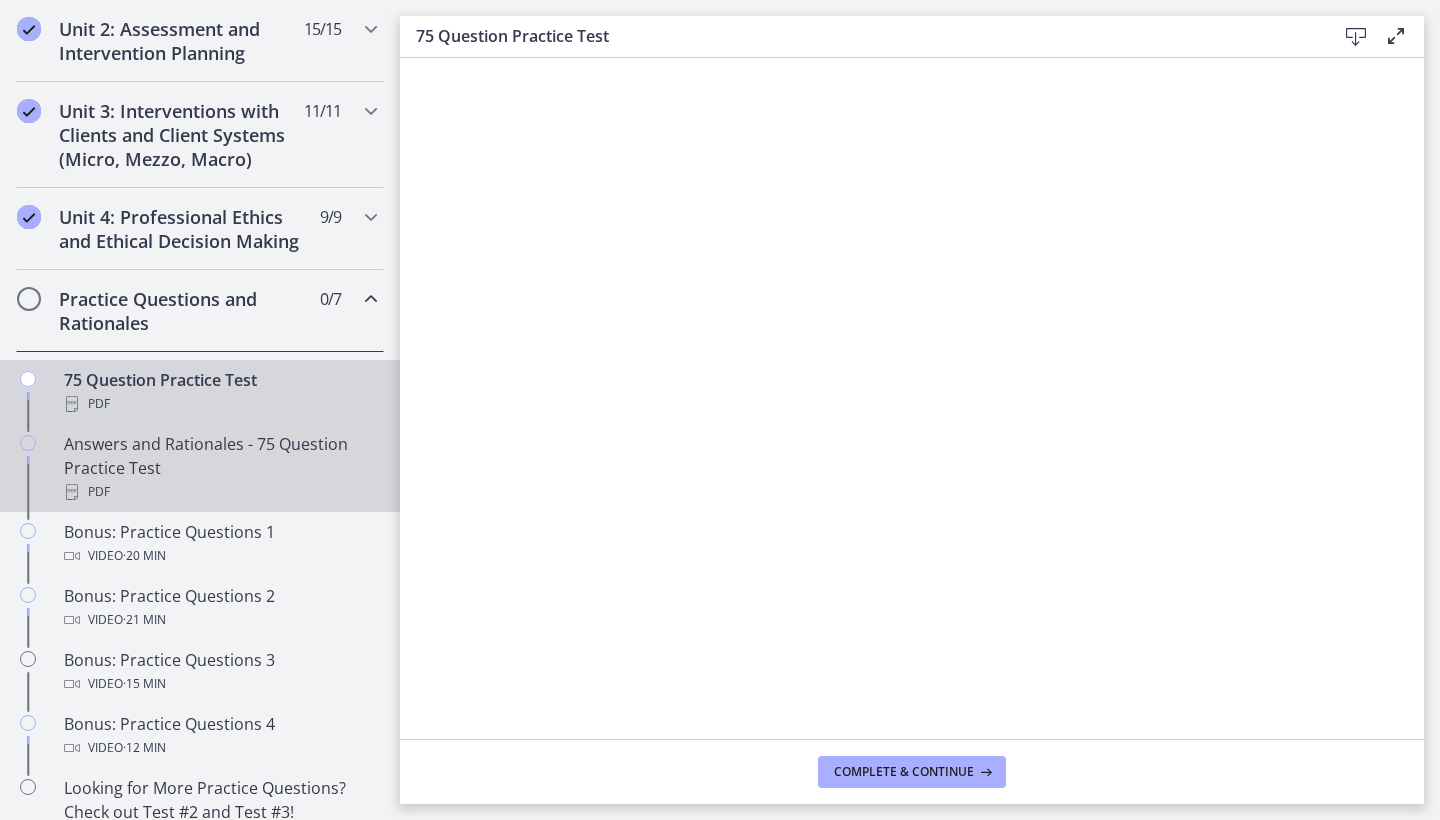 click on "Answers and Rationales - 75 Question Practice Test
PDF" at bounding box center [220, 468] 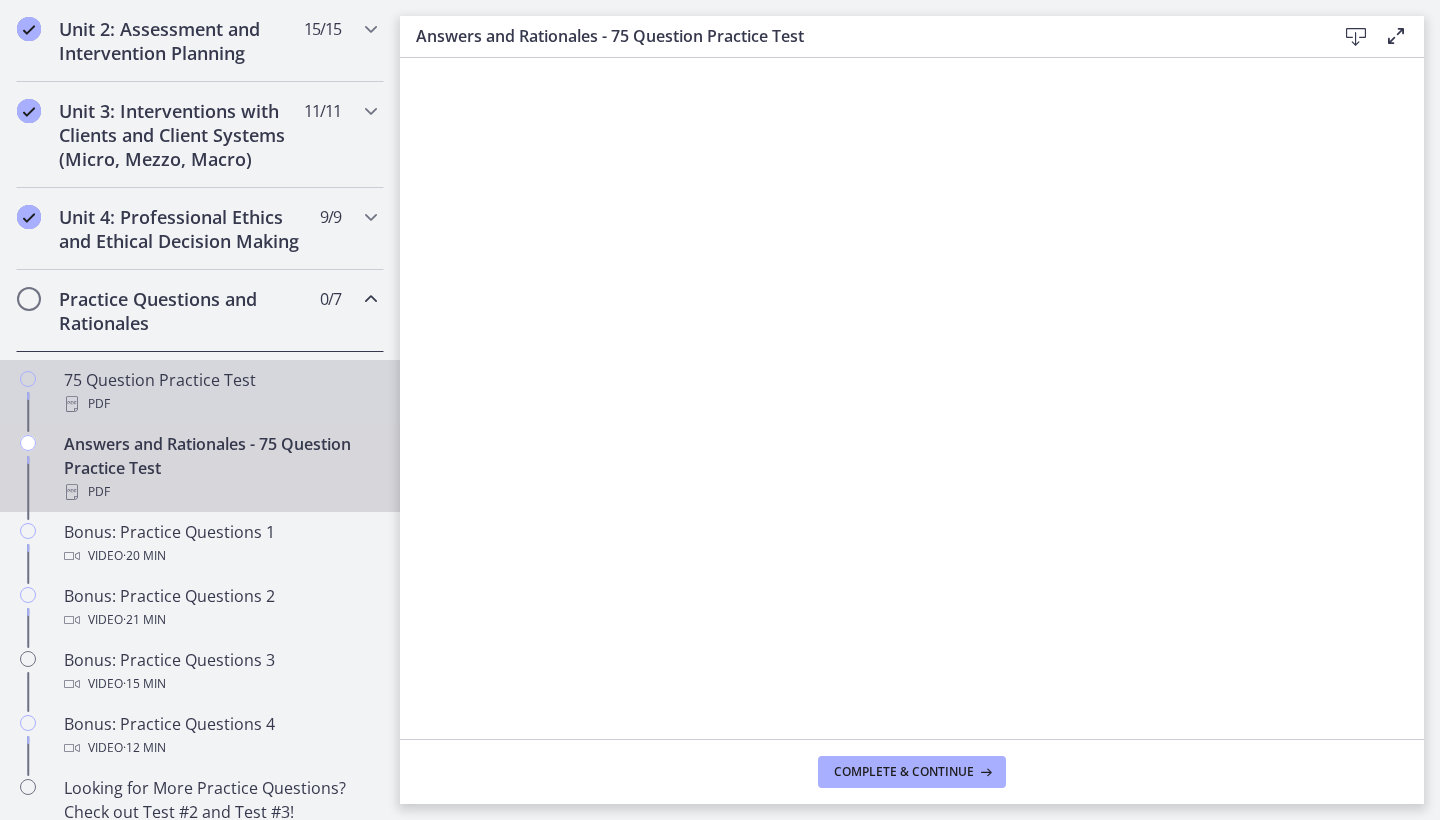 click on "PDF" at bounding box center [220, 404] 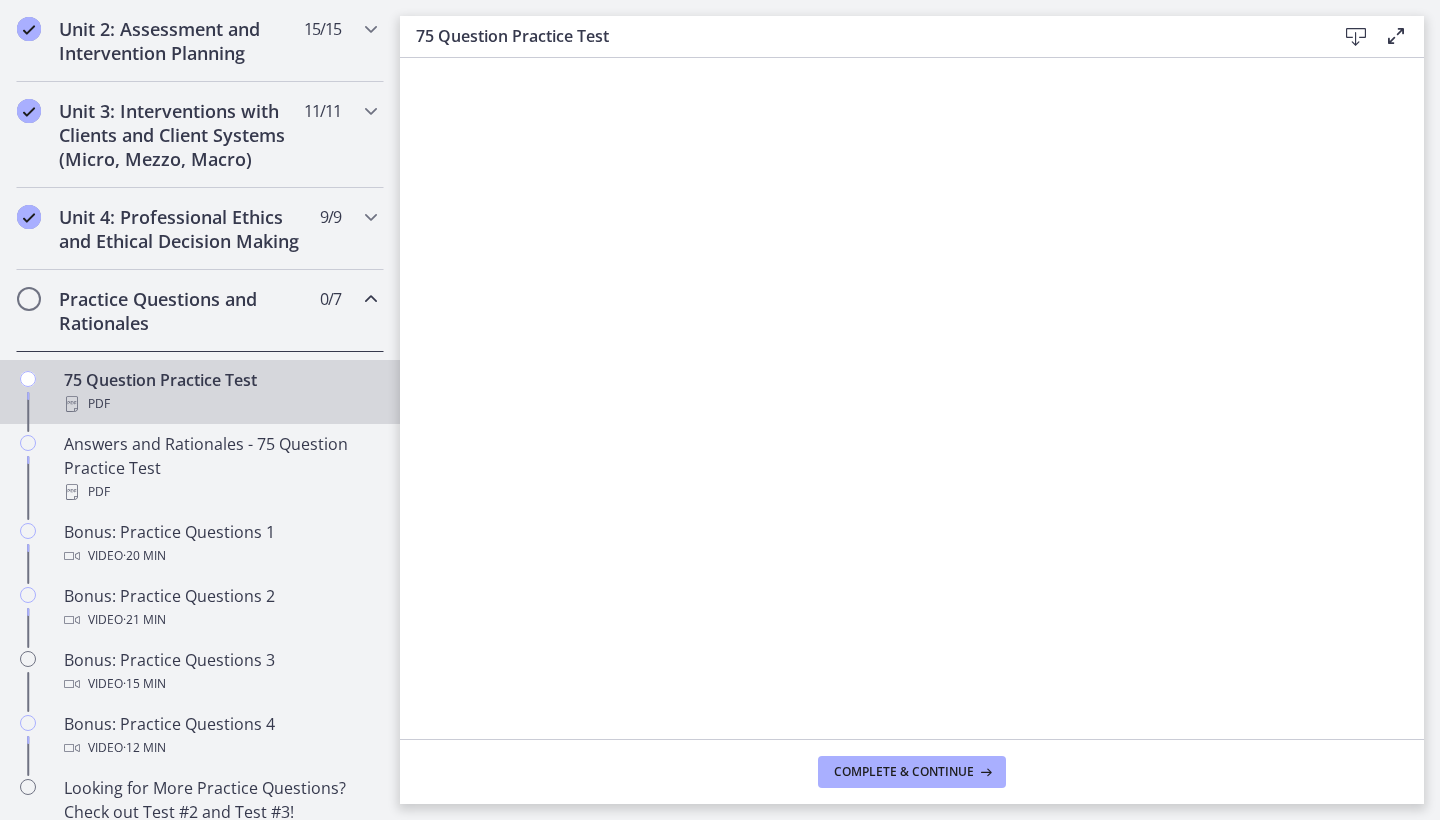 click on "Practice Questions and Rationales" at bounding box center [181, 311] 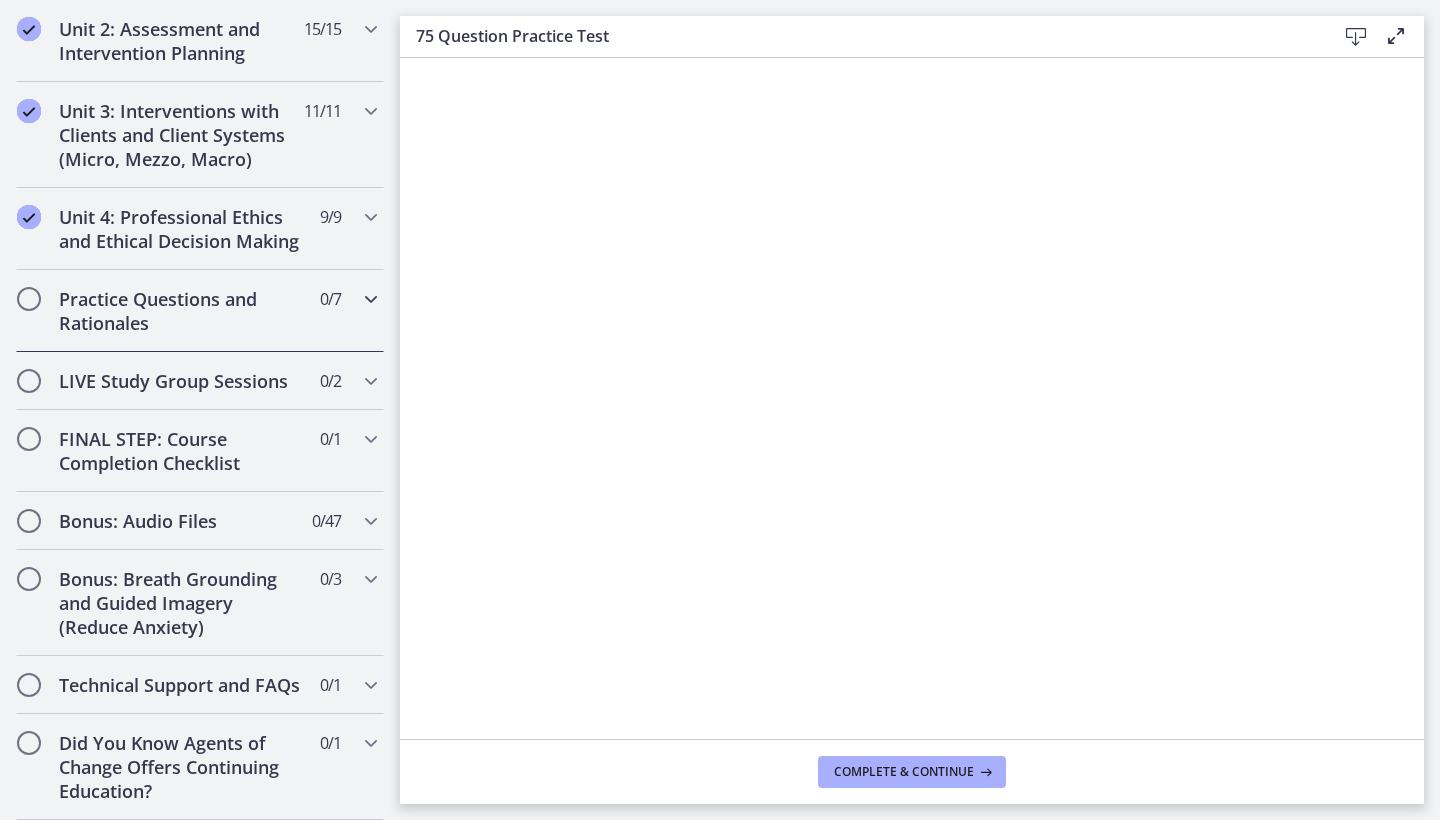 click on "Practice Questions and Rationales" at bounding box center (181, 311) 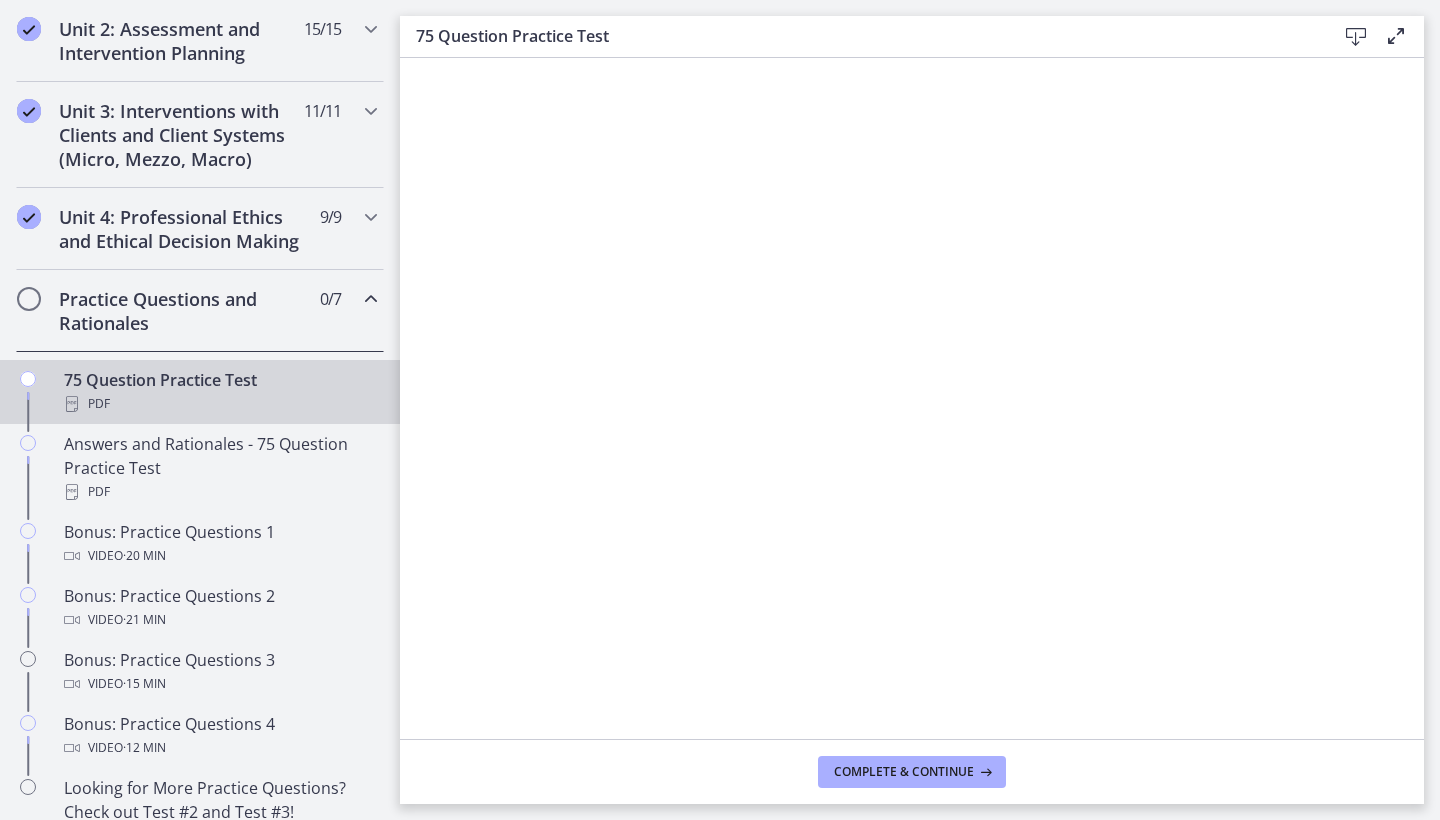 click on "75 Question Practice Test
PDF" at bounding box center [220, 392] 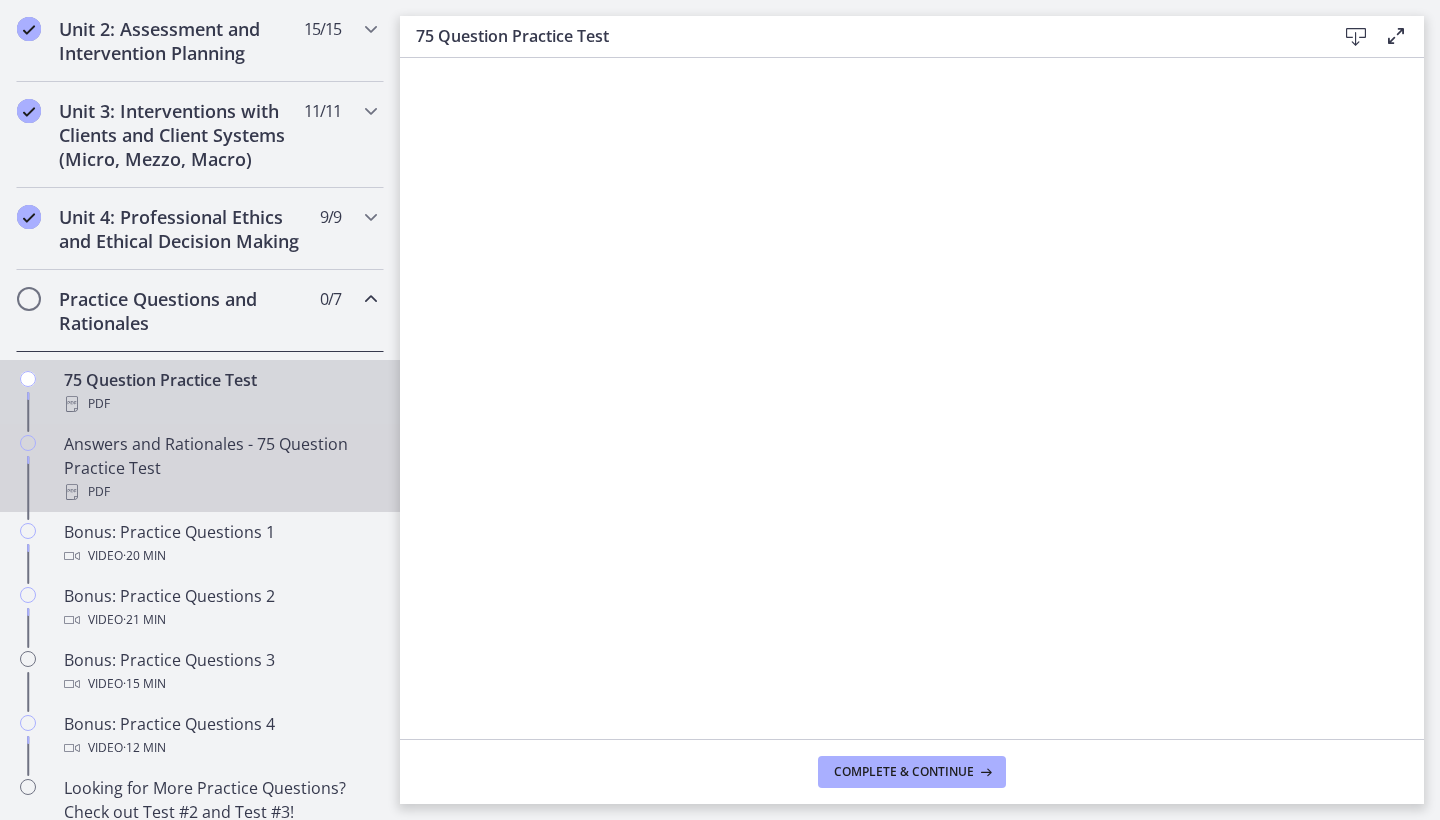 click on "Answers and Rationales - 75 Question Practice Test
PDF" at bounding box center (220, 468) 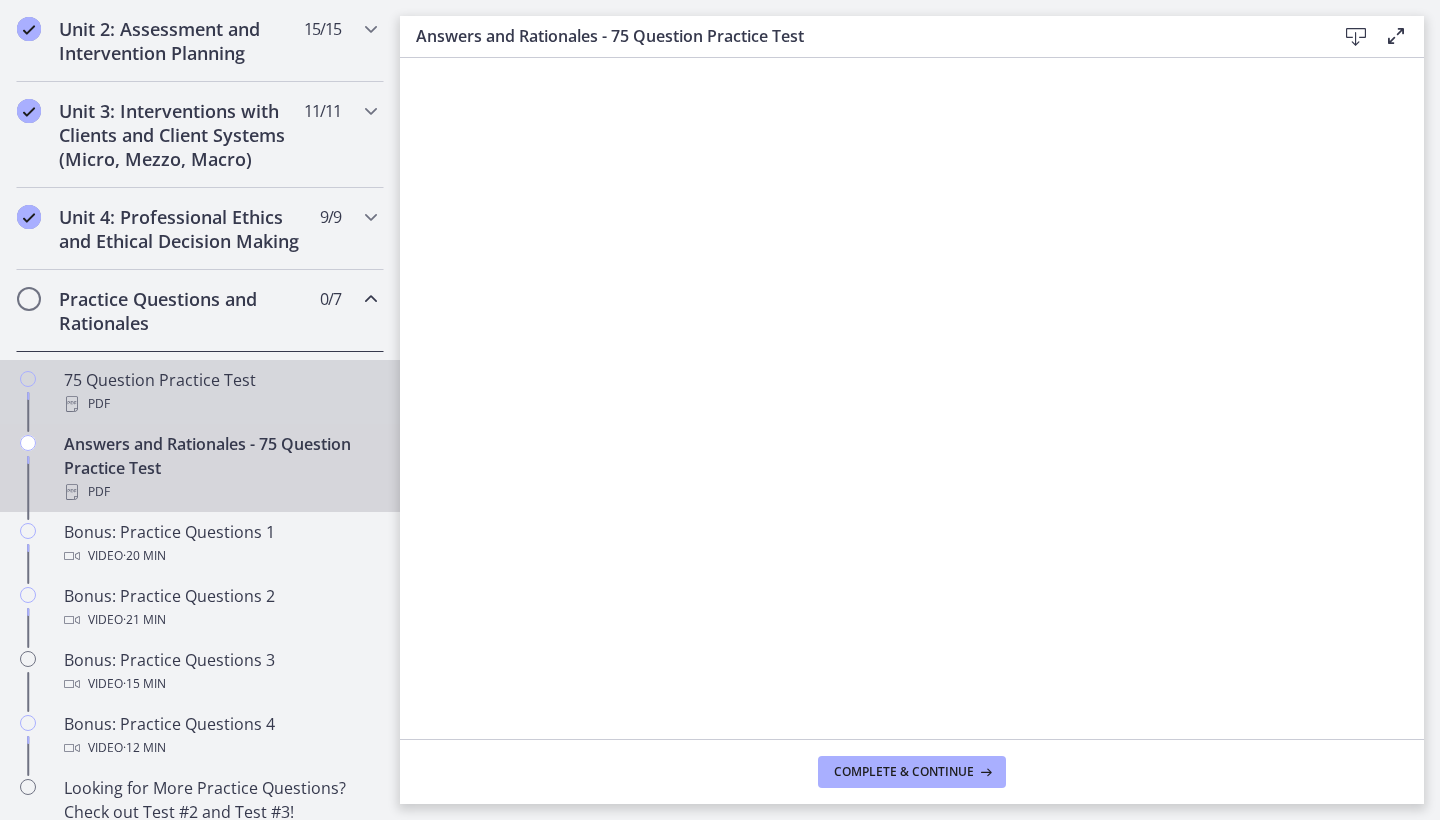 click on "PDF" at bounding box center (220, 404) 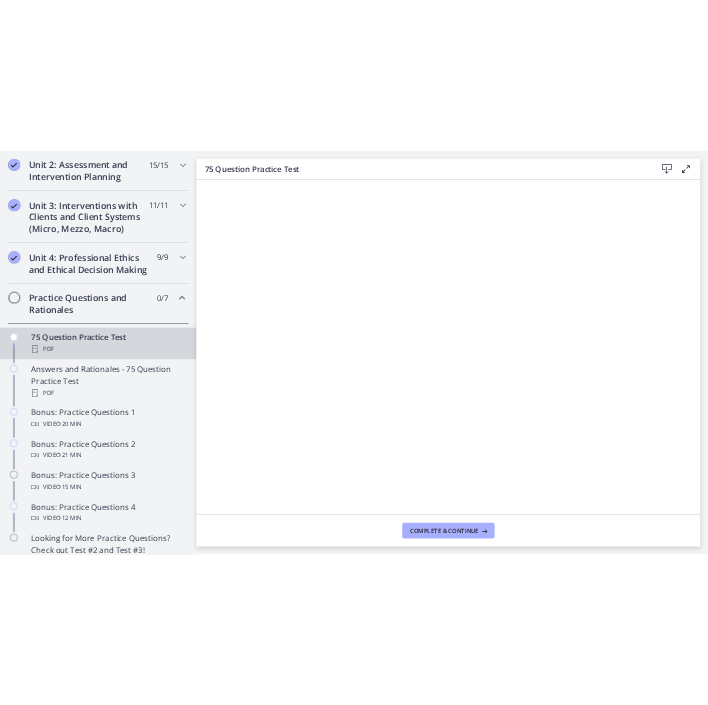 scroll, scrollTop: 0, scrollLeft: 0, axis: both 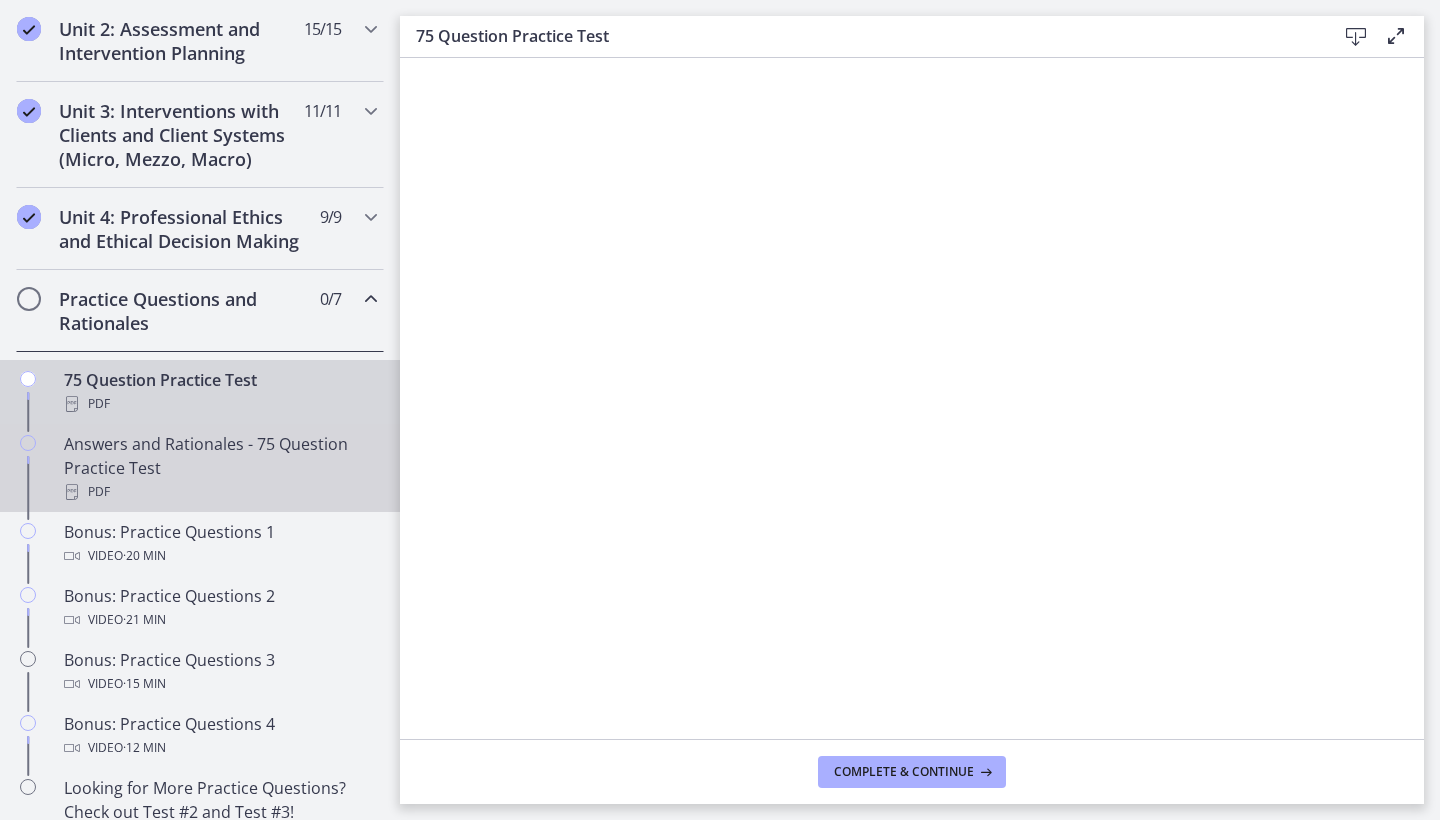 click on "Answers and Rationales - 75 Question Practice Test
PDF" at bounding box center [220, 468] 